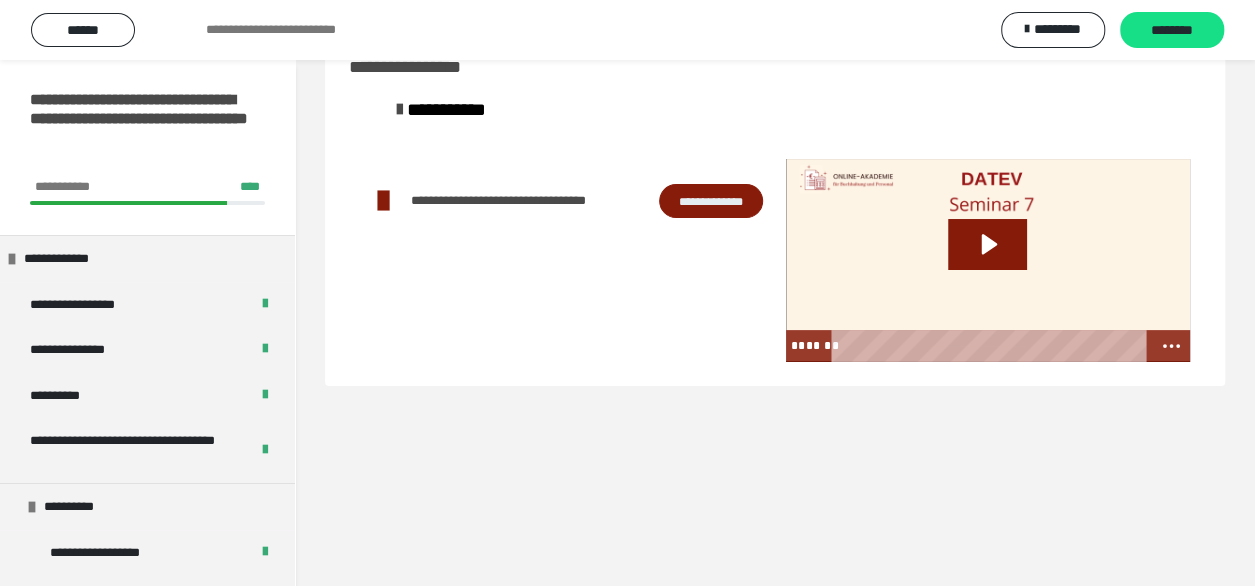scroll, scrollTop: 0, scrollLeft: 0, axis: both 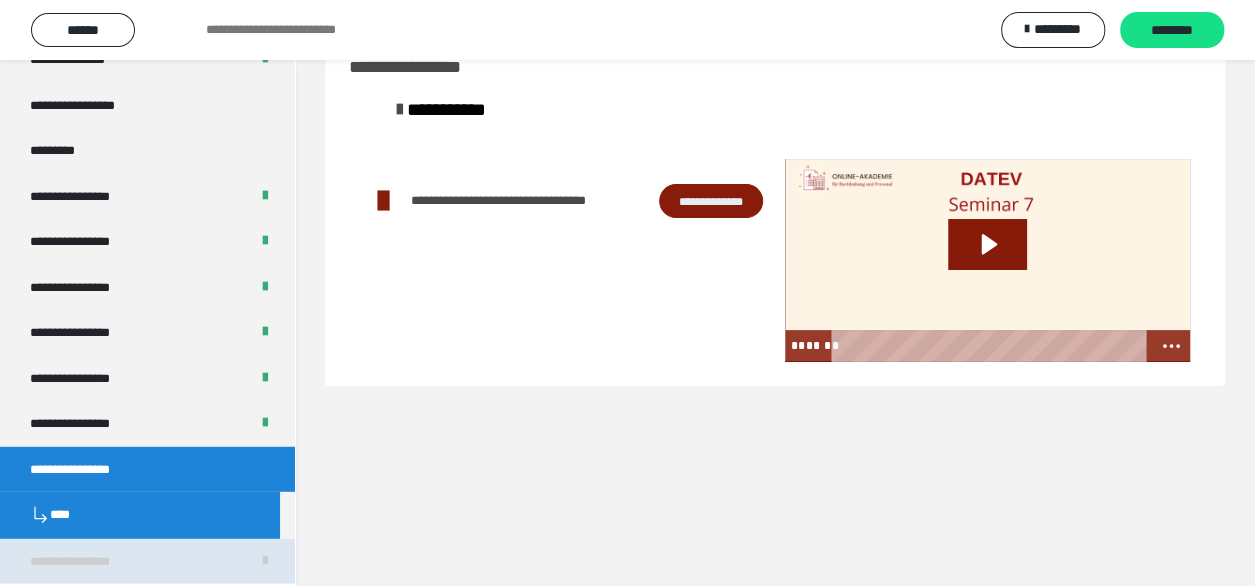 click on "**********" at bounding box center [87, 562] 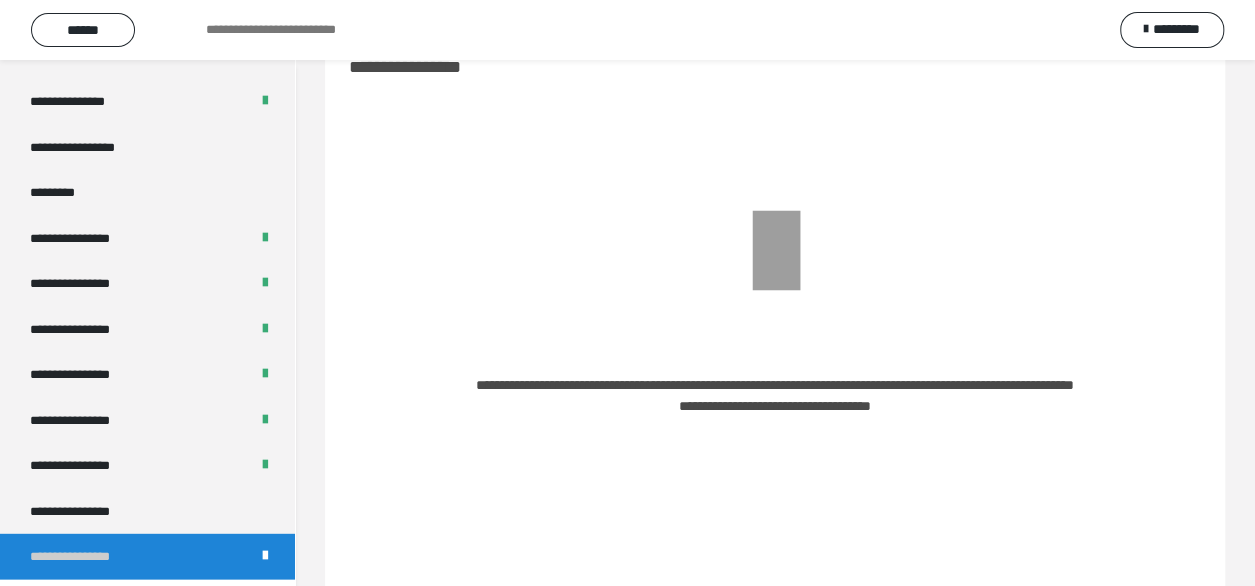 scroll, scrollTop: 2528, scrollLeft: 0, axis: vertical 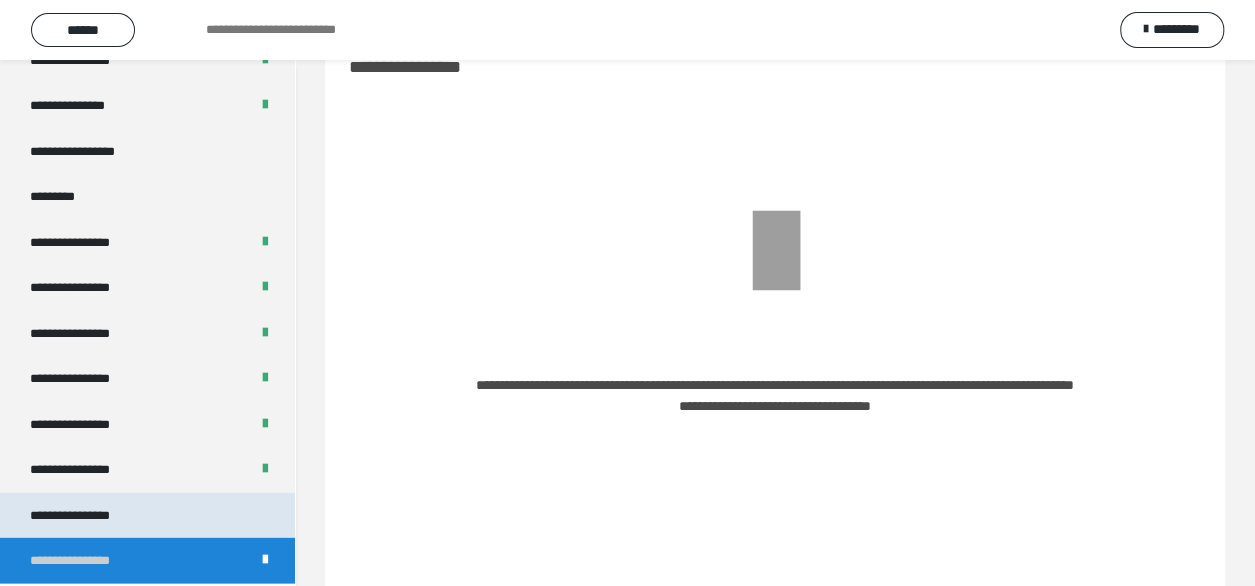 click on "**********" at bounding box center [87, 516] 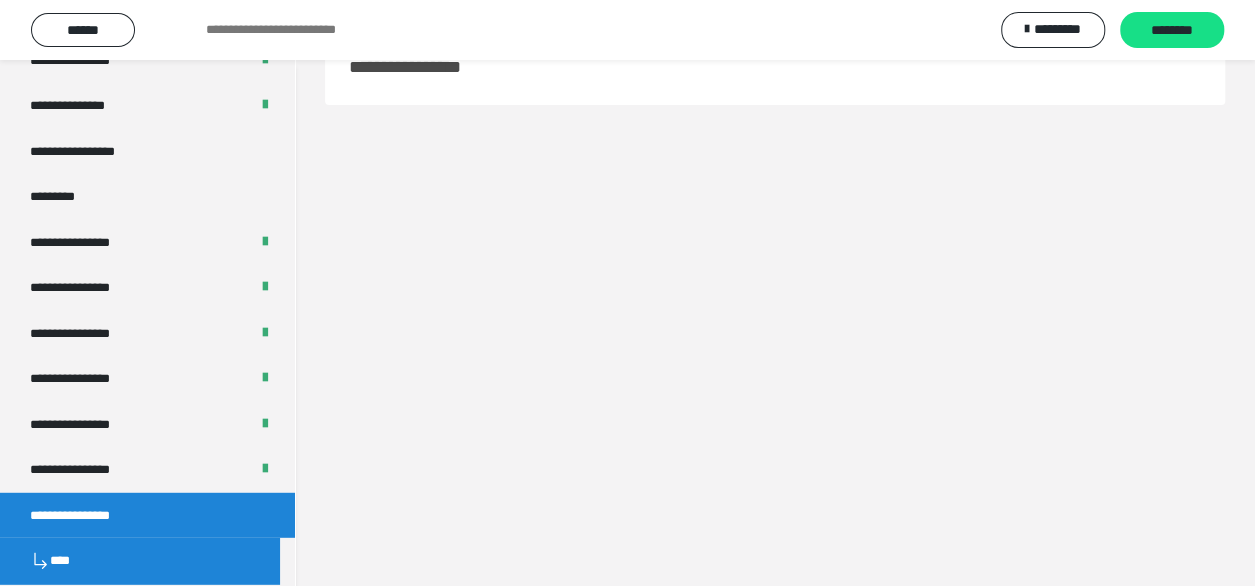 scroll, scrollTop: 2574, scrollLeft: 0, axis: vertical 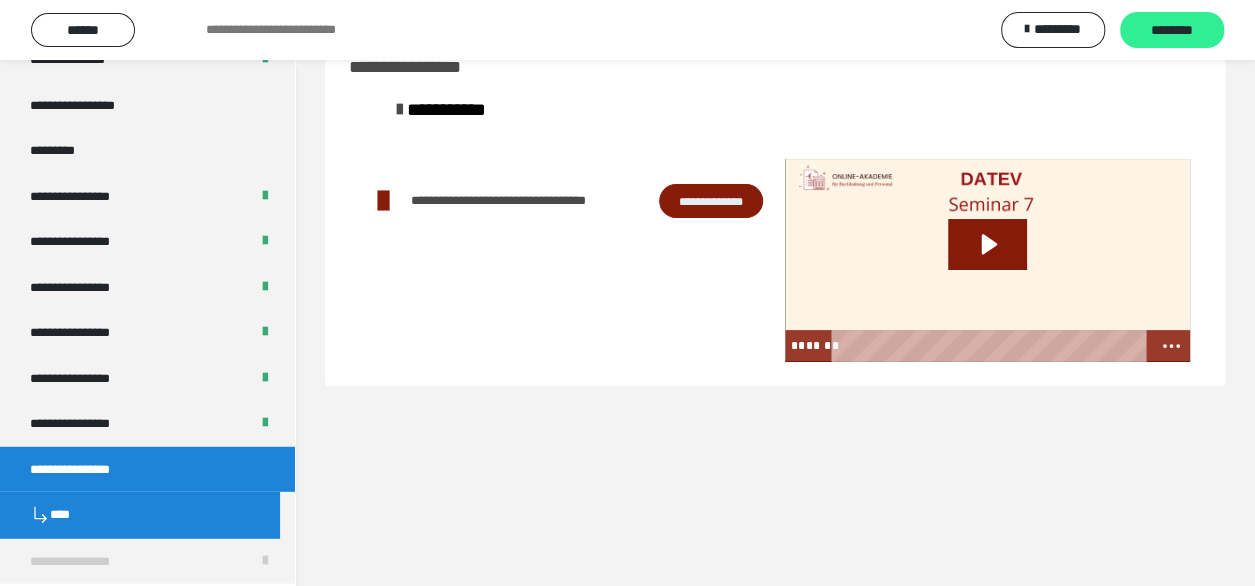 click on "********" at bounding box center [1172, 31] 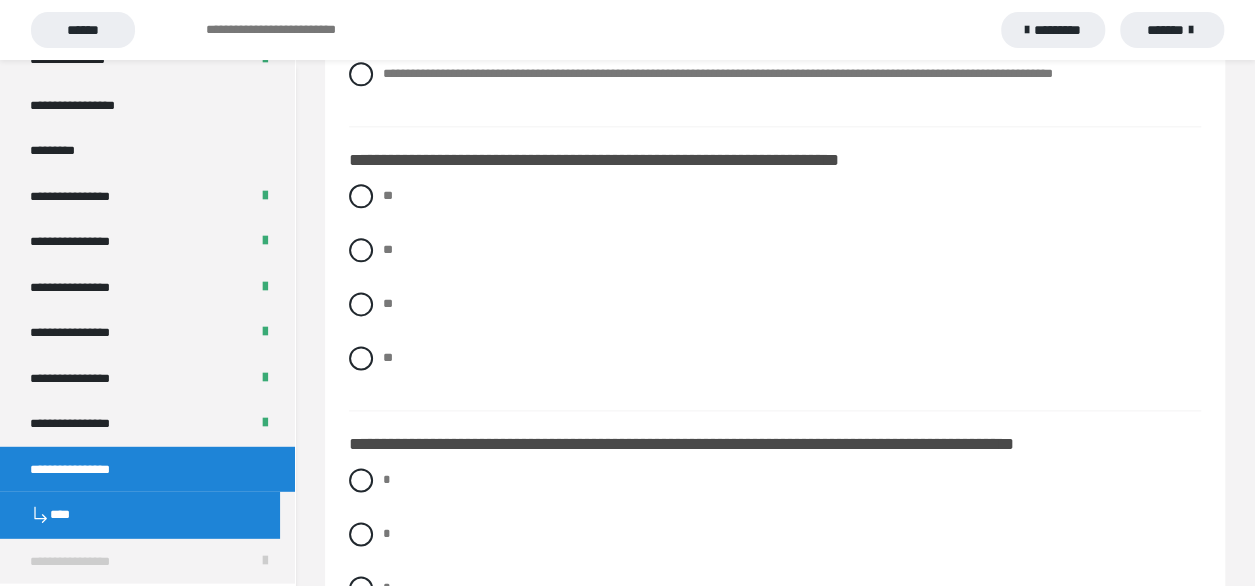 scroll, scrollTop: 1122, scrollLeft: 0, axis: vertical 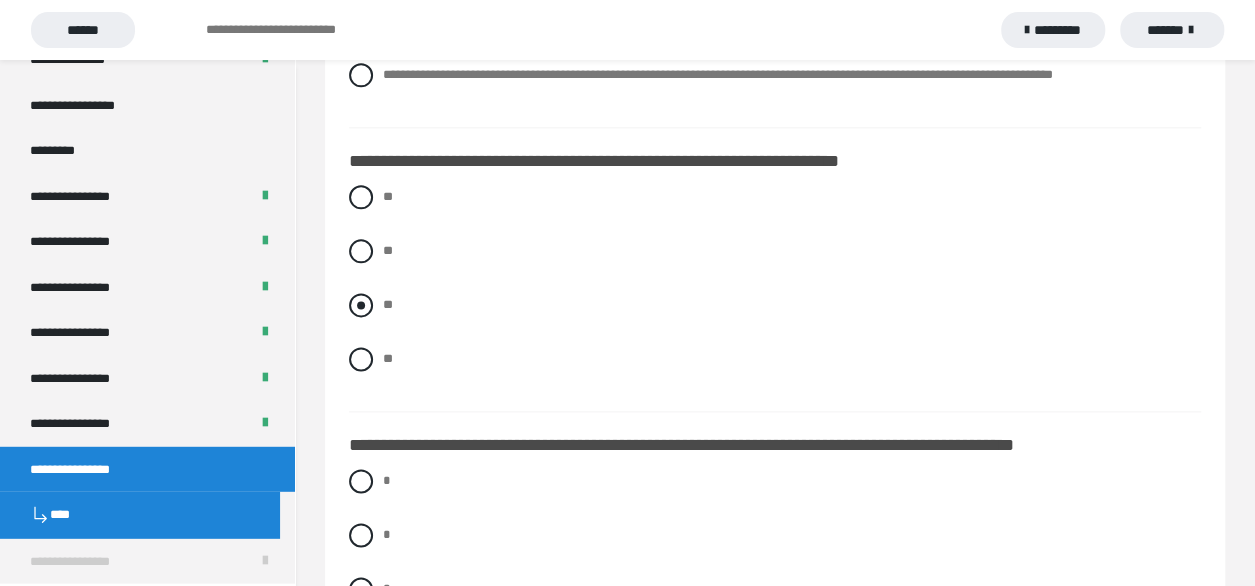 click at bounding box center [361, 305] 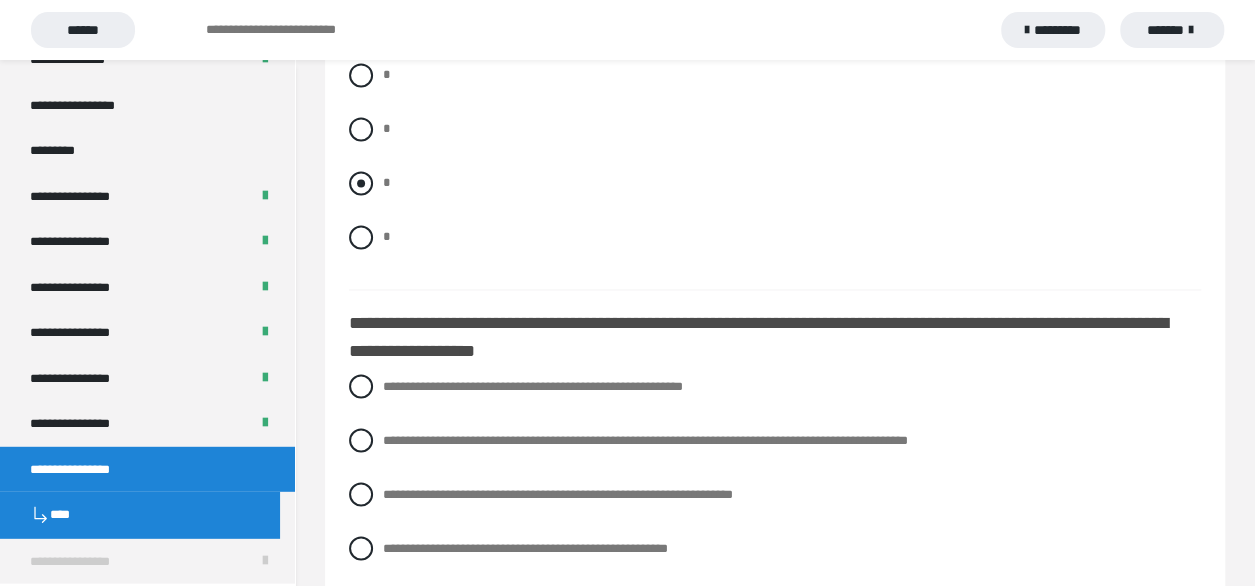 scroll, scrollTop: 1622, scrollLeft: 0, axis: vertical 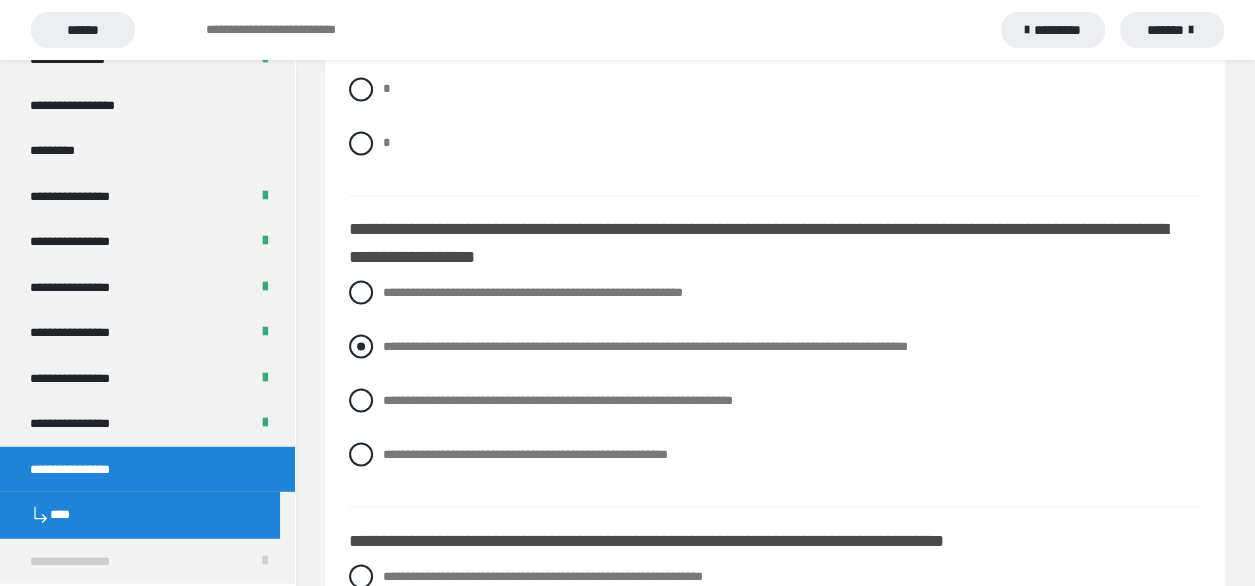 click at bounding box center (361, 346) 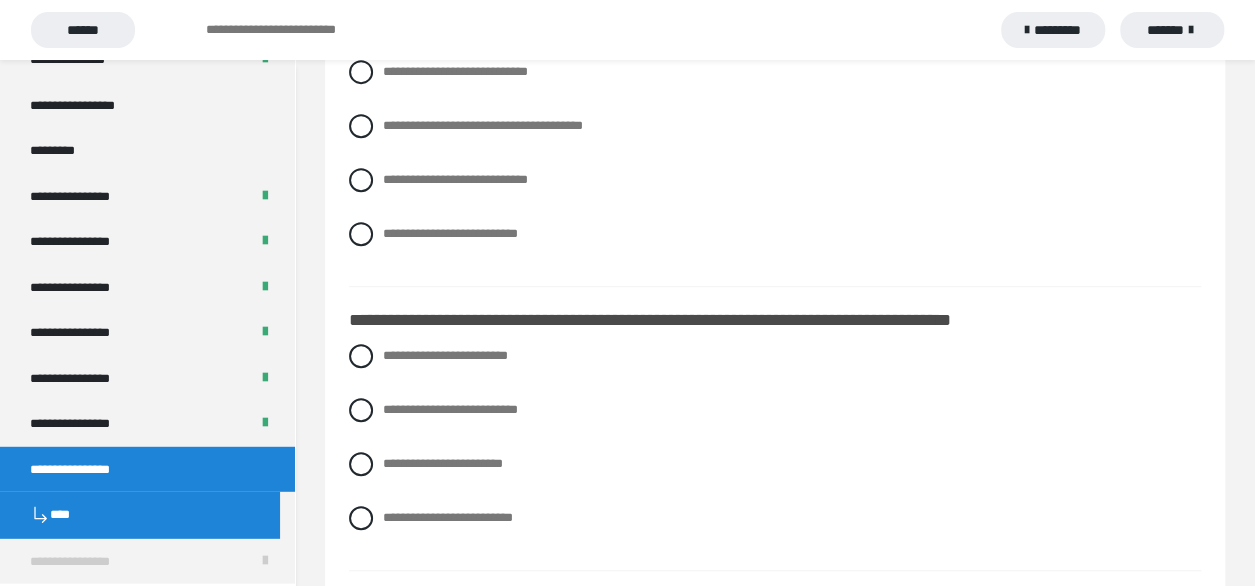 scroll, scrollTop: 0, scrollLeft: 0, axis: both 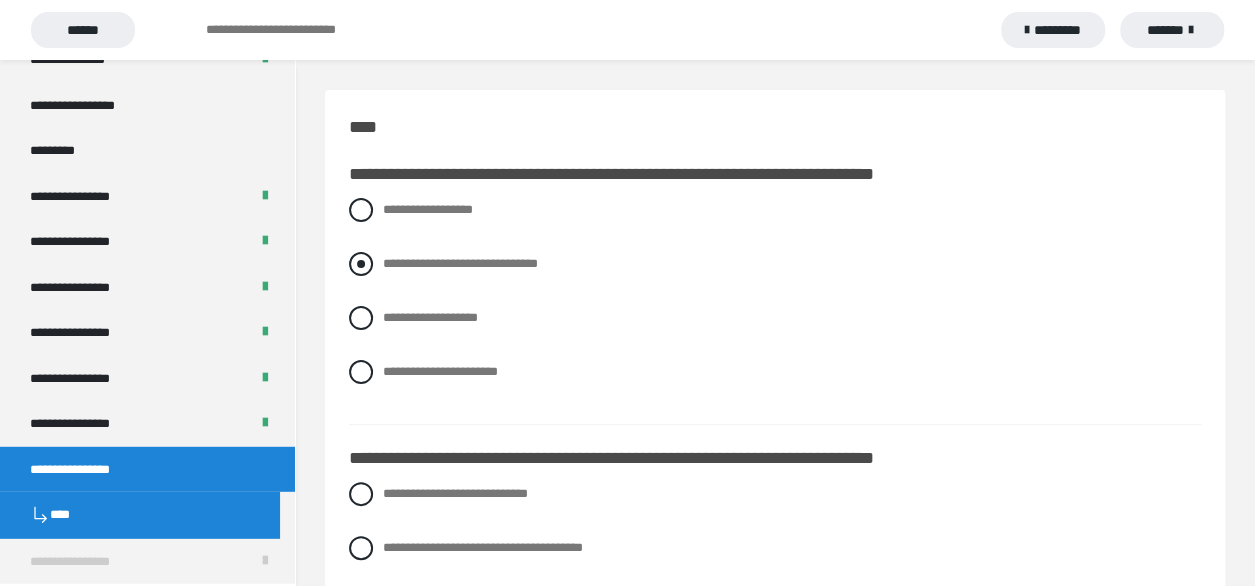 click at bounding box center [361, 264] 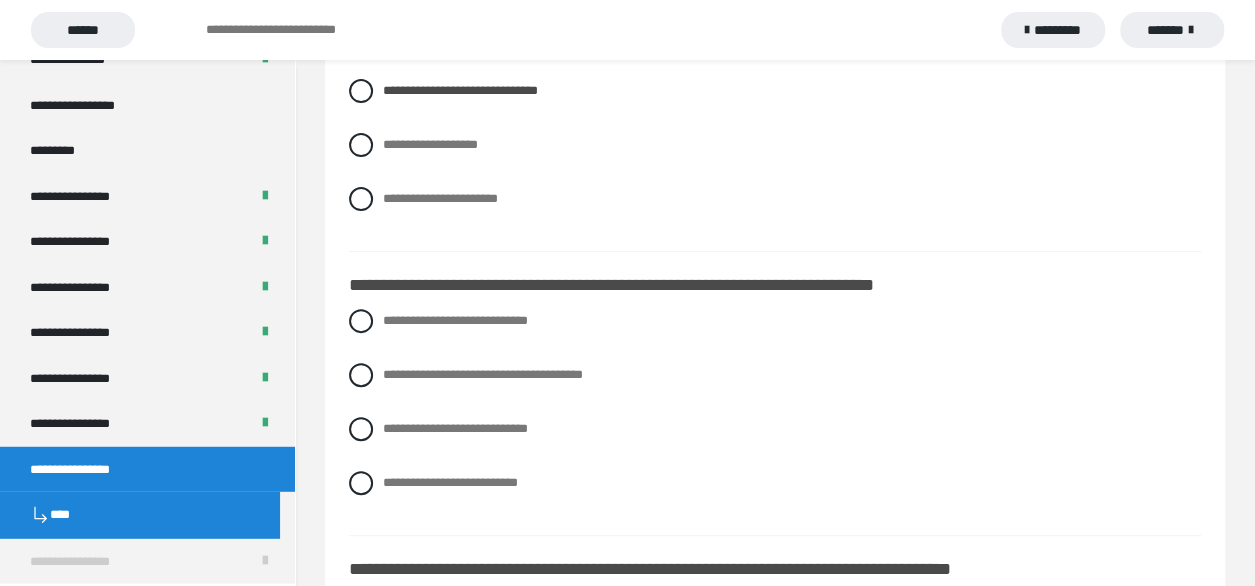 scroll, scrollTop: 300, scrollLeft: 0, axis: vertical 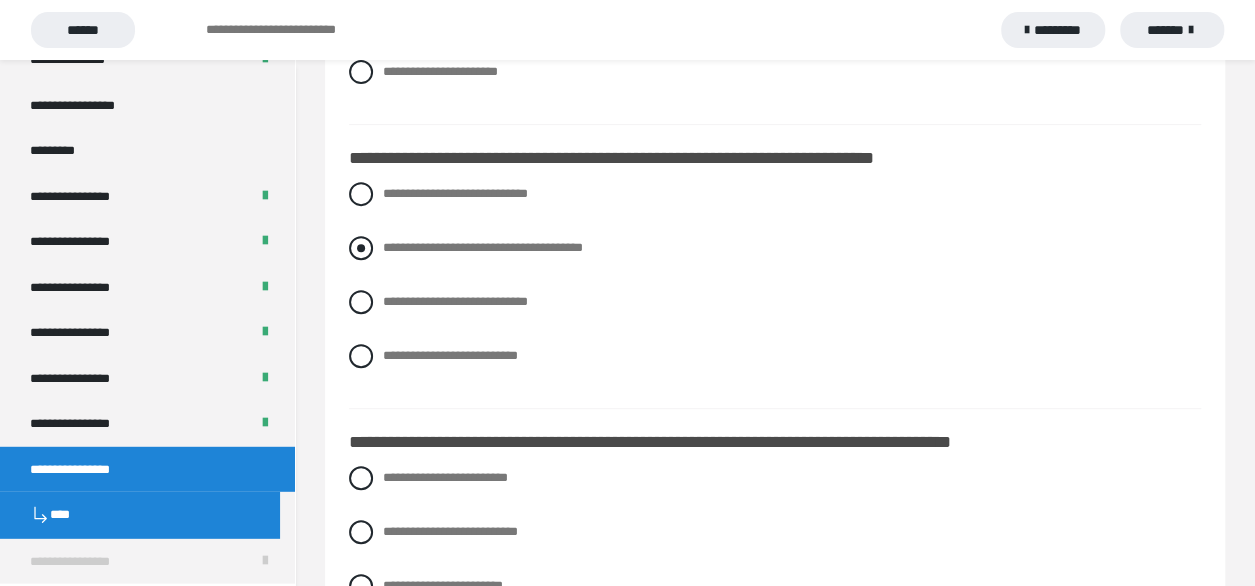 click at bounding box center [361, 248] 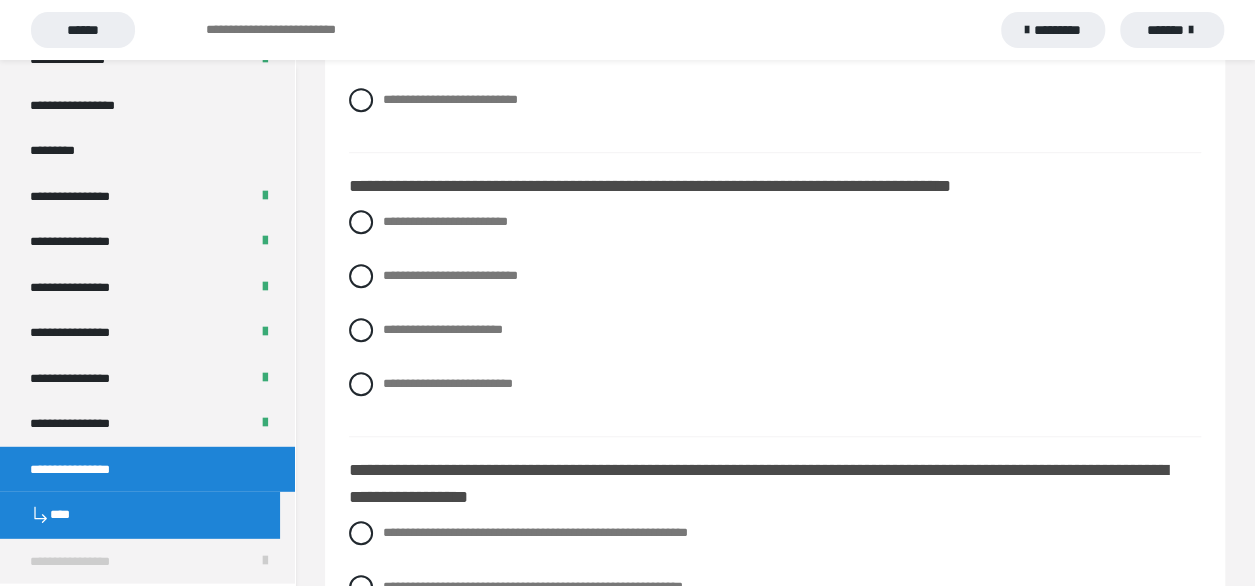 scroll, scrollTop: 600, scrollLeft: 0, axis: vertical 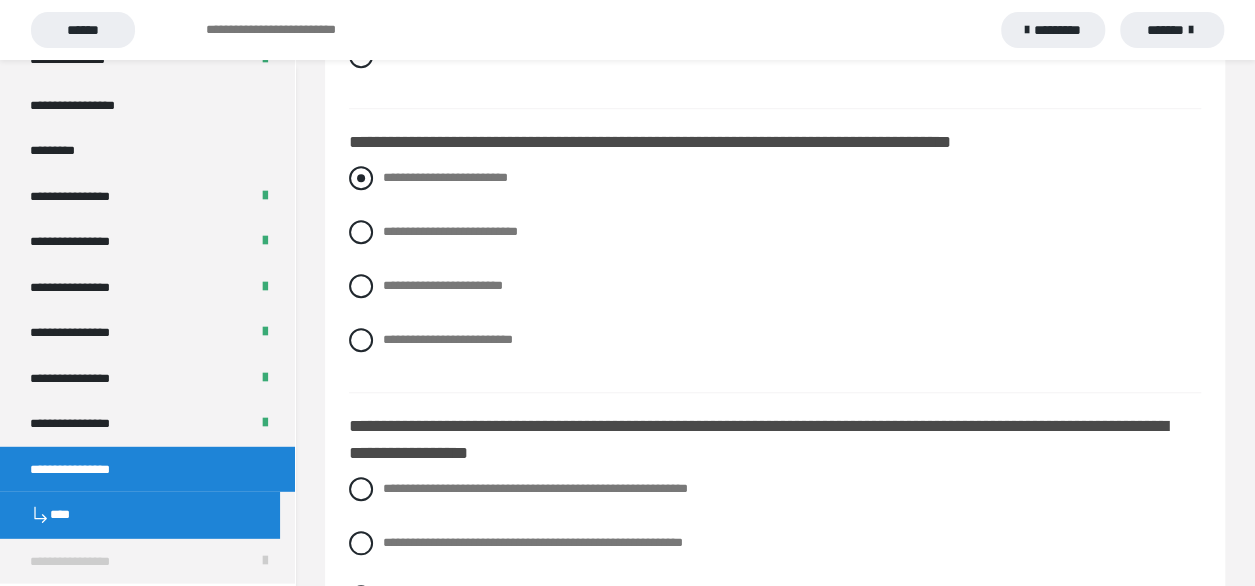 click at bounding box center [361, 178] 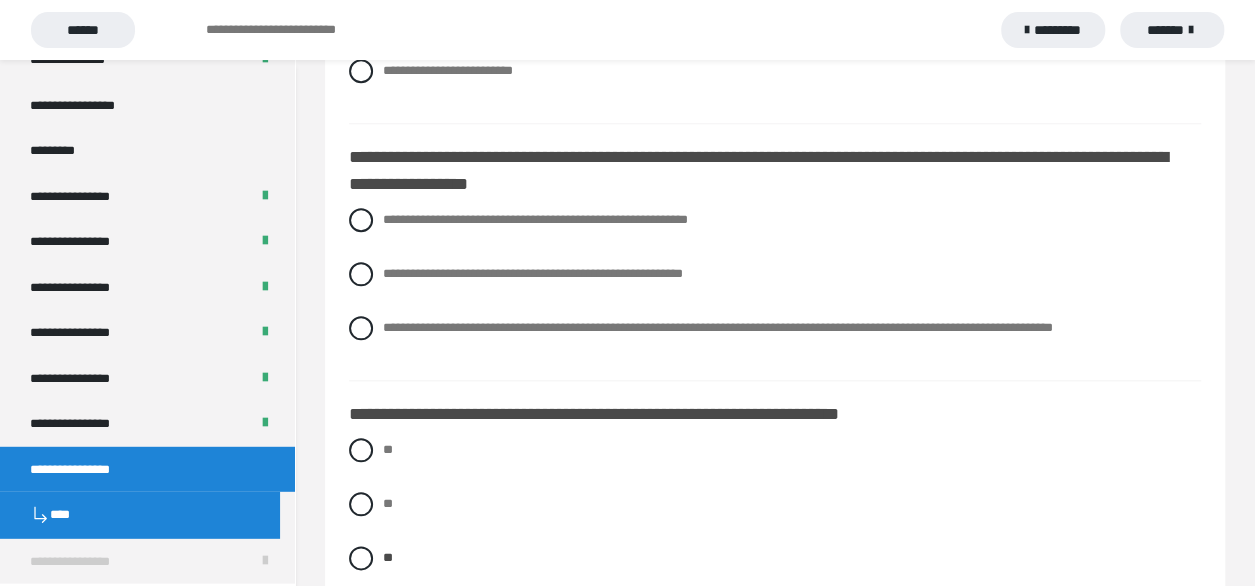 scroll, scrollTop: 900, scrollLeft: 0, axis: vertical 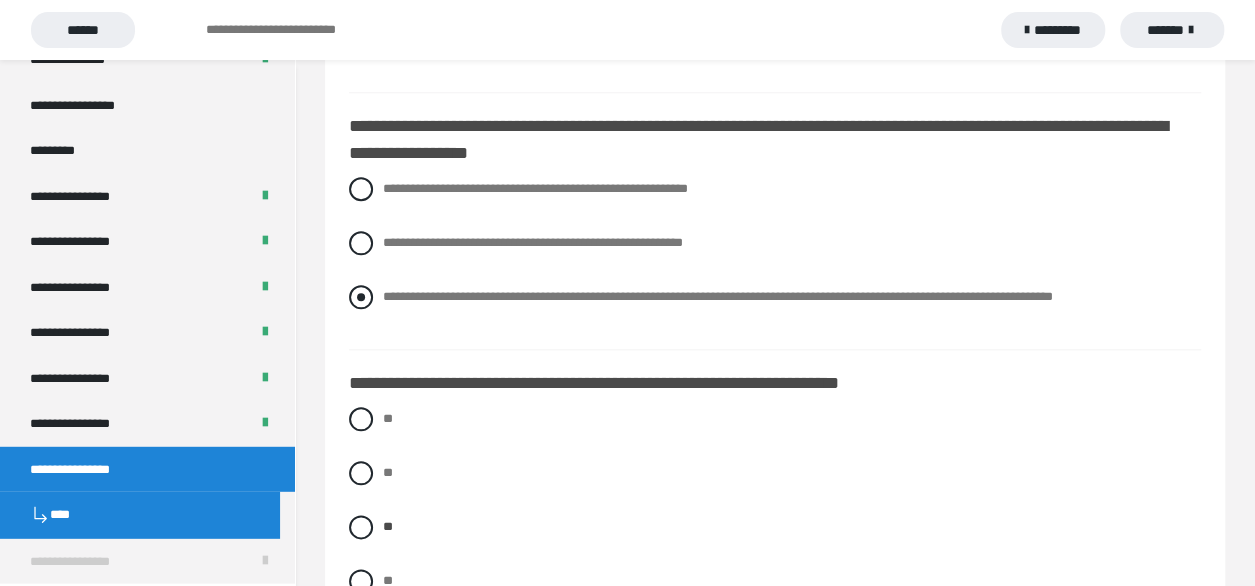 click at bounding box center [361, 297] 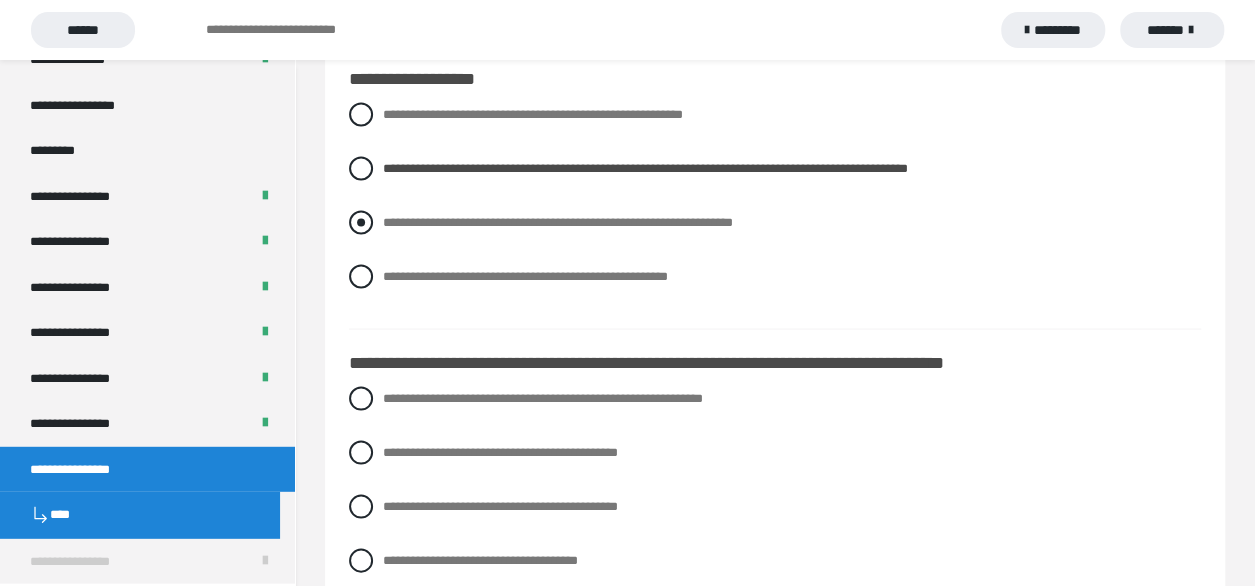 scroll, scrollTop: 2000, scrollLeft: 0, axis: vertical 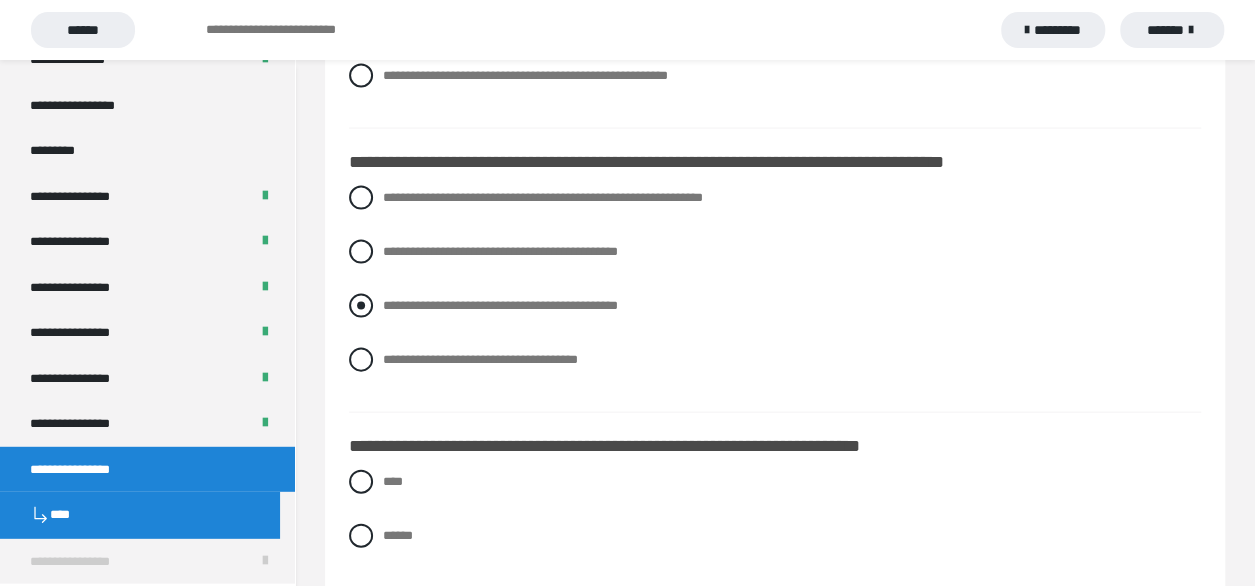 click at bounding box center [361, 306] 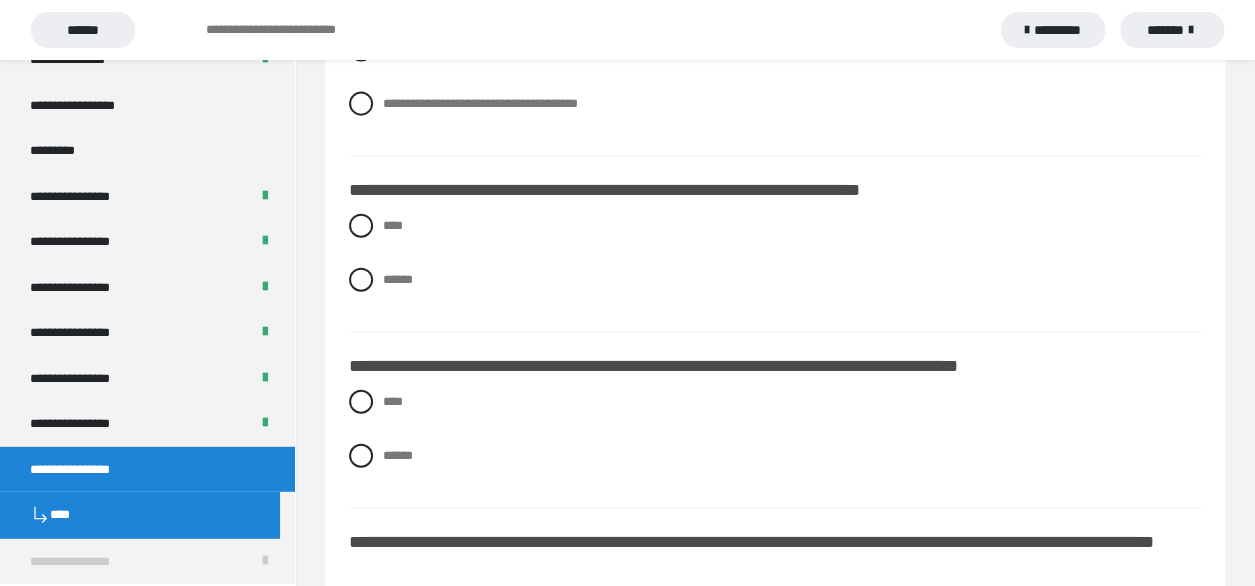 scroll, scrollTop: 2300, scrollLeft: 0, axis: vertical 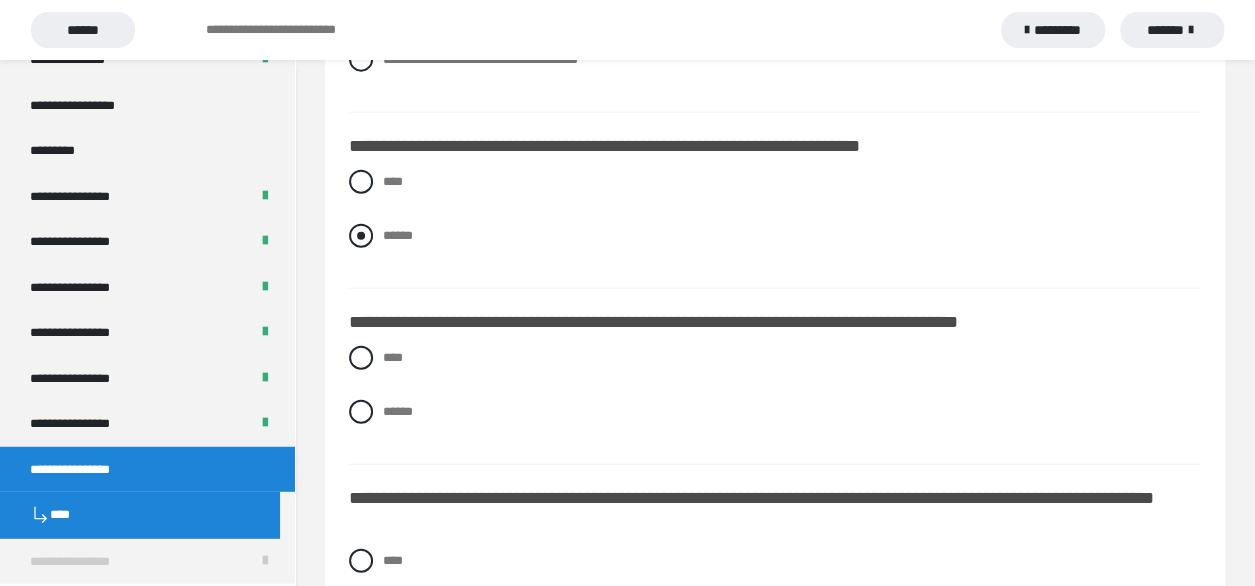 click at bounding box center [361, 236] 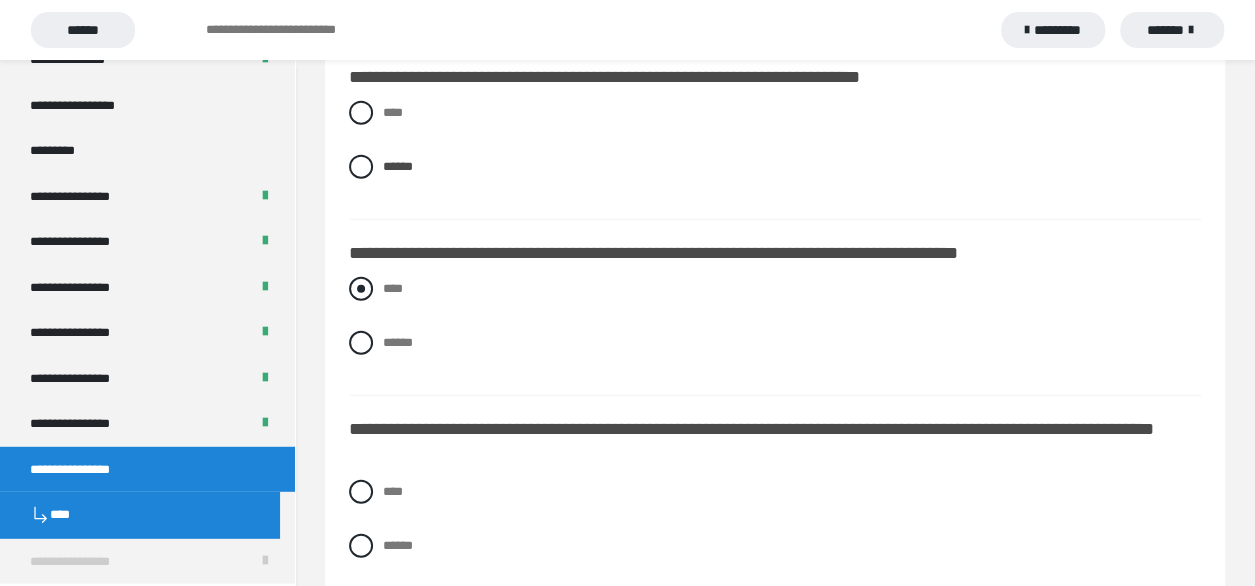 scroll, scrollTop: 2400, scrollLeft: 0, axis: vertical 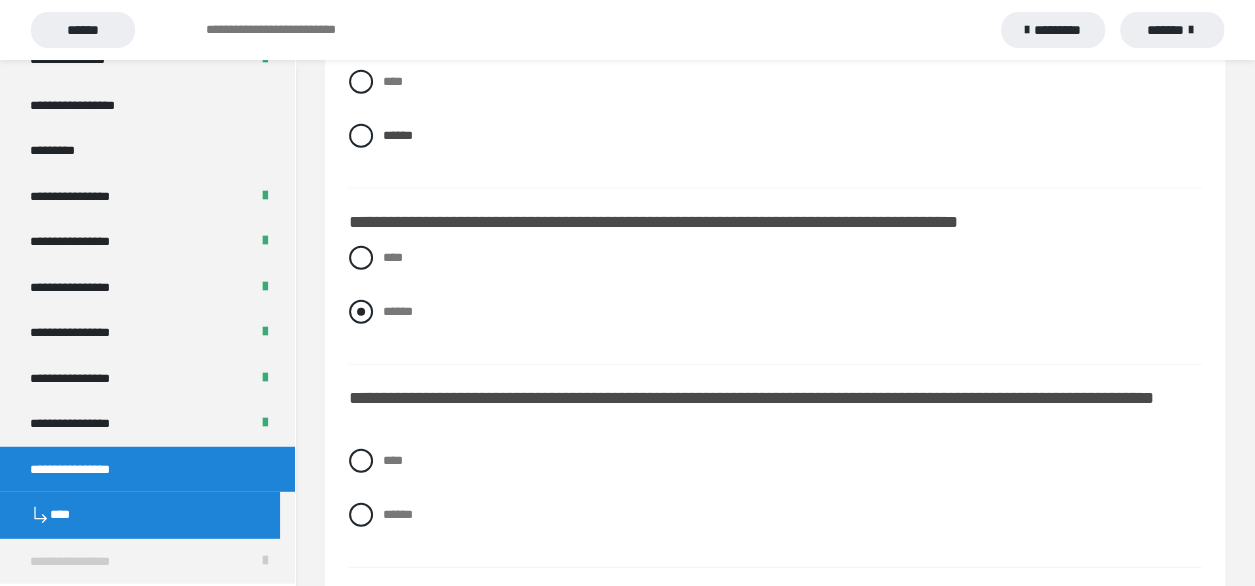 click at bounding box center [361, 312] 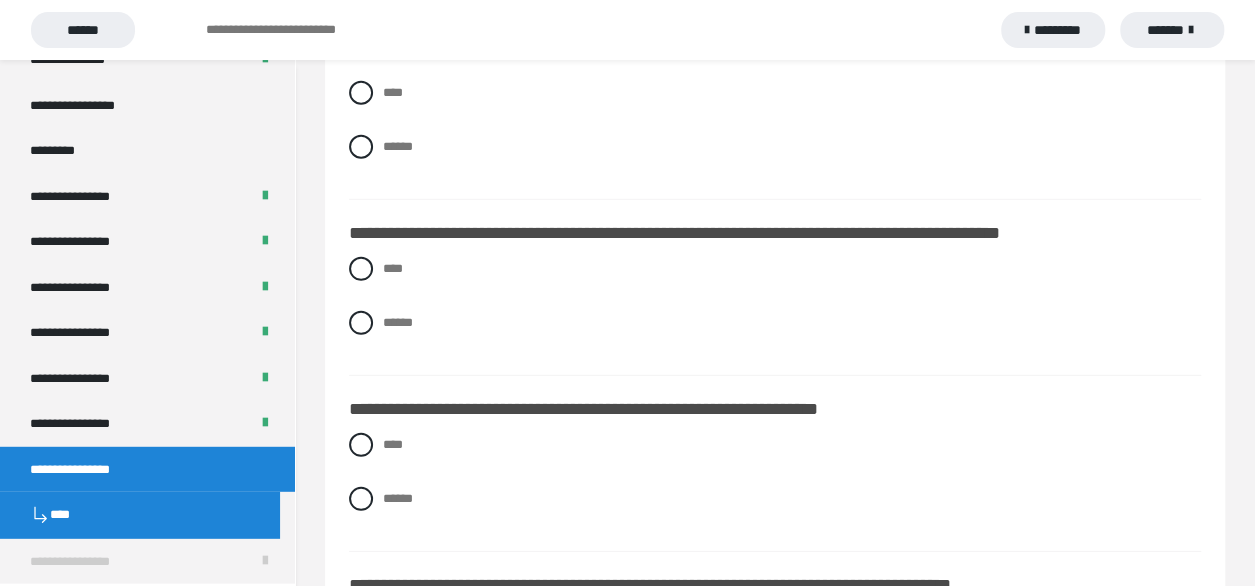 scroll, scrollTop: 2800, scrollLeft: 0, axis: vertical 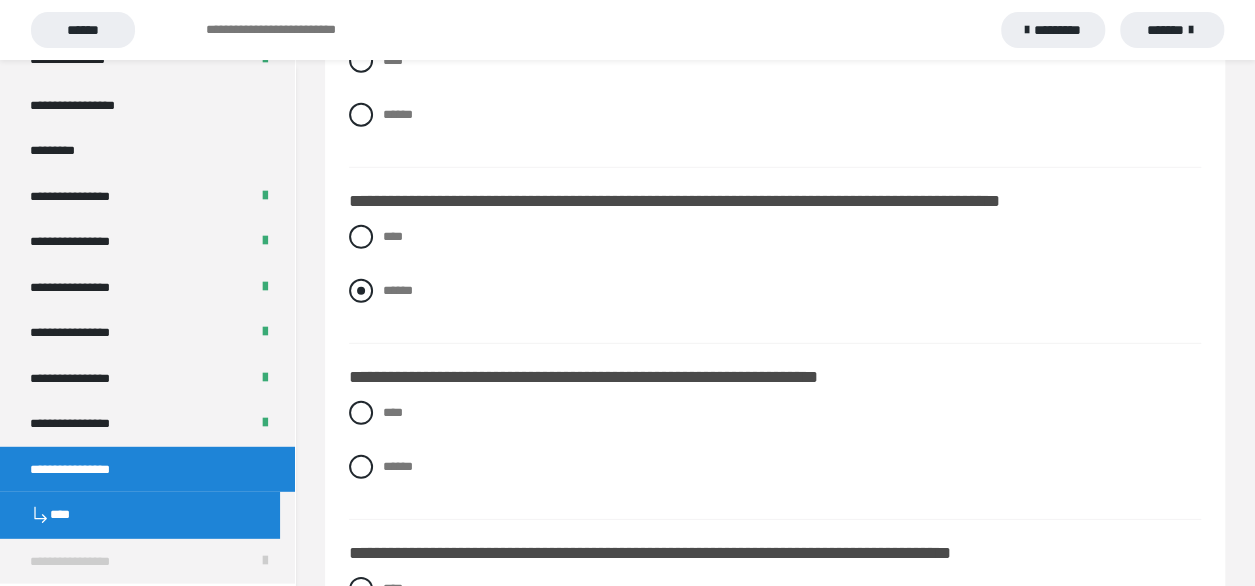 click at bounding box center [361, 291] 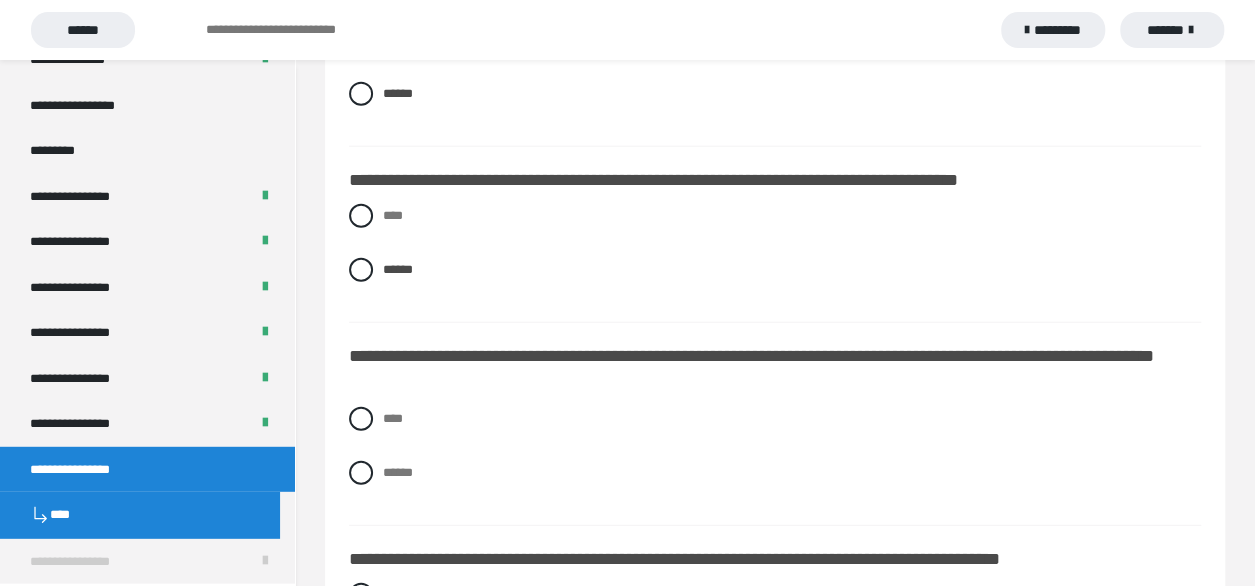 scroll, scrollTop: 2400, scrollLeft: 0, axis: vertical 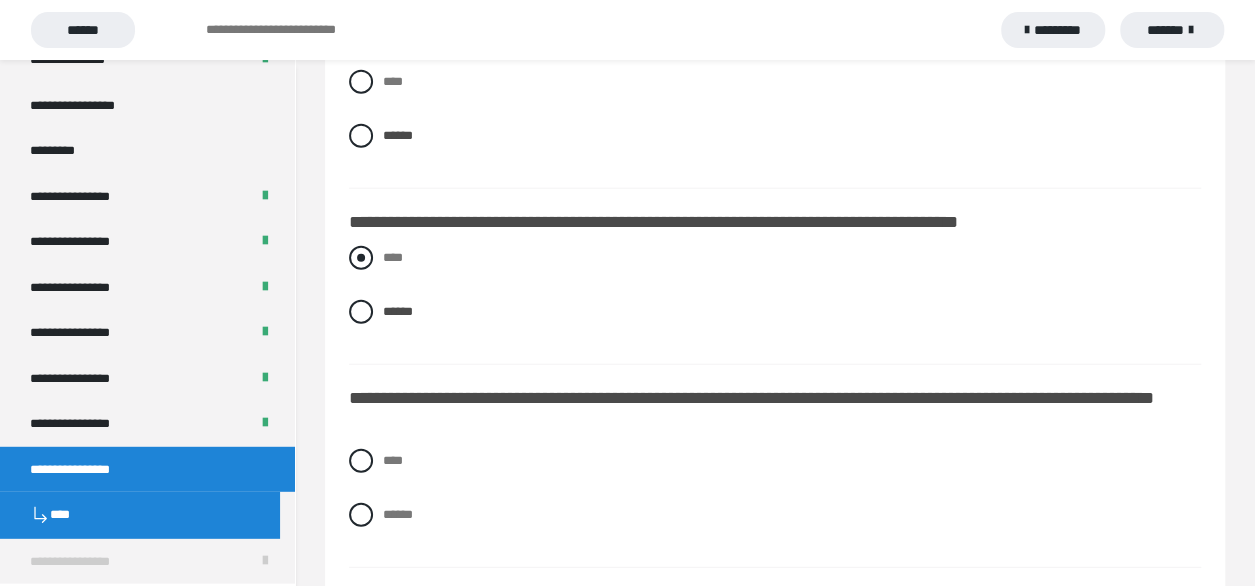 click at bounding box center [361, 258] 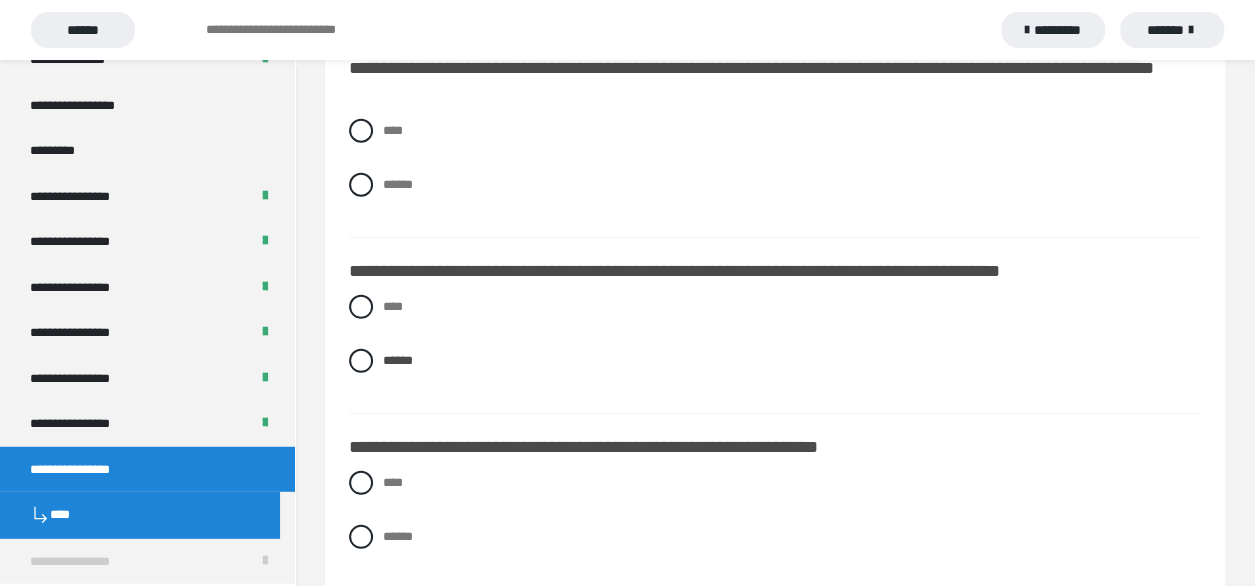 scroll, scrollTop: 2700, scrollLeft: 0, axis: vertical 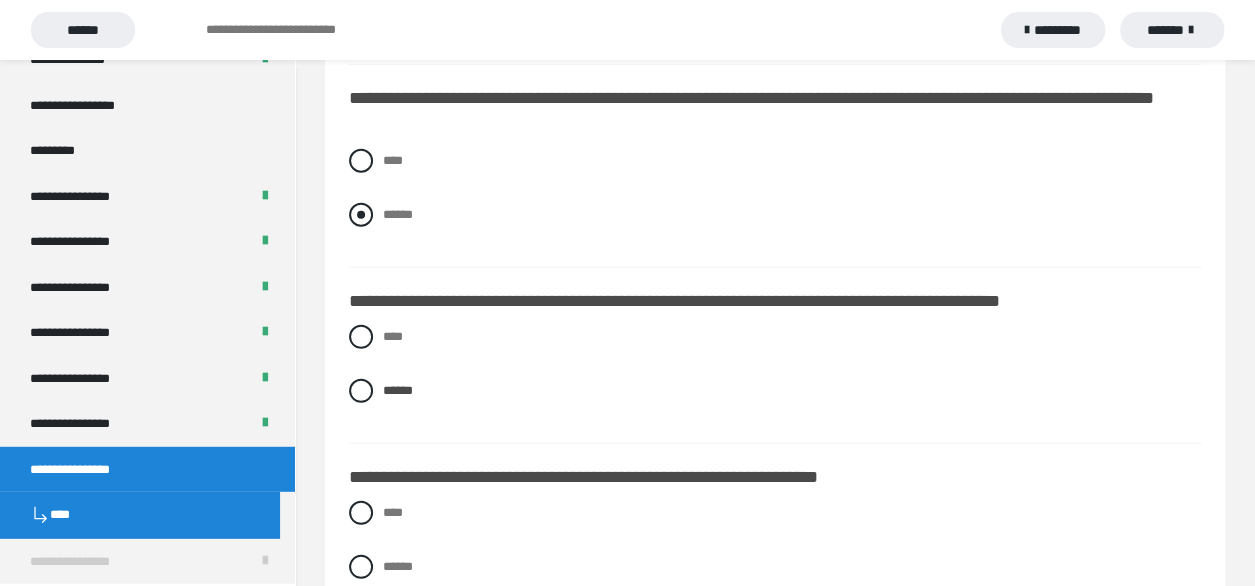 click at bounding box center (361, 215) 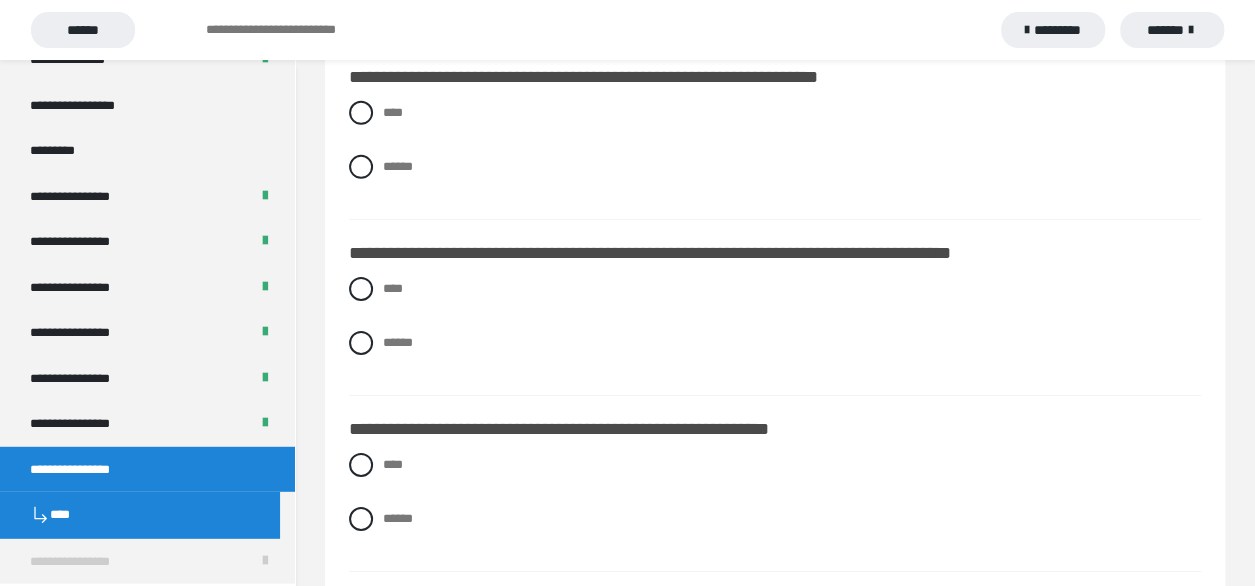 scroll, scrollTop: 3200, scrollLeft: 0, axis: vertical 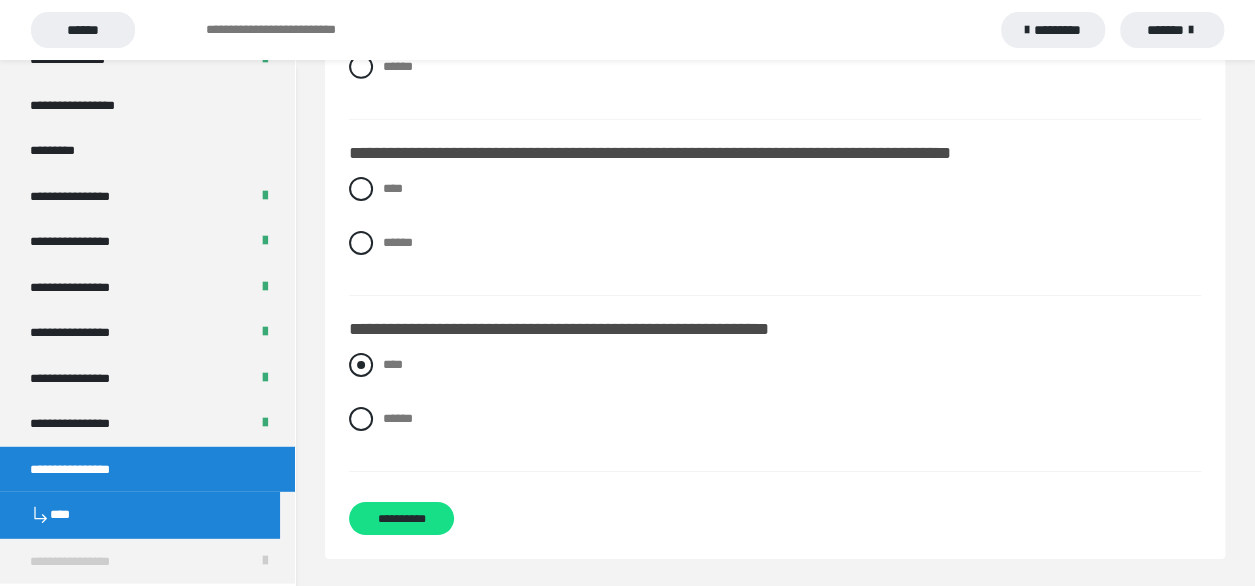 click at bounding box center (361, 365) 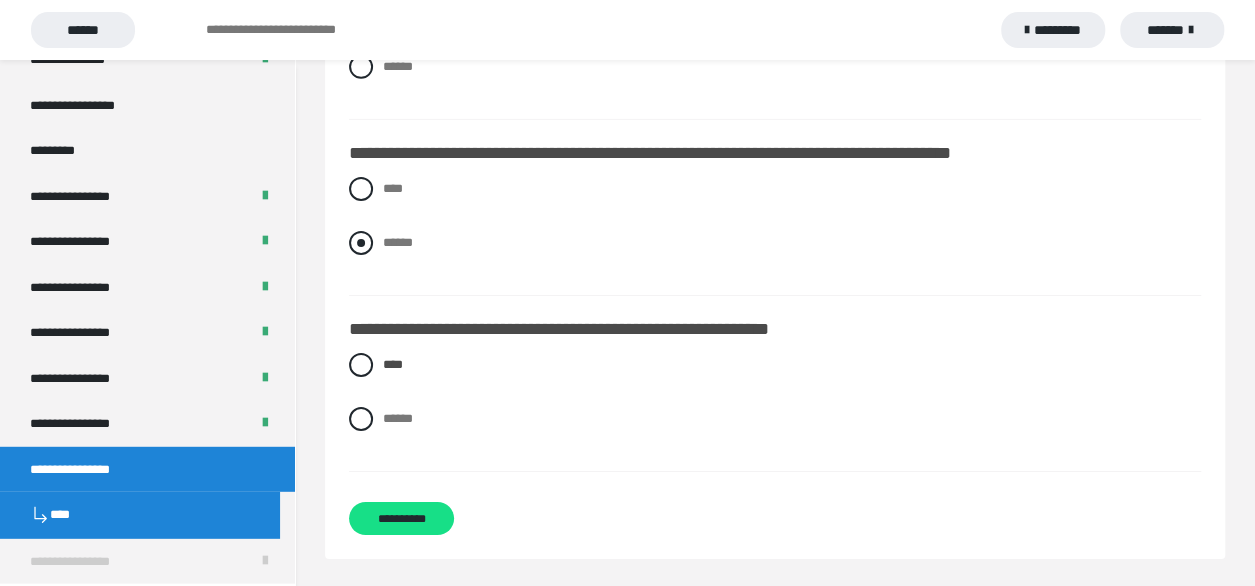 click at bounding box center (361, 243) 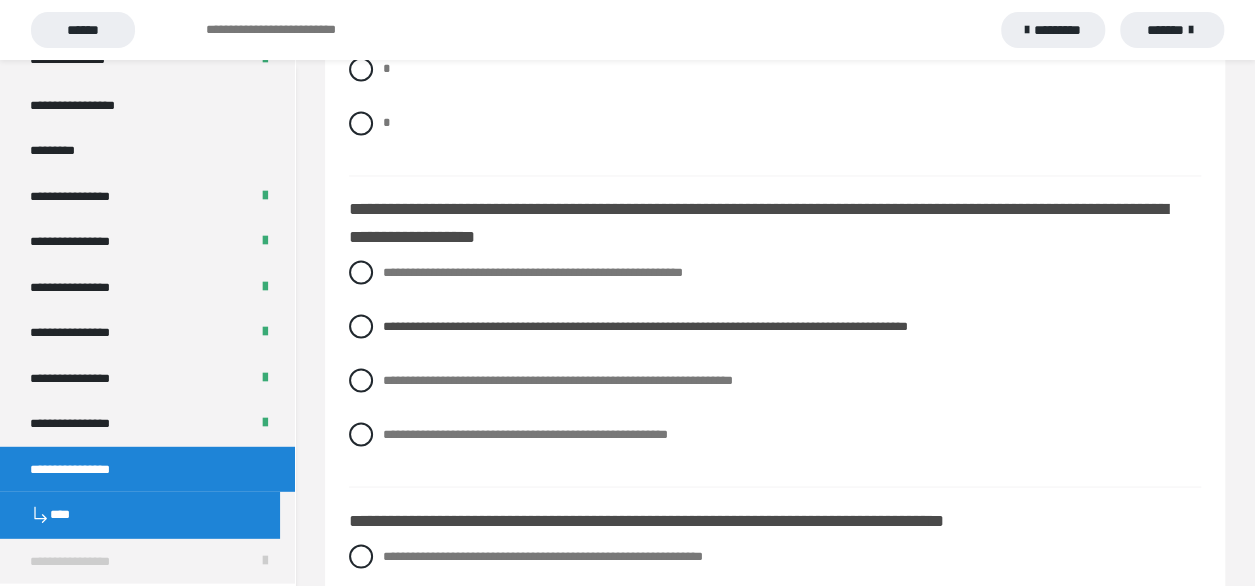 scroll, scrollTop: 1422, scrollLeft: 0, axis: vertical 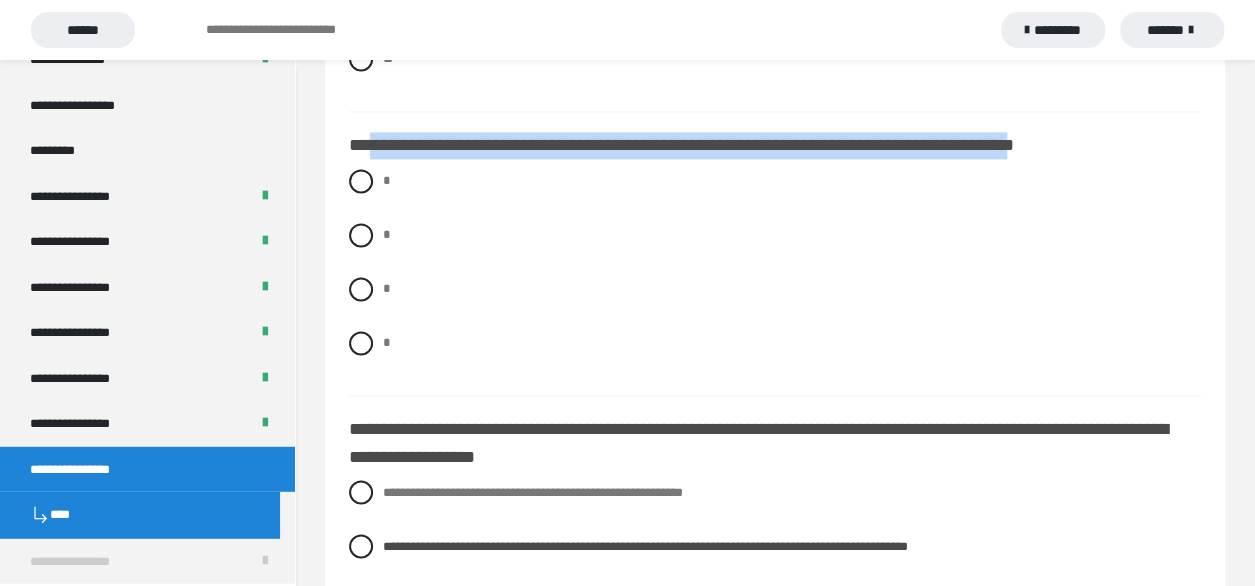 drag, startPoint x: 1112, startPoint y: 163, endPoint x: 369, endPoint y: 167, distance: 743.01074 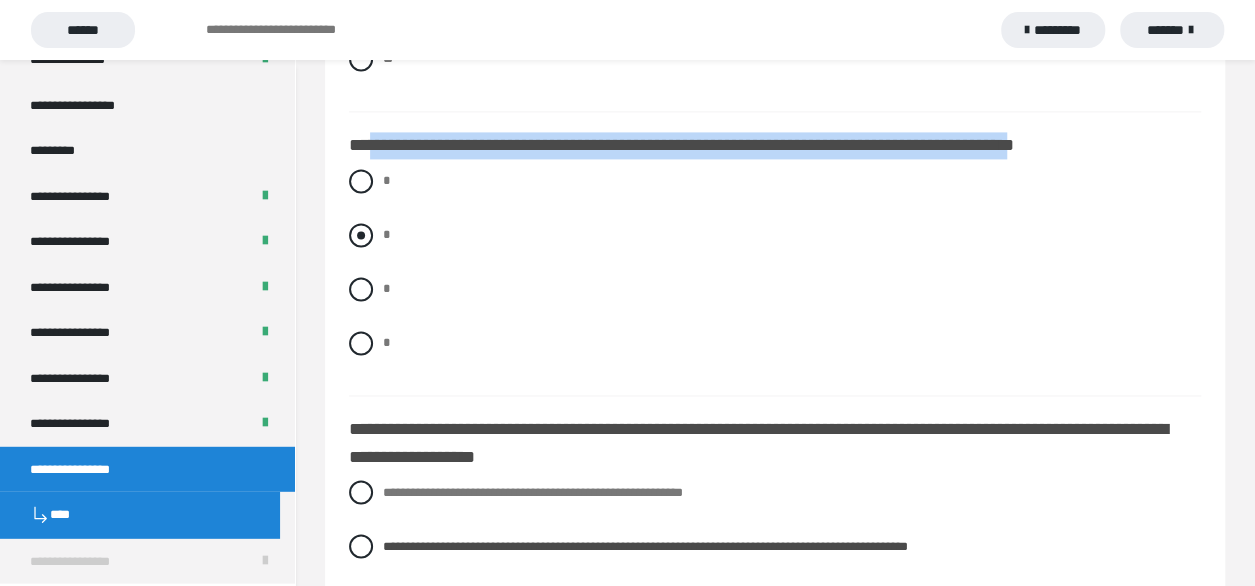 click at bounding box center (361, 235) 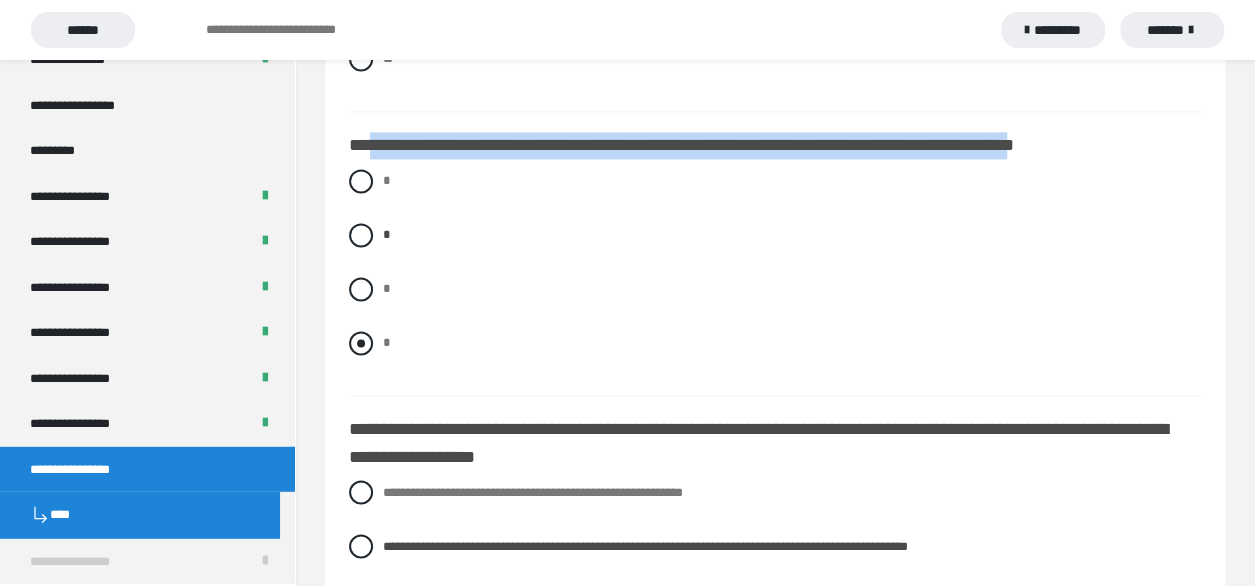 click at bounding box center [361, 343] 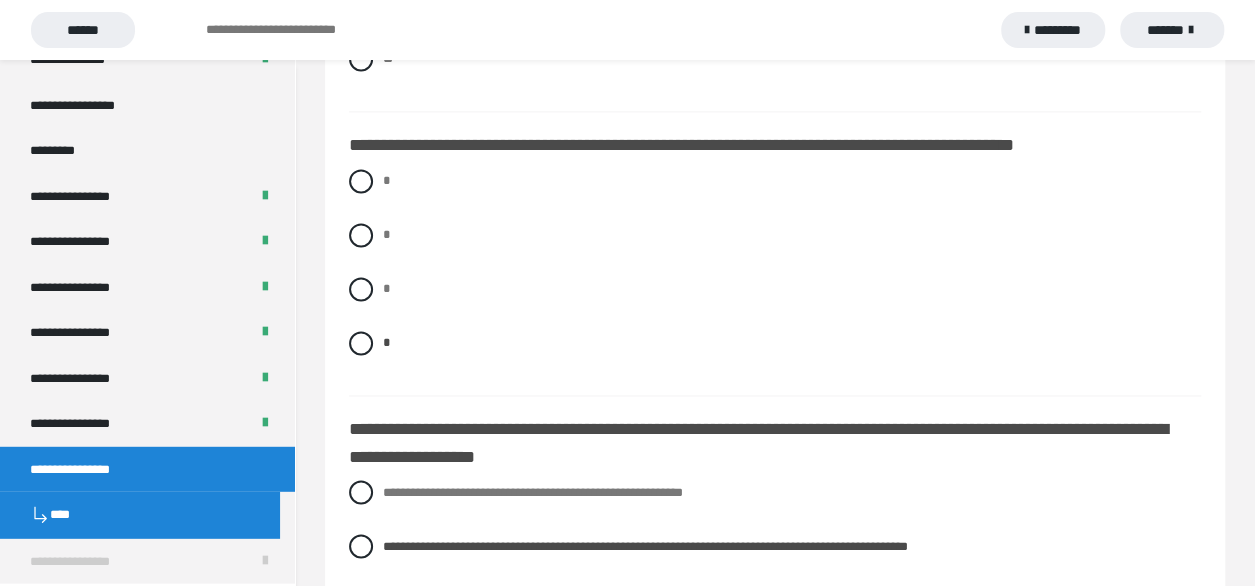 click on "* * * *" at bounding box center [775, 277] 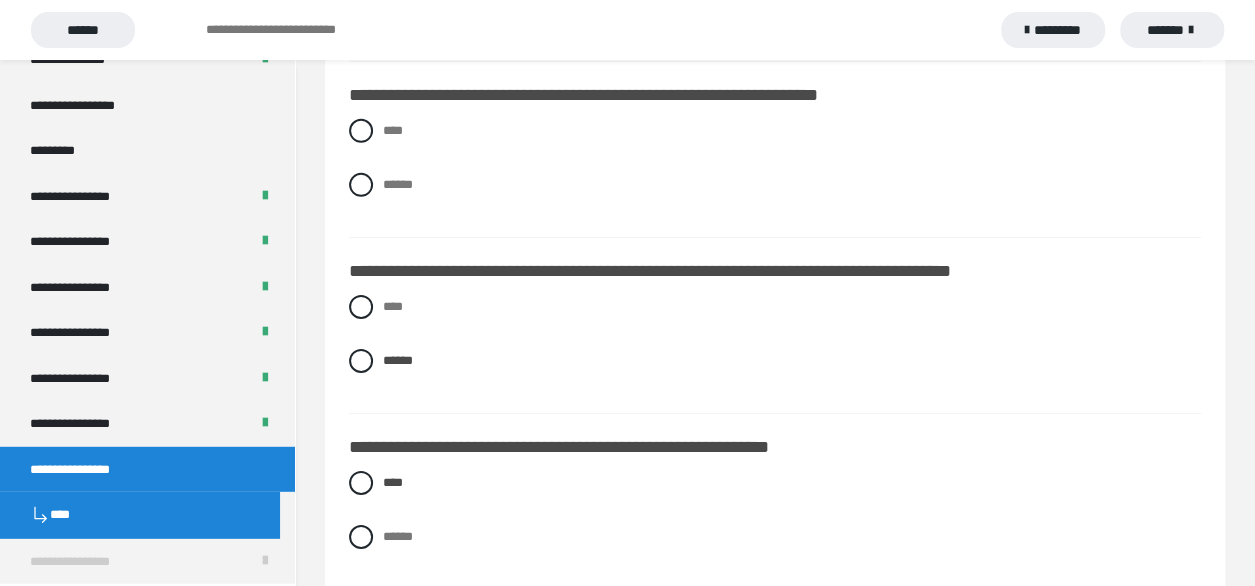 scroll, scrollTop: 2922, scrollLeft: 0, axis: vertical 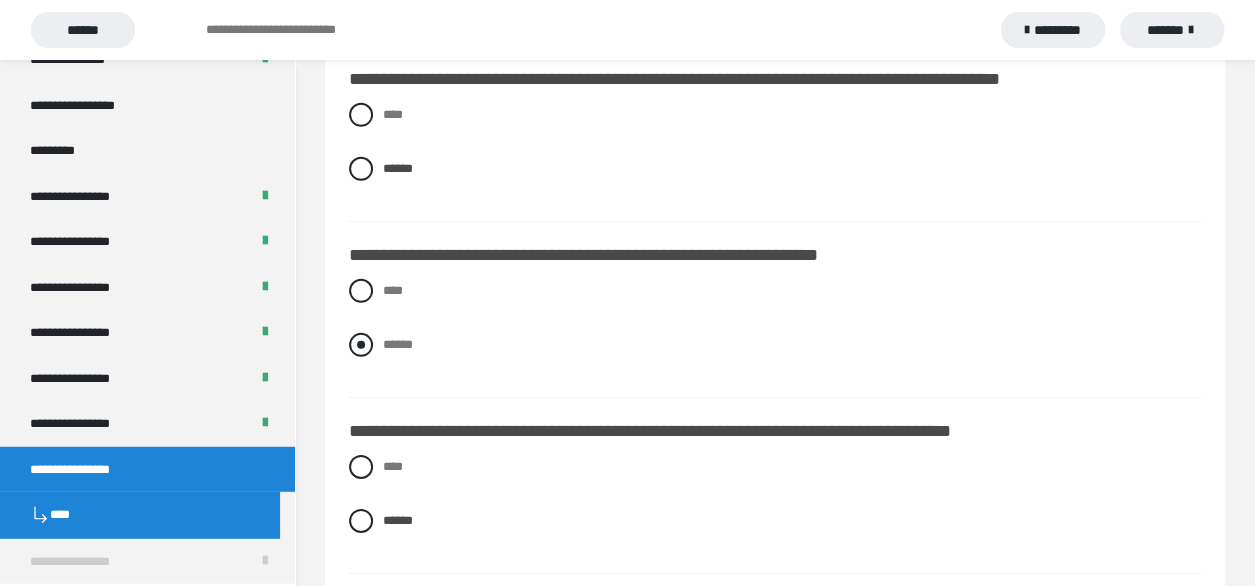 click at bounding box center [361, 345] 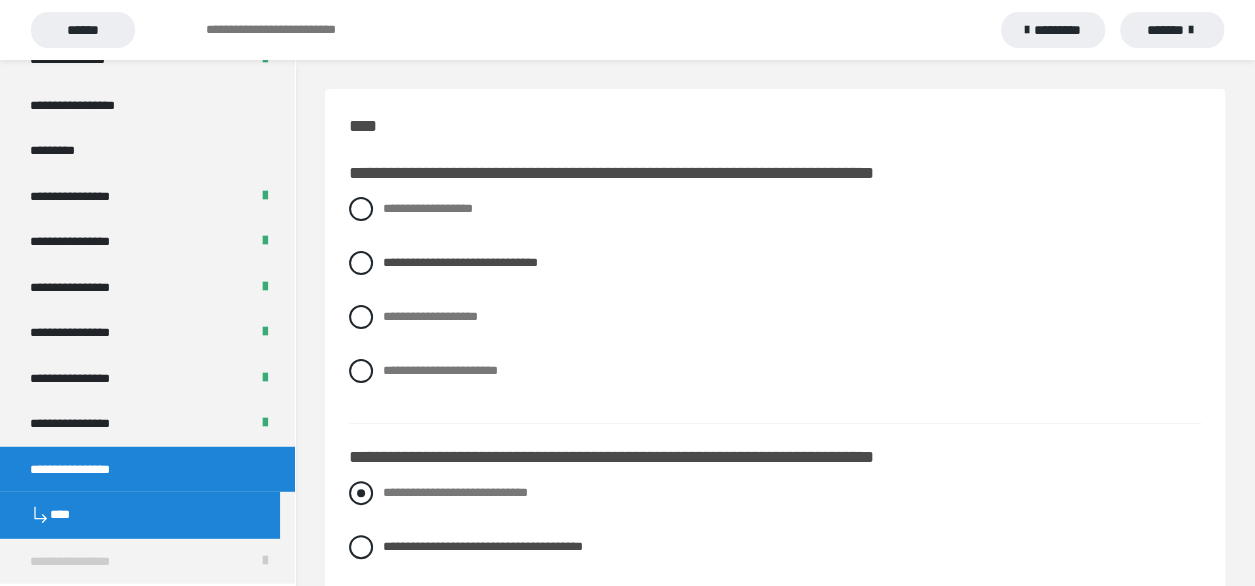 scroll, scrollTop: 0, scrollLeft: 0, axis: both 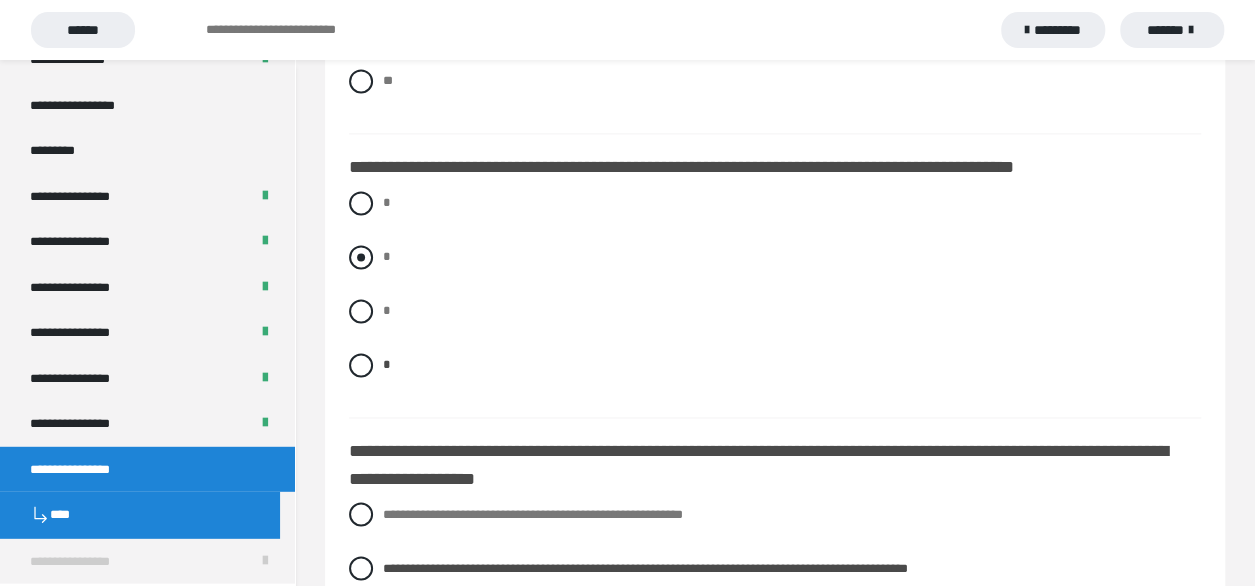 click at bounding box center (361, 257) 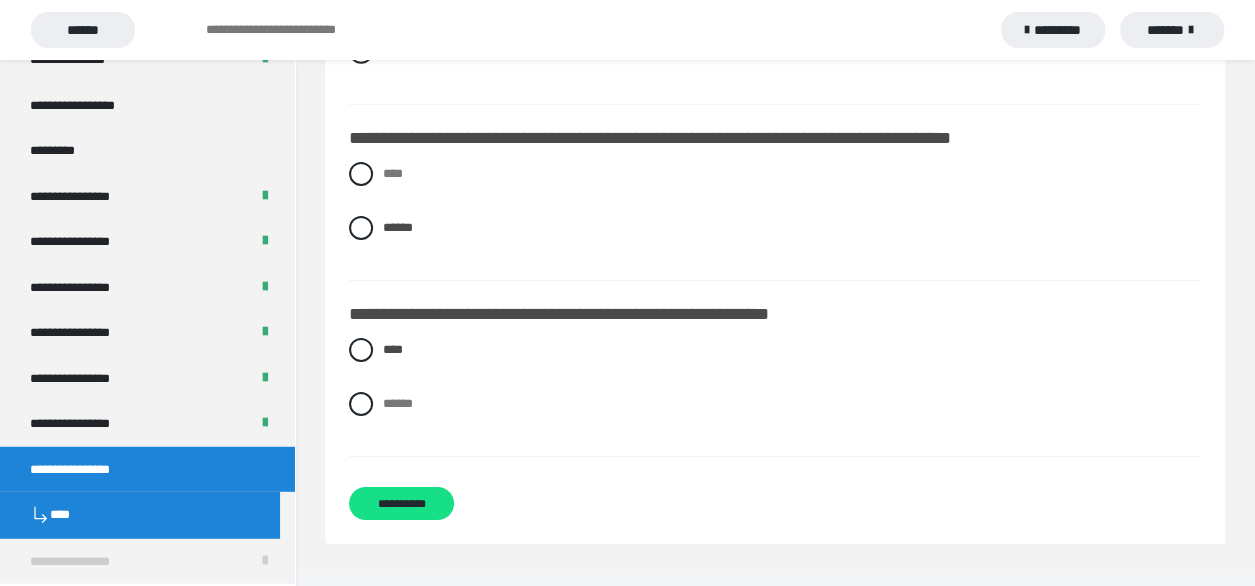scroll, scrollTop: 3222, scrollLeft: 0, axis: vertical 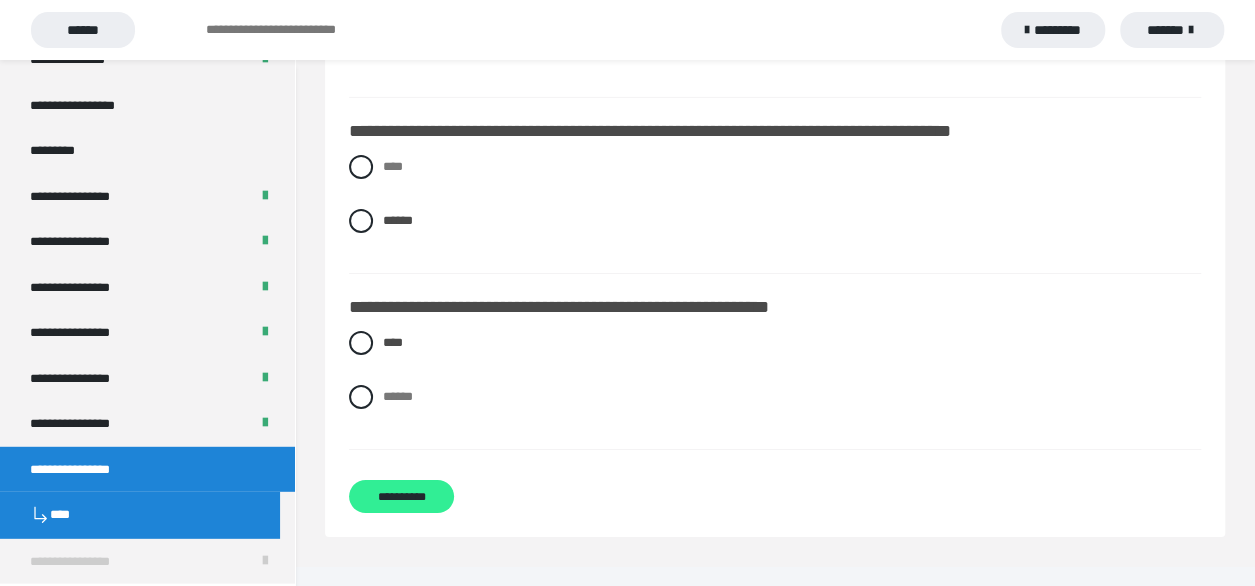 click on "**********" at bounding box center [401, 496] 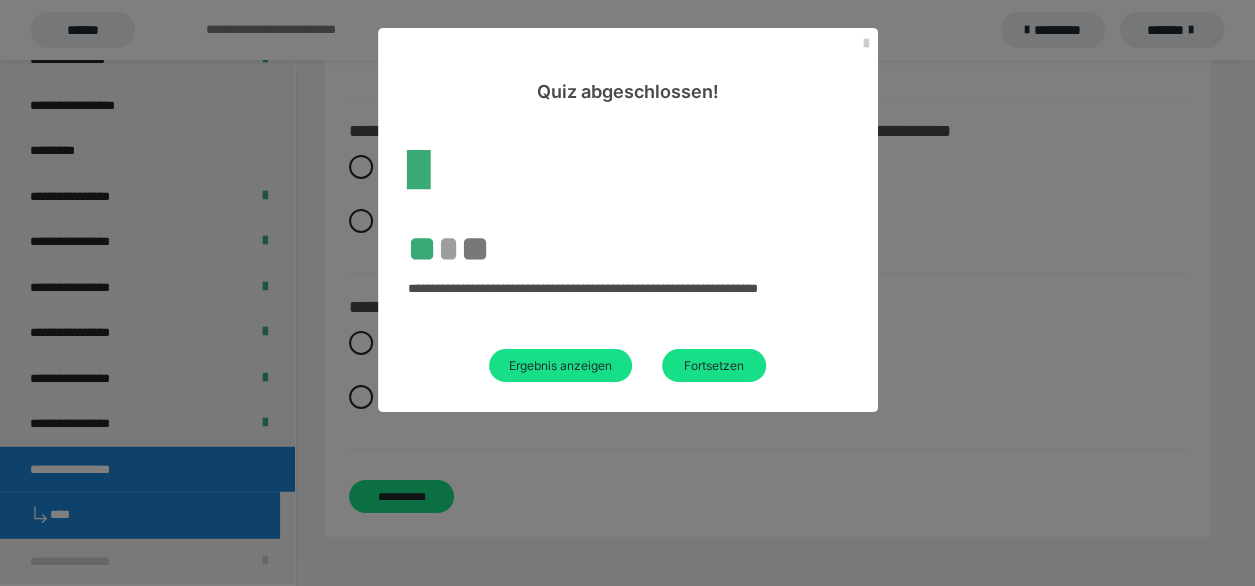 scroll, scrollTop: 60, scrollLeft: 0, axis: vertical 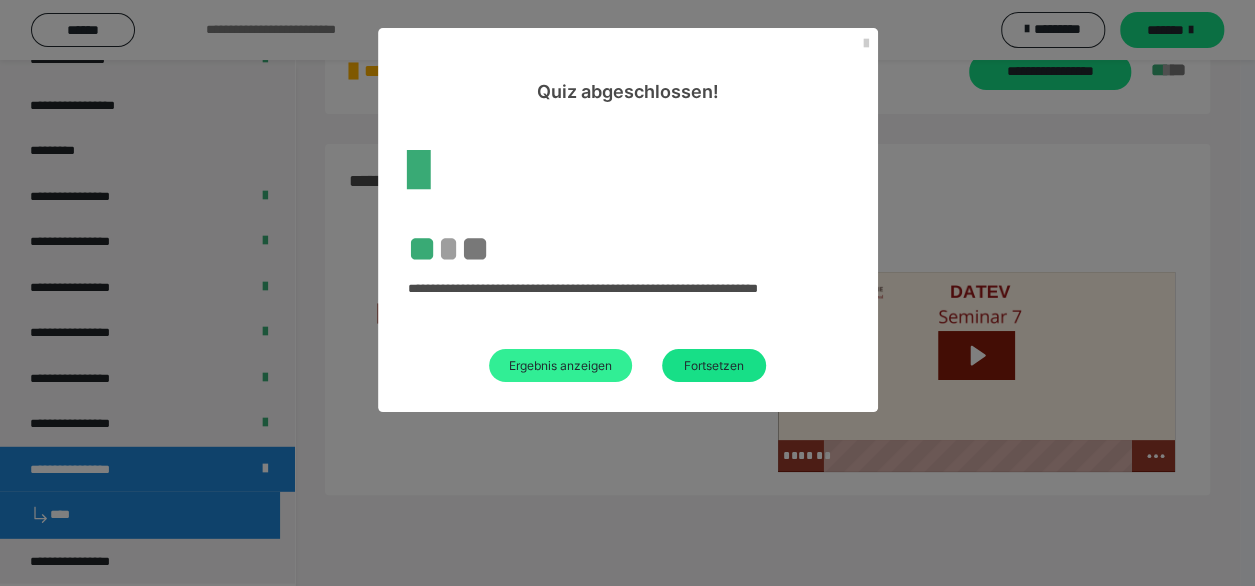 click on "Ergebnis anzeigen" at bounding box center [560, 365] 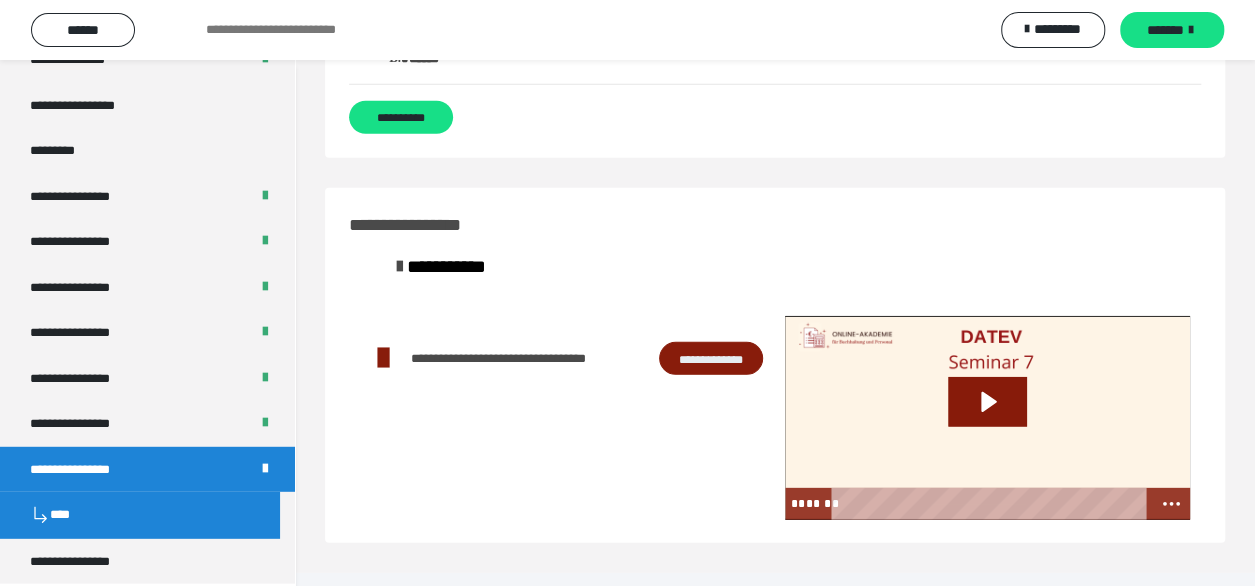 scroll, scrollTop: 2663, scrollLeft: 0, axis: vertical 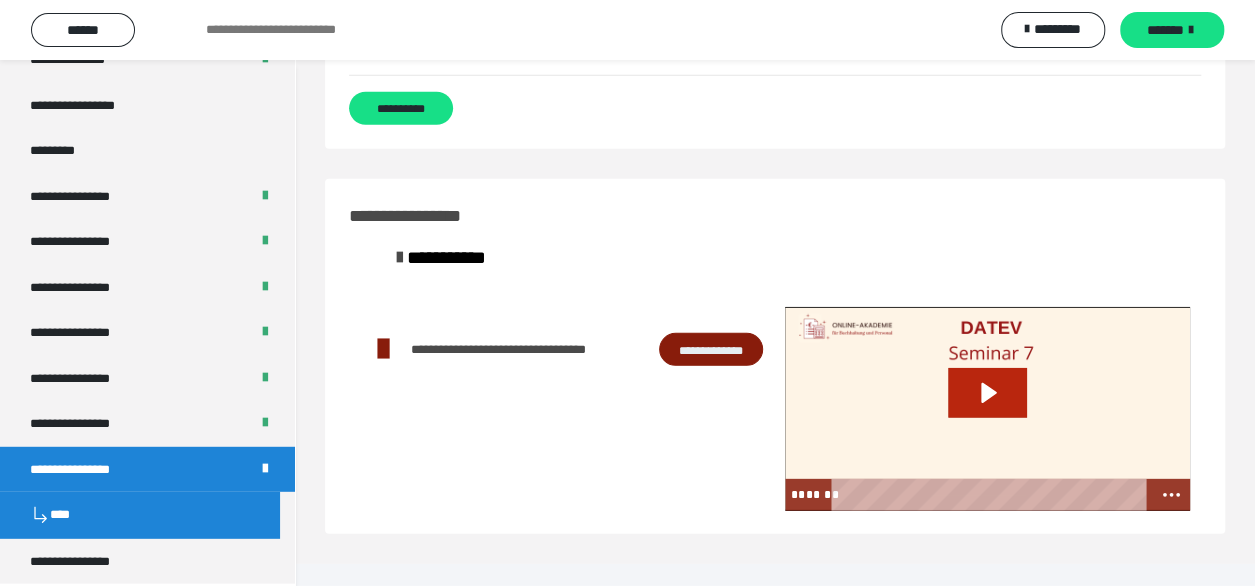 click 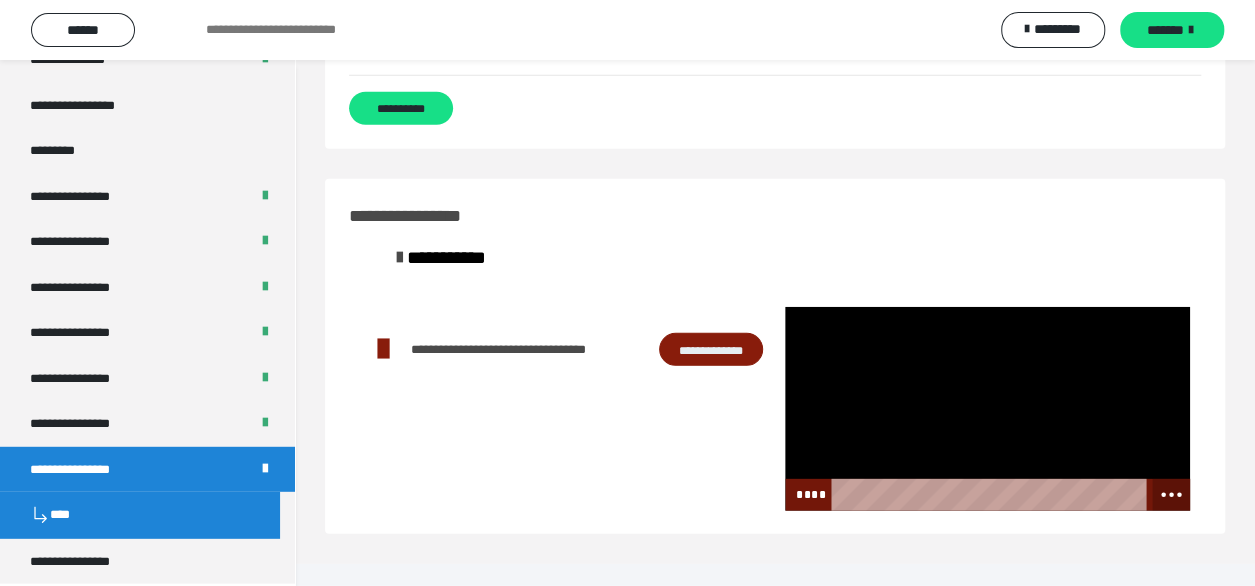 click 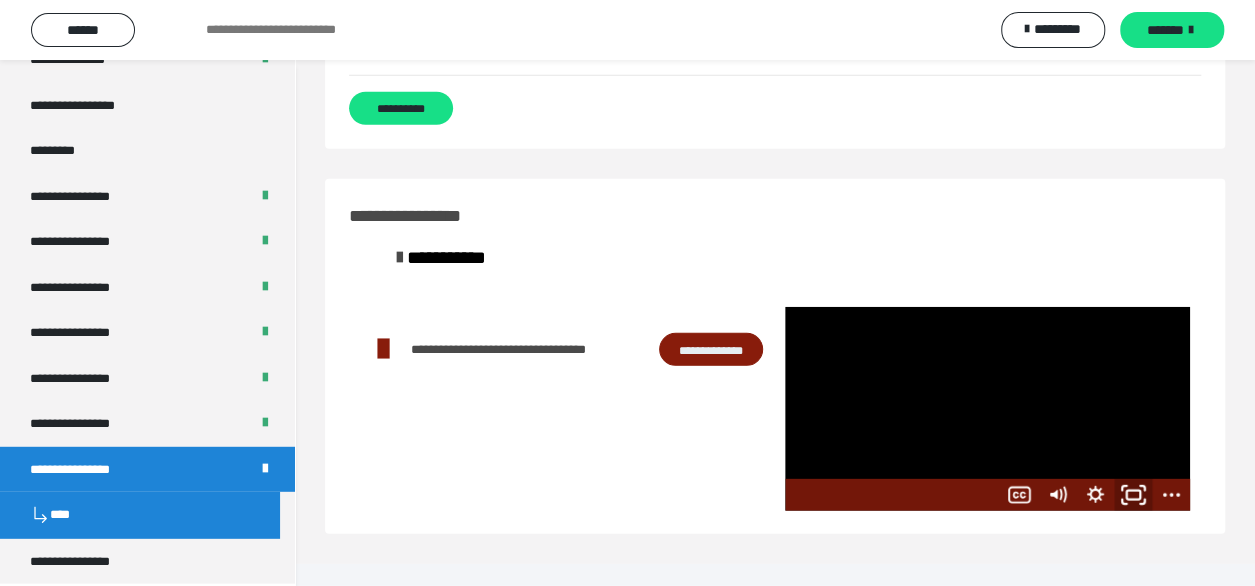click 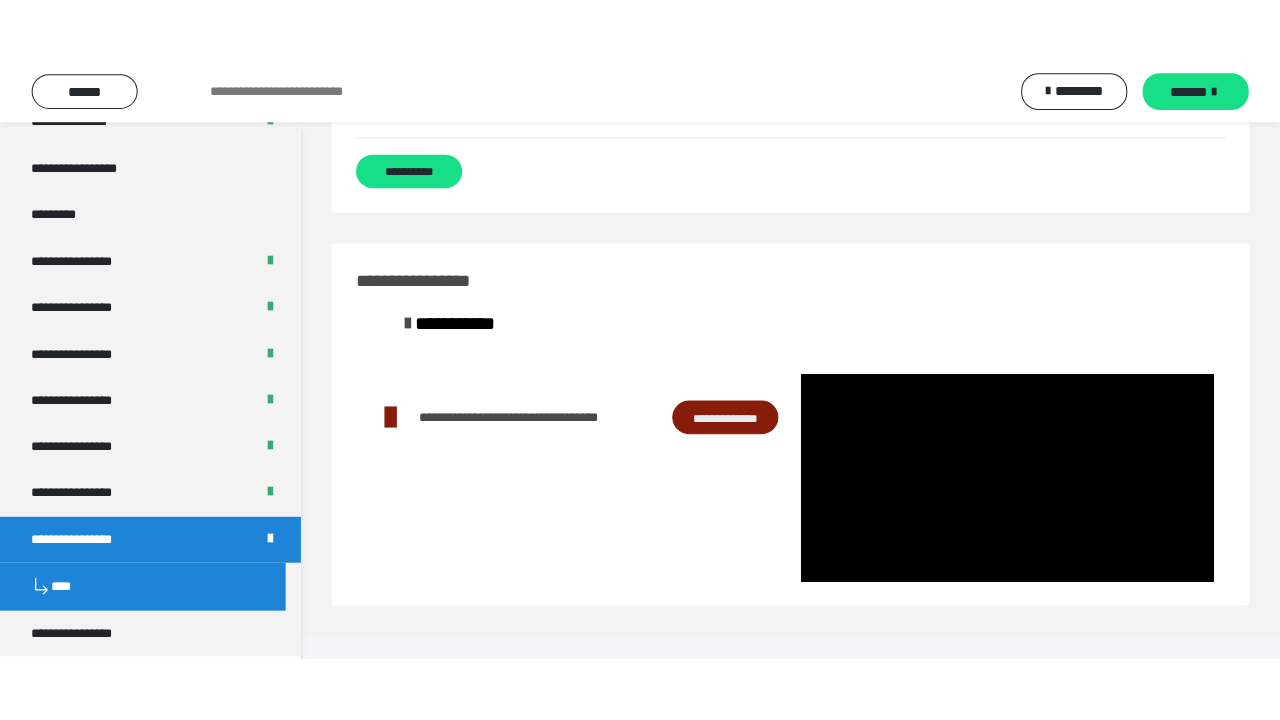 scroll, scrollTop: 2536, scrollLeft: 0, axis: vertical 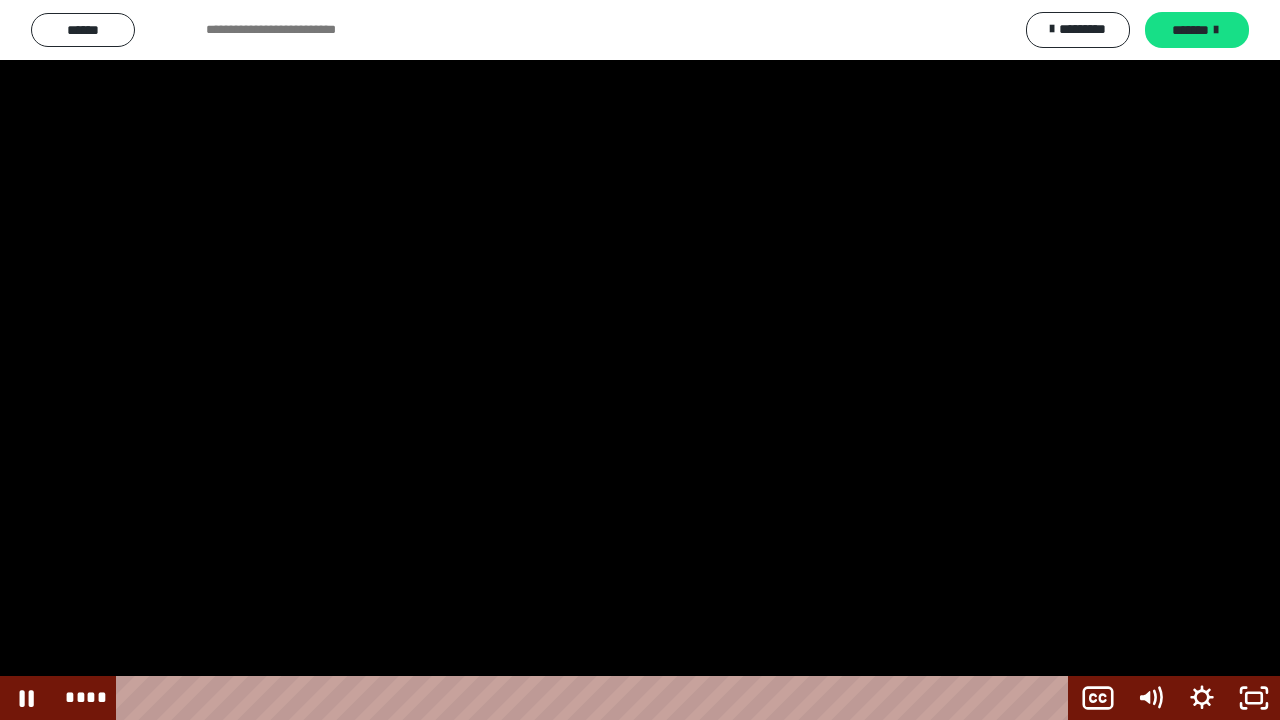 click at bounding box center [640, 360] 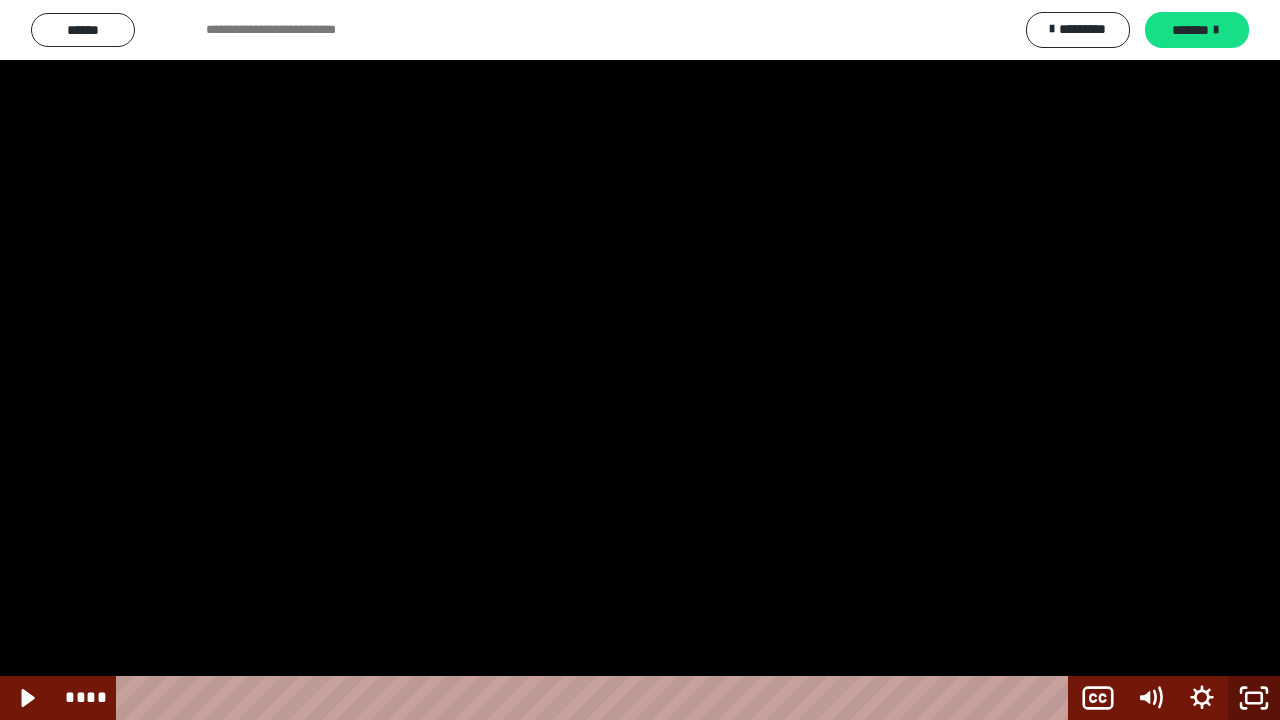 click 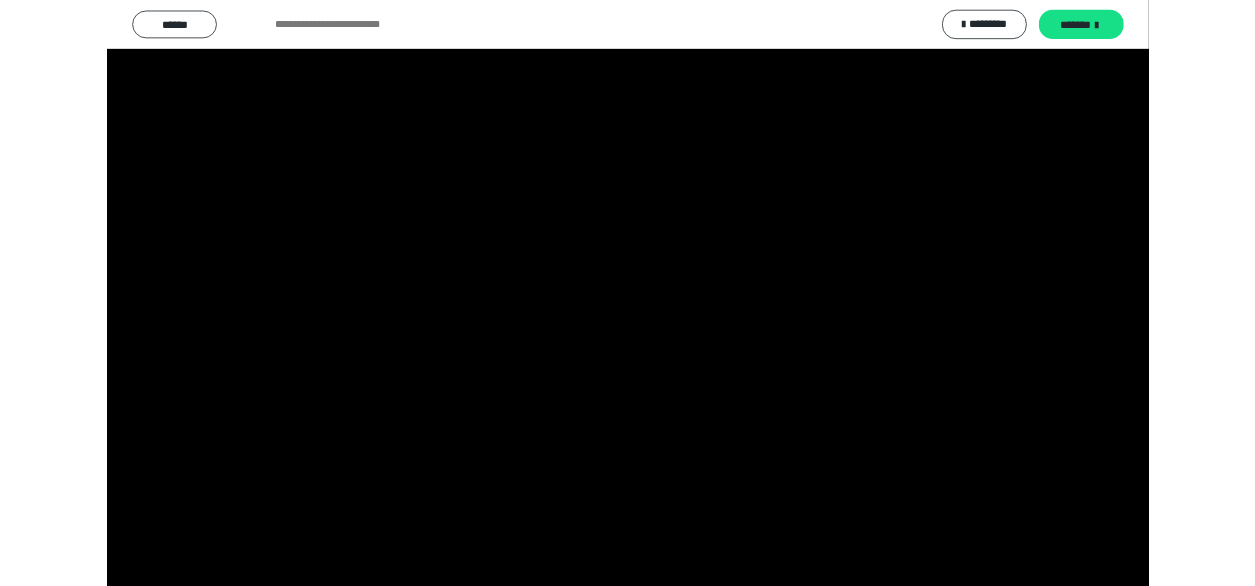 scroll, scrollTop: 2534, scrollLeft: 0, axis: vertical 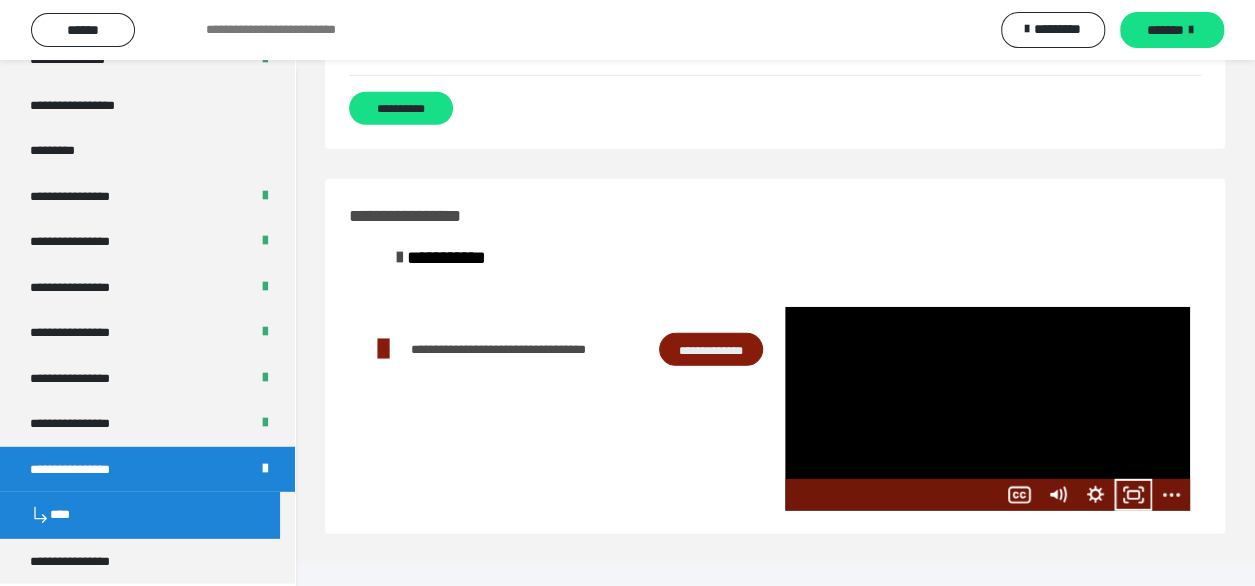 click at bounding box center [987, 409] 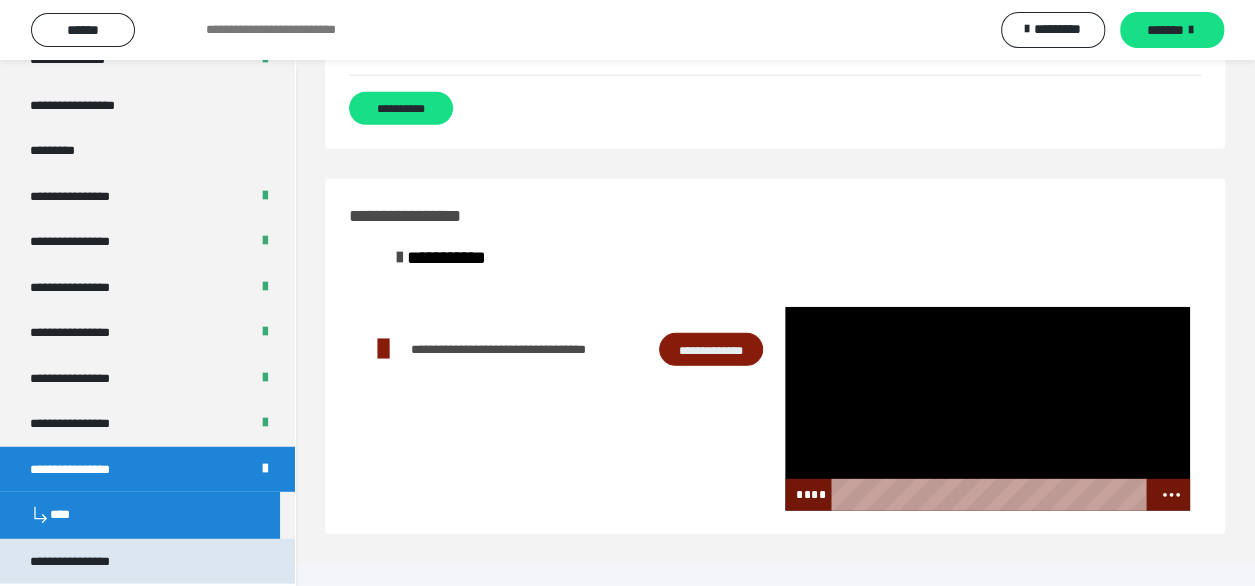 click on "**********" at bounding box center [87, 562] 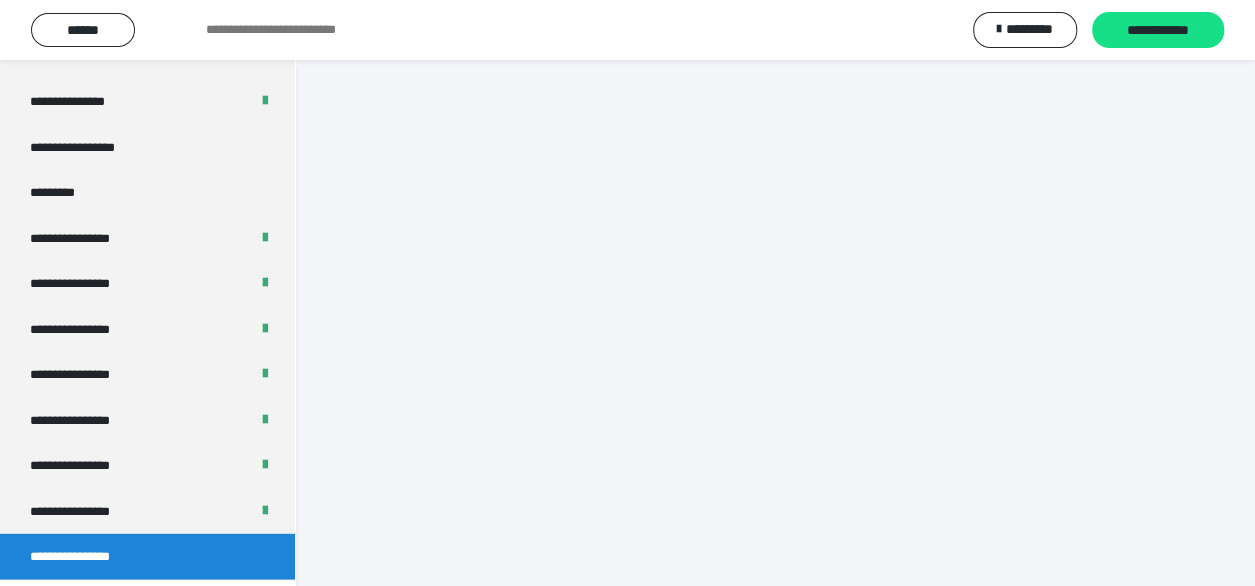 scroll, scrollTop: 0, scrollLeft: 0, axis: both 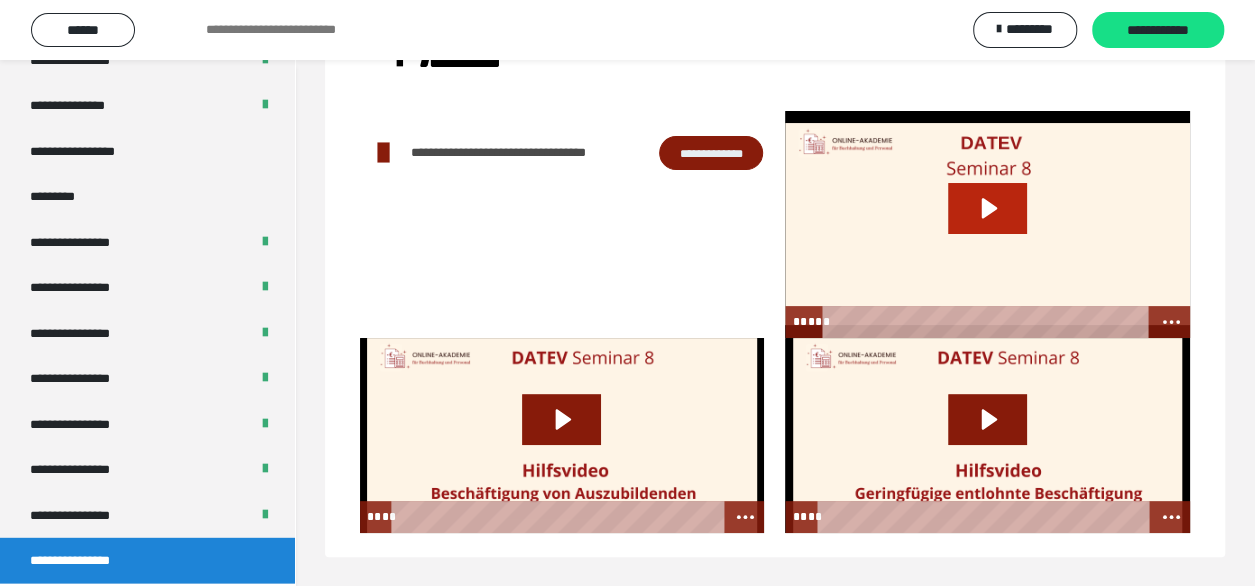 click 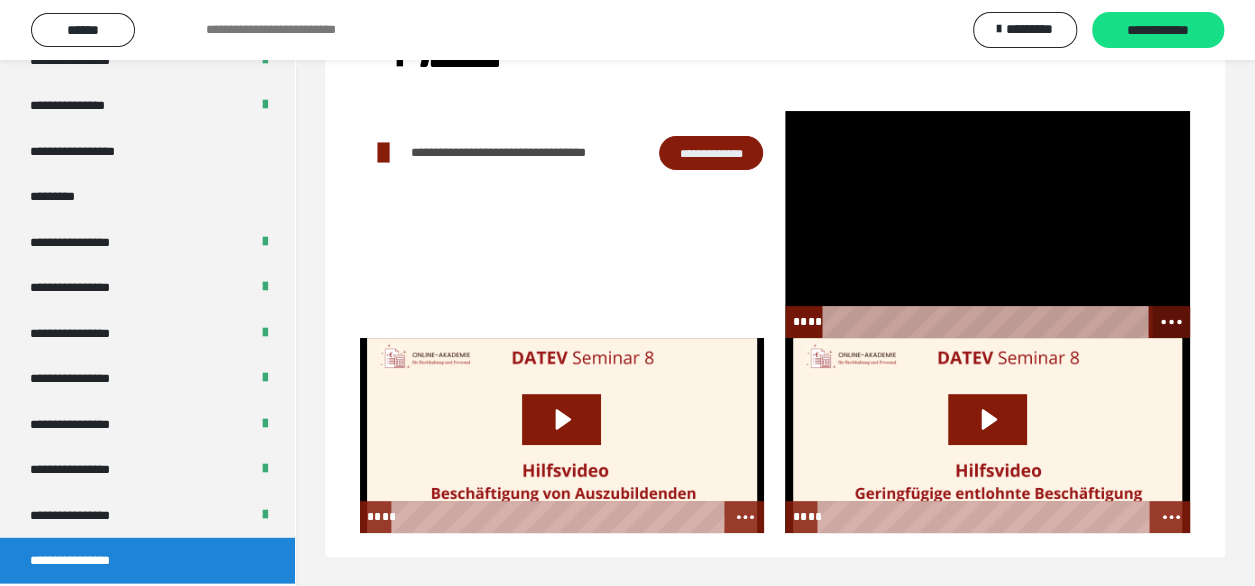 click 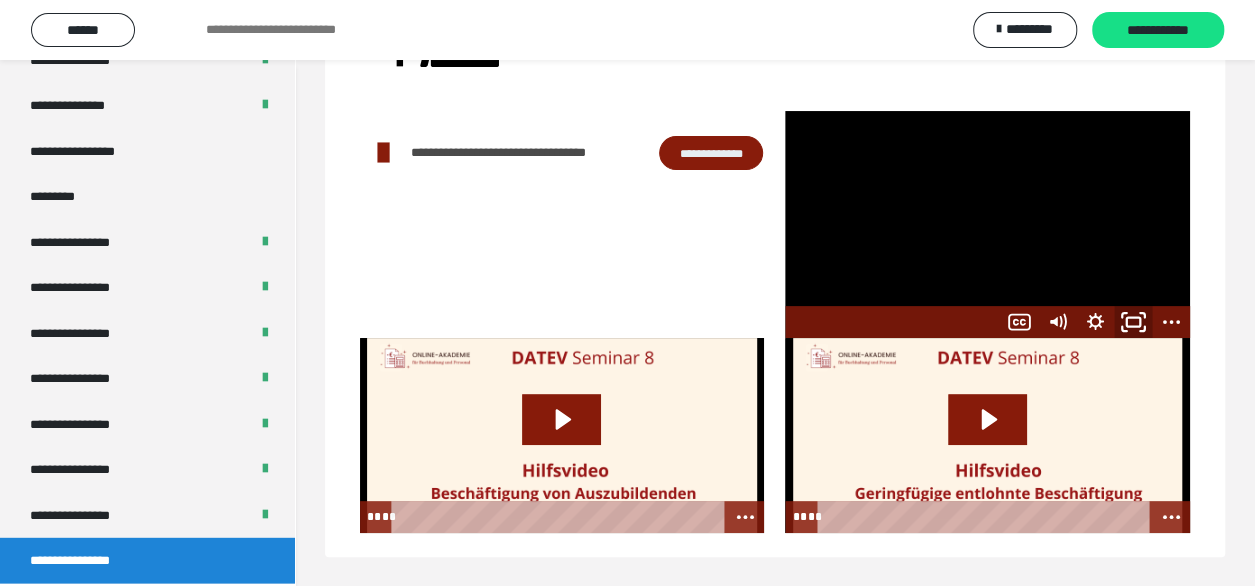 click 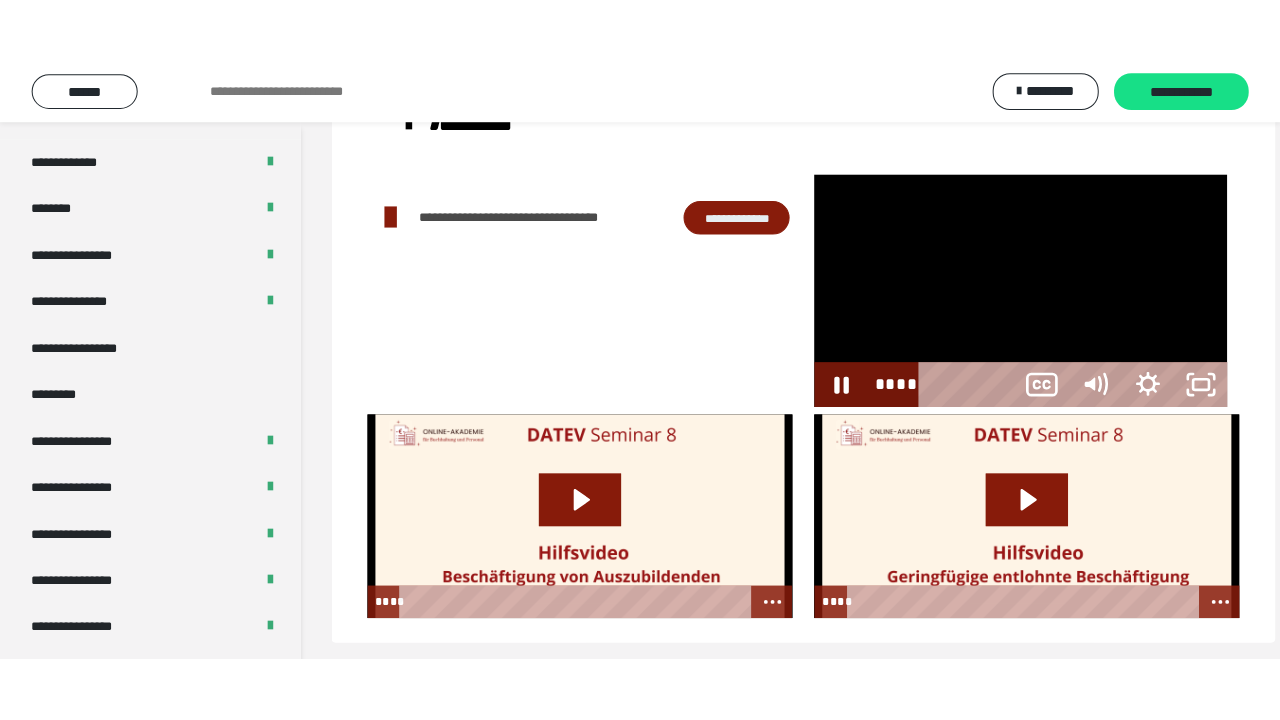 scroll, scrollTop: 60, scrollLeft: 0, axis: vertical 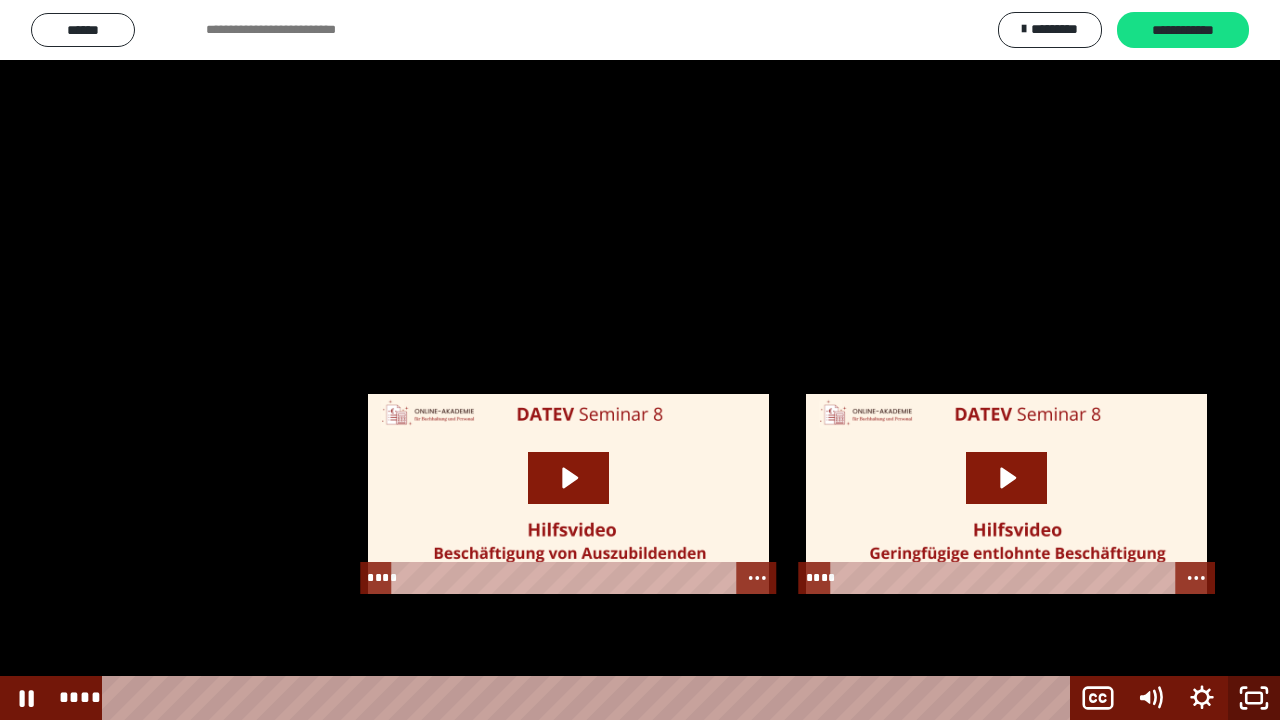 click 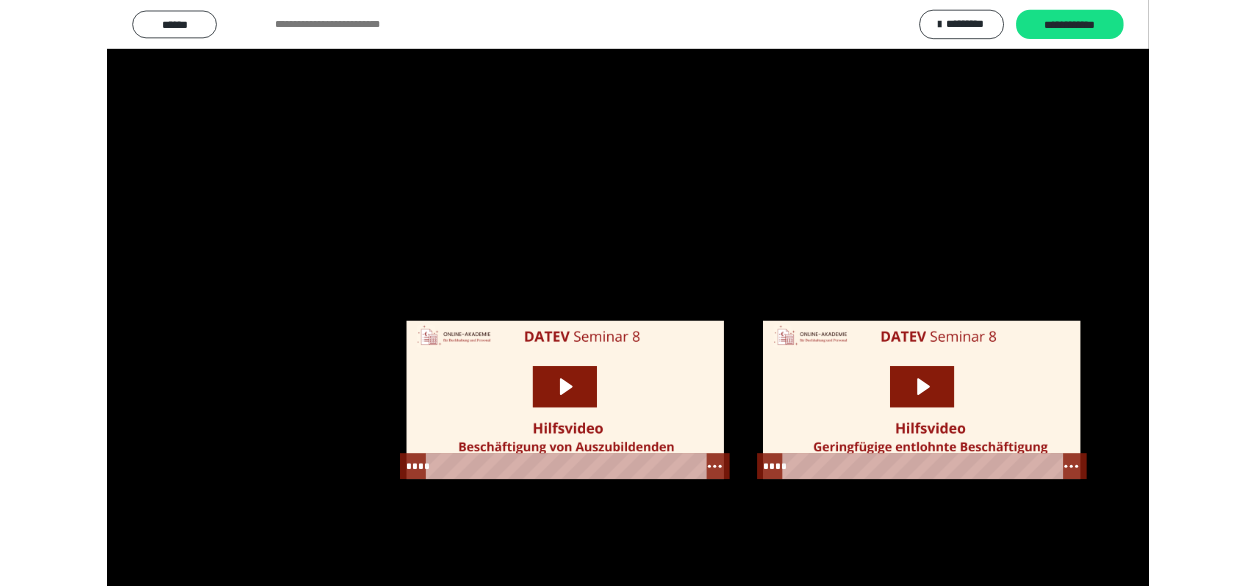 scroll, scrollTop: 2398, scrollLeft: 0, axis: vertical 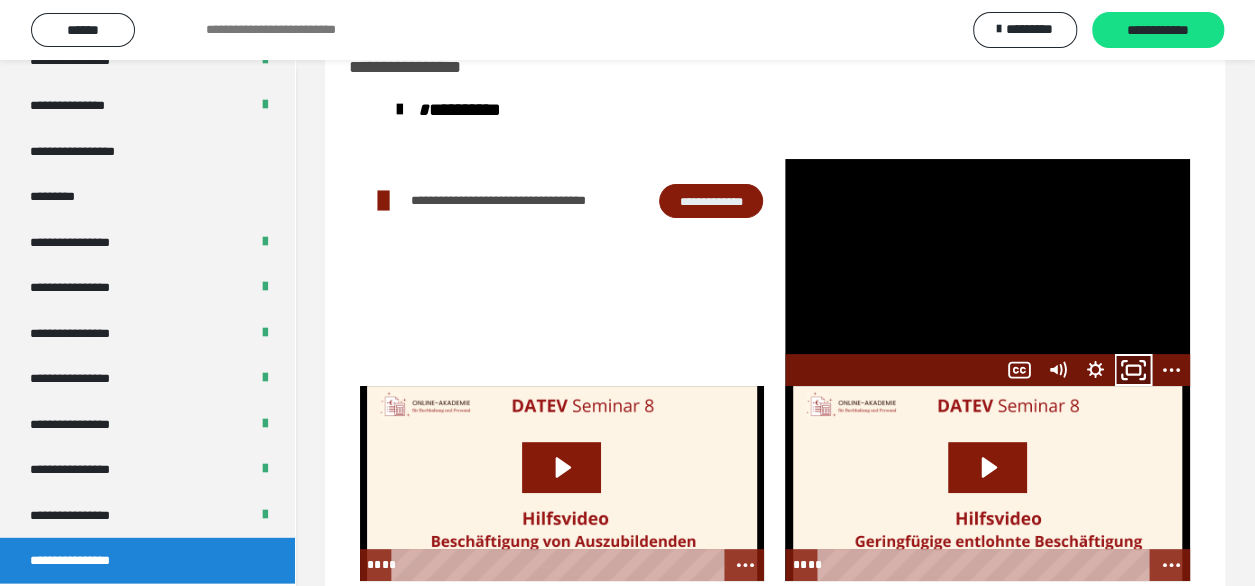 click 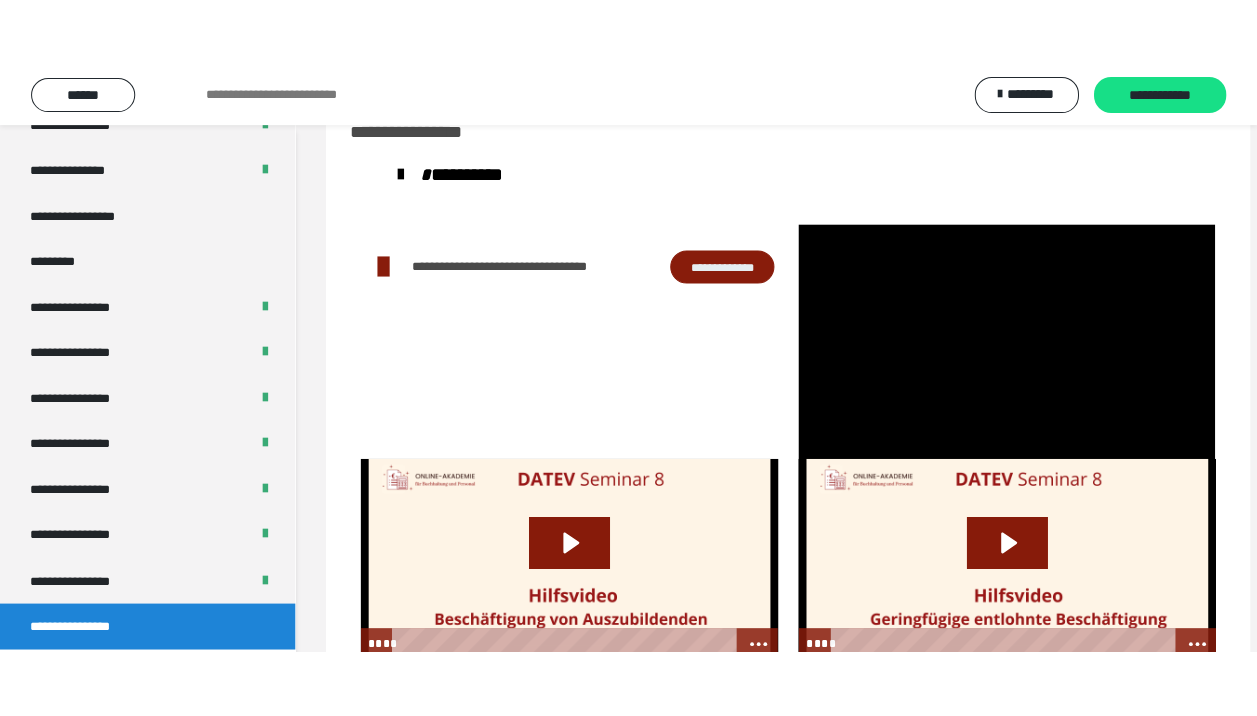 scroll, scrollTop: 2394, scrollLeft: 0, axis: vertical 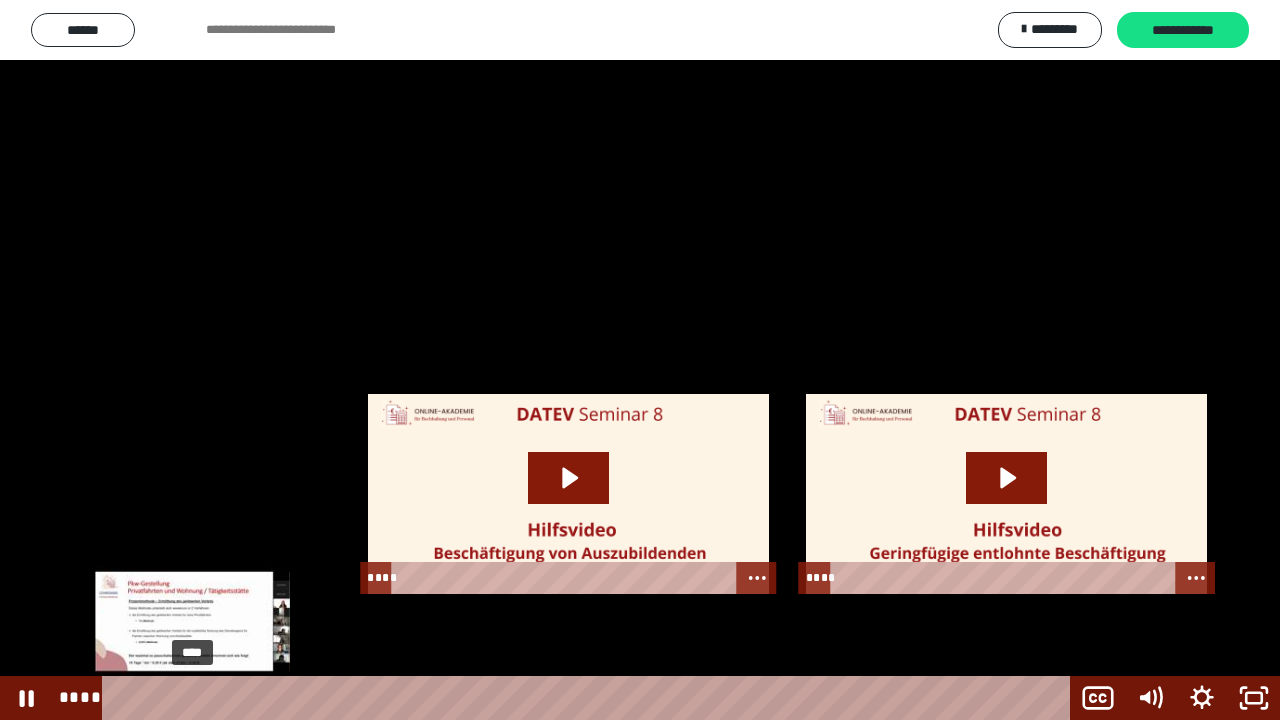 click on "****" at bounding box center (590, 698) 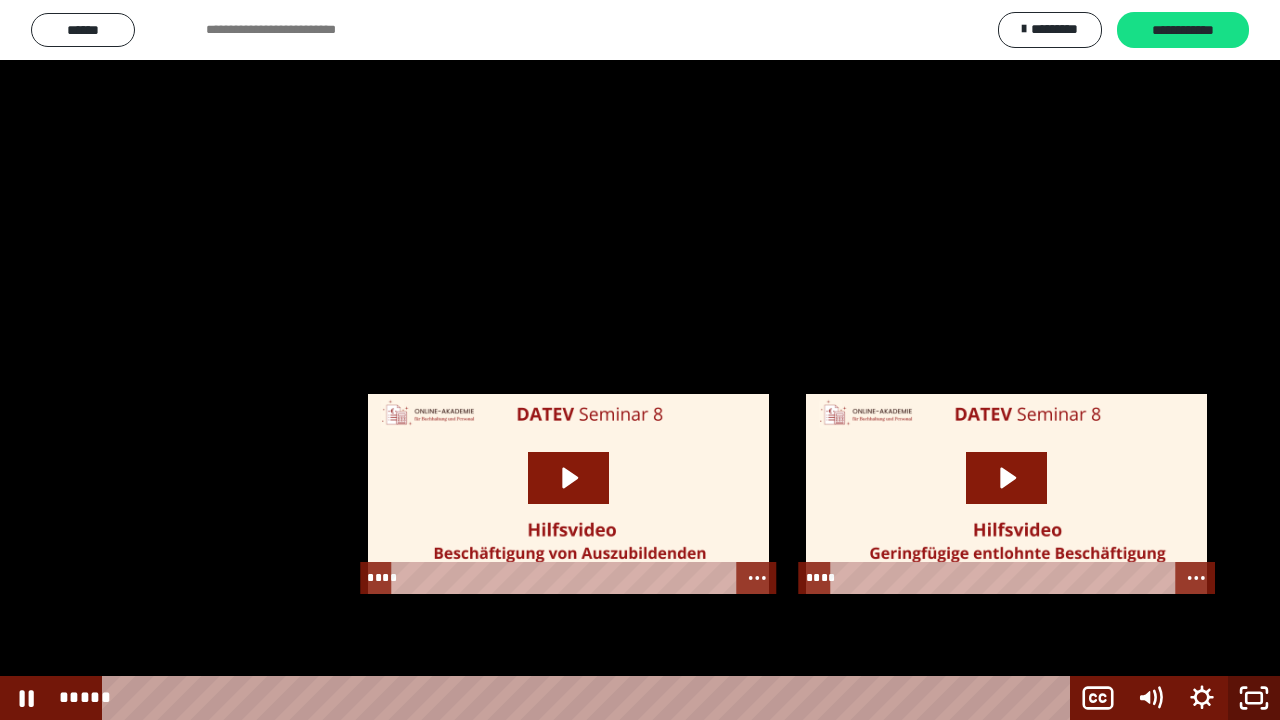 click 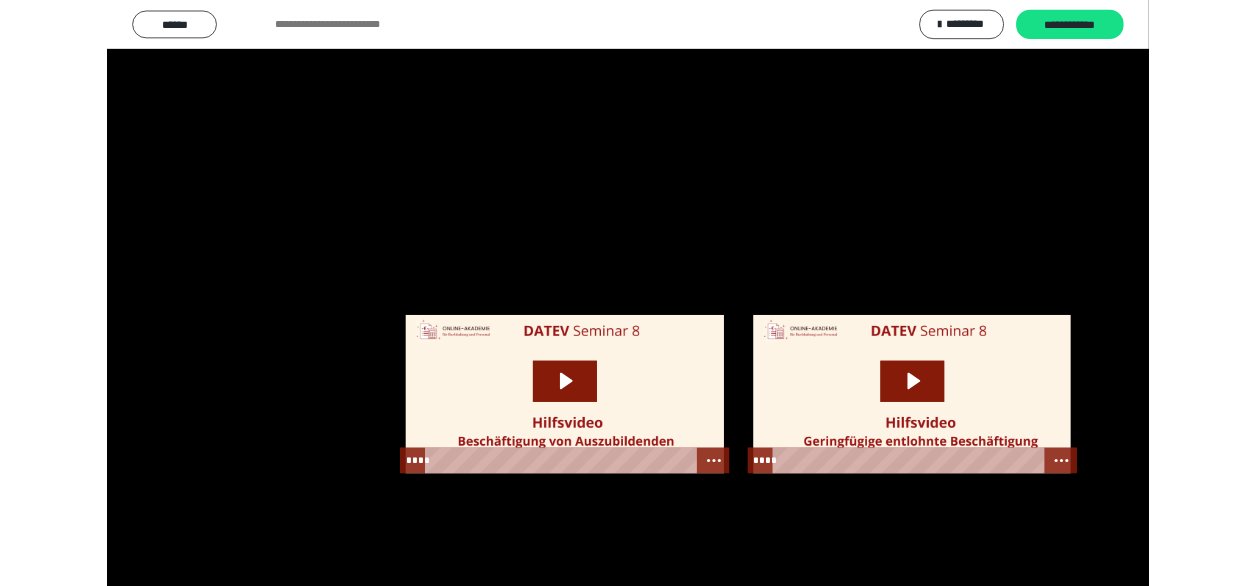 scroll, scrollTop: 2398, scrollLeft: 0, axis: vertical 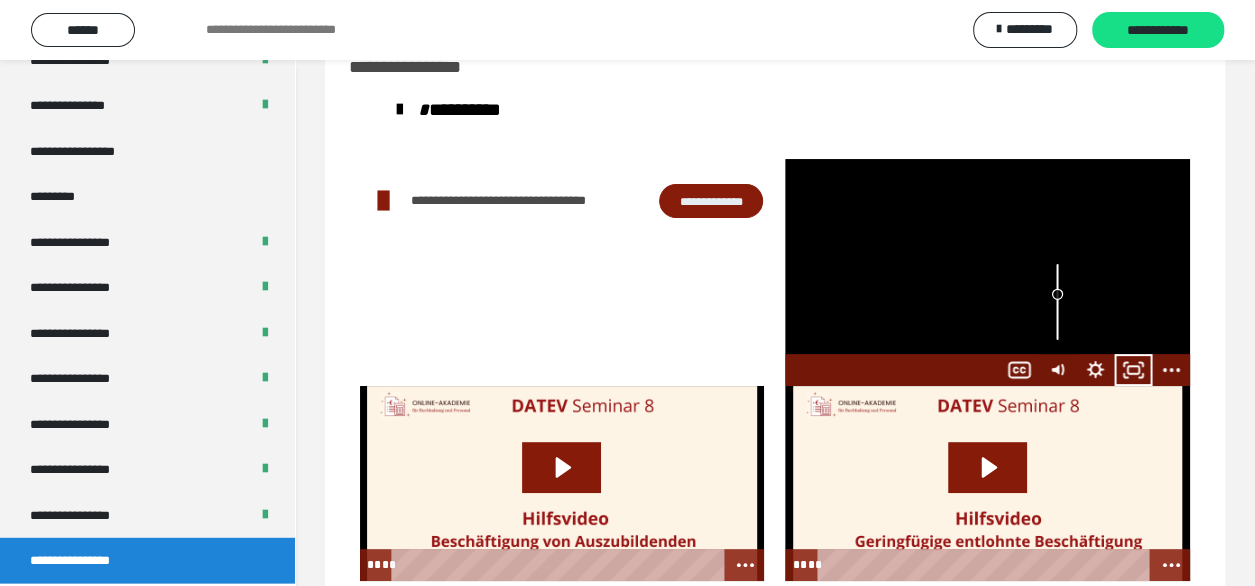 drag, startPoint x: 1054, startPoint y: 277, endPoint x: 1054, endPoint y: 294, distance: 17 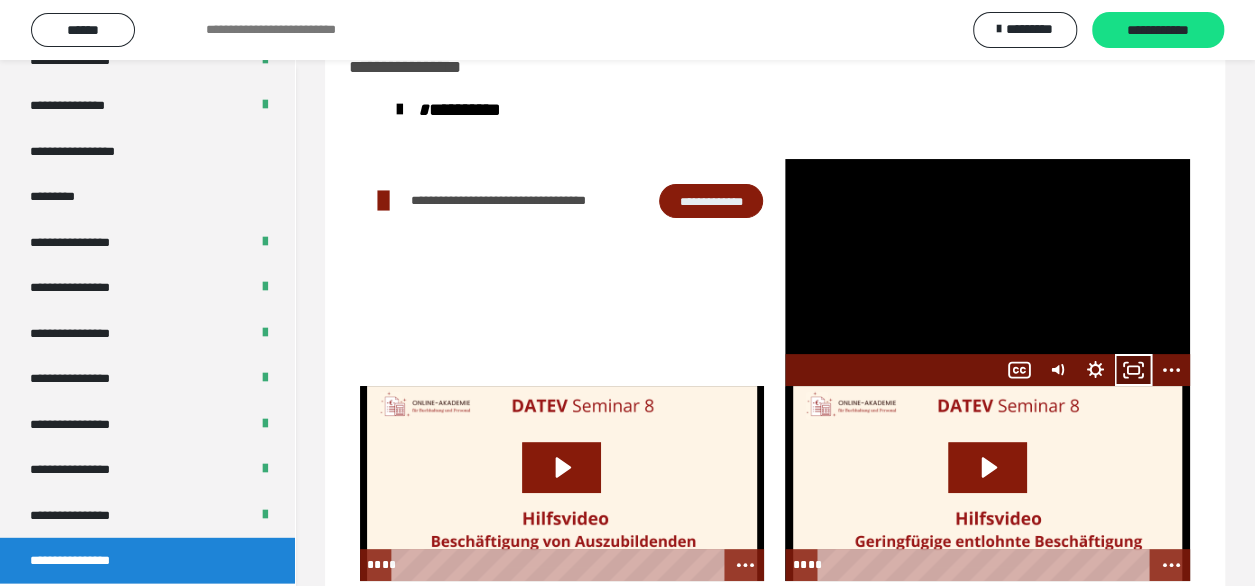 click 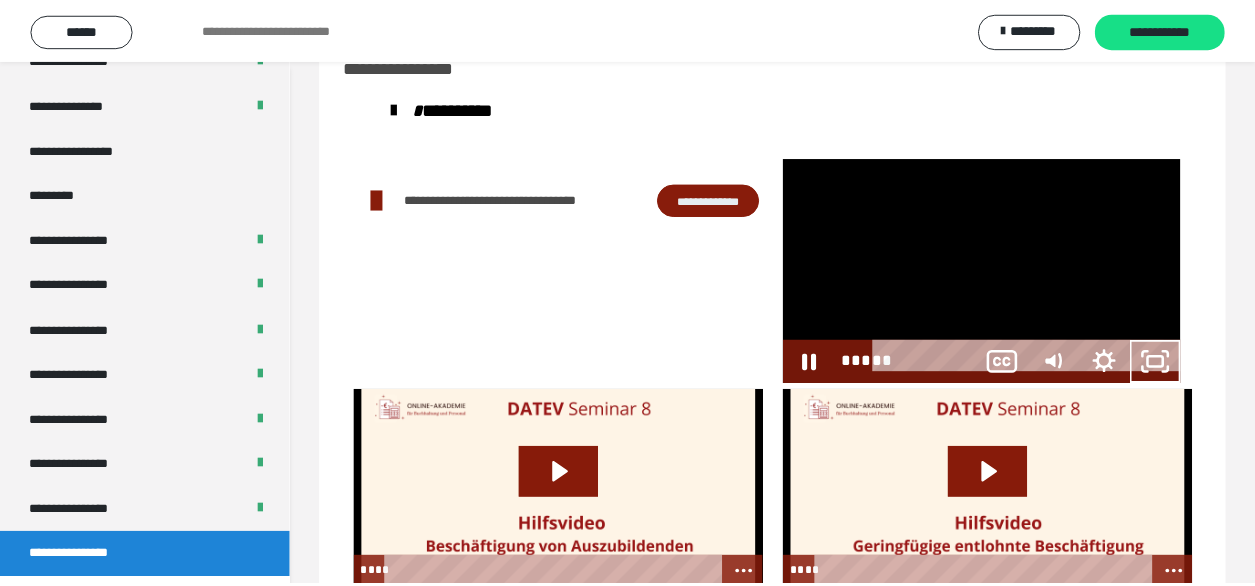 scroll, scrollTop: 2394, scrollLeft: 0, axis: vertical 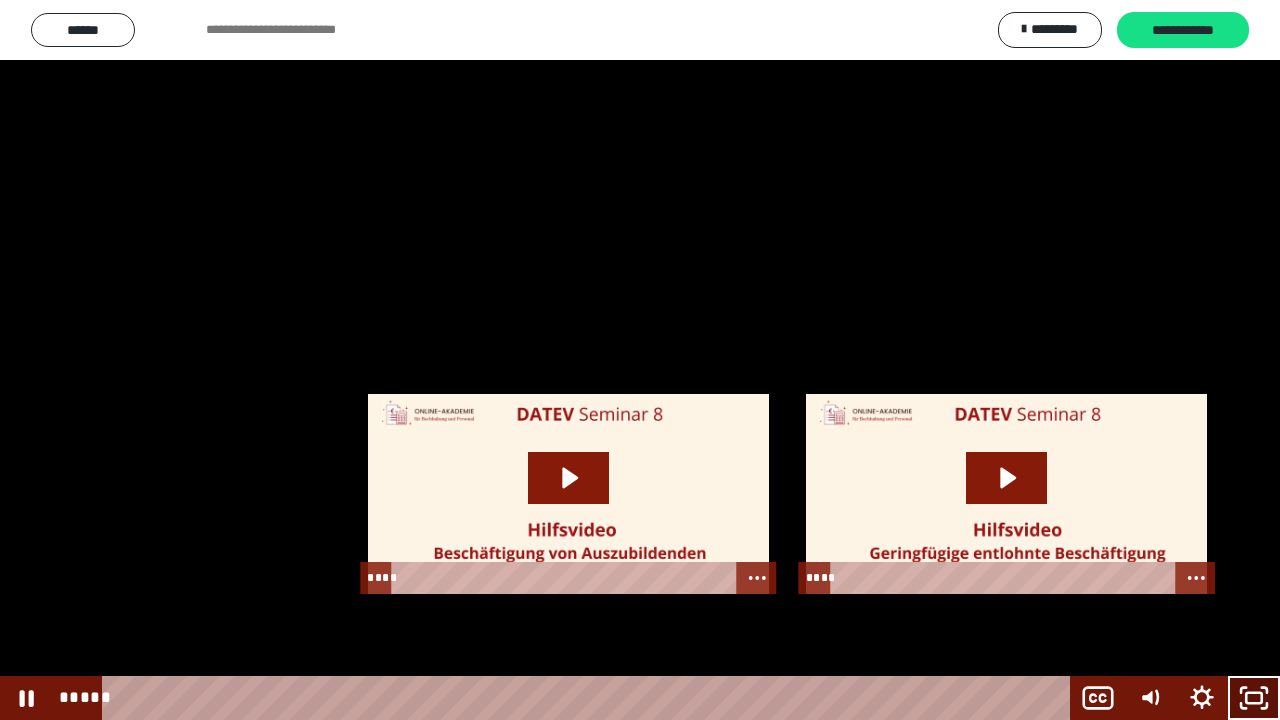 click 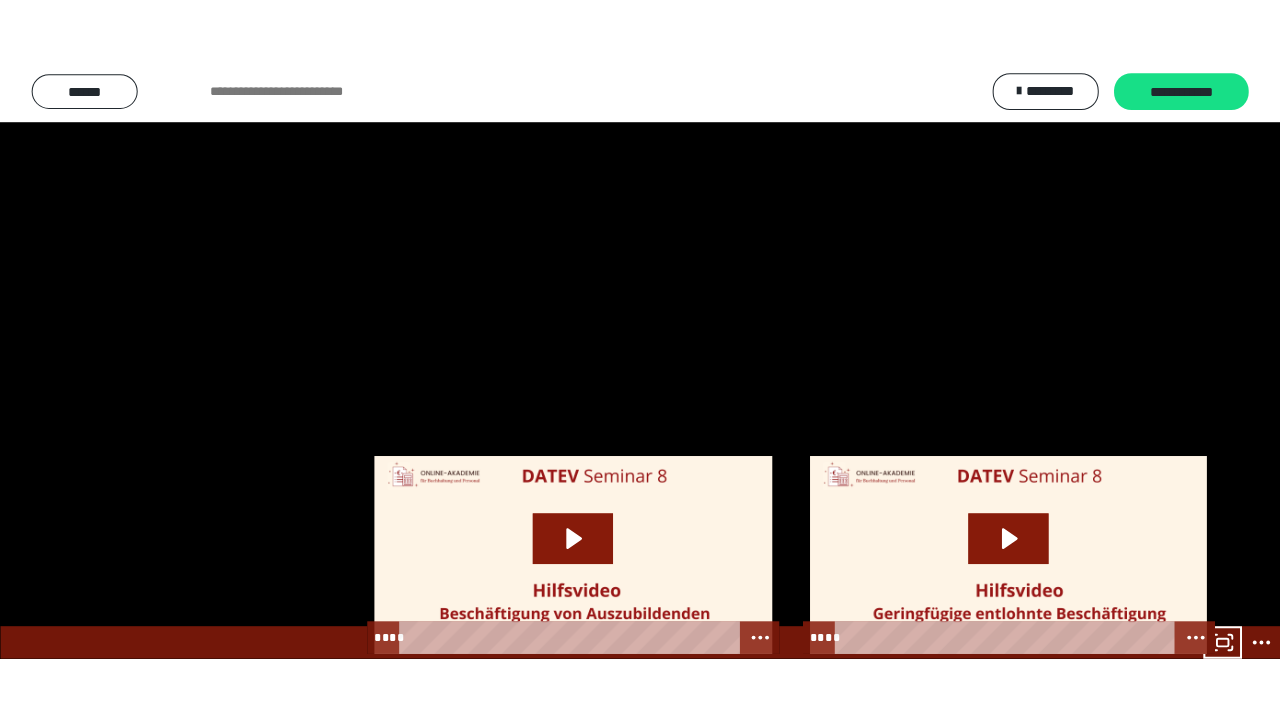 scroll, scrollTop: 2528, scrollLeft: 0, axis: vertical 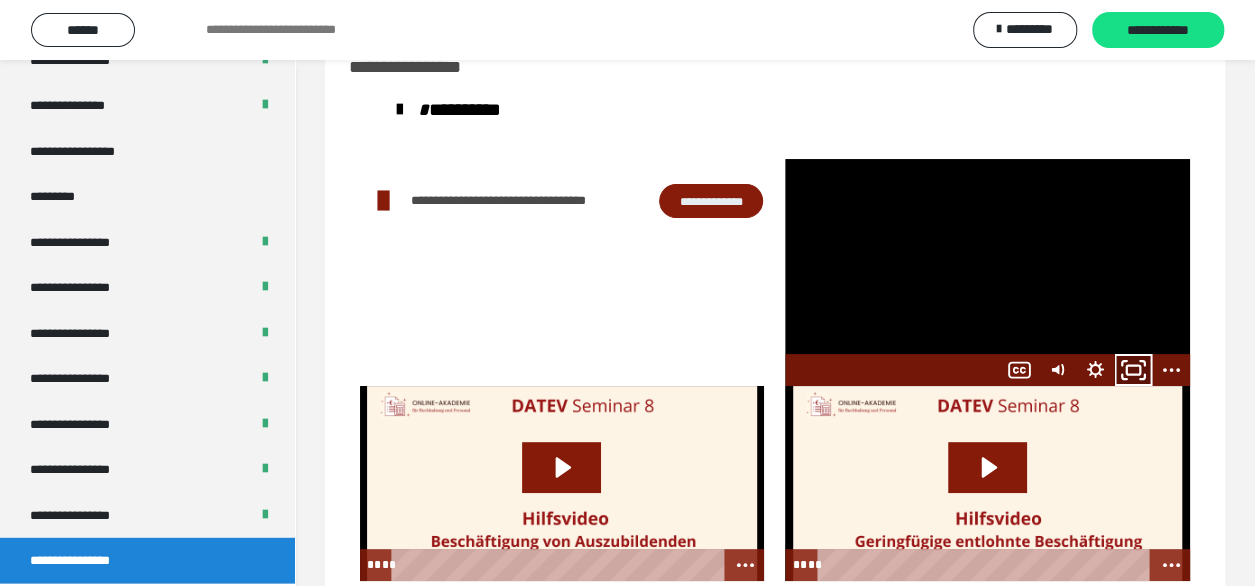 click 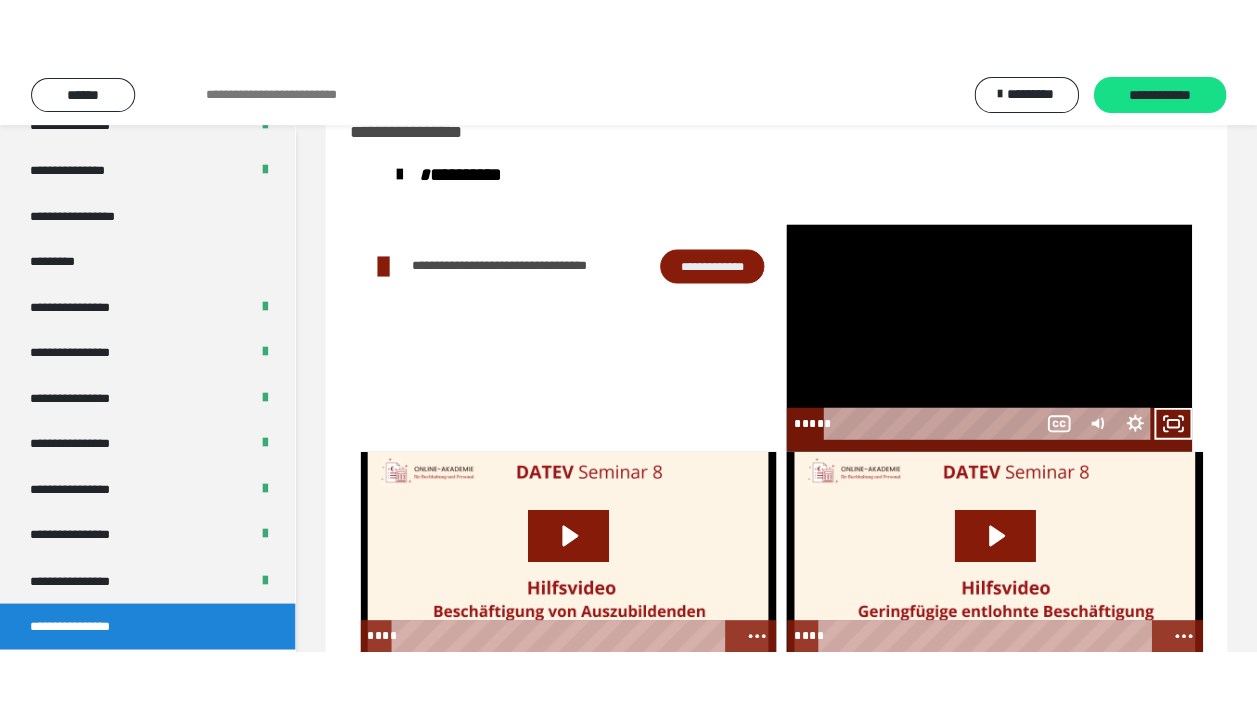 scroll, scrollTop: 2394, scrollLeft: 0, axis: vertical 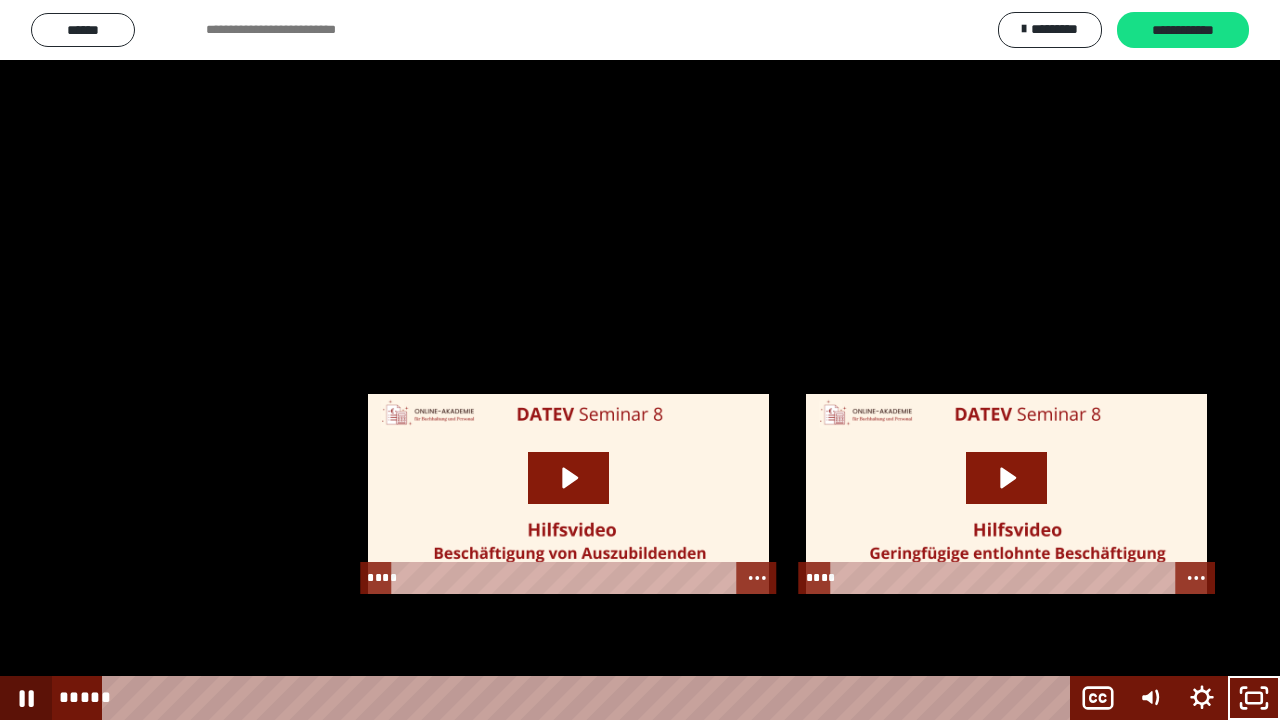 click 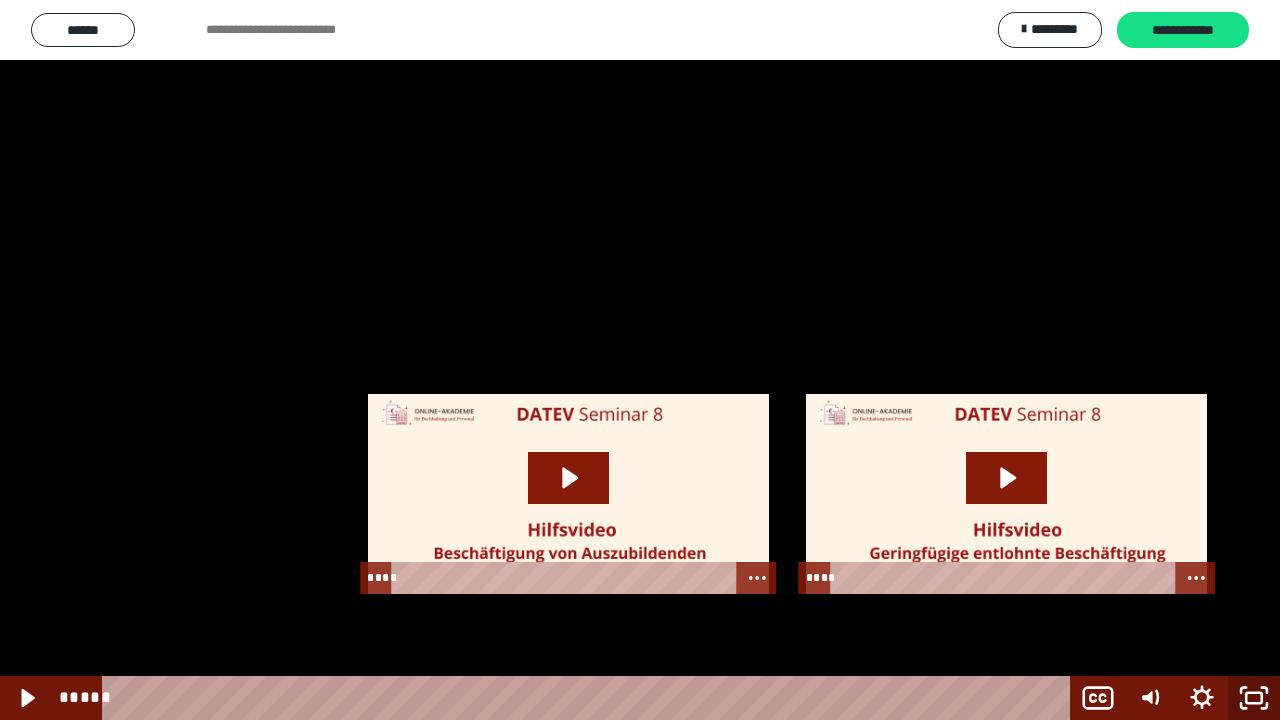 click 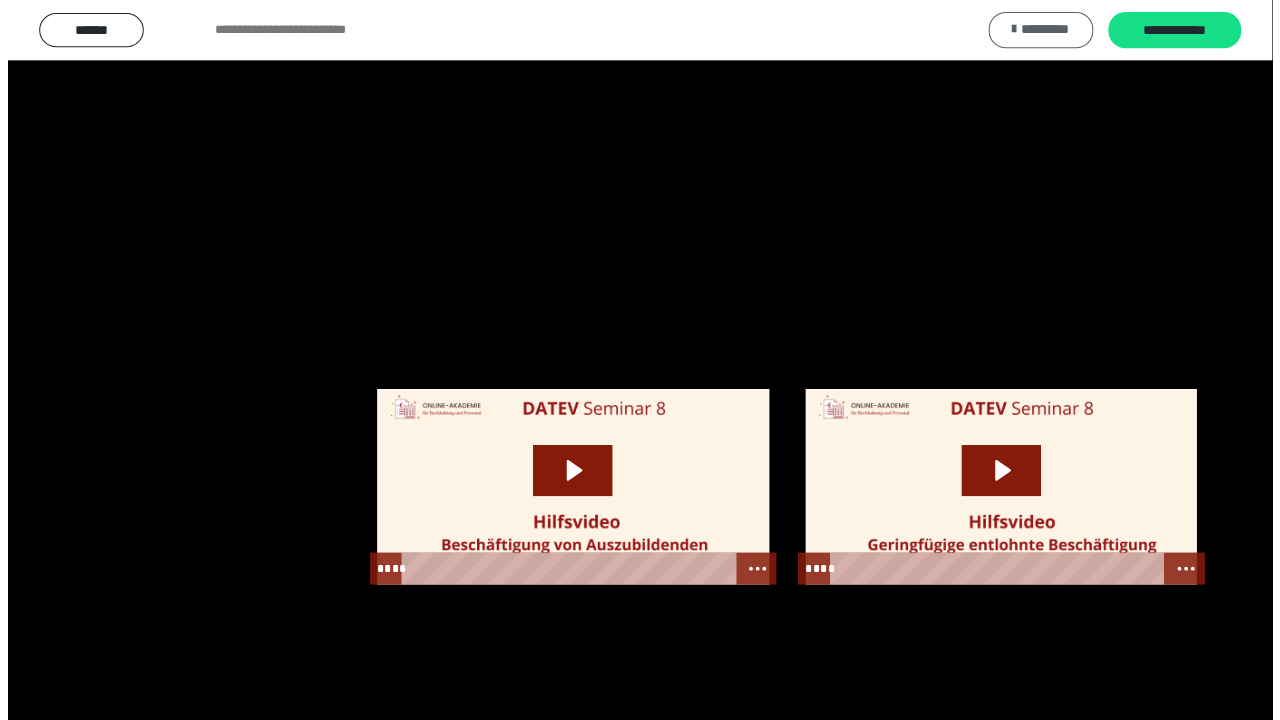 scroll, scrollTop: 2528, scrollLeft: 0, axis: vertical 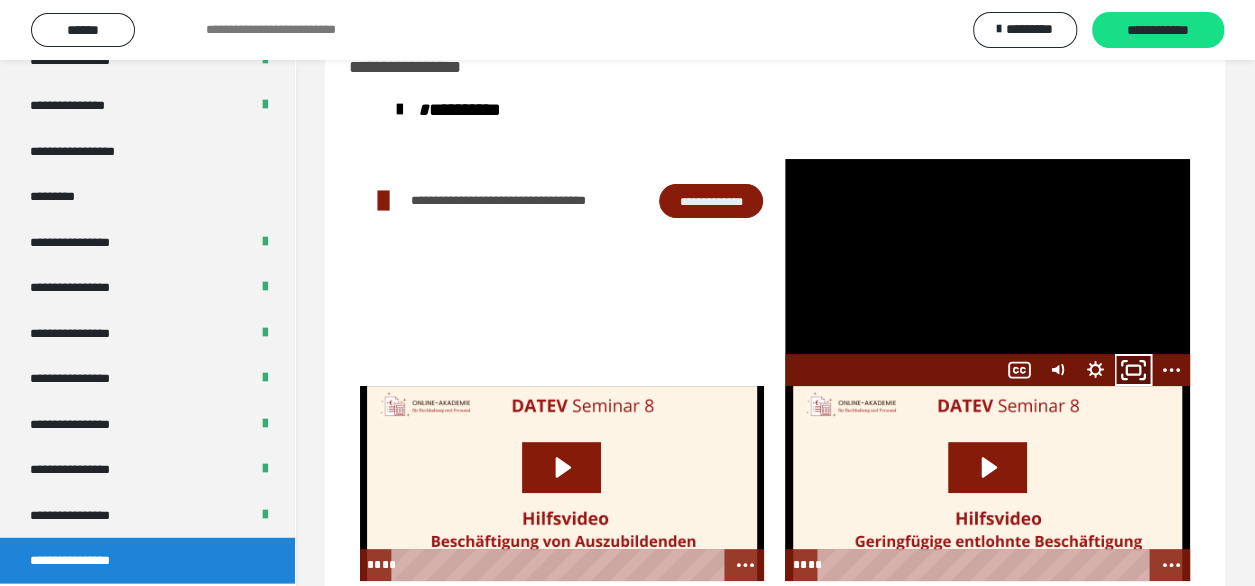 click 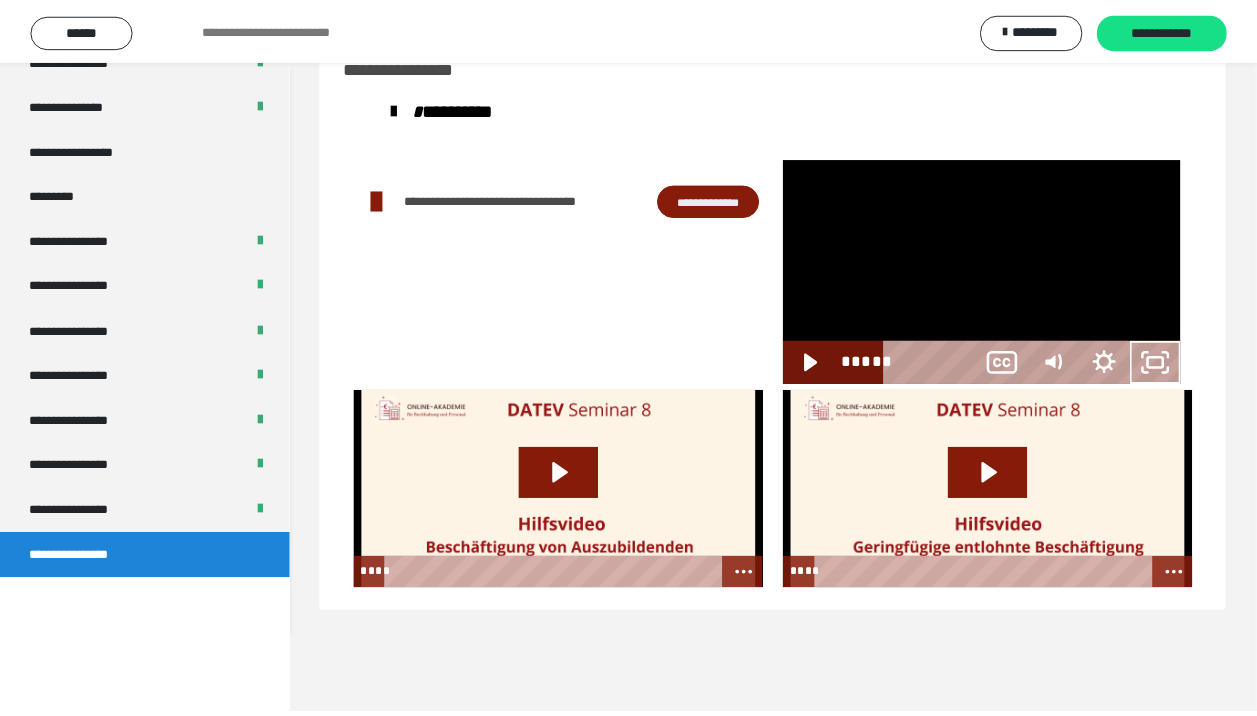 scroll, scrollTop: 2394, scrollLeft: 0, axis: vertical 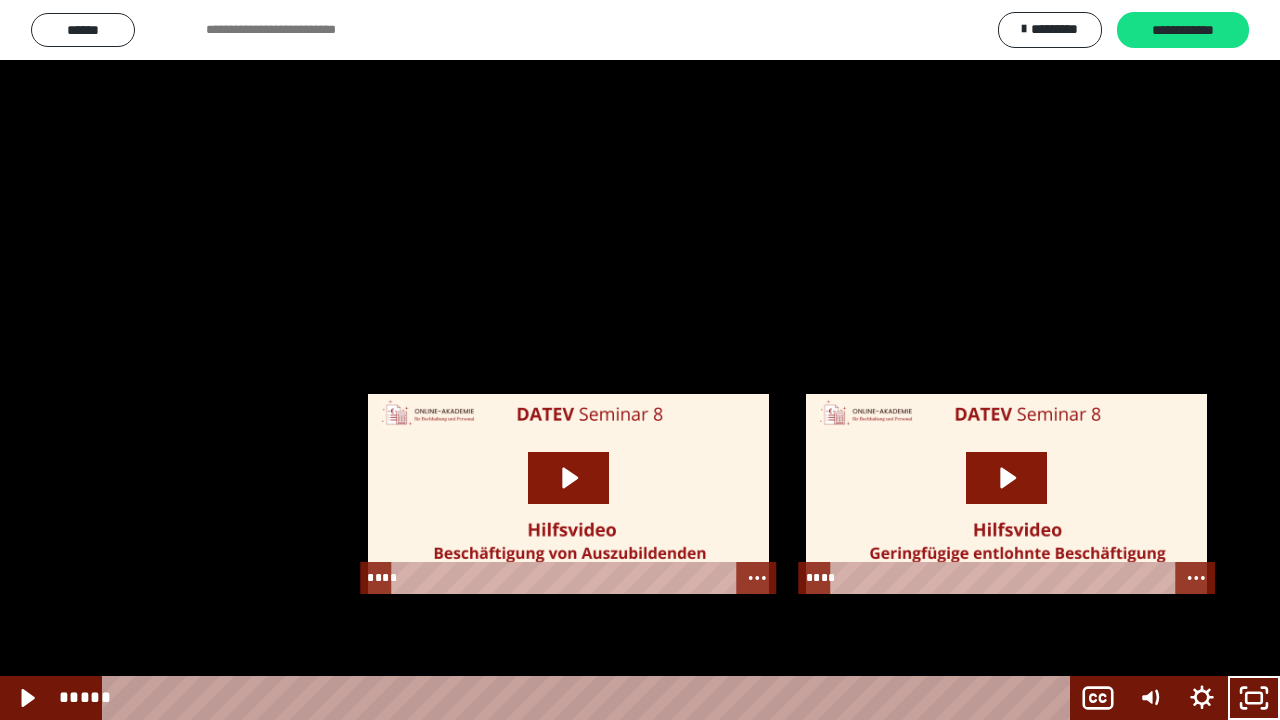 drag, startPoint x: 637, startPoint y: 423, endPoint x: 628, endPoint y: 438, distance: 17.492855 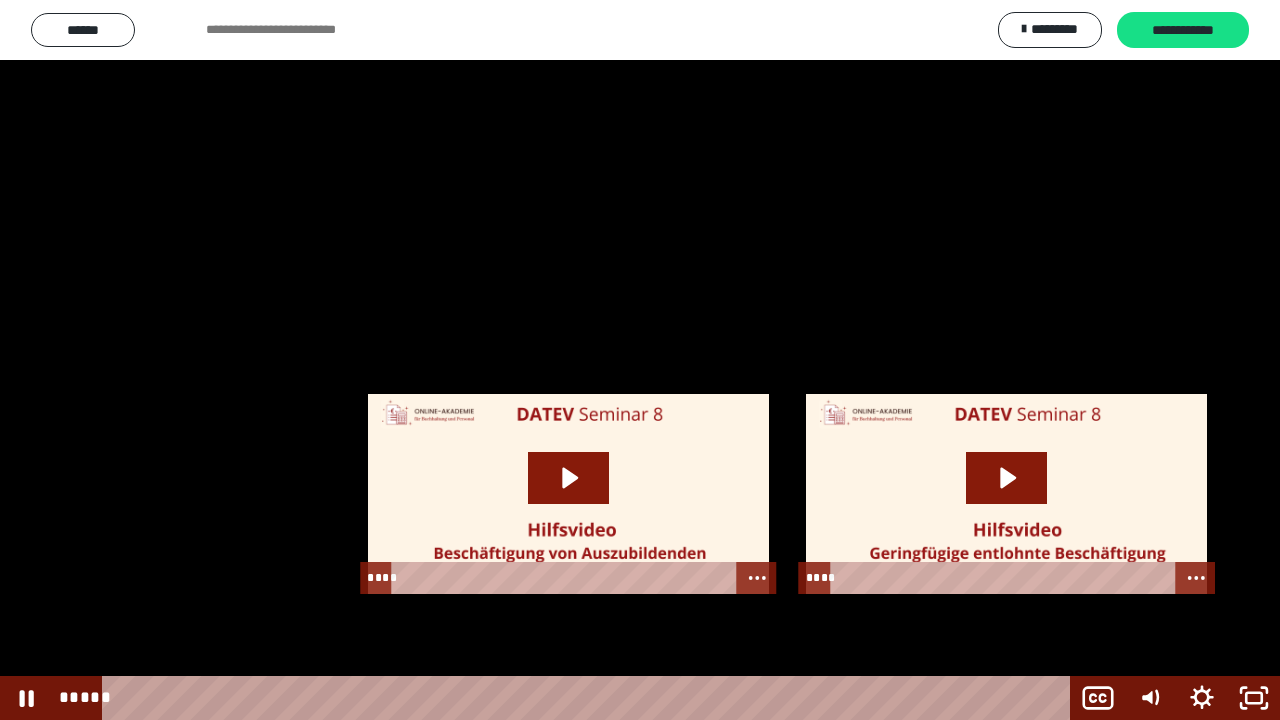 click at bounding box center [640, 360] 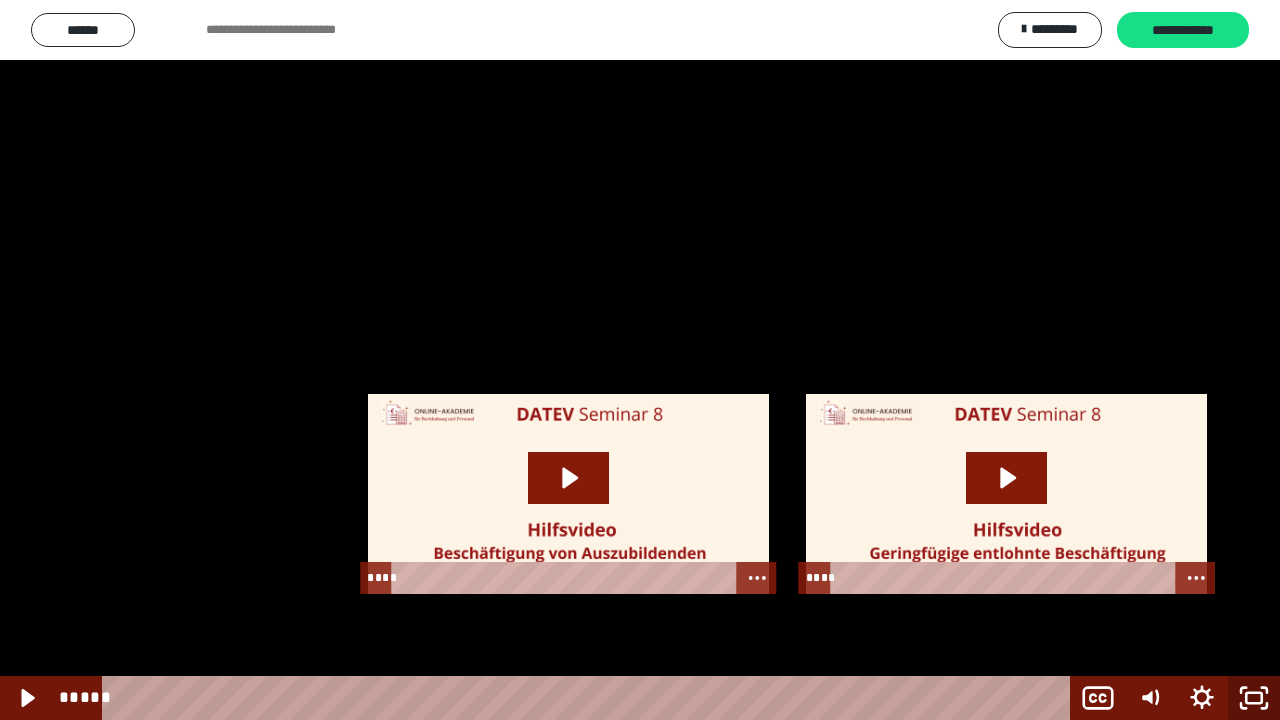 click 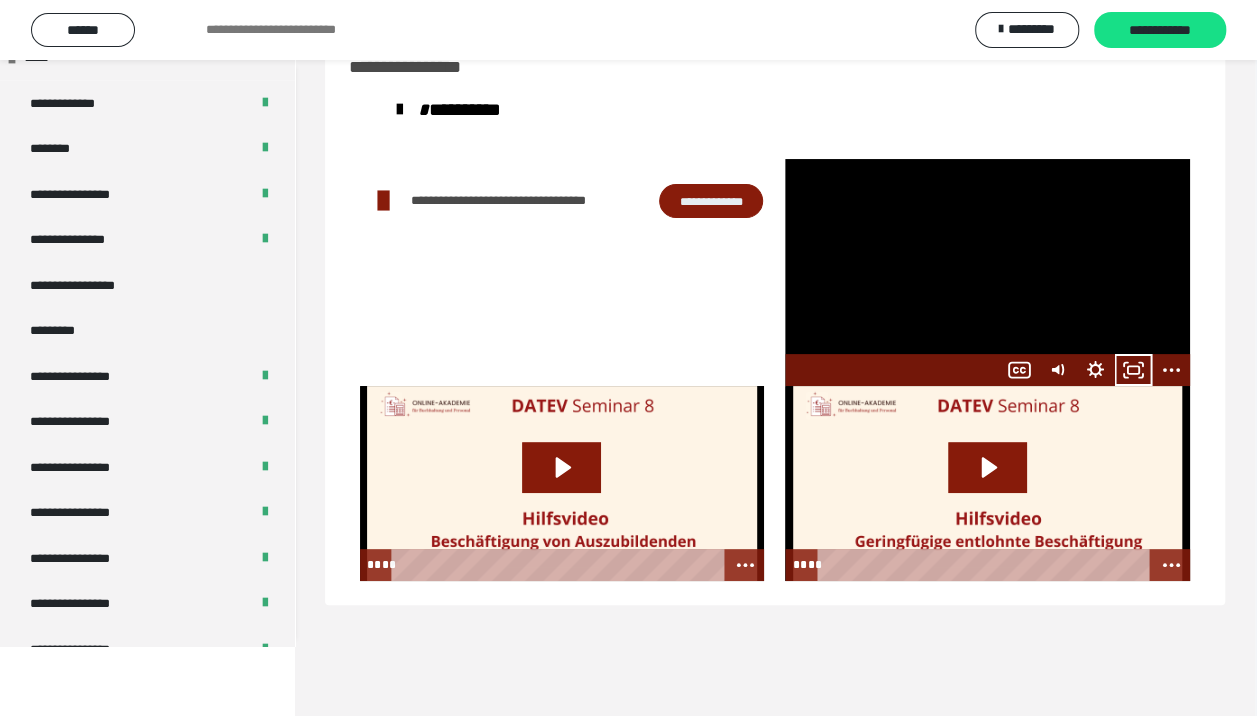 click at bounding box center (987, 273) 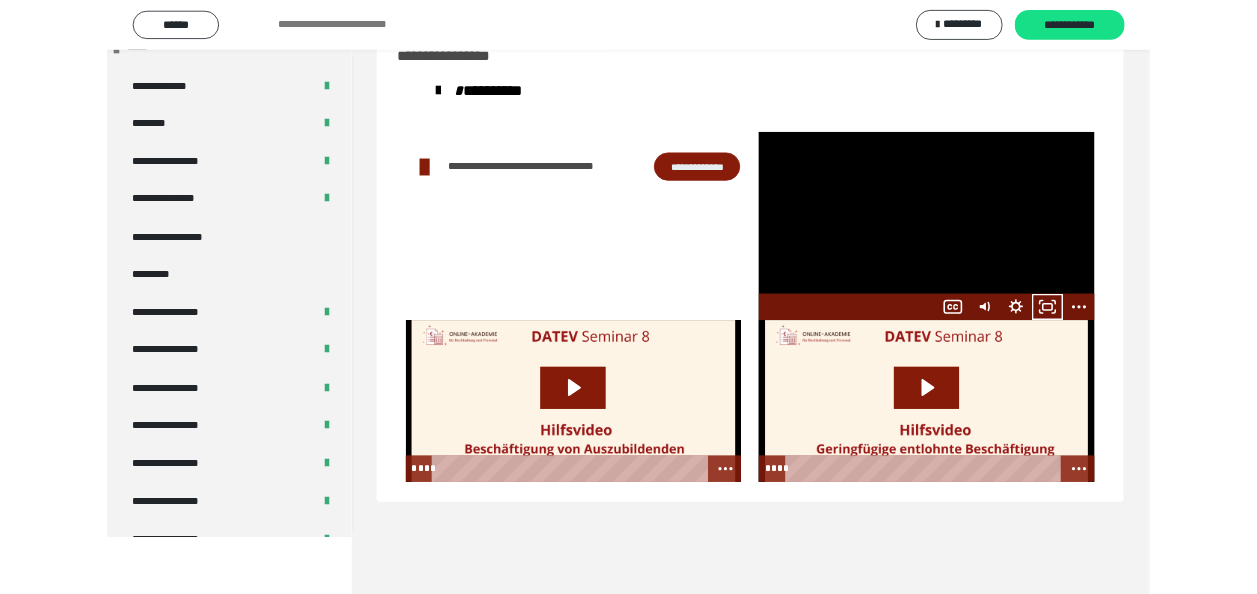 scroll, scrollTop: 2528, scrollLeft: 0, axis: vertical 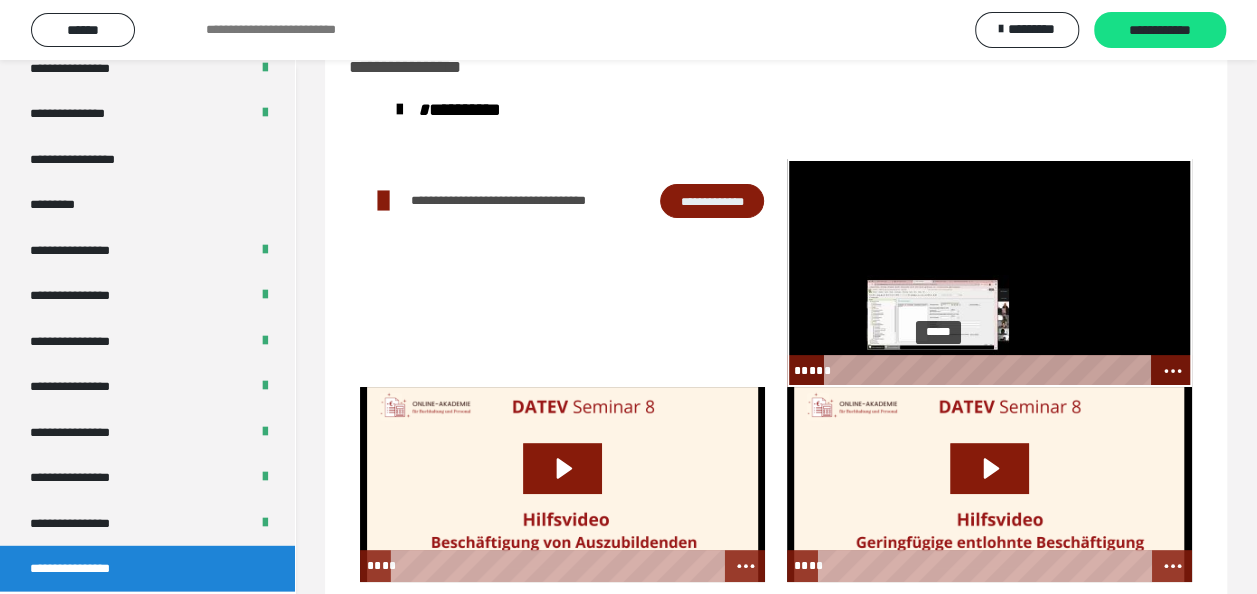 click on "*****" at bounding box center (988, 371) 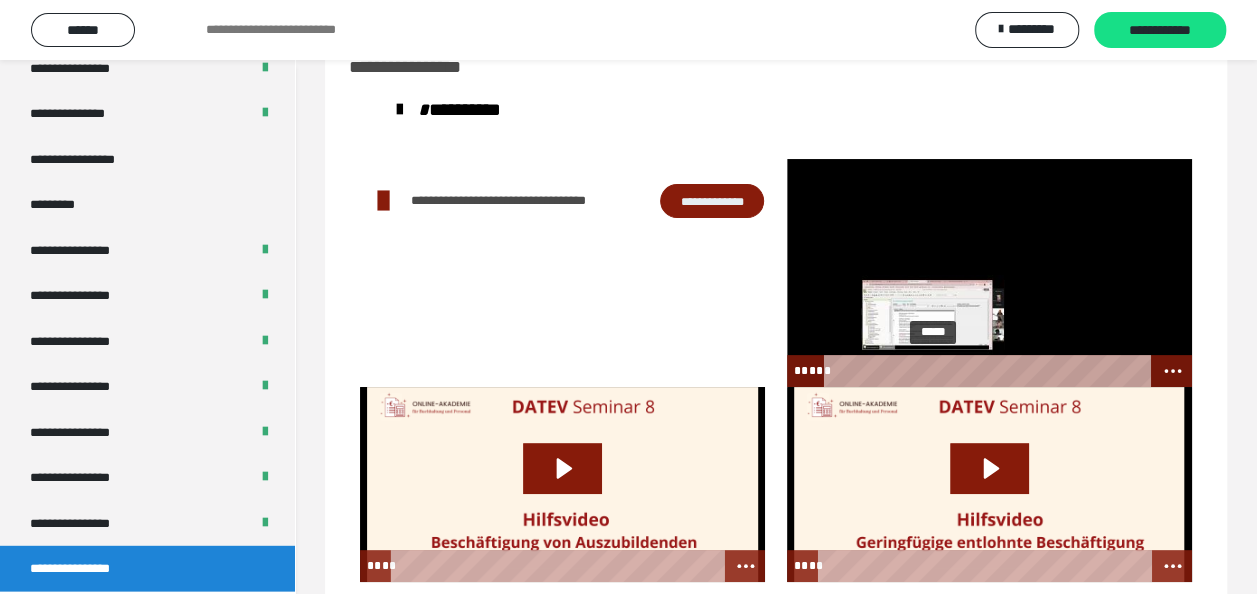 click at bounding box center (938, 370) 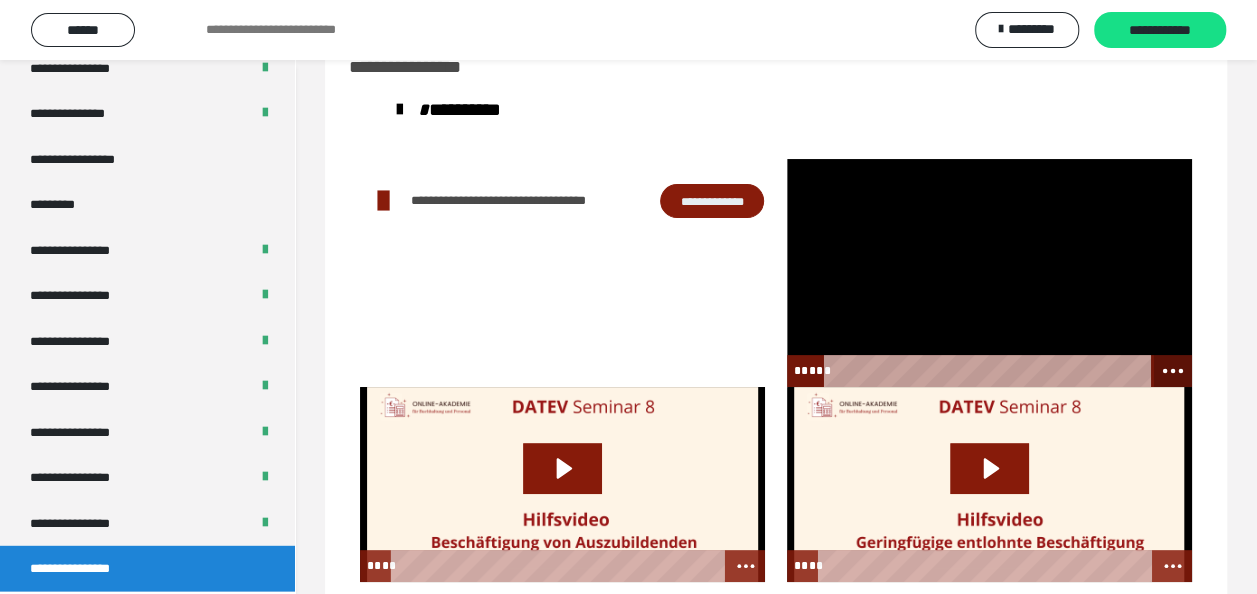 click 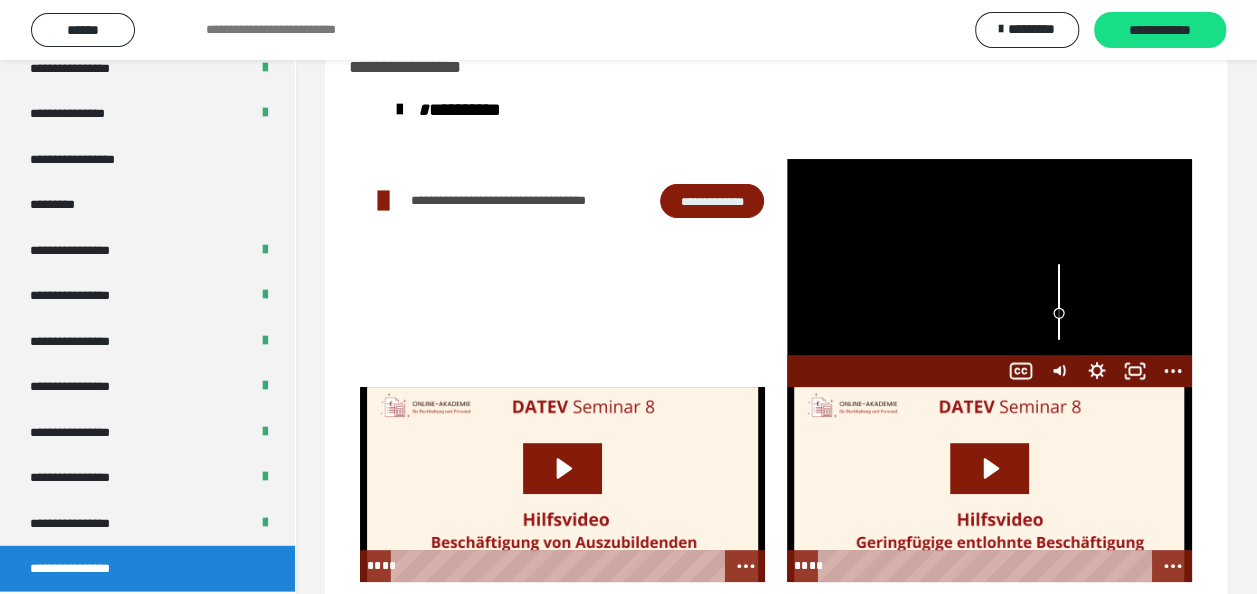 drag, startPoint x: 1059, startPoint y: 293, endPoint x: 1057, endPoint y: 313, distance: 20.09975 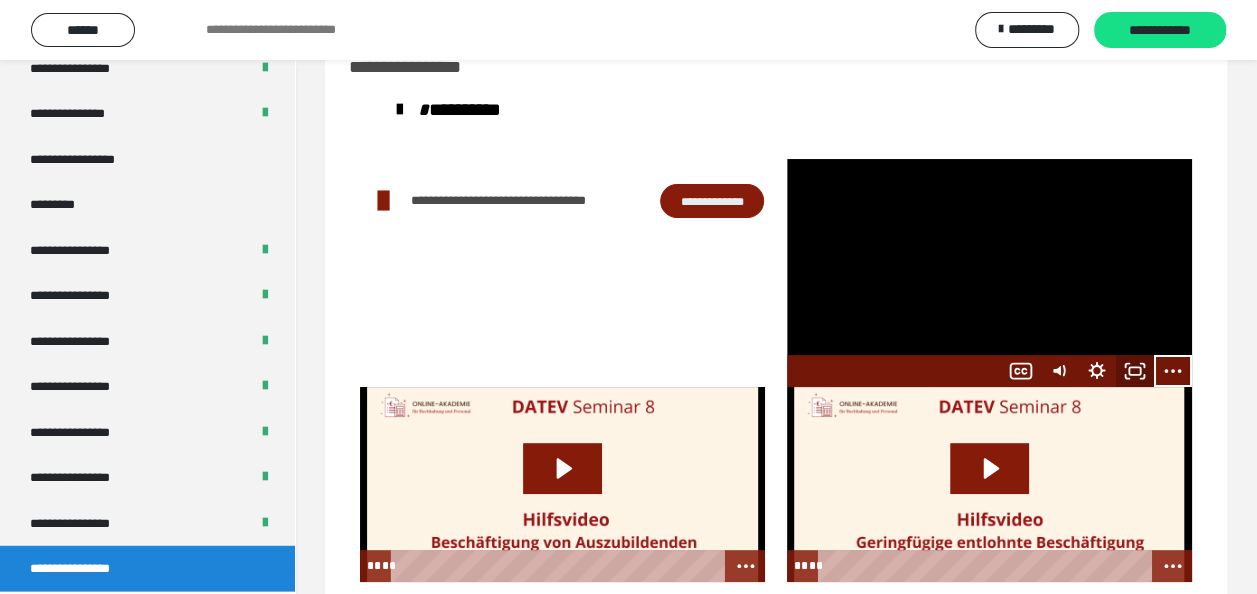 click 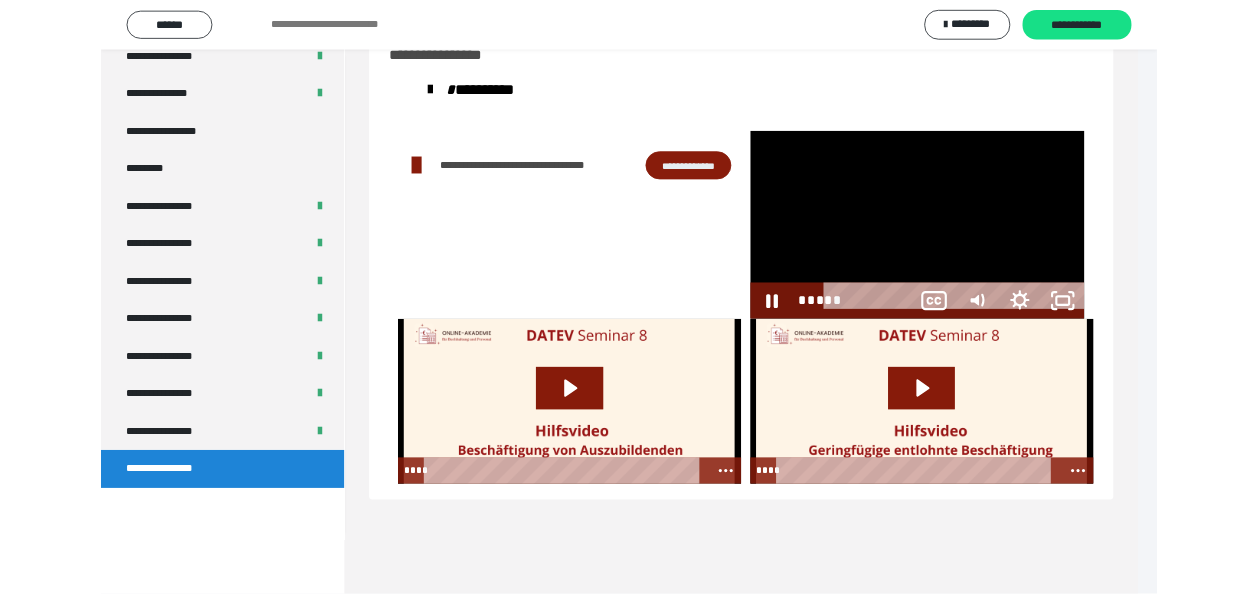 scroll, scrollTop: 2394, scrollLeft: 0, axis: vertical 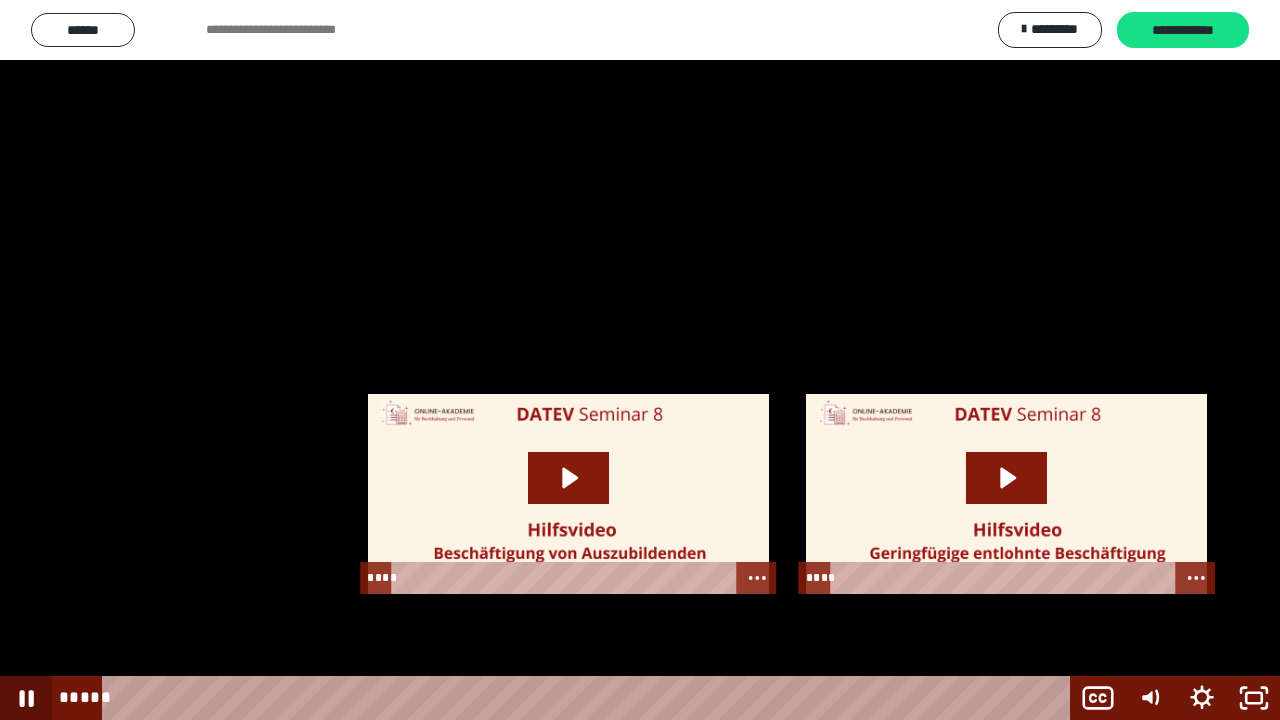 click 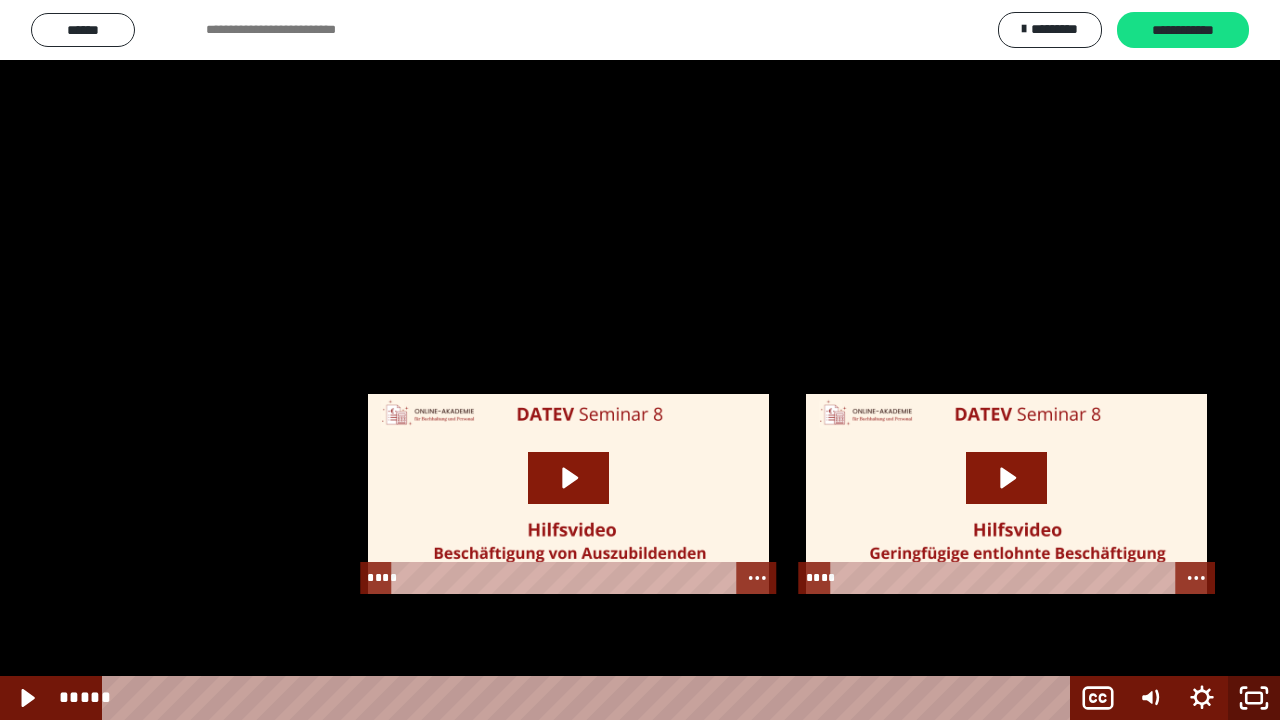 click 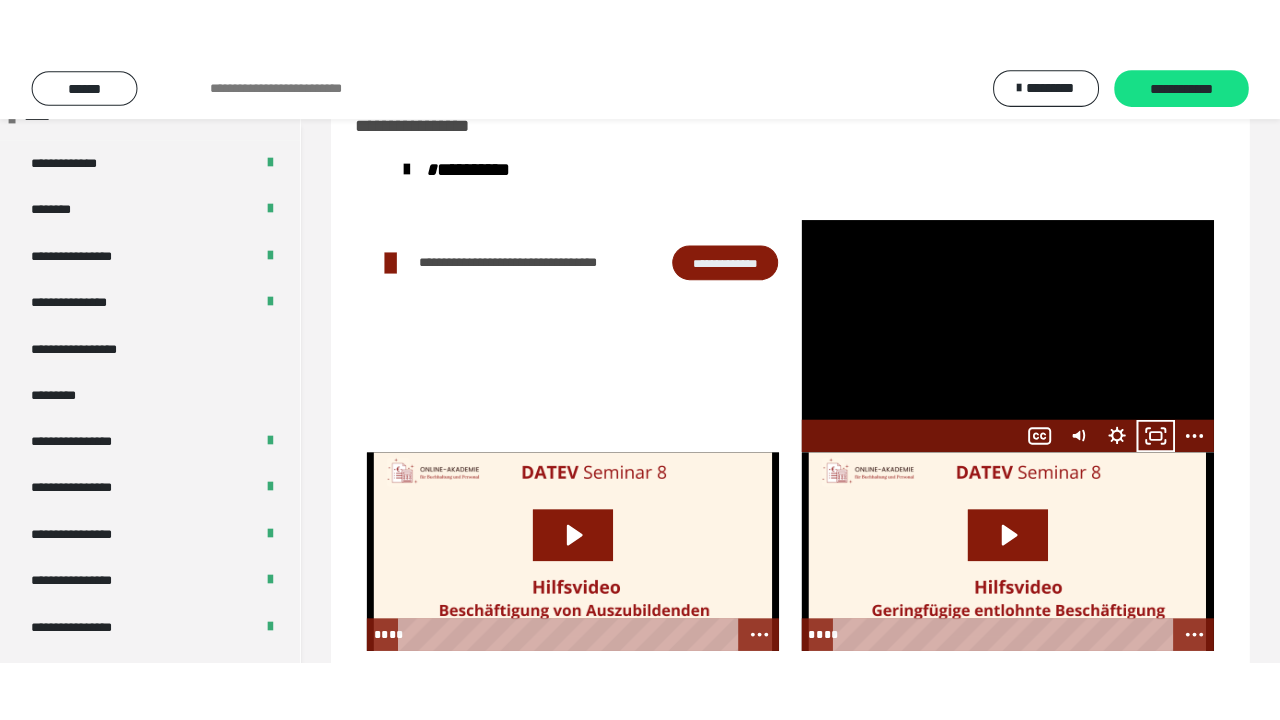 scroll, scrollTop: 2520, scrollLeft: 0, axis: vertical 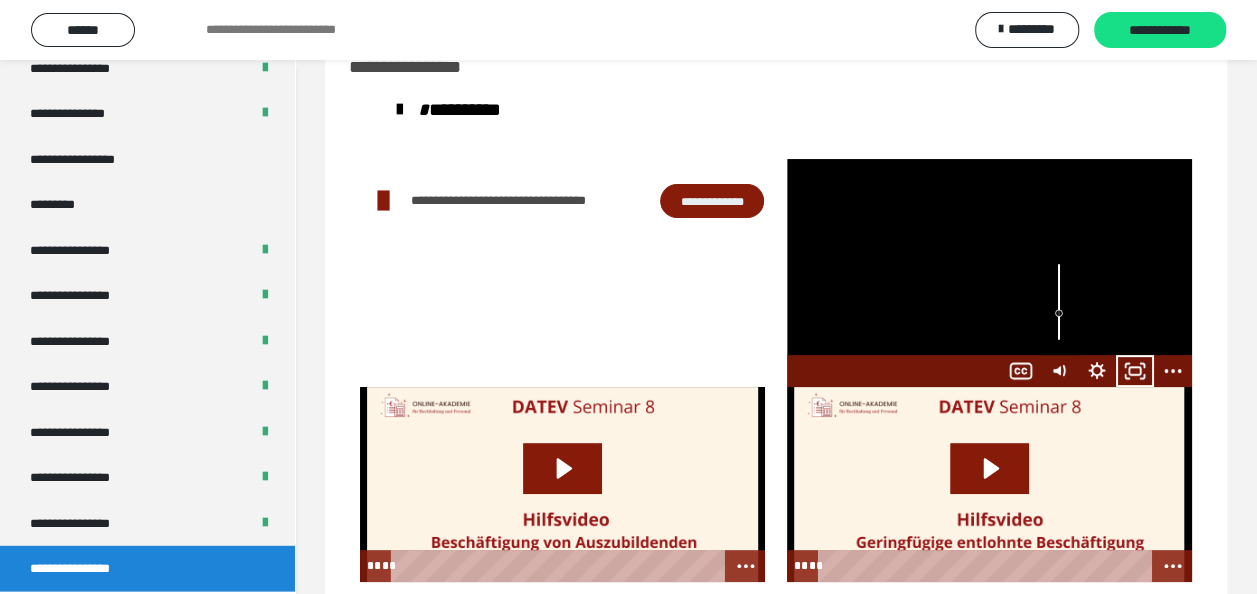 click at bounding box center [989, 273] 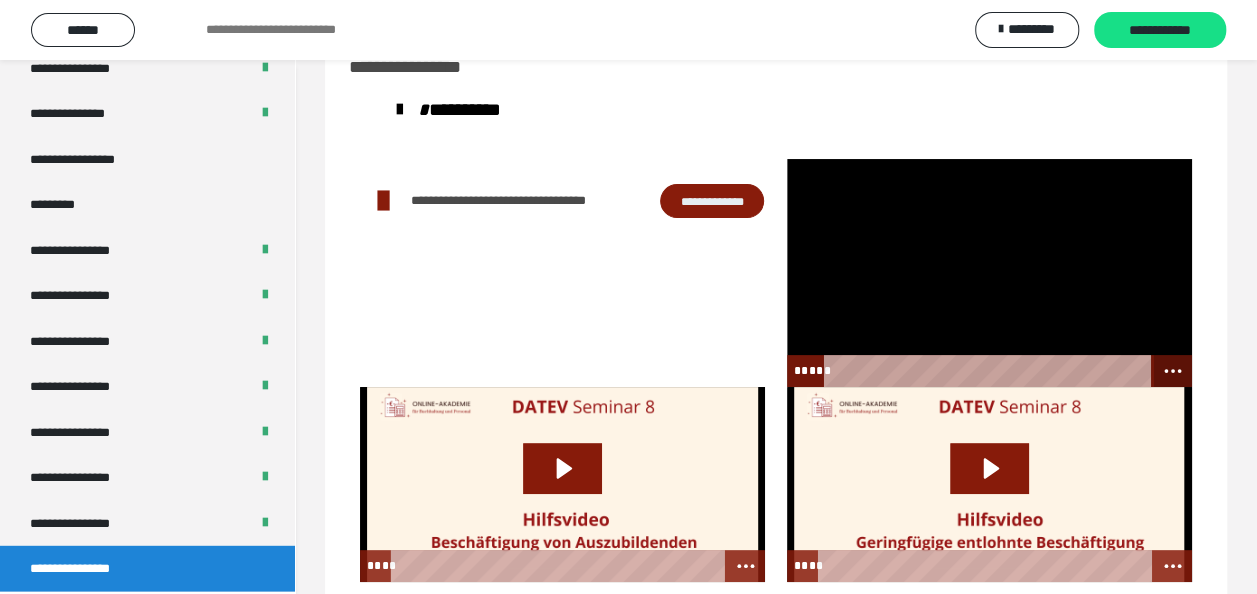click 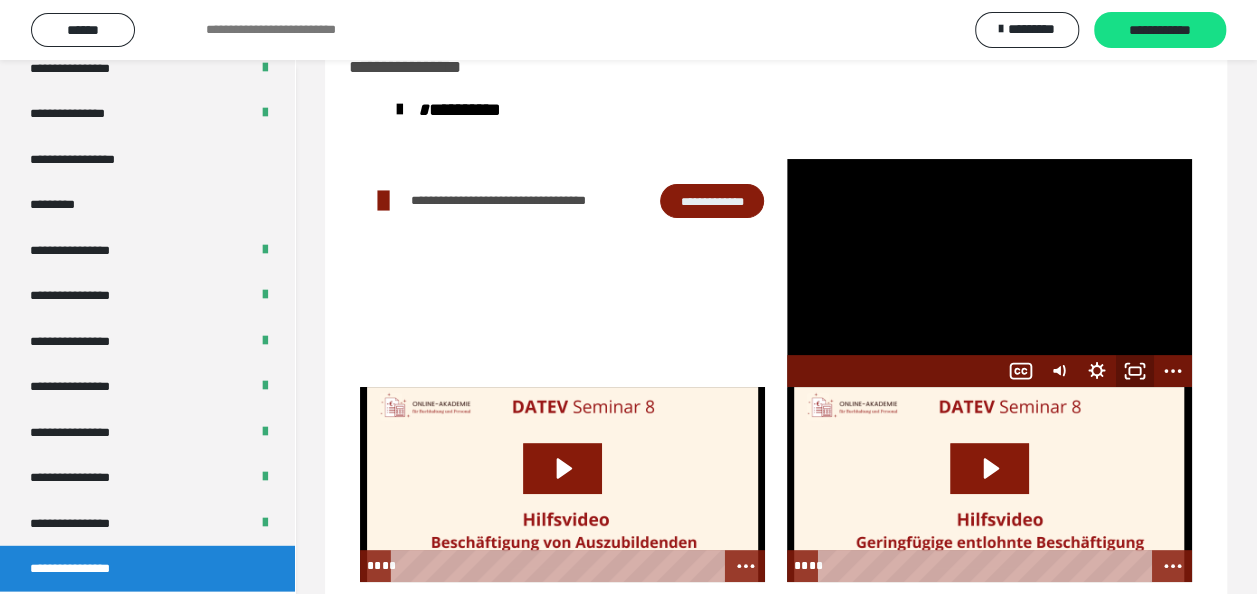 click 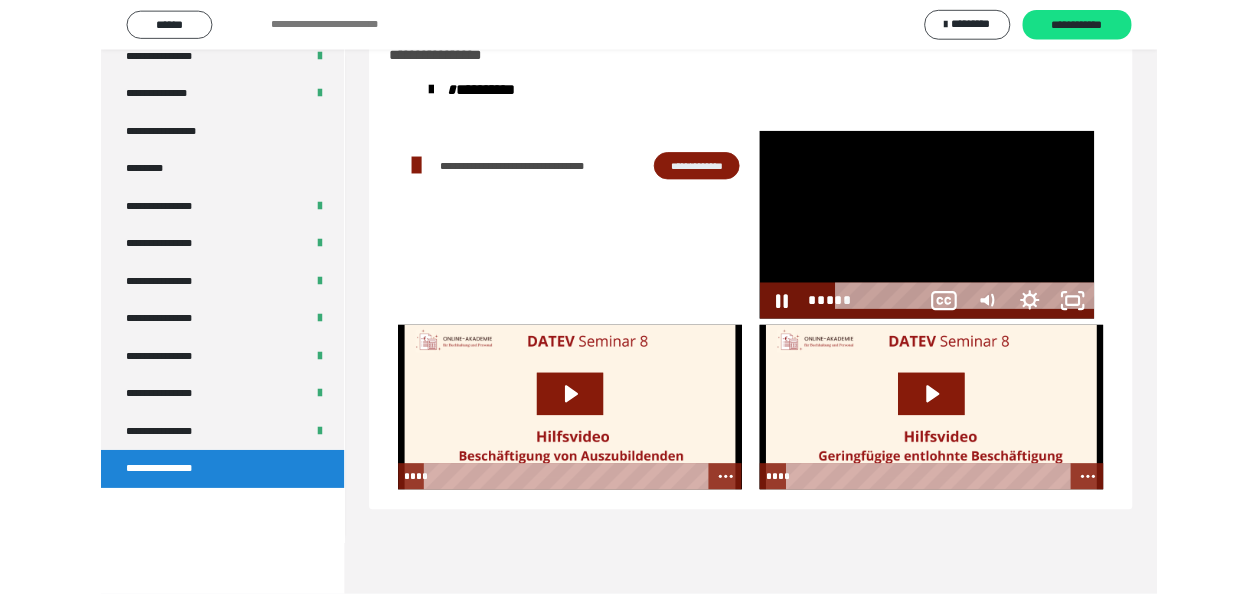 scroll, scrollTop: 2394, scrollLeft: 0, axis: vertical 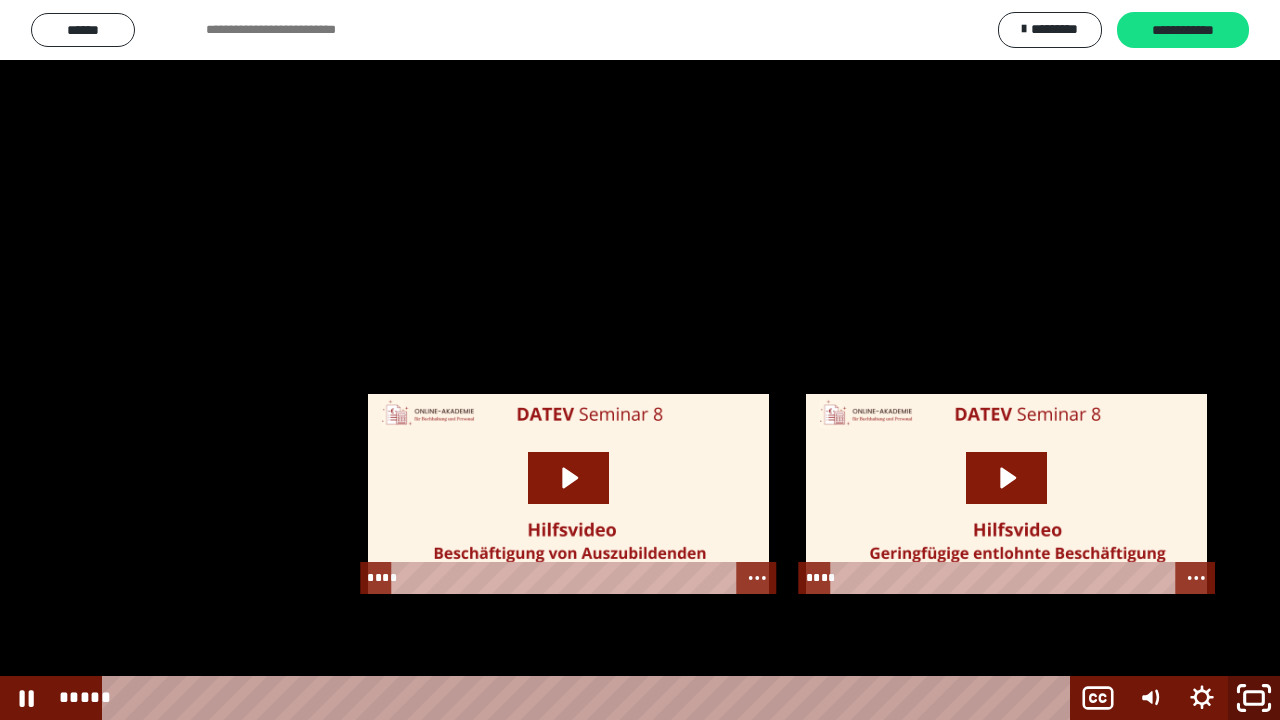 click 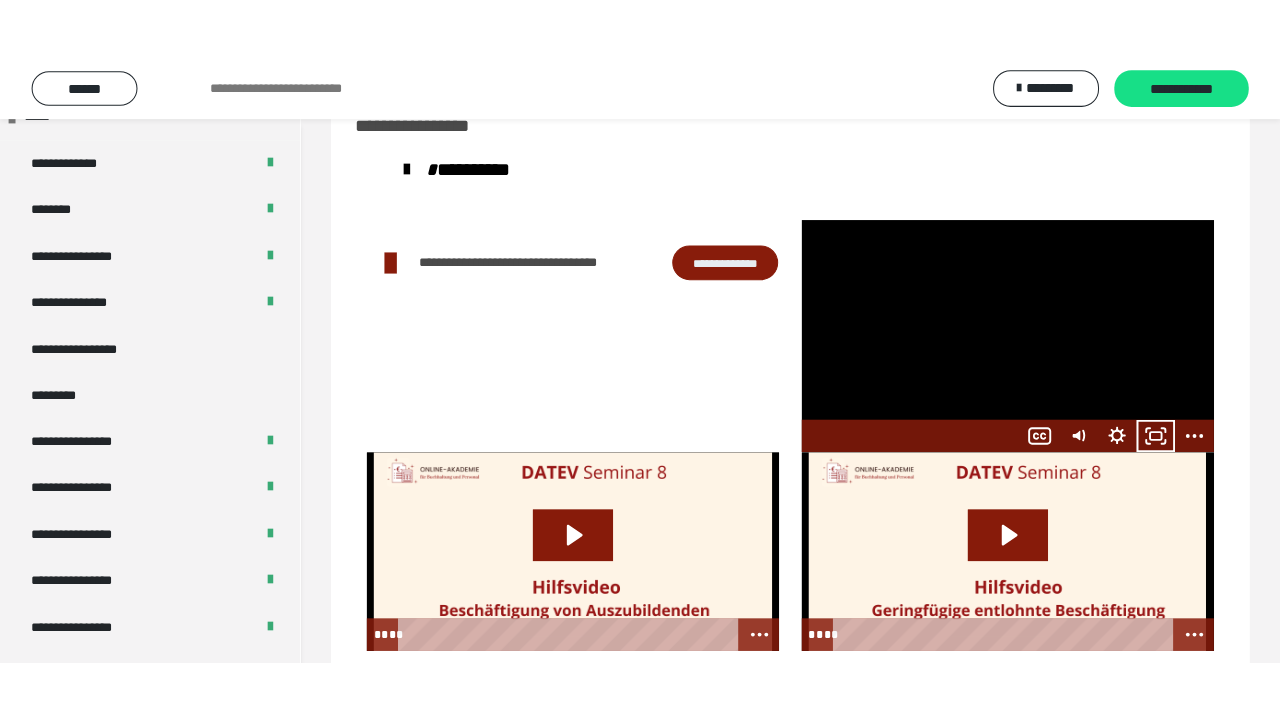 scroll, scrollTop: 2520, scrollLeft: 0, axis: vertical 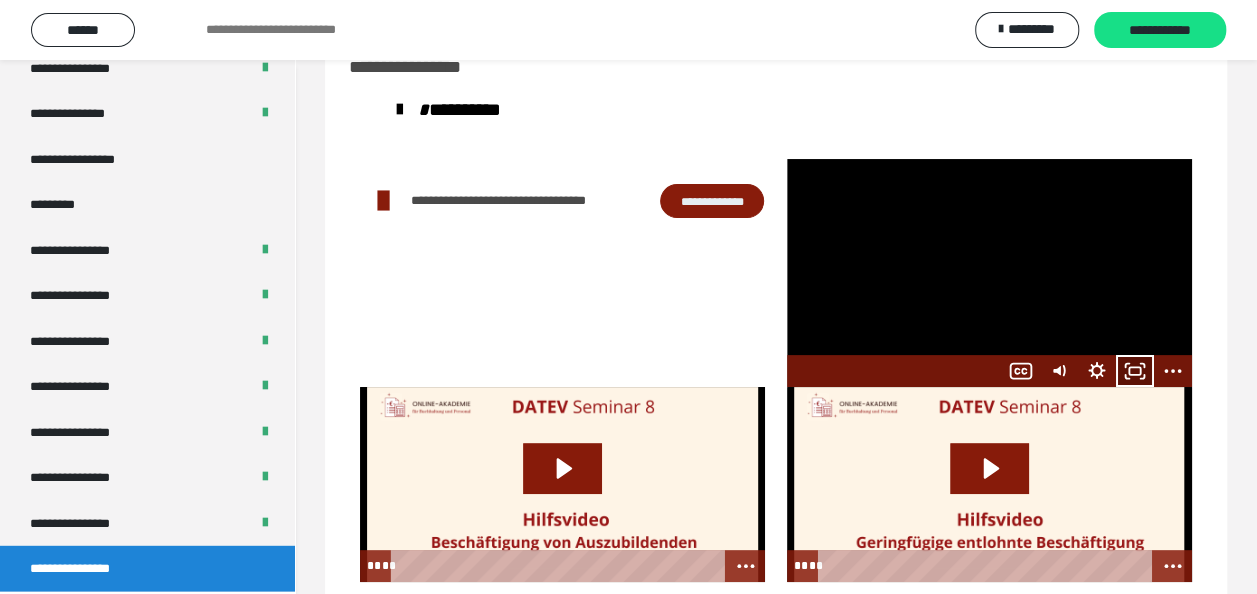 click 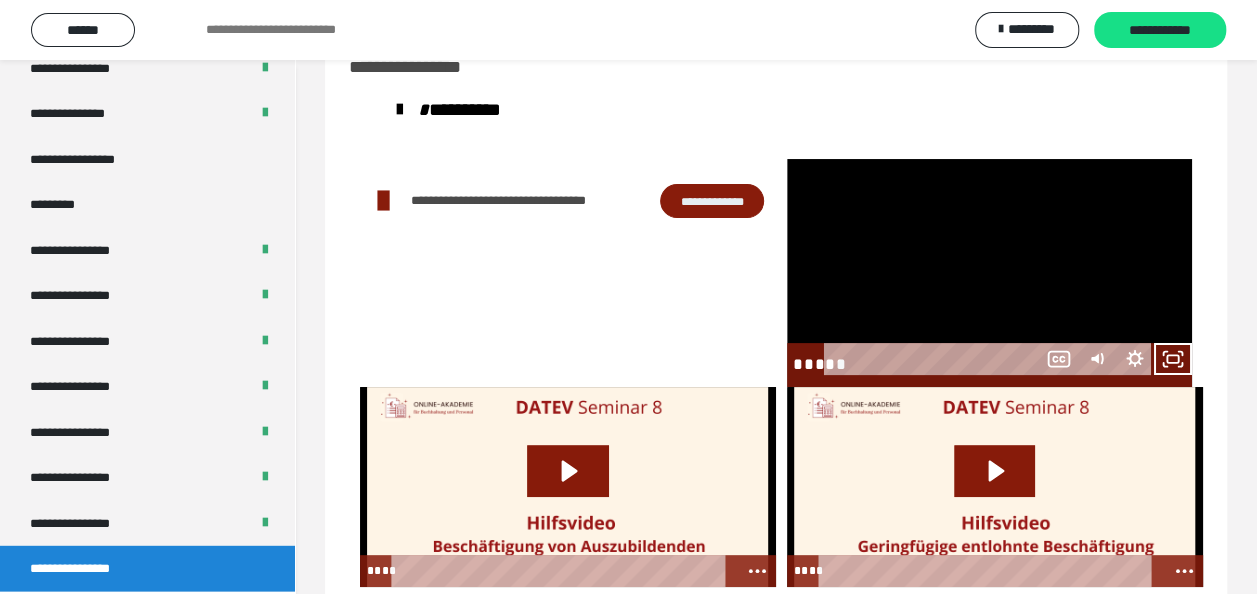 scroll, scrollTop: 2394, scrollLeft: 0, axis: vertical 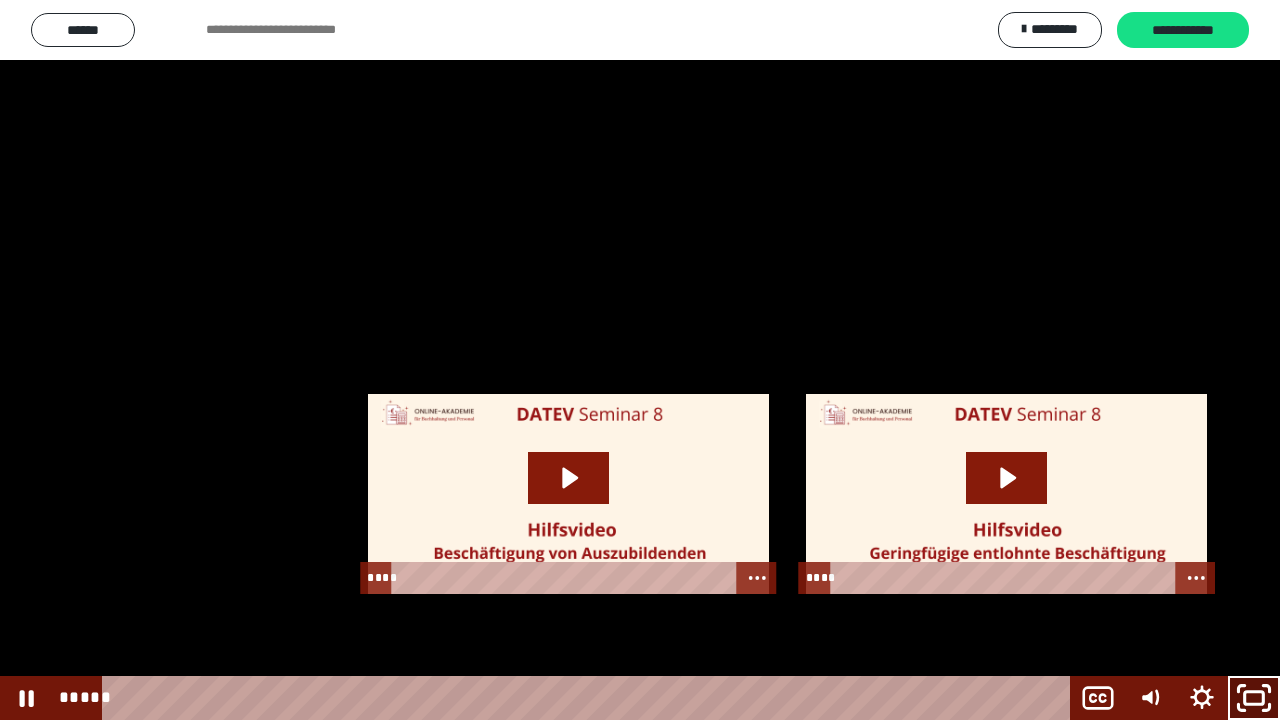 click 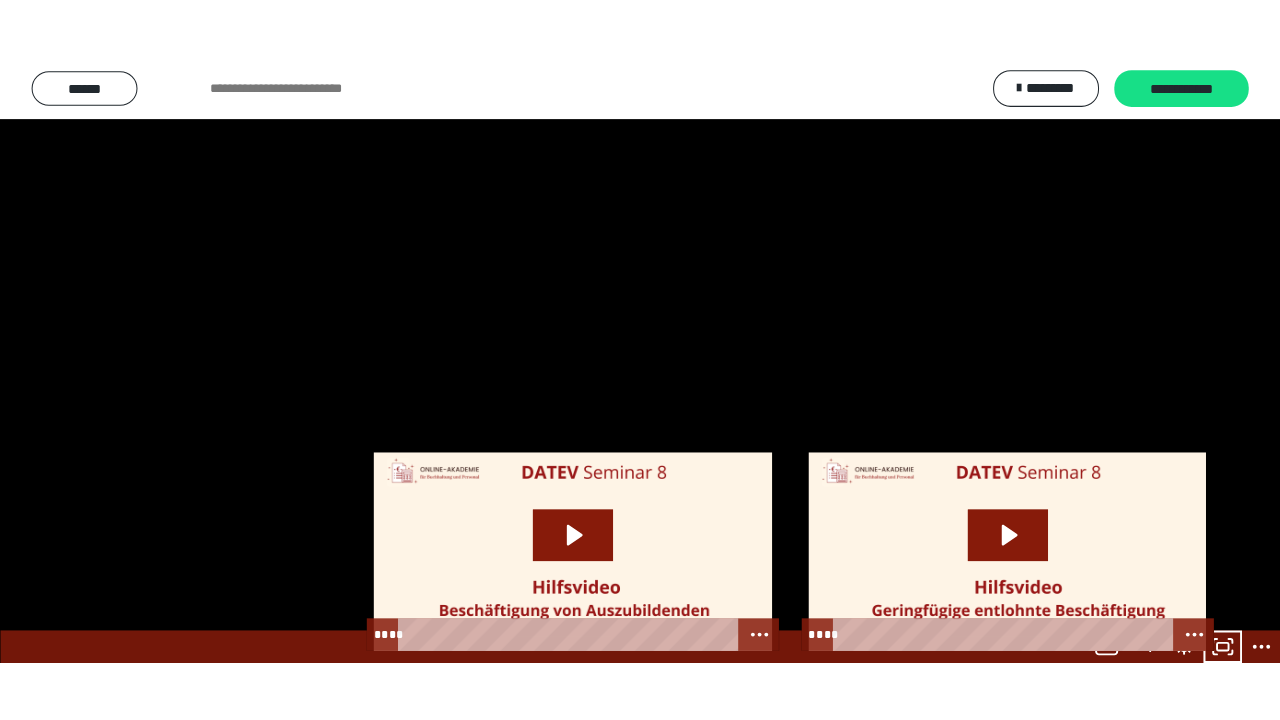 scroll, scrollTop: 2520, scrollLeft: 0, axis: vertical 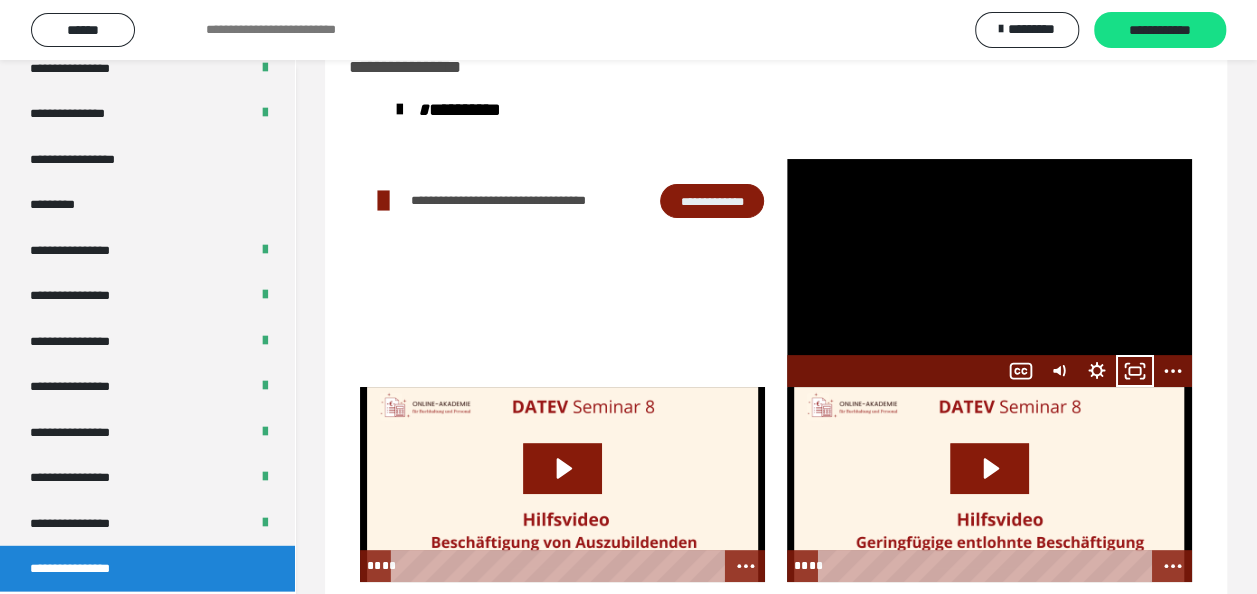 click 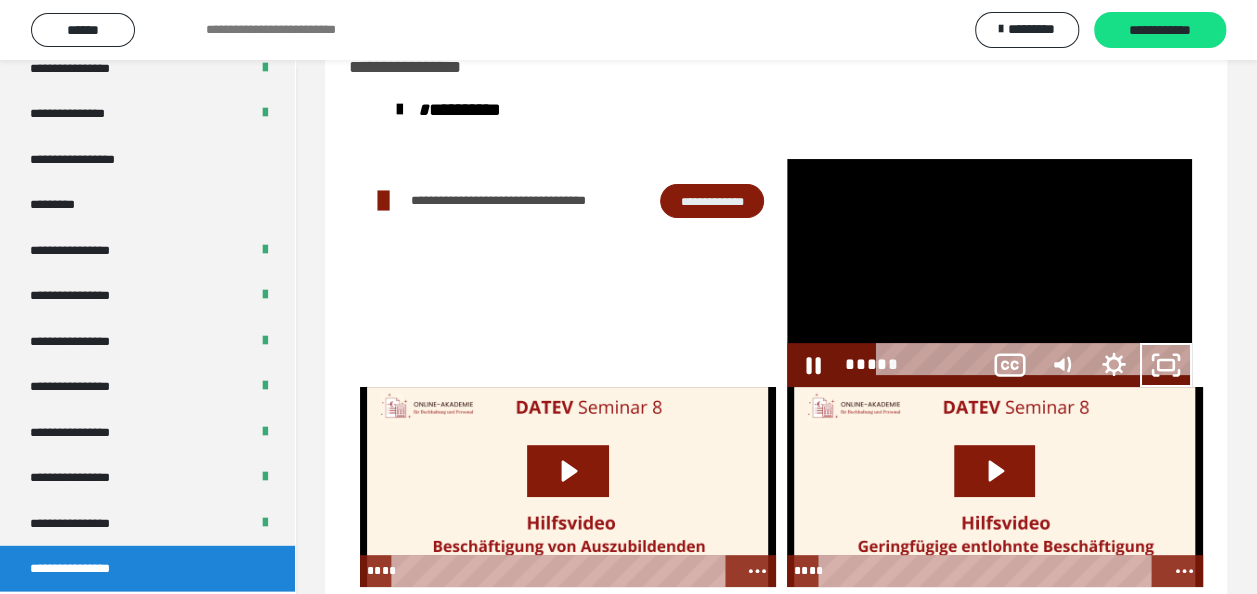 scroll, scrollTop: 2394, scrollLeft: 0, axis: vertical 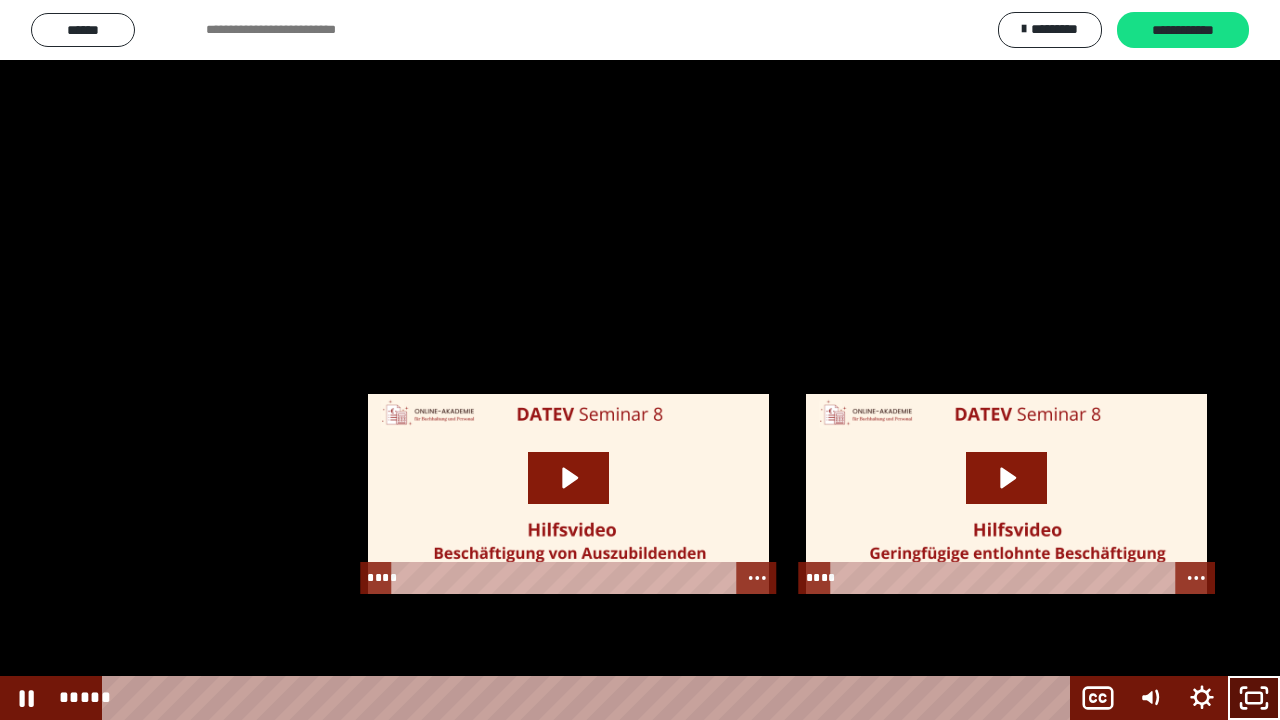 drag, startPoint x: 1256, startPoint y: 694, endPoint x: 1226, endPoint y: 542, distance: 154.93224 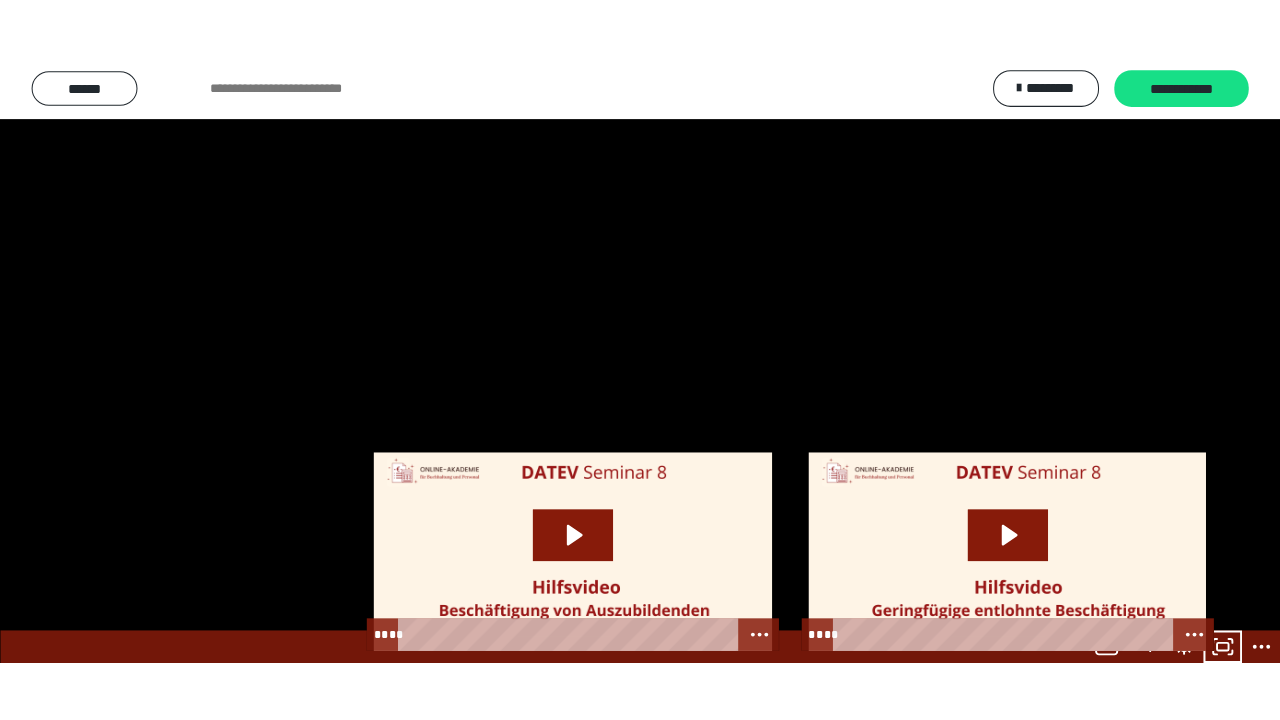 scroll, scrollTop: 2520, scrollLeft: 0, axis: vertical 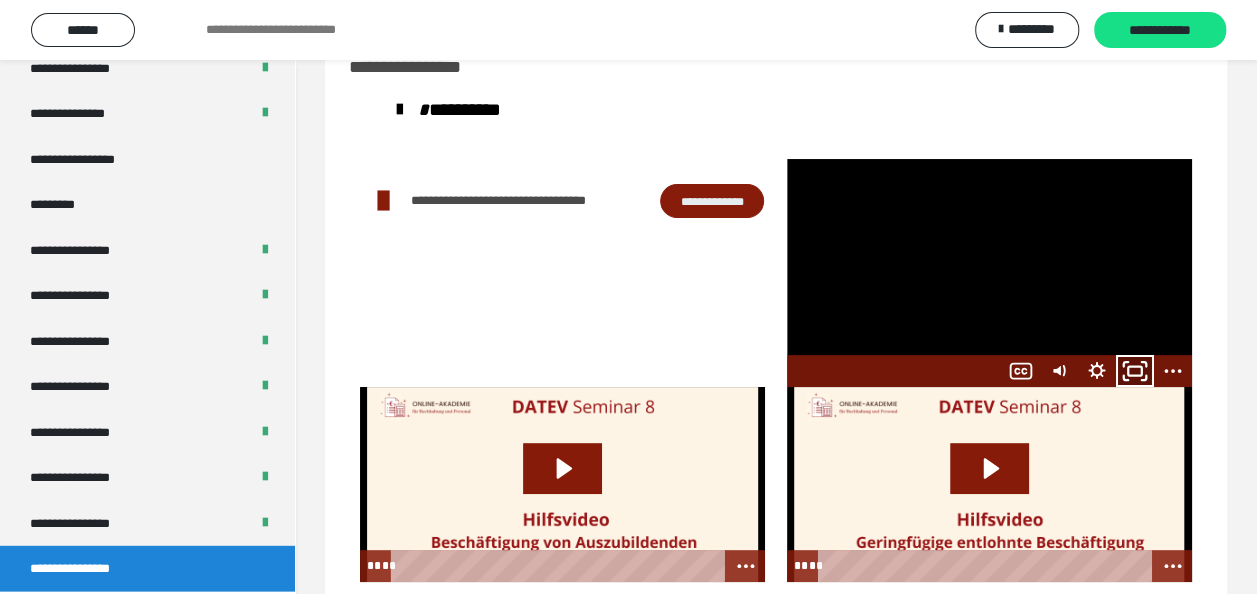 click 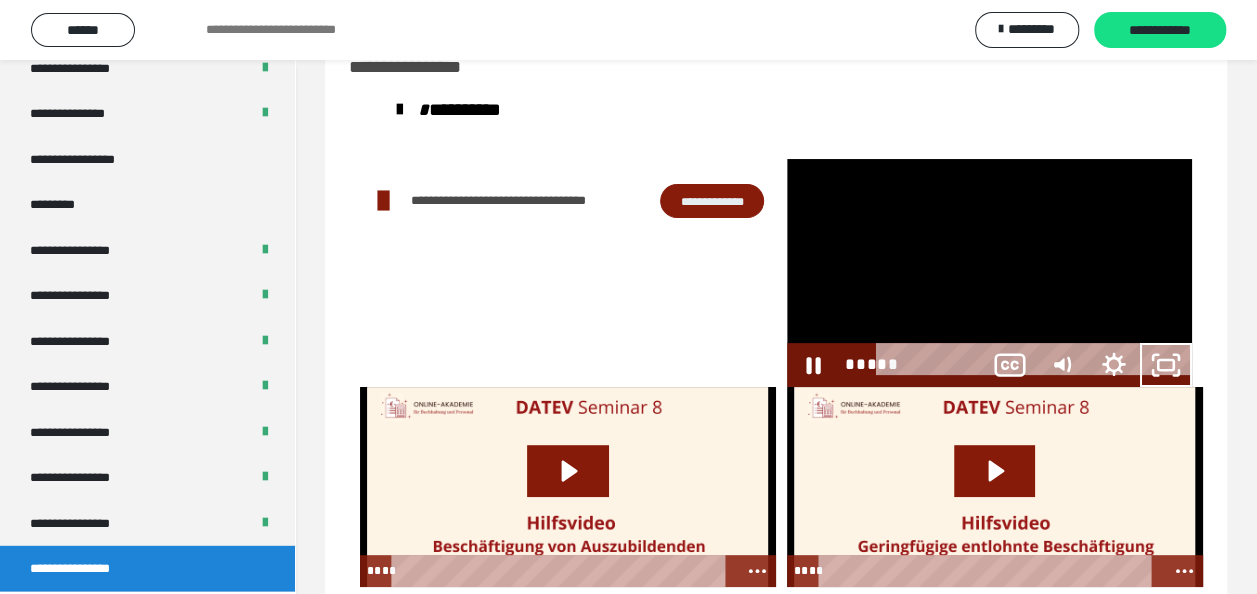 scroll, scrollTop: 2394, scrollLeft: 0, axis: vertical 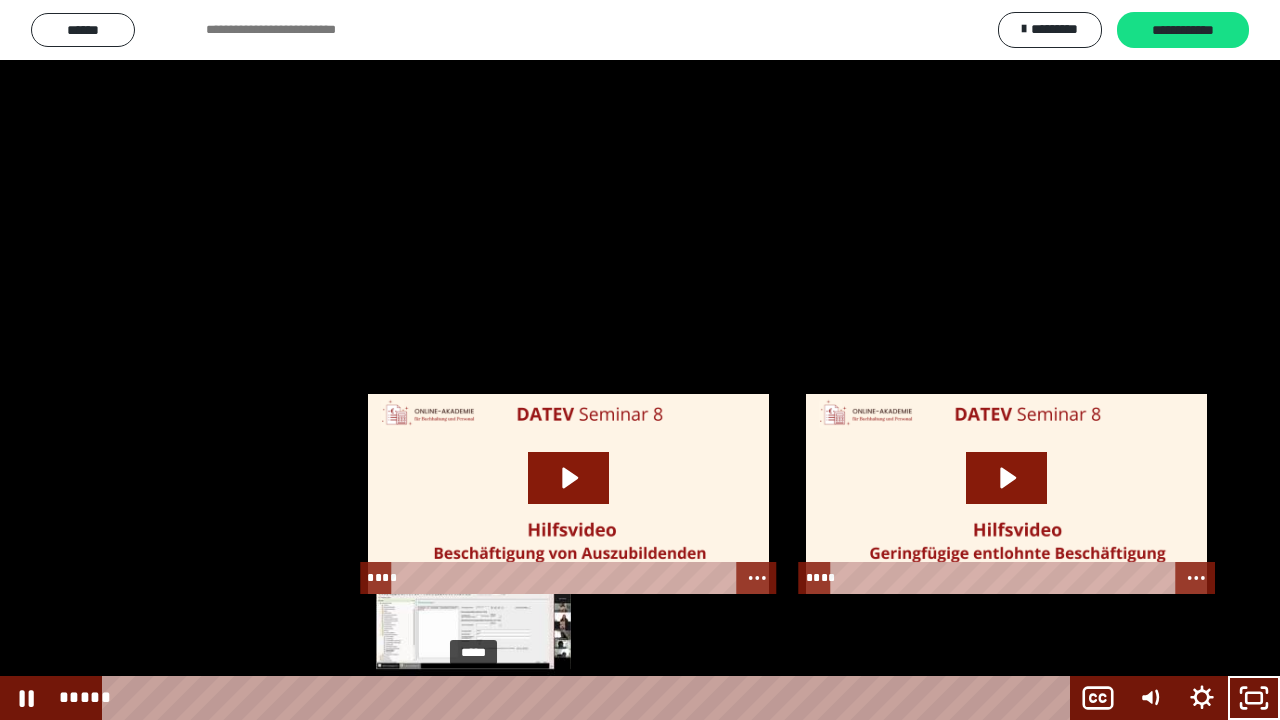 click at bounding box center [479, 698] 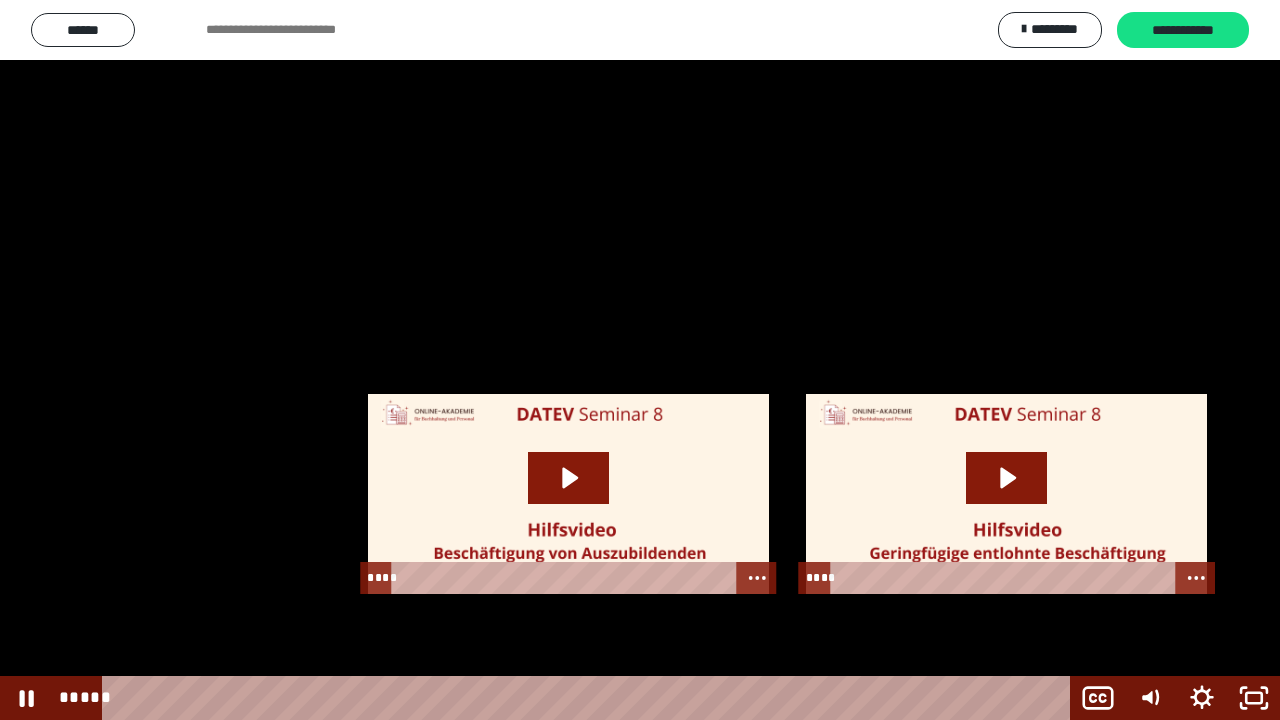 click at bounding box center [640, 360] 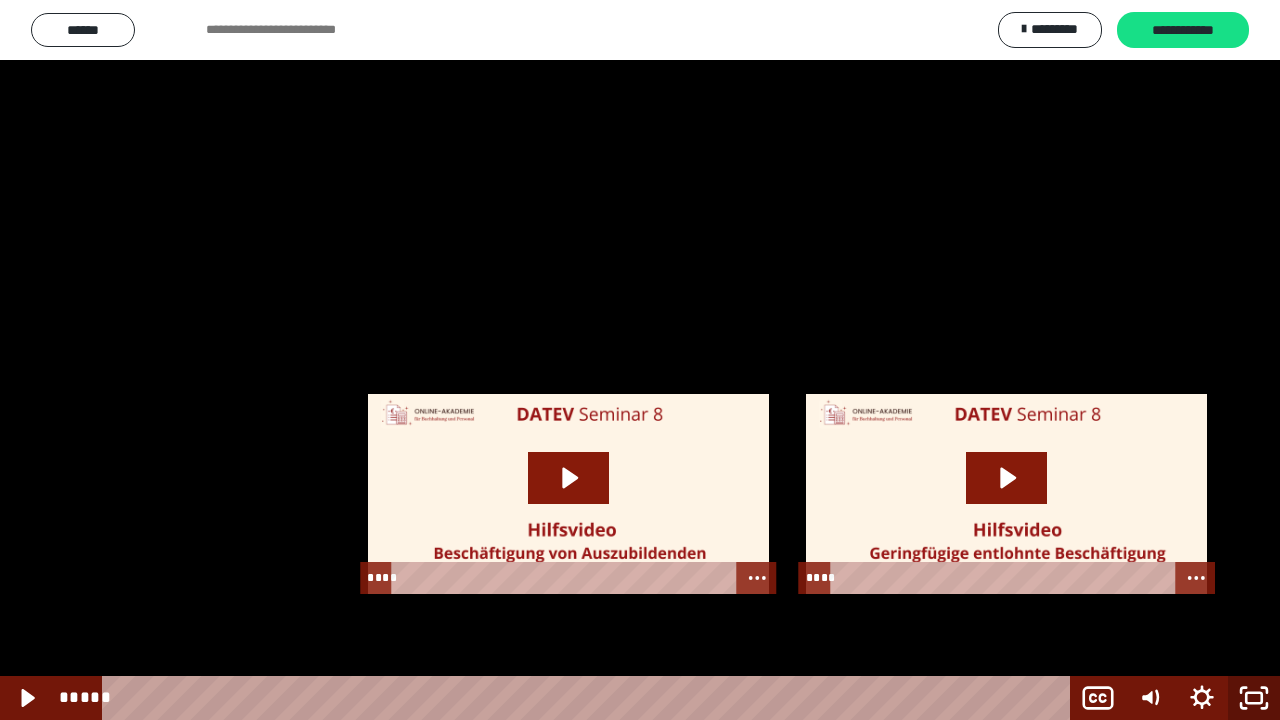 click 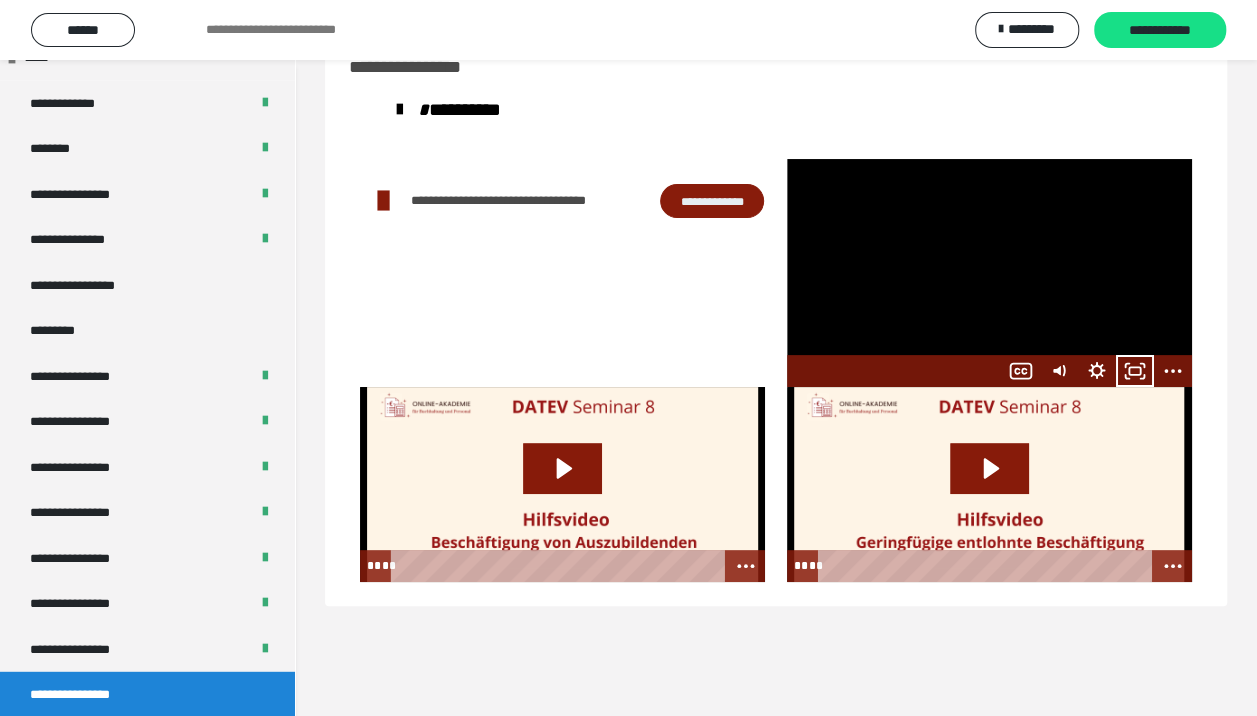 click at bounding box center [989, 273] 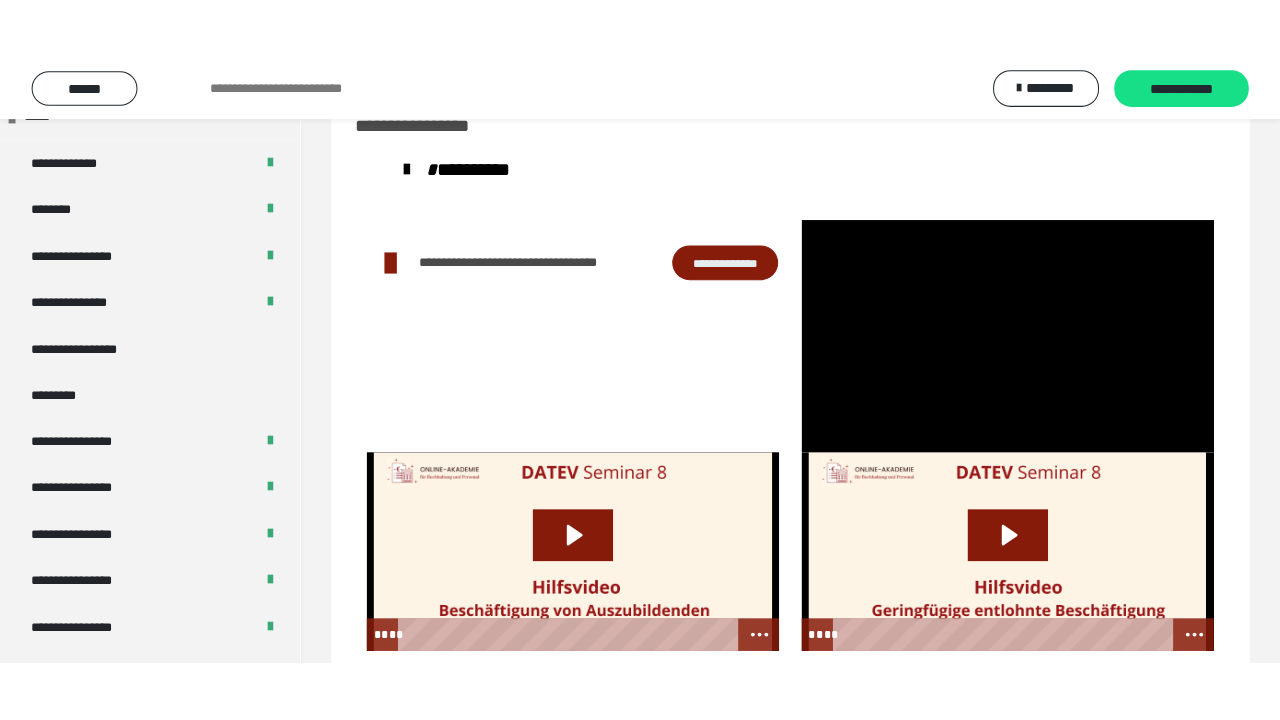 scroll, scrollTop: 2520, scrollLeft: 0, axis: vertical 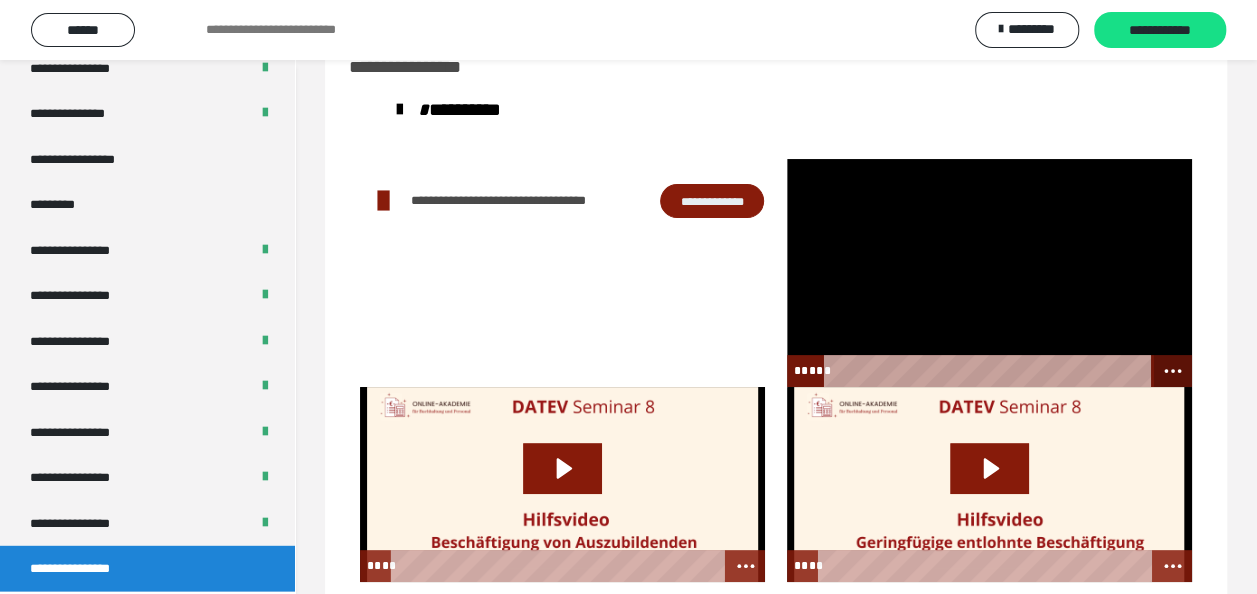 click 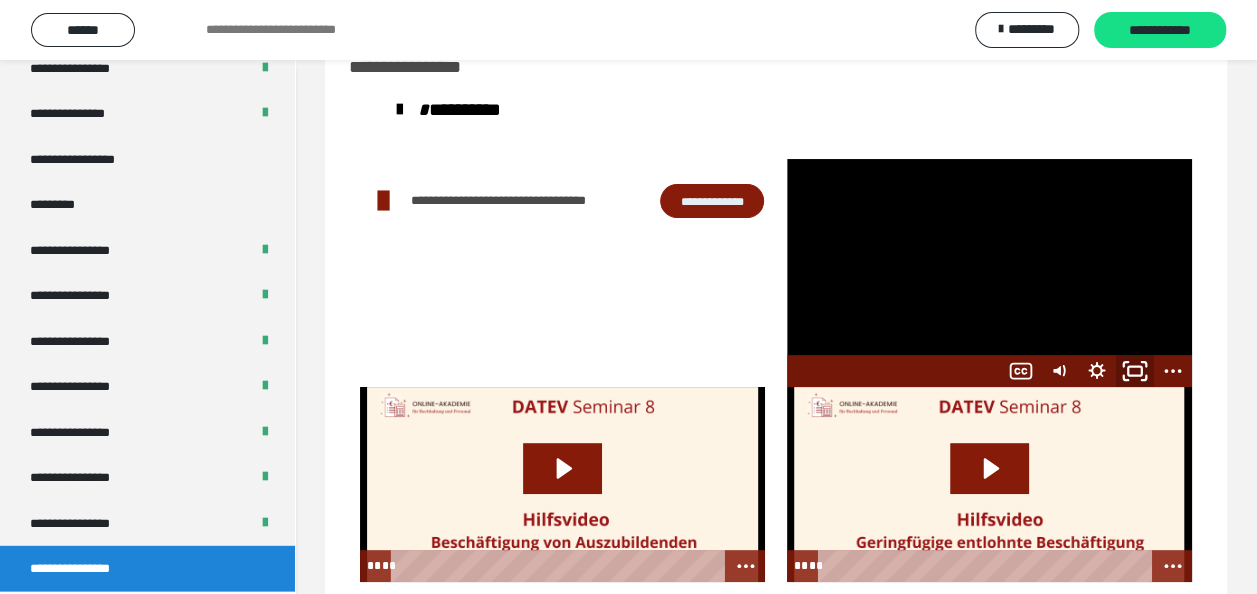 click 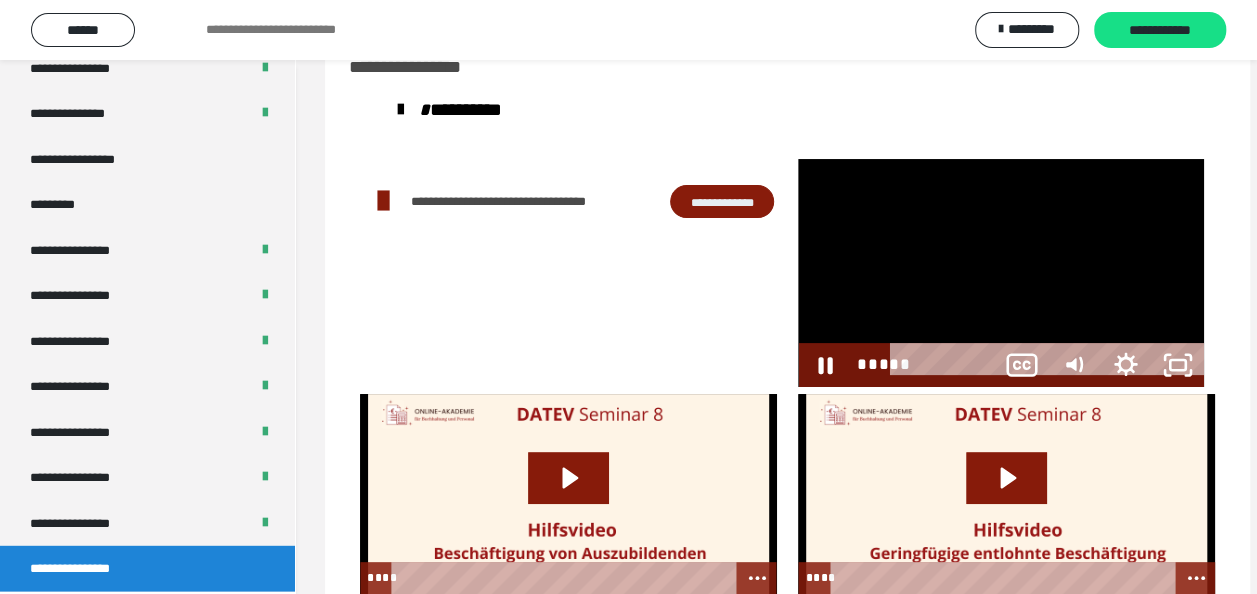 scroll, scrollTop: 2394, scrollLeft: 0, axis: vertical 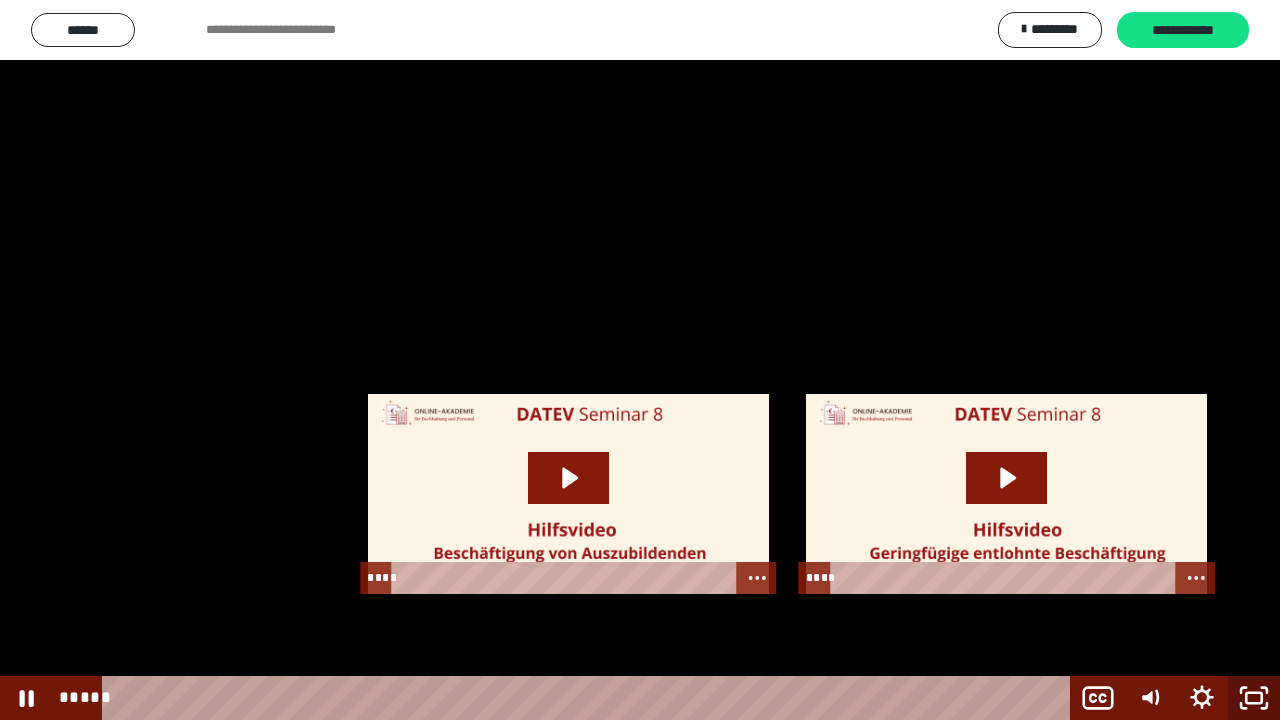 click 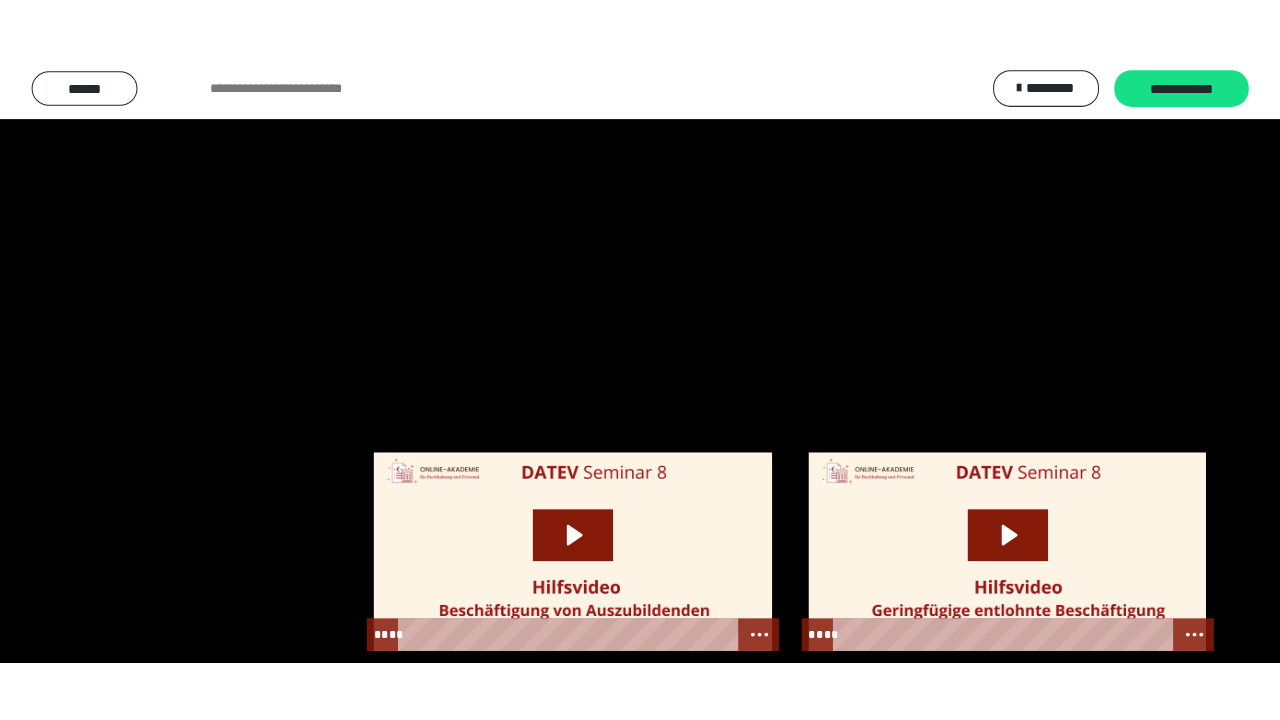 scroll, scrollTop: 2520, scrollLeft: 0, axis: vertical 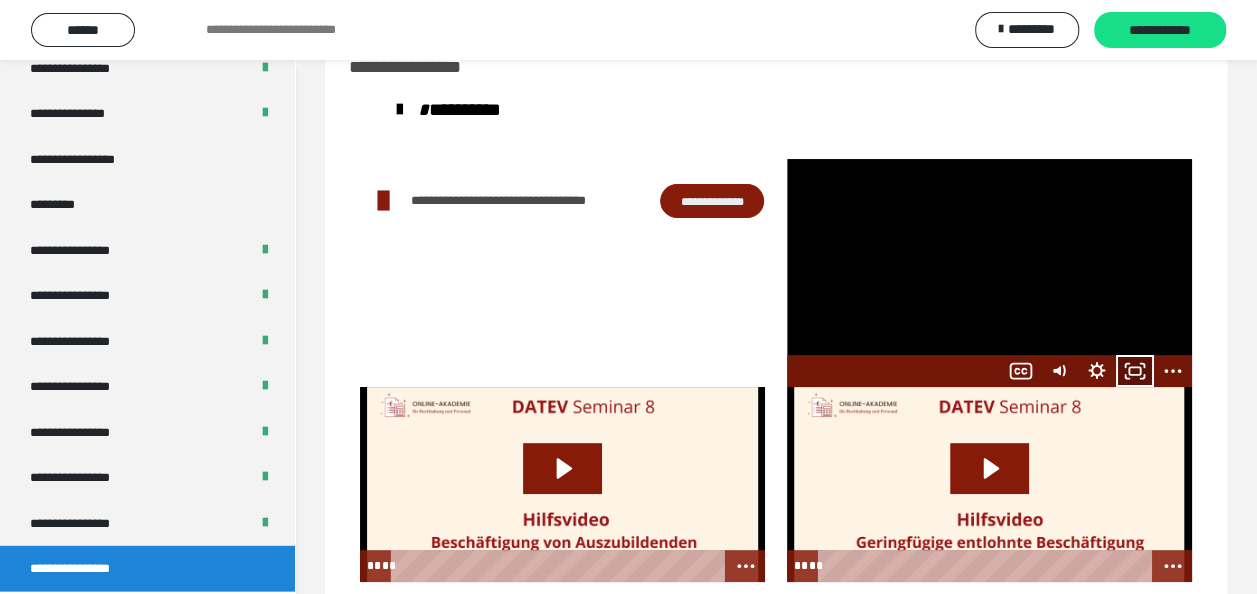 click 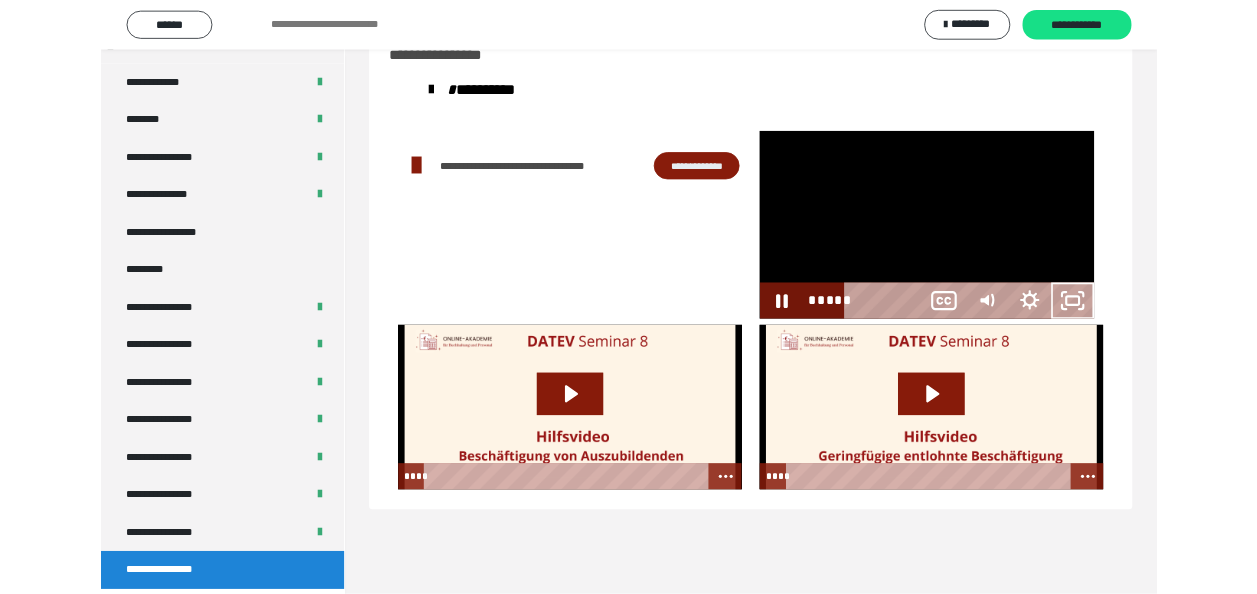 scroll, scrollTop: 2394, scrollLeft: 0, axis: vertical 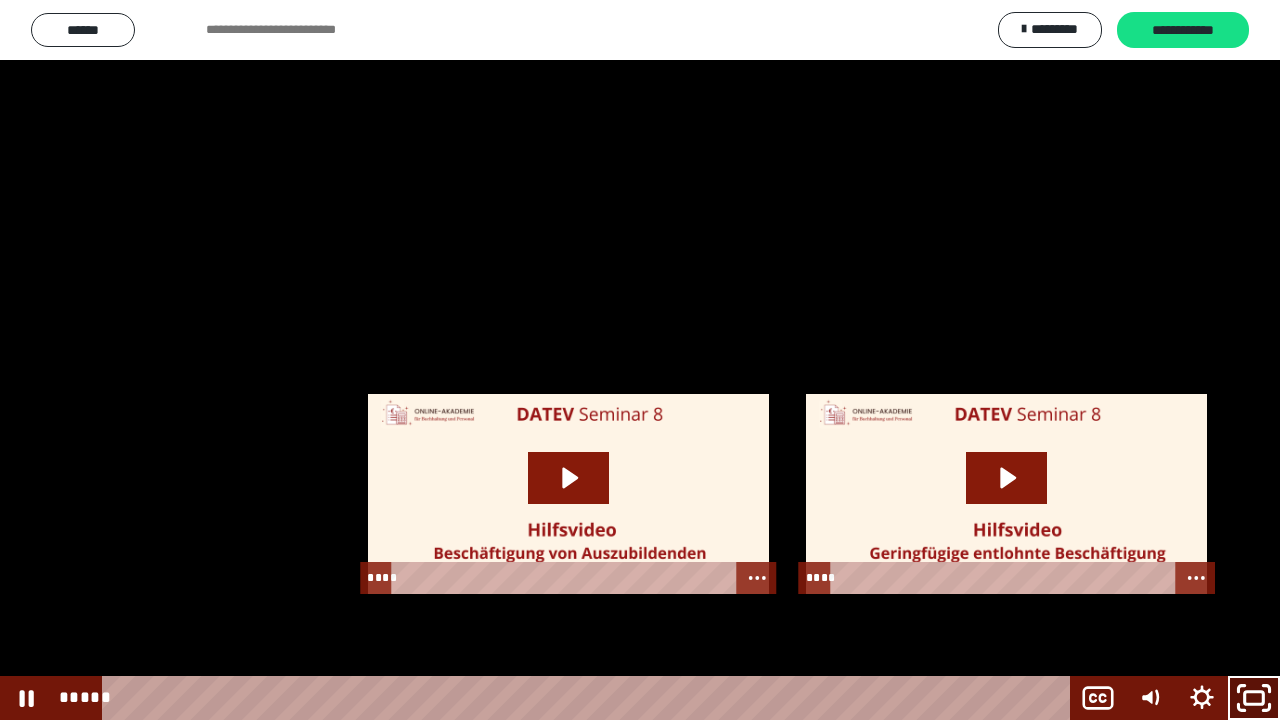 click 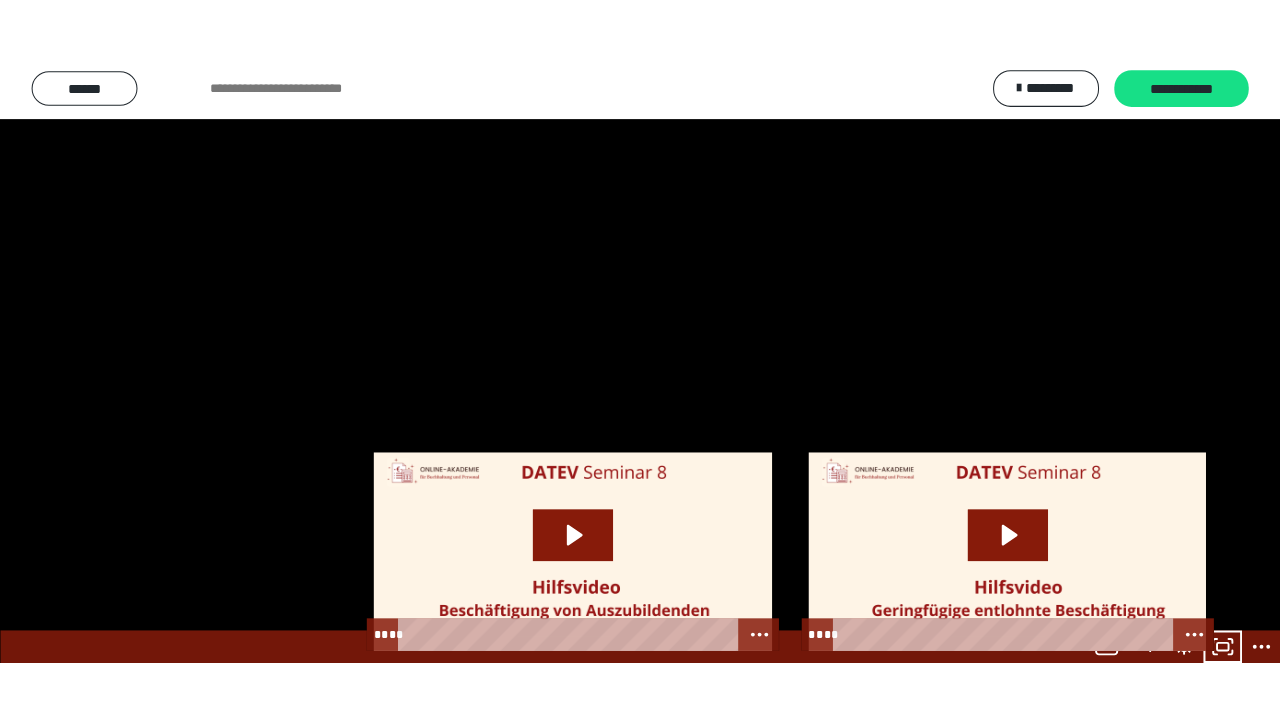 scroll, scrollTop: 2520, scrollLeft: 0, axis: vertical 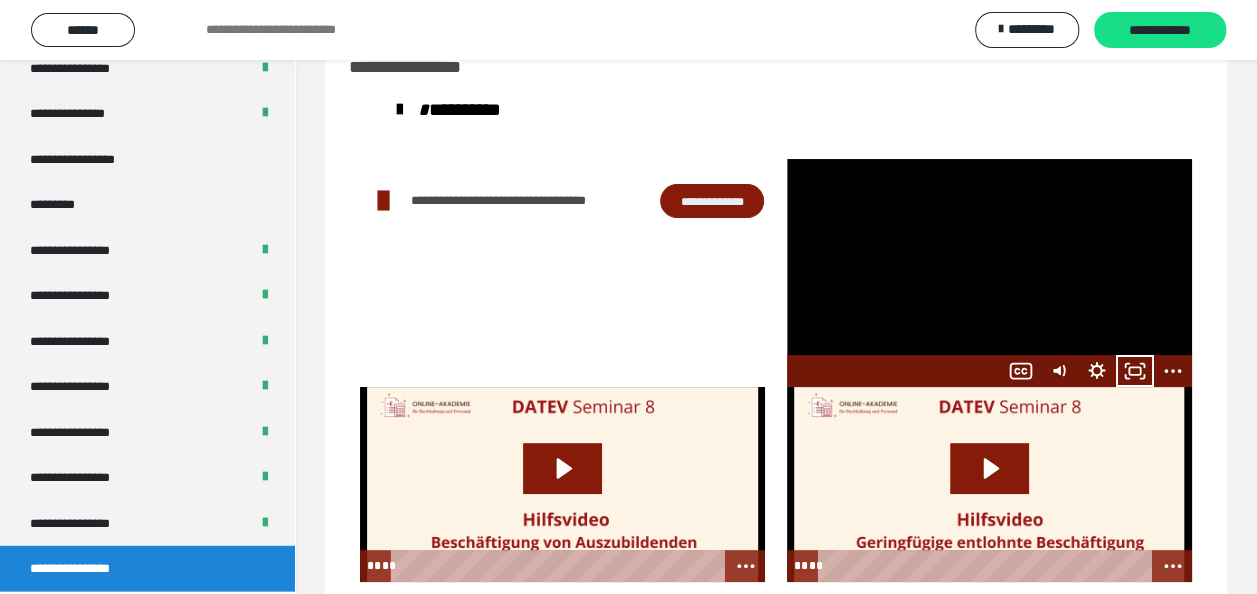 click 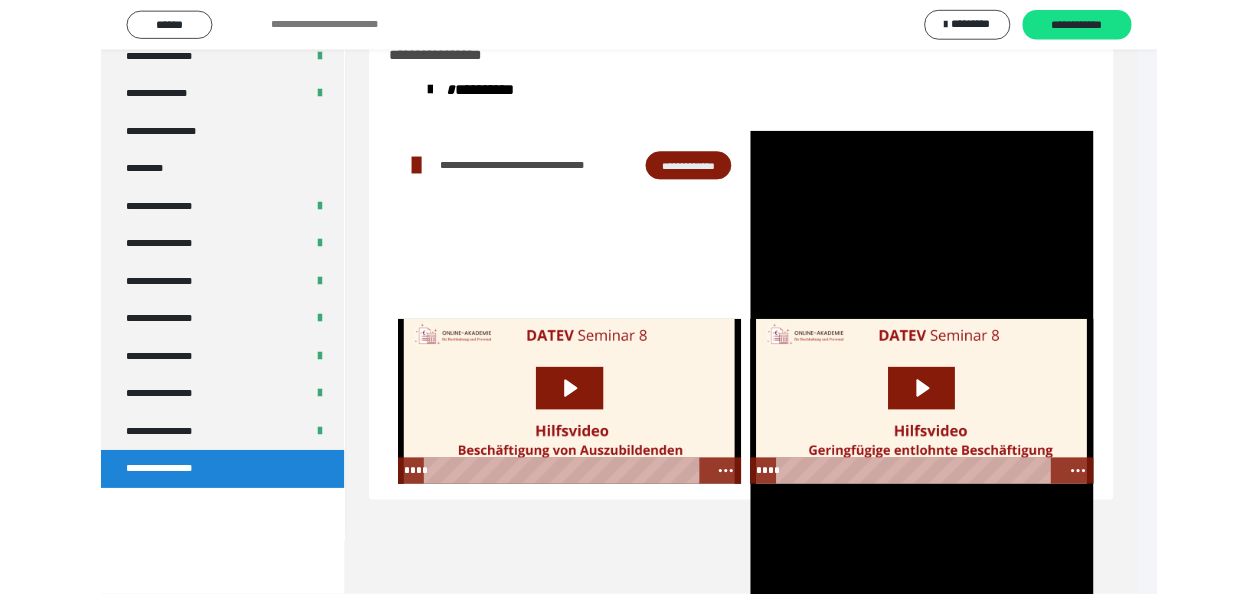 scroll, scrollTop: 2394, scrollLeft: 0, axis: vertical 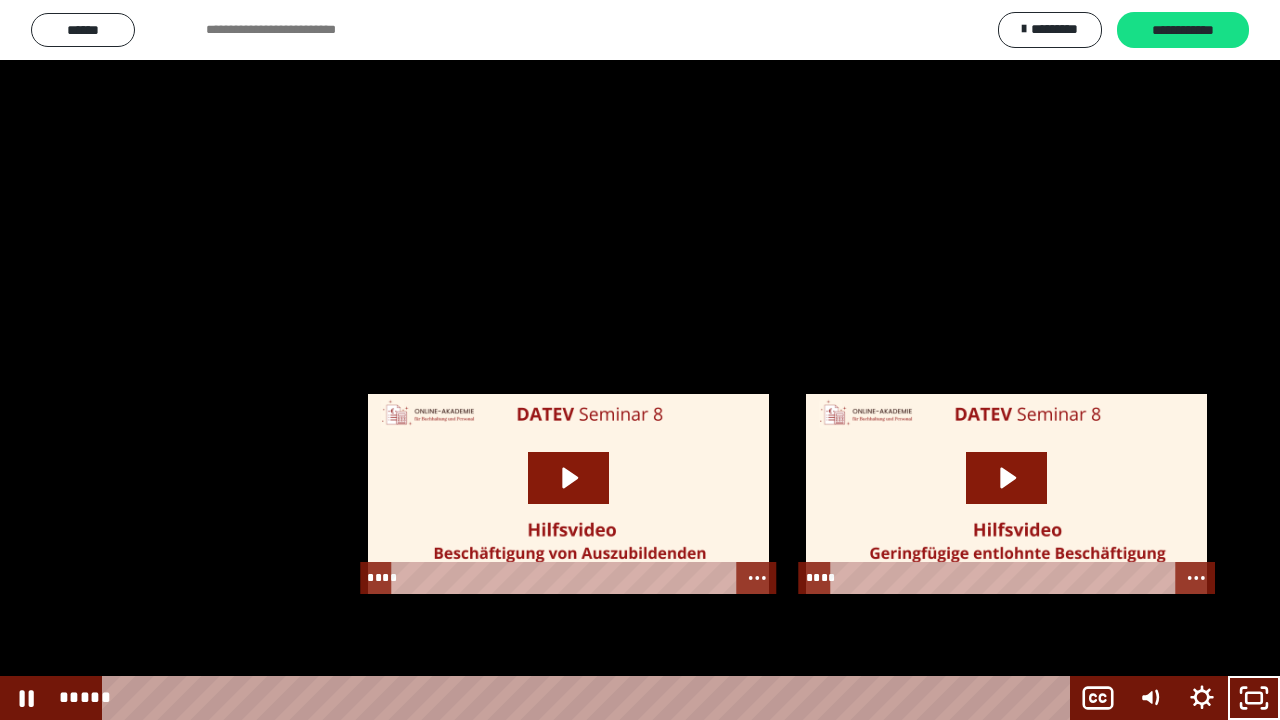 click at bounding box center (640, 360) 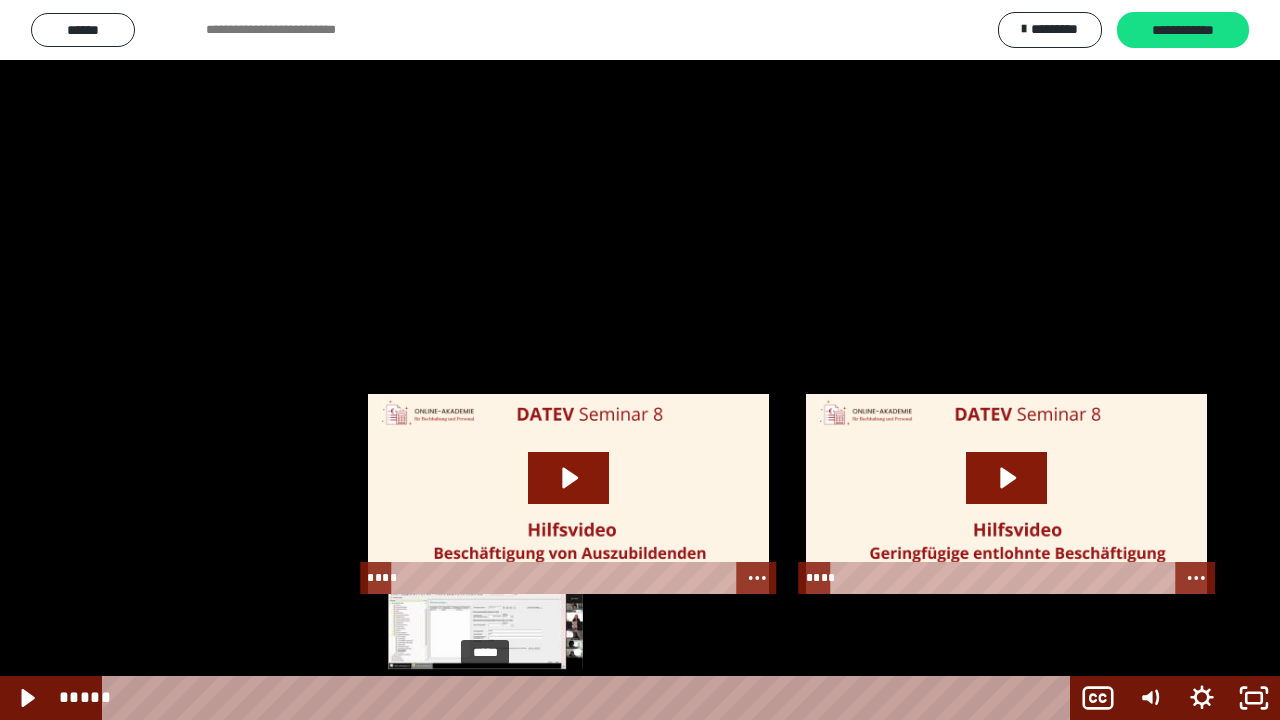 click on "*****" at bounding box center (590, 698) 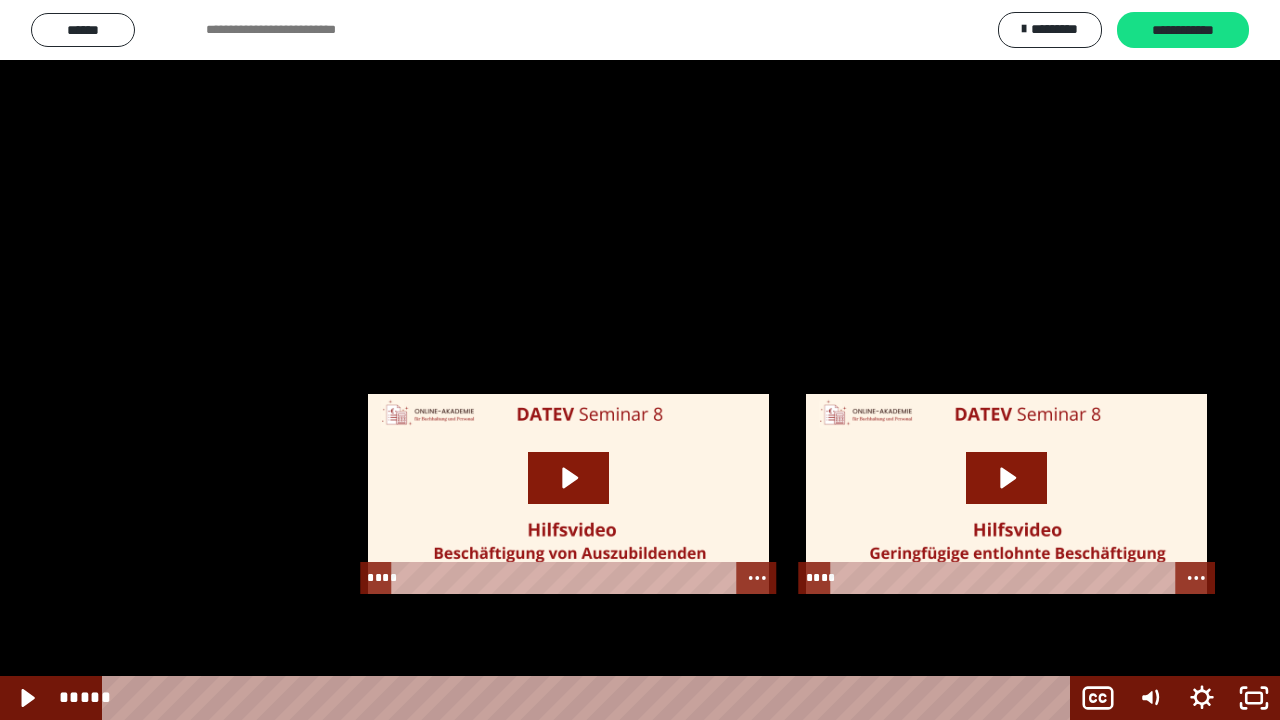 drag, startPoint x: 478, startPoint y: 438, endPoint x: 492, endPoint y: 467, distance: 32.202484 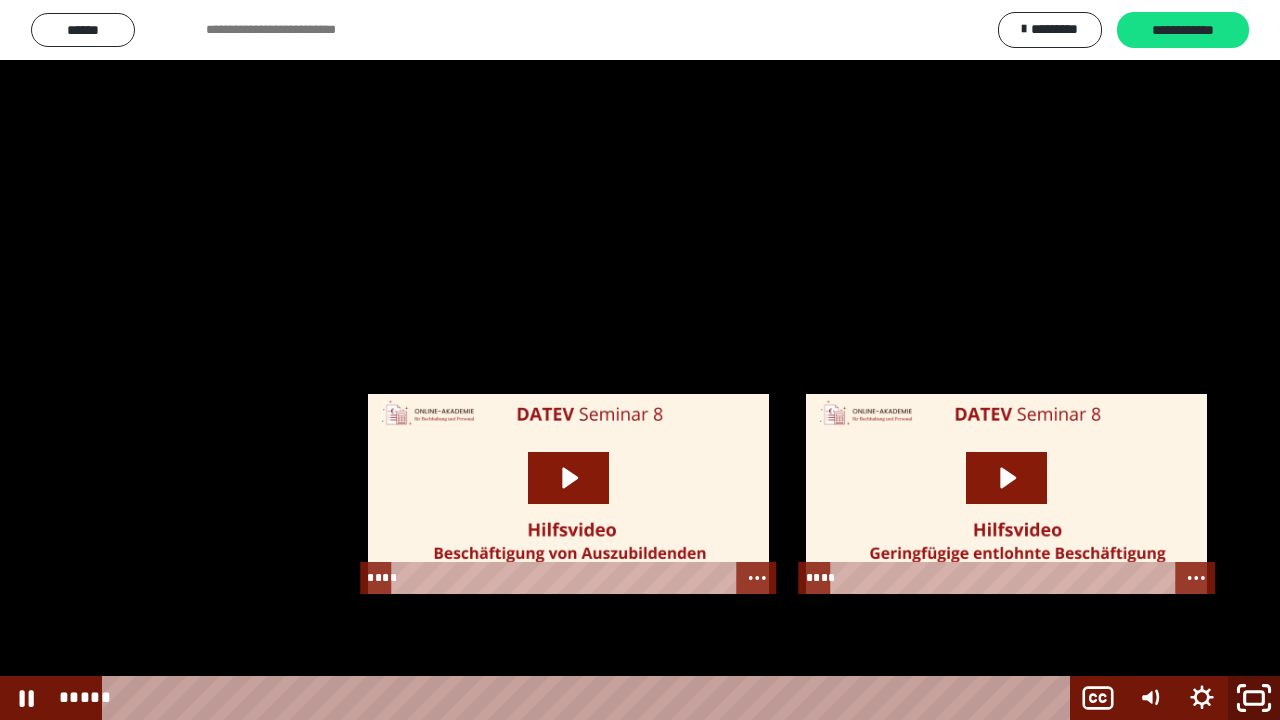 click 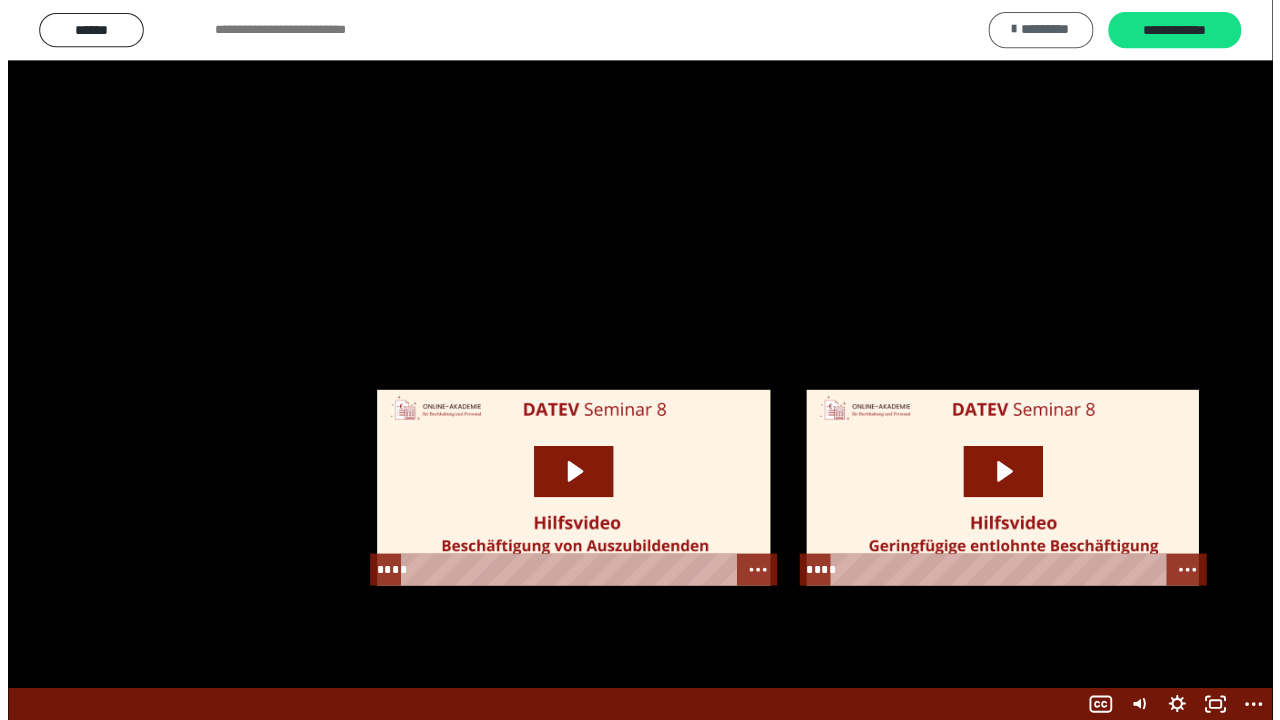 scroll, scrollTop: 2520, scrollLeft: 0, axis: vertical 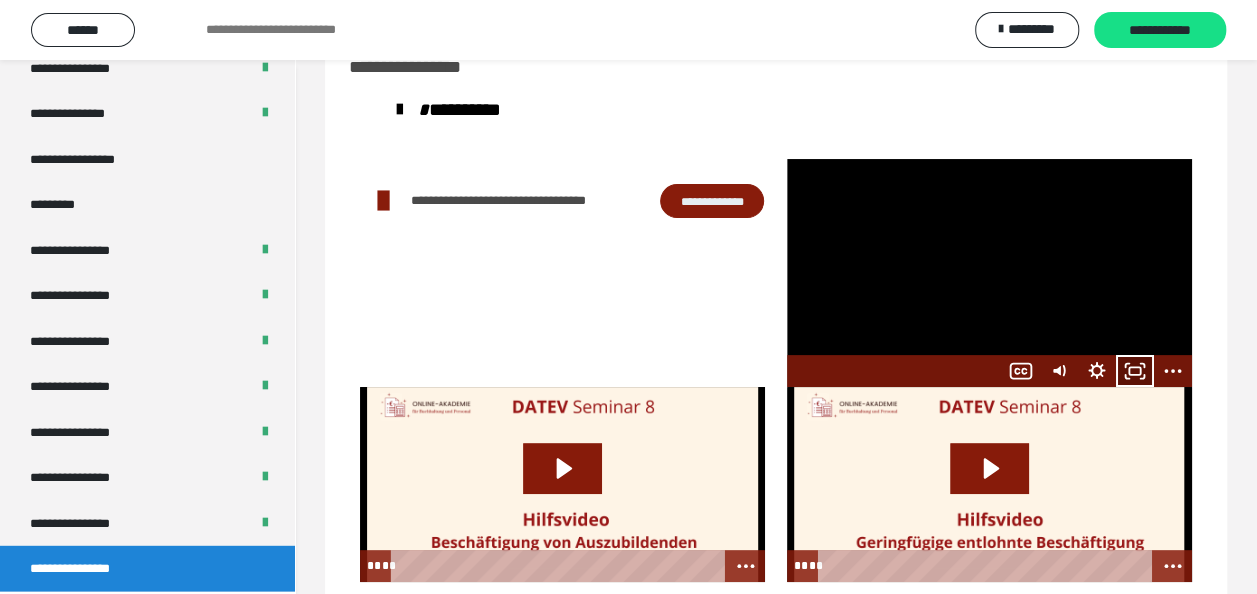click 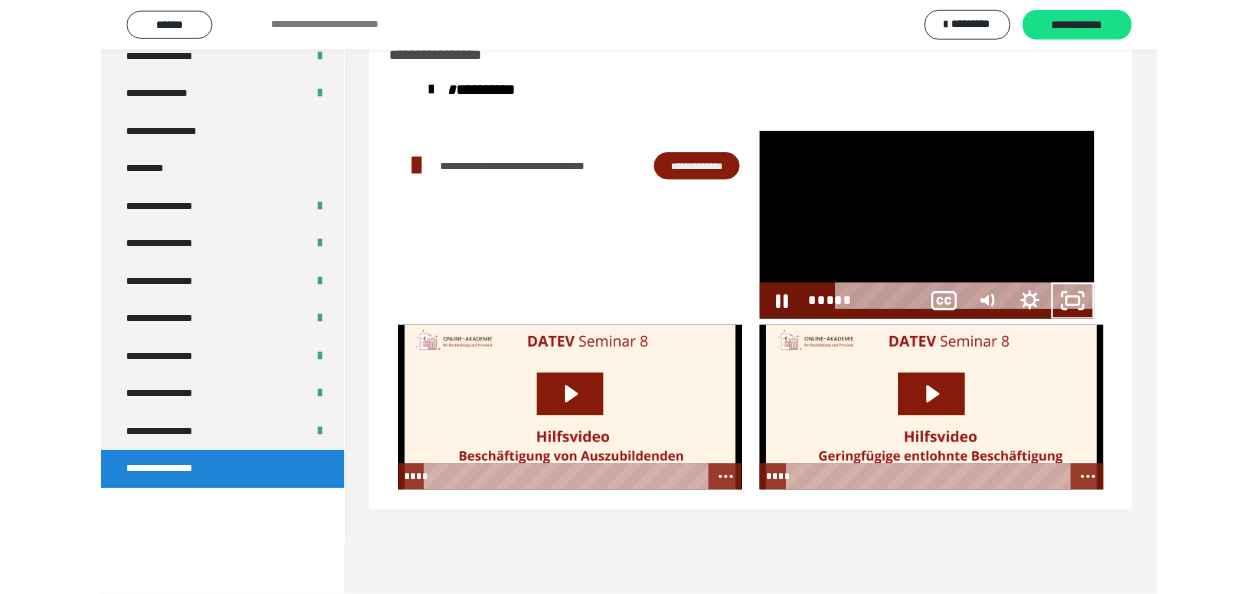 scroll, scrollTop: 2394, scrollLeft: 0, axis: vertical 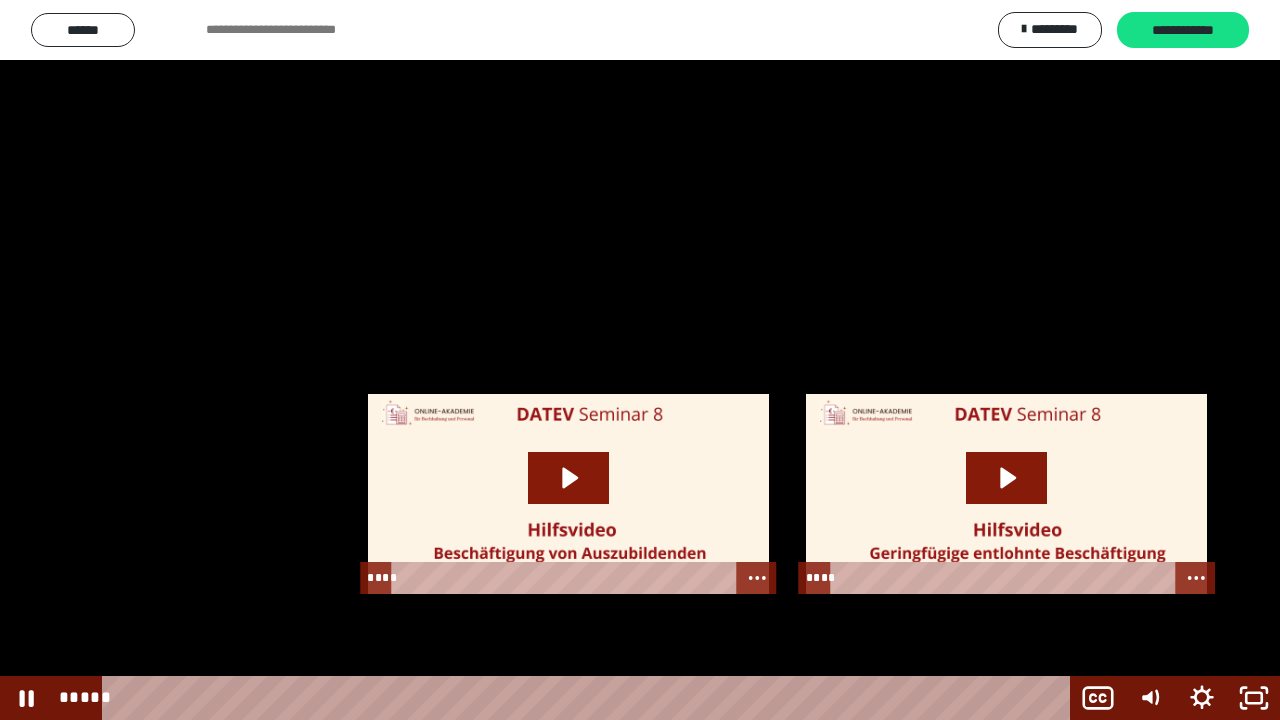 click at bounding box center [640, 360] 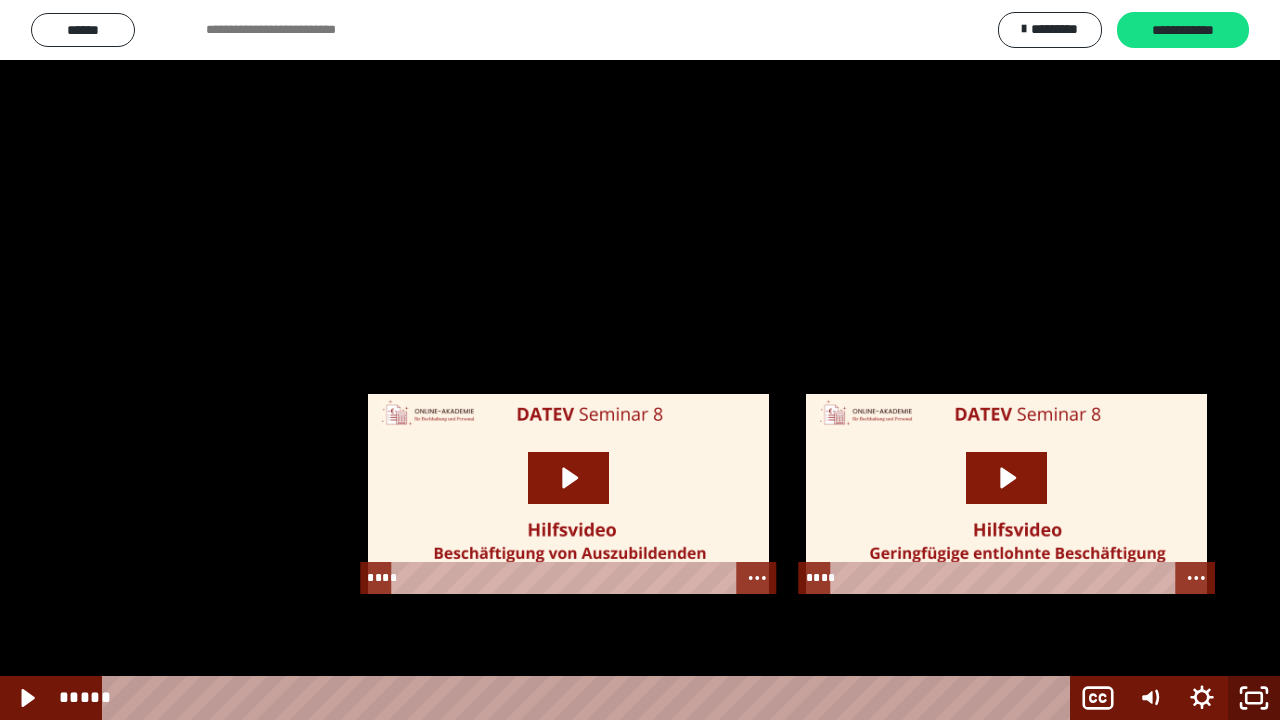 click 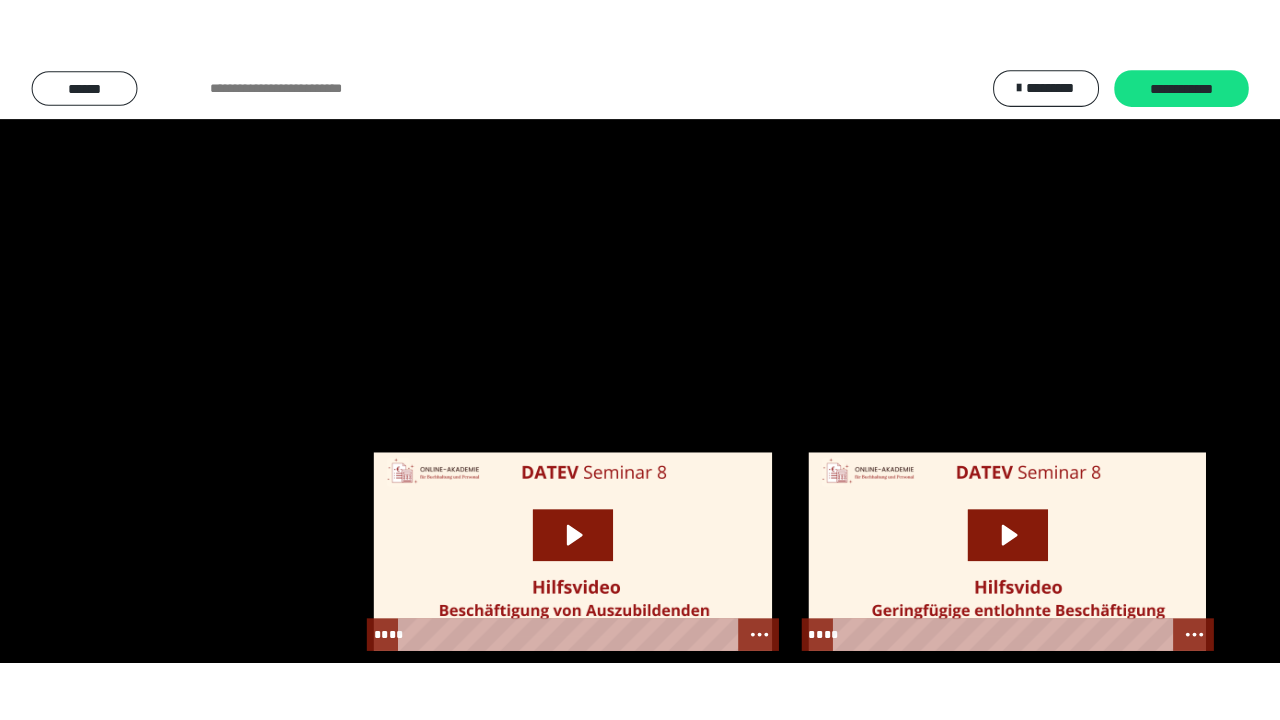 scroll, scrollTop: 2520, scrollLeft: 0, axis: vertical 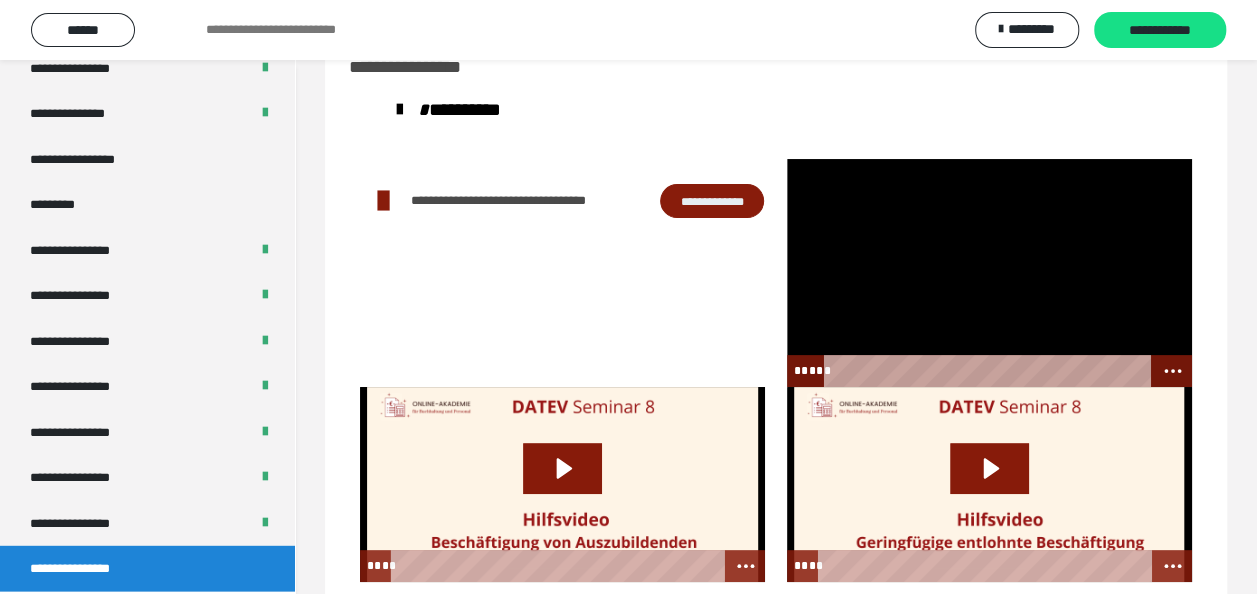 click at bounding box center (989, 273) 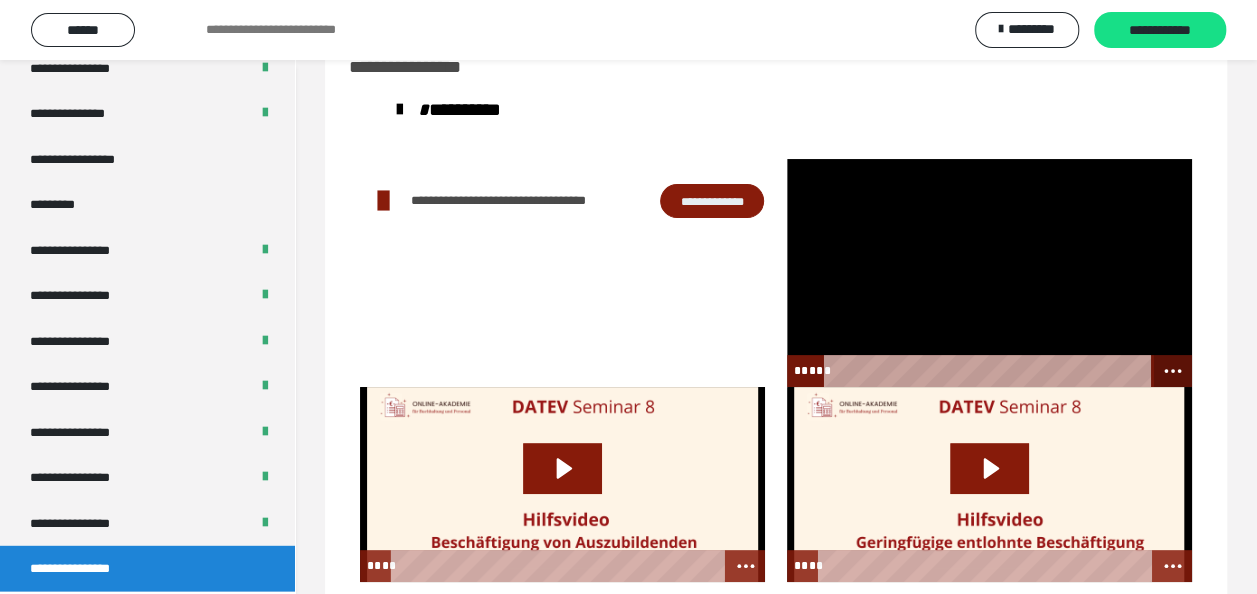 click 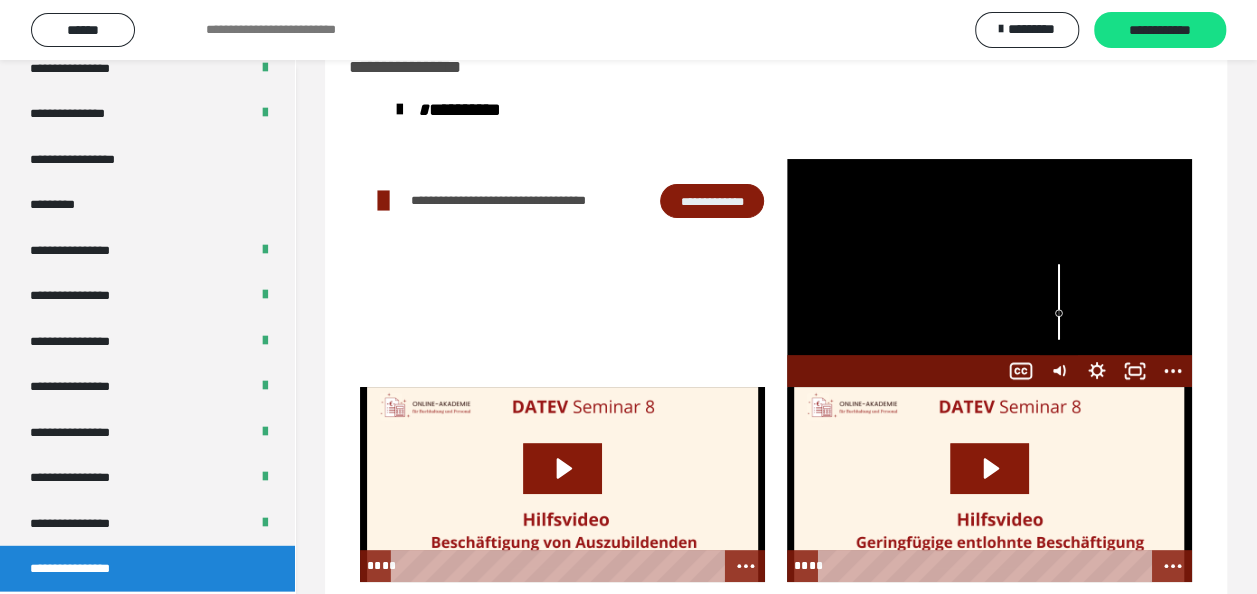 click at bounding box center (989, 273) 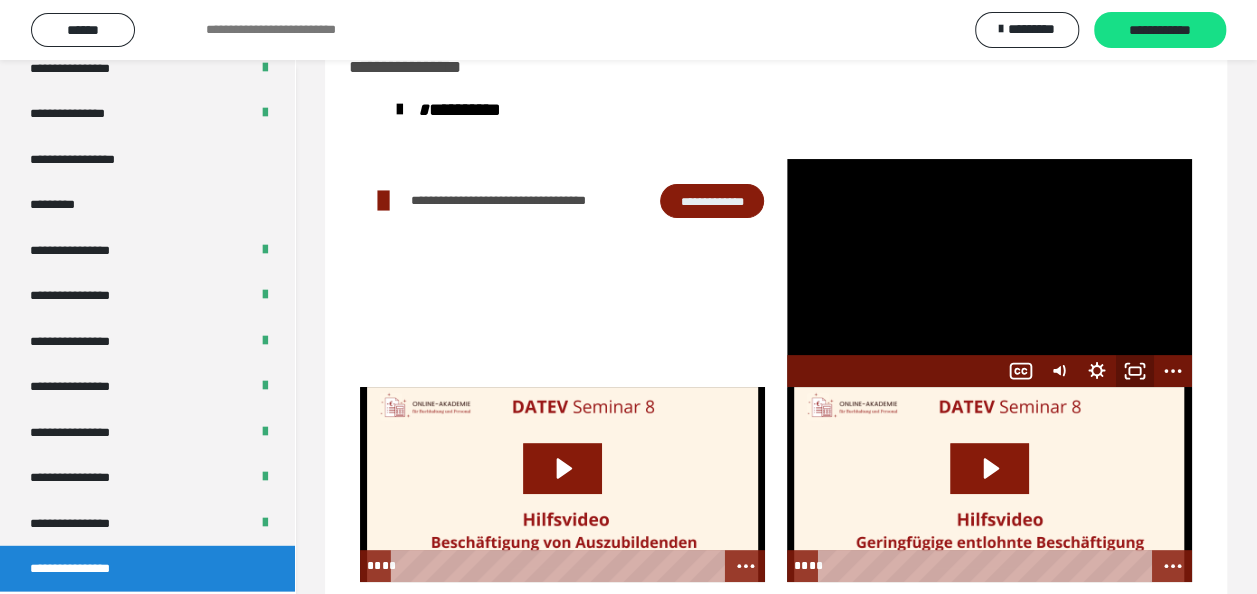 click 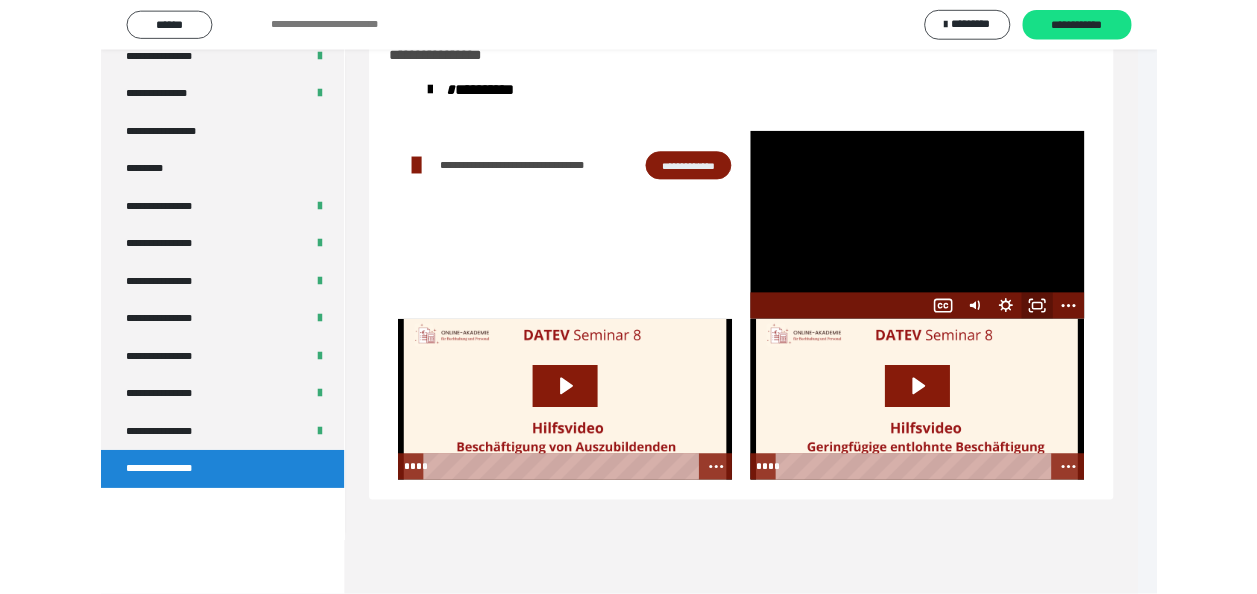 scroll, scrollTop: 2394, scrollLeft: 0, axis: vertical 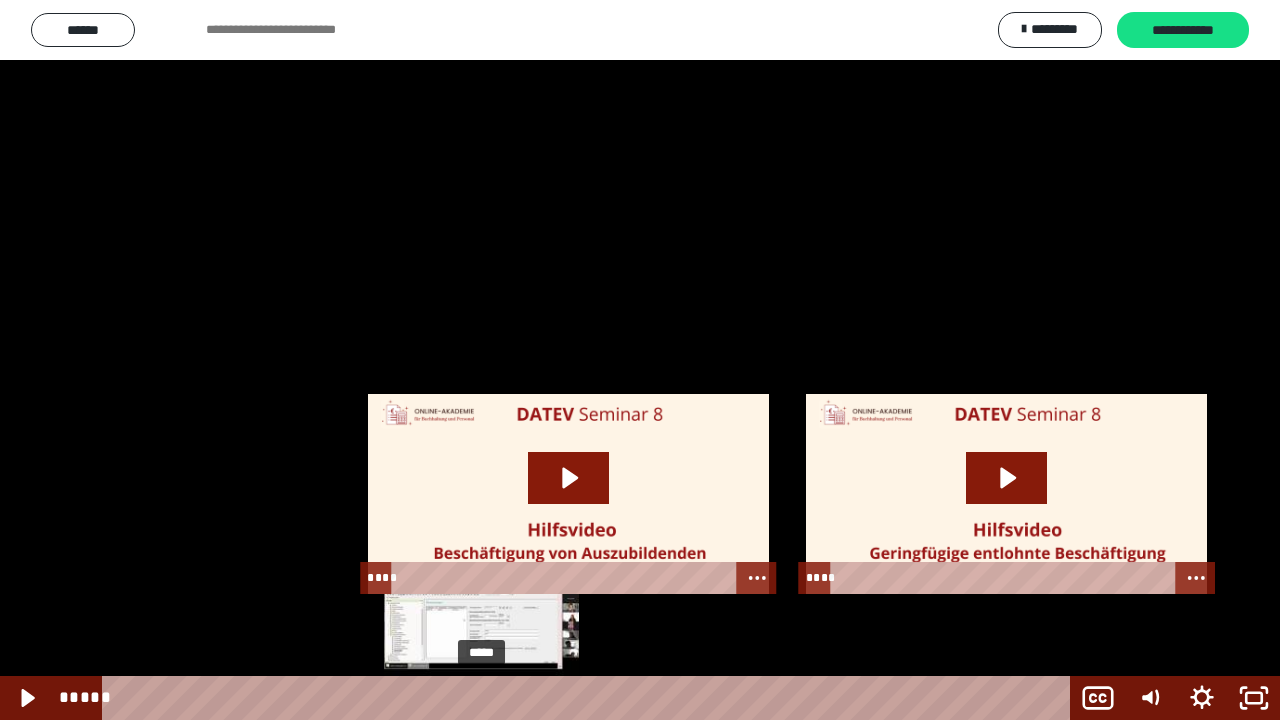 click on "*****" at bounding box center [590, 698] 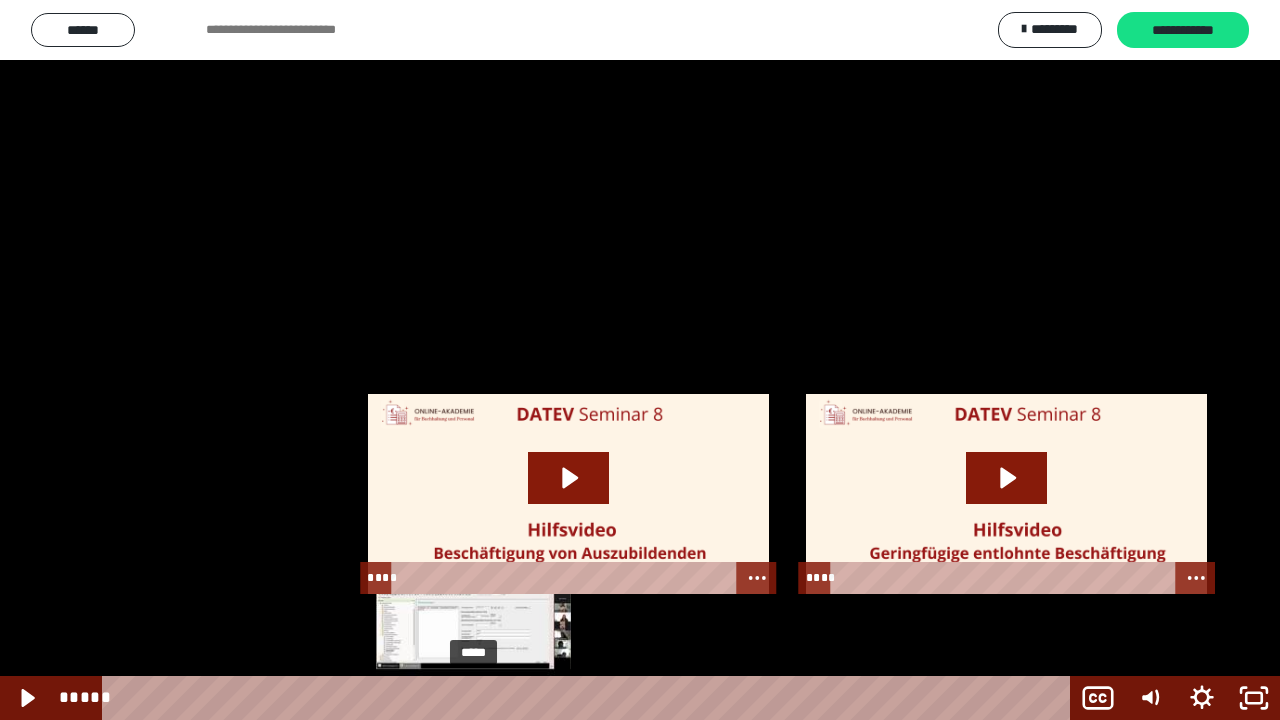 click at bounding box center [481, 698] 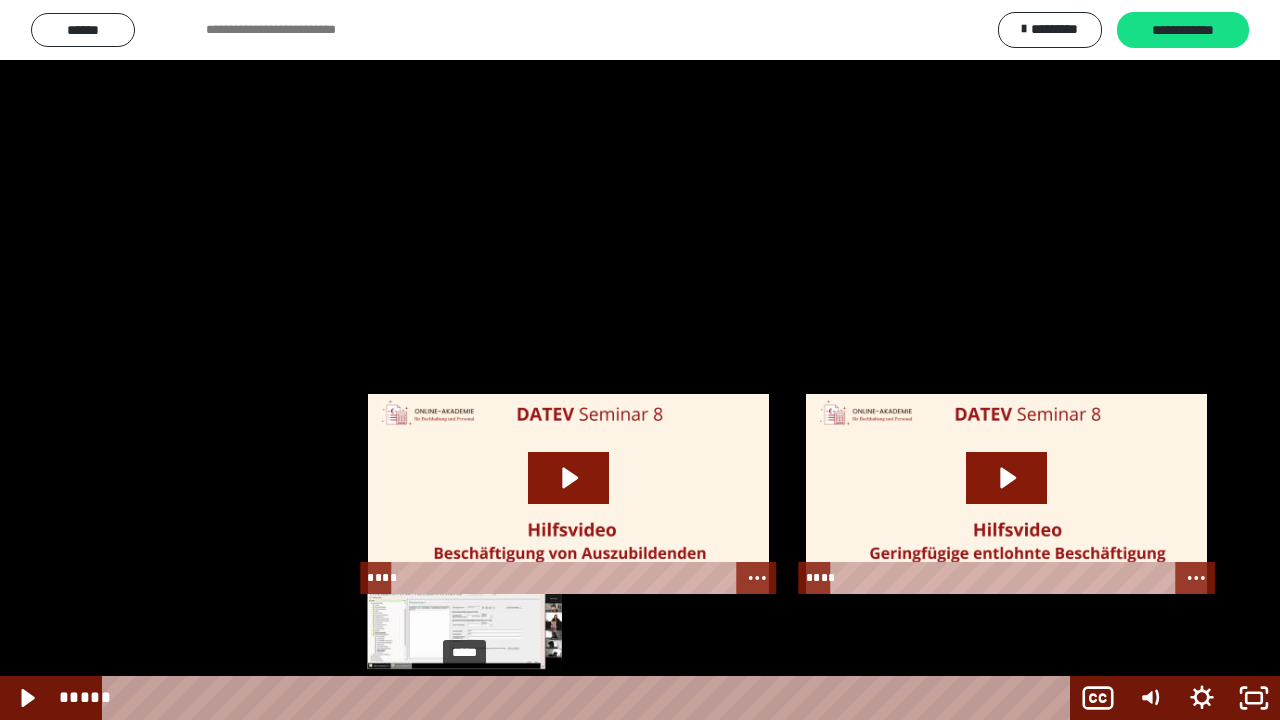 click on "*****" at bounding box center (590, 698) 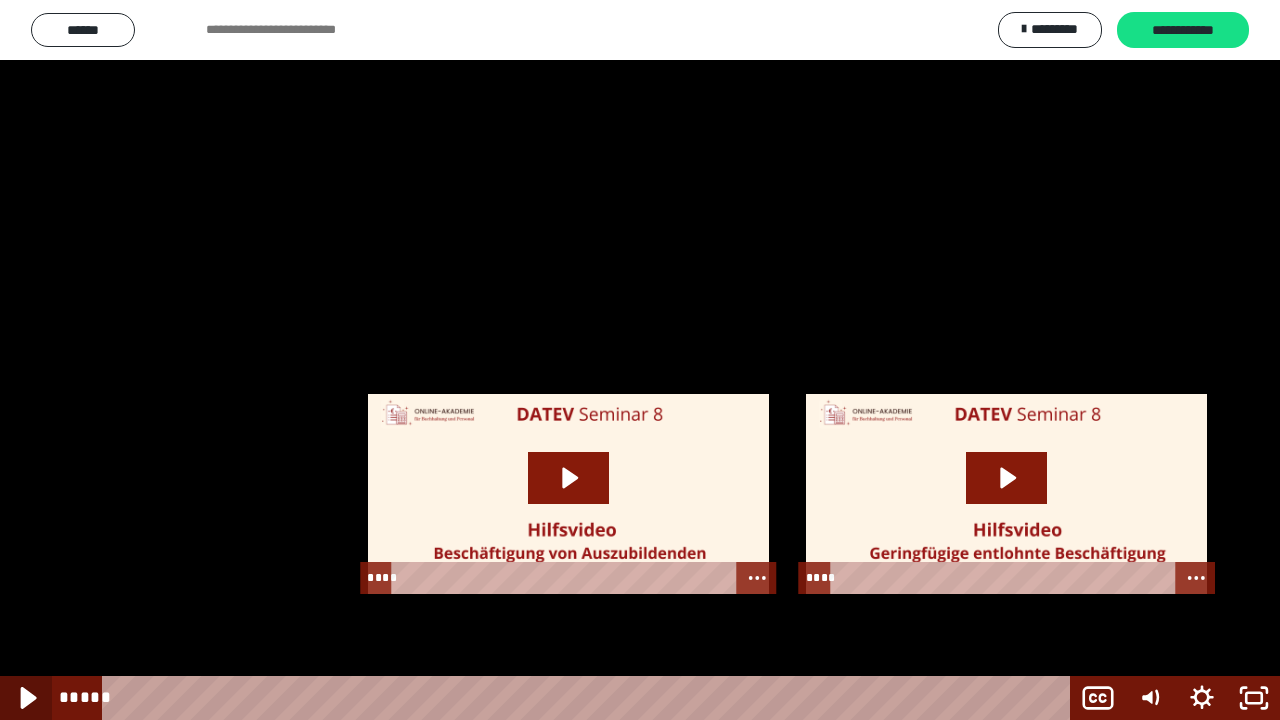 click 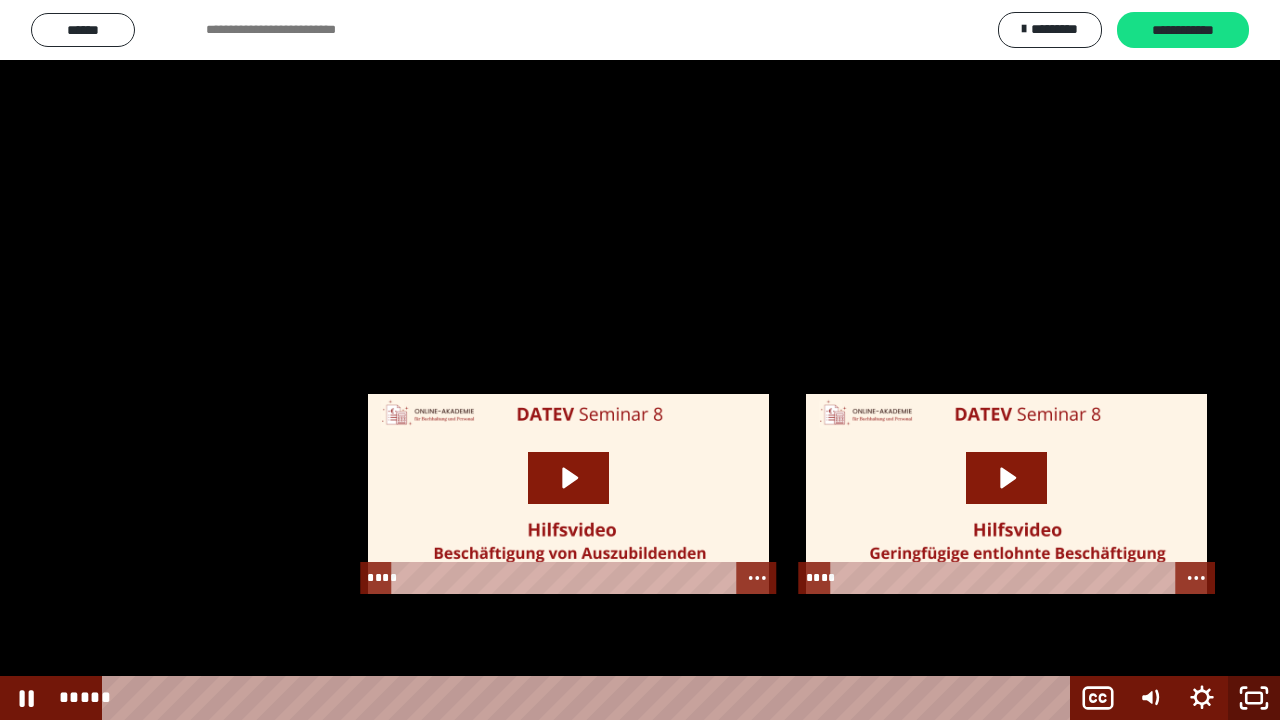 click 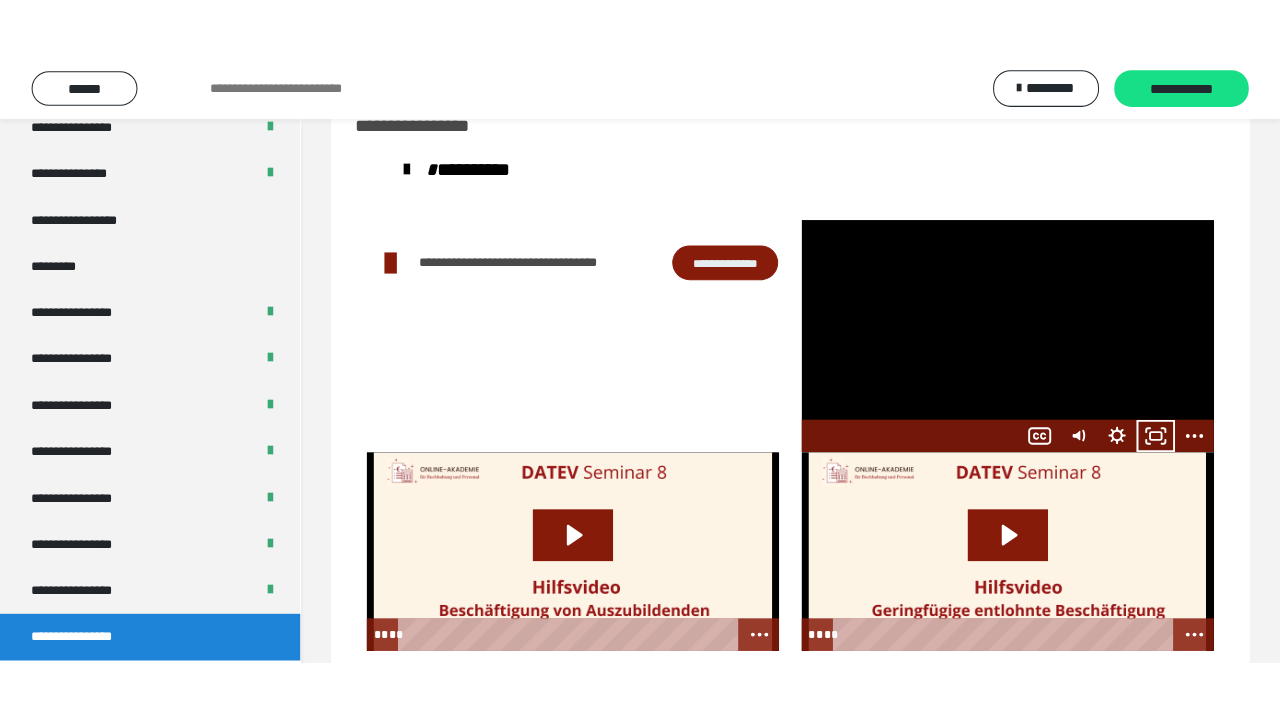 scroll, scrollTop: 2520, scrollLeft: 0, axis: vertical 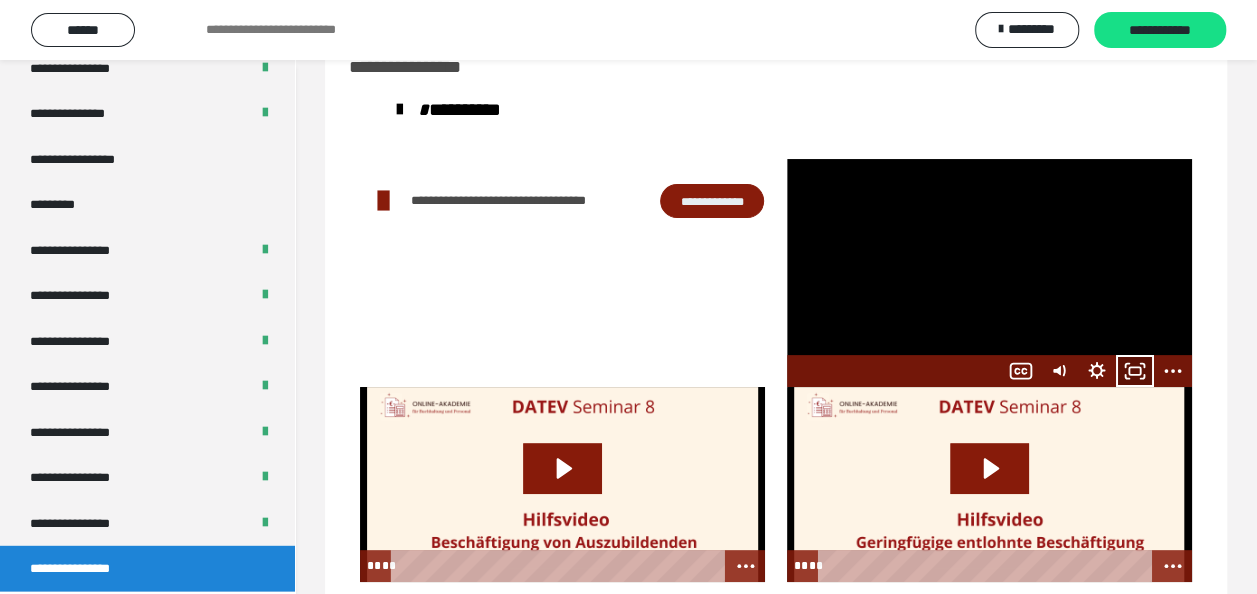 click 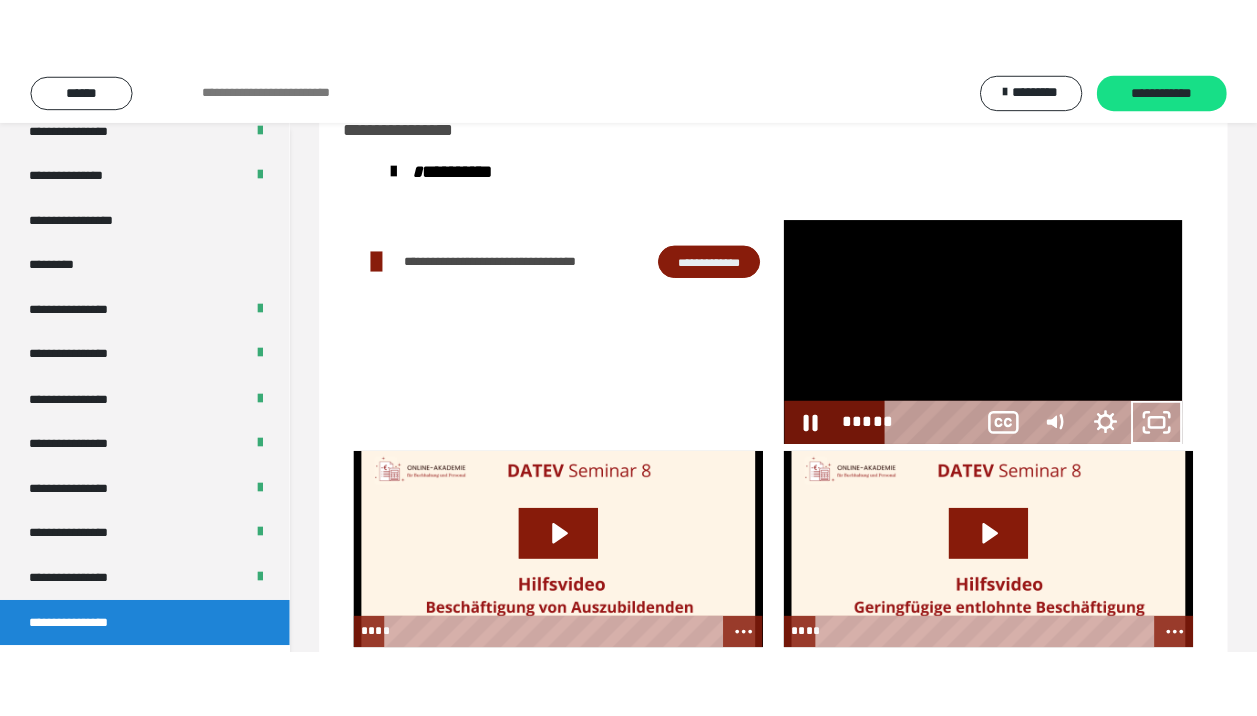 scroll, scrollTop: 2394, scrollLeft: 0, axis: vertical 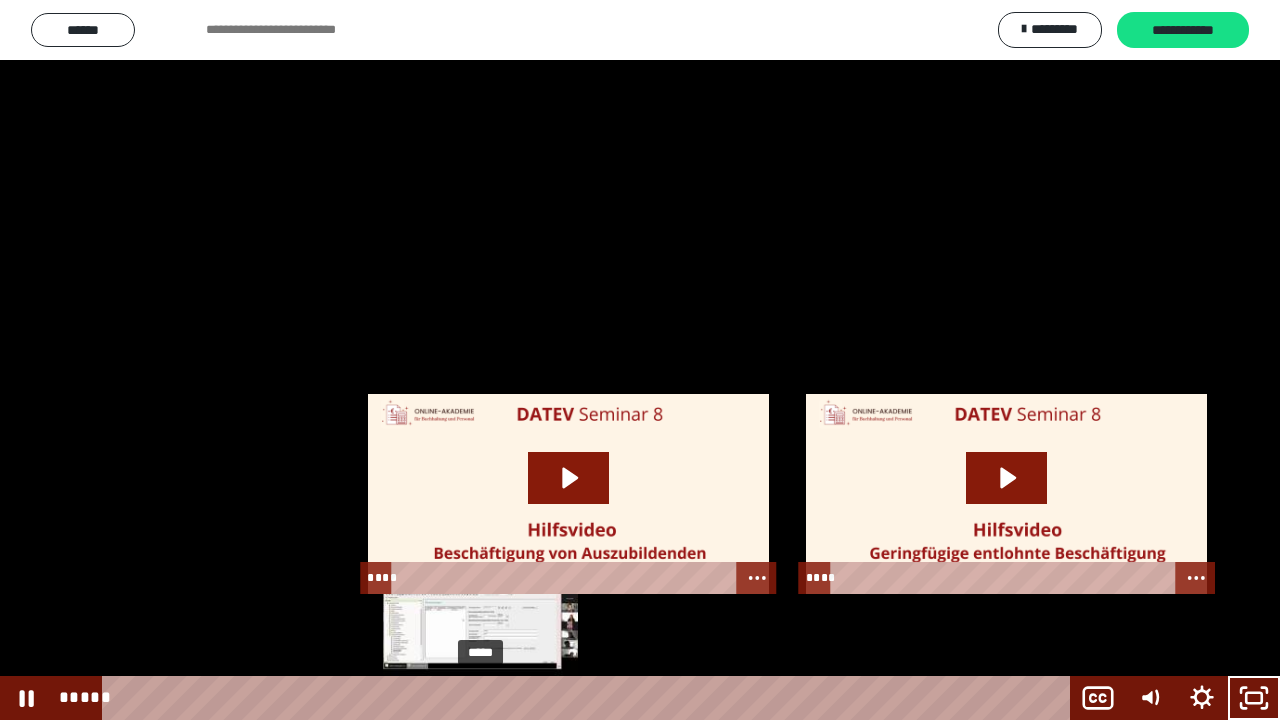 click on "*****" at bounding box center [590, 698] 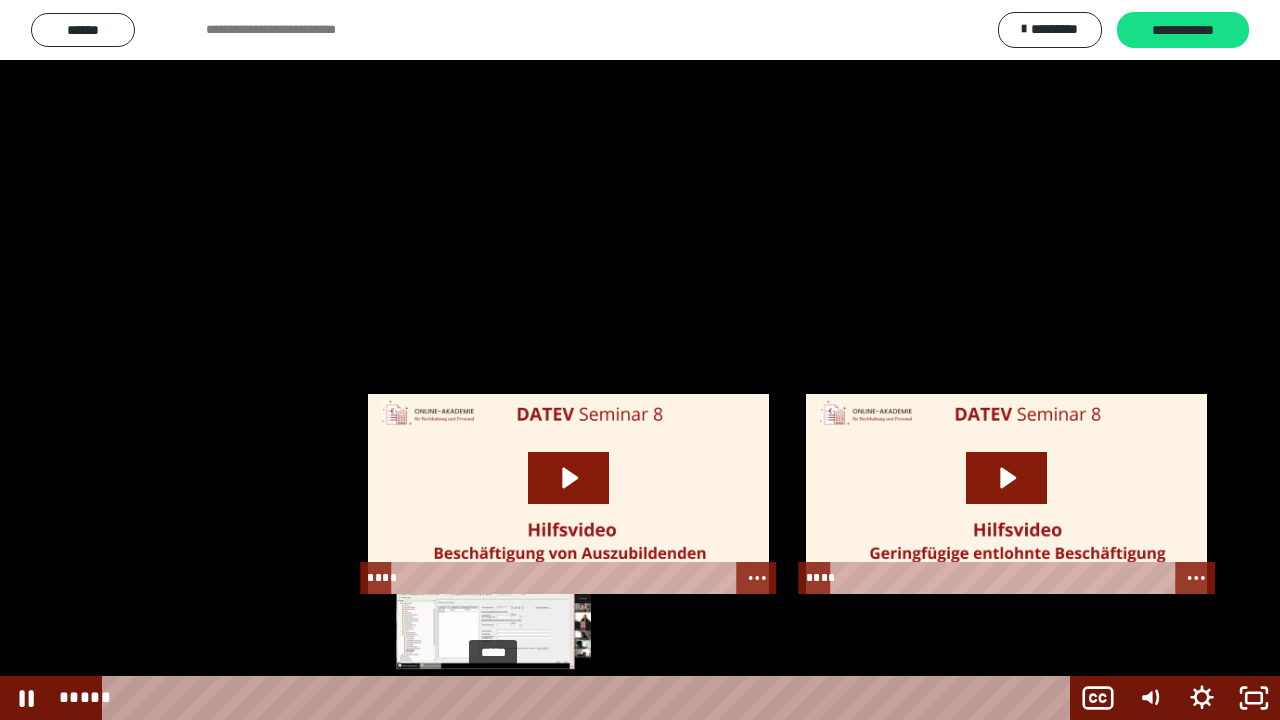 click on "*****" at bounding box center (590, 698) 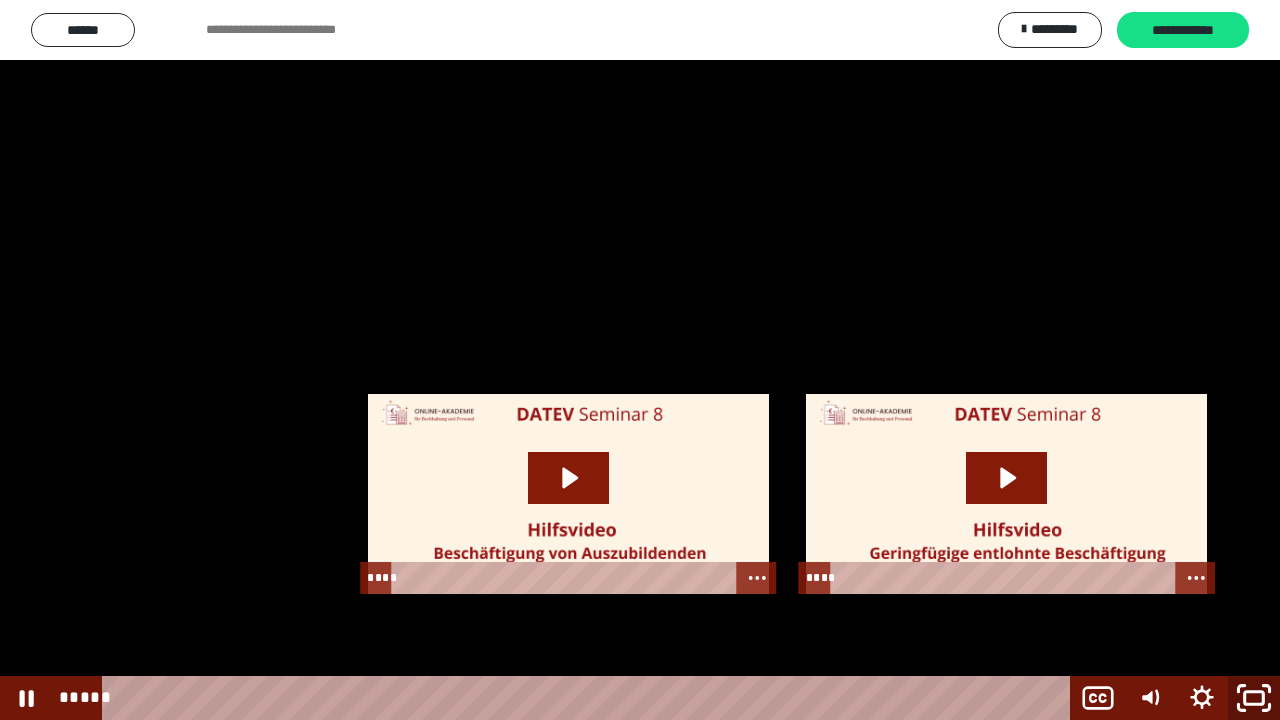 click 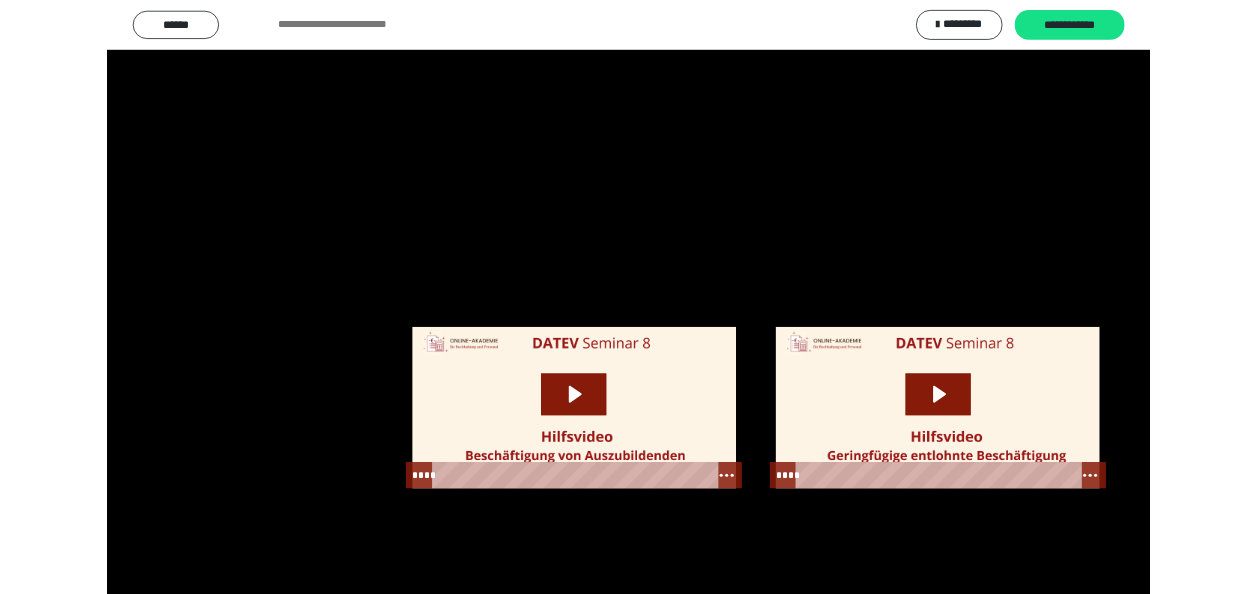 scroll, scrollTop: 2398, scrollLeft: 0, axis: vertical 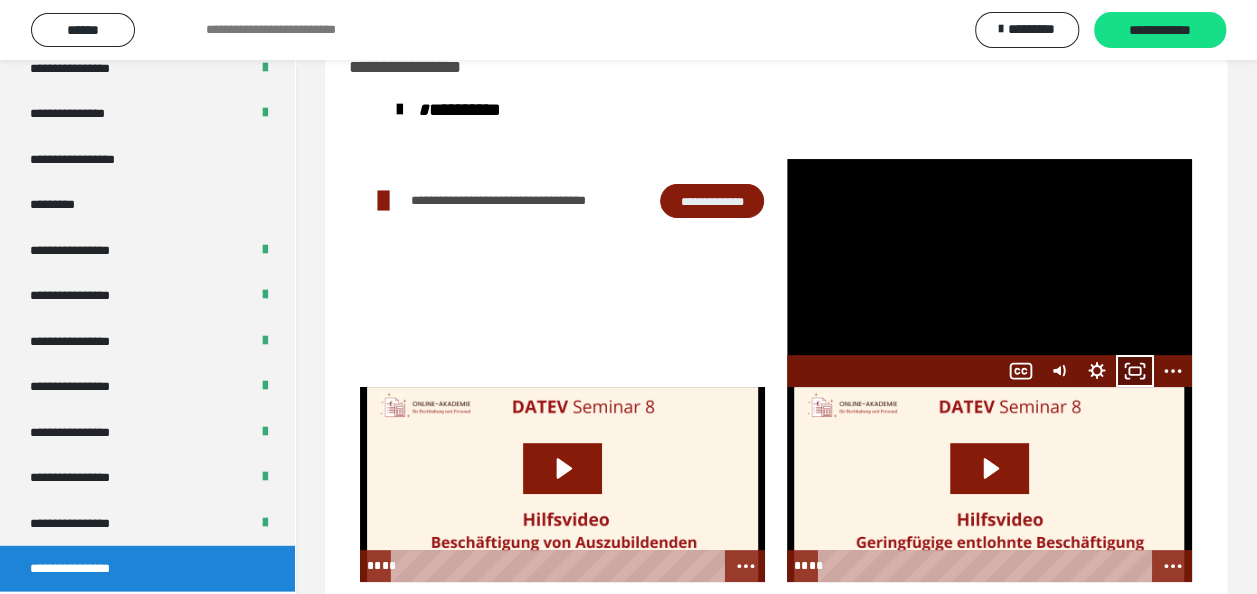 click 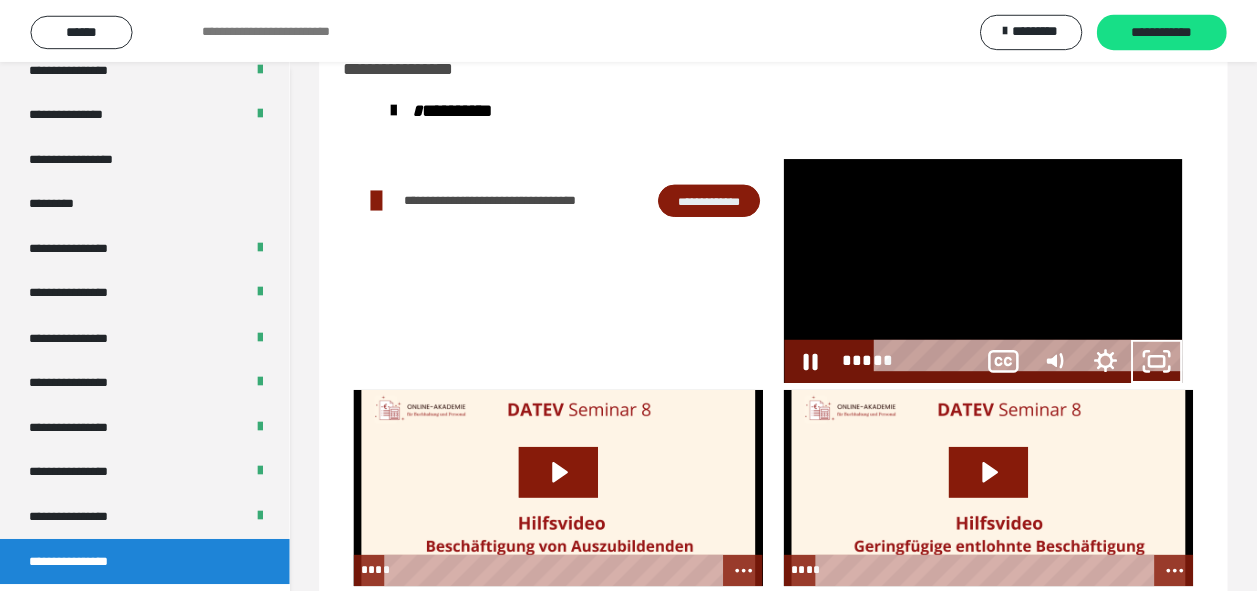 scroll, scrollTop: 2394, scrollLeft: 0, axis: vertical 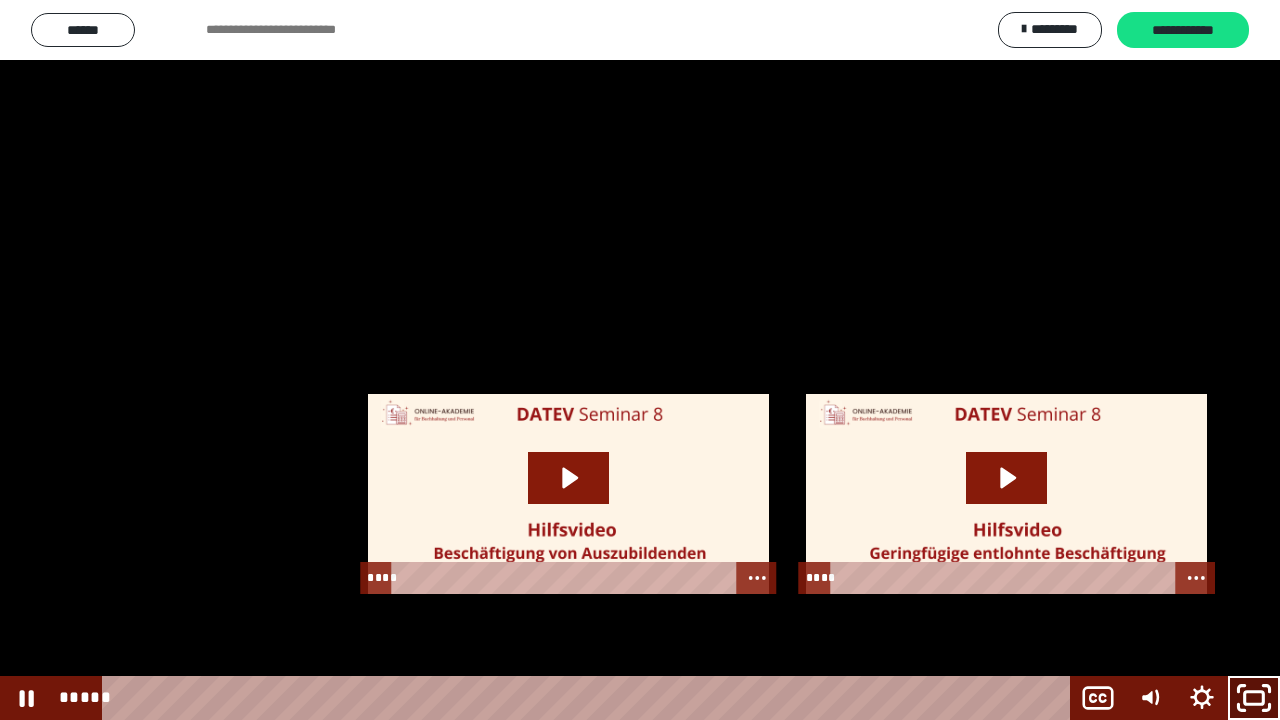 click 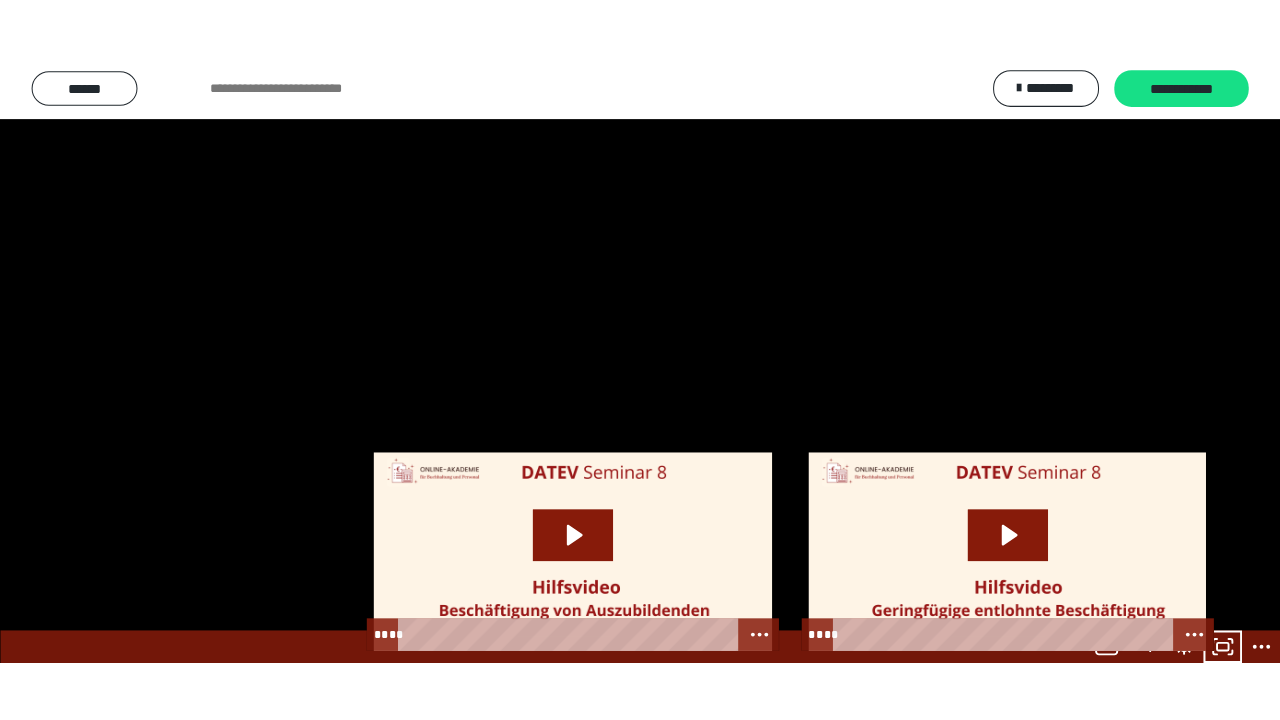 scroll, scrollTop: 2520, scrollLeft: 0, axis: vertical 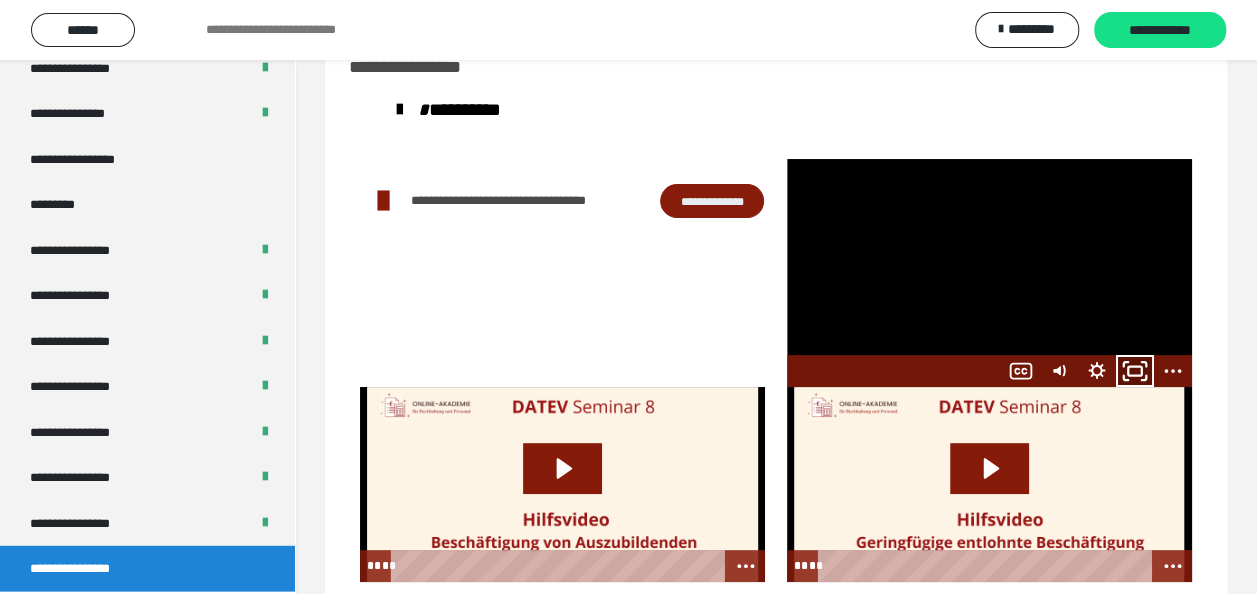 click 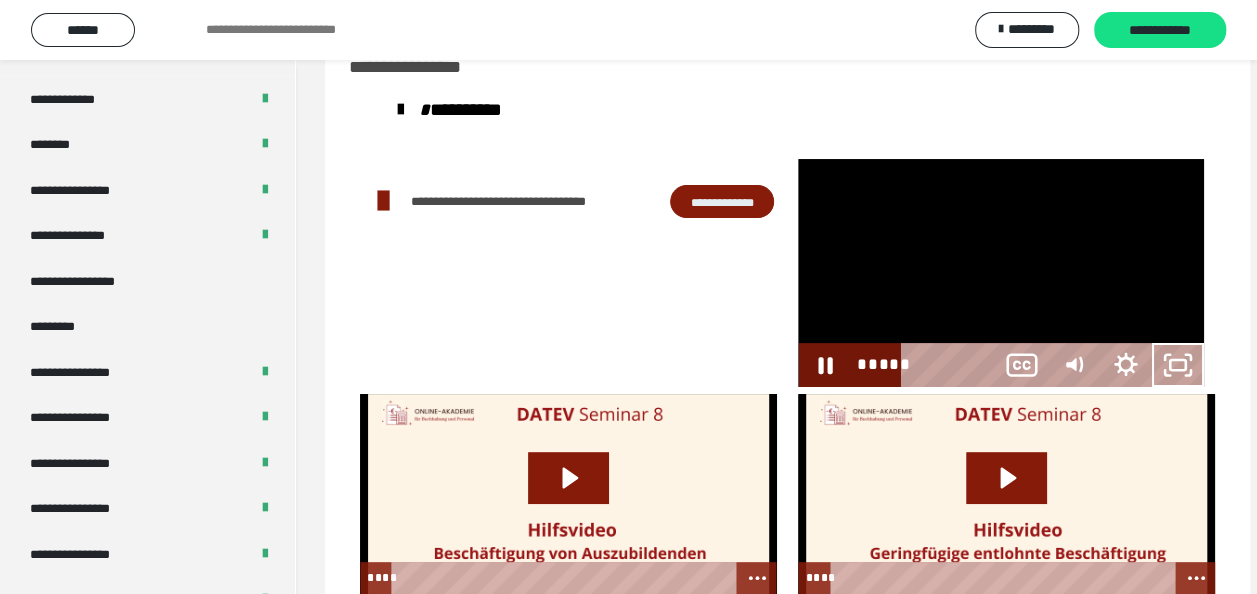 scroll, scrollTop: 2394, scrollLeft: 0, axis: vertical 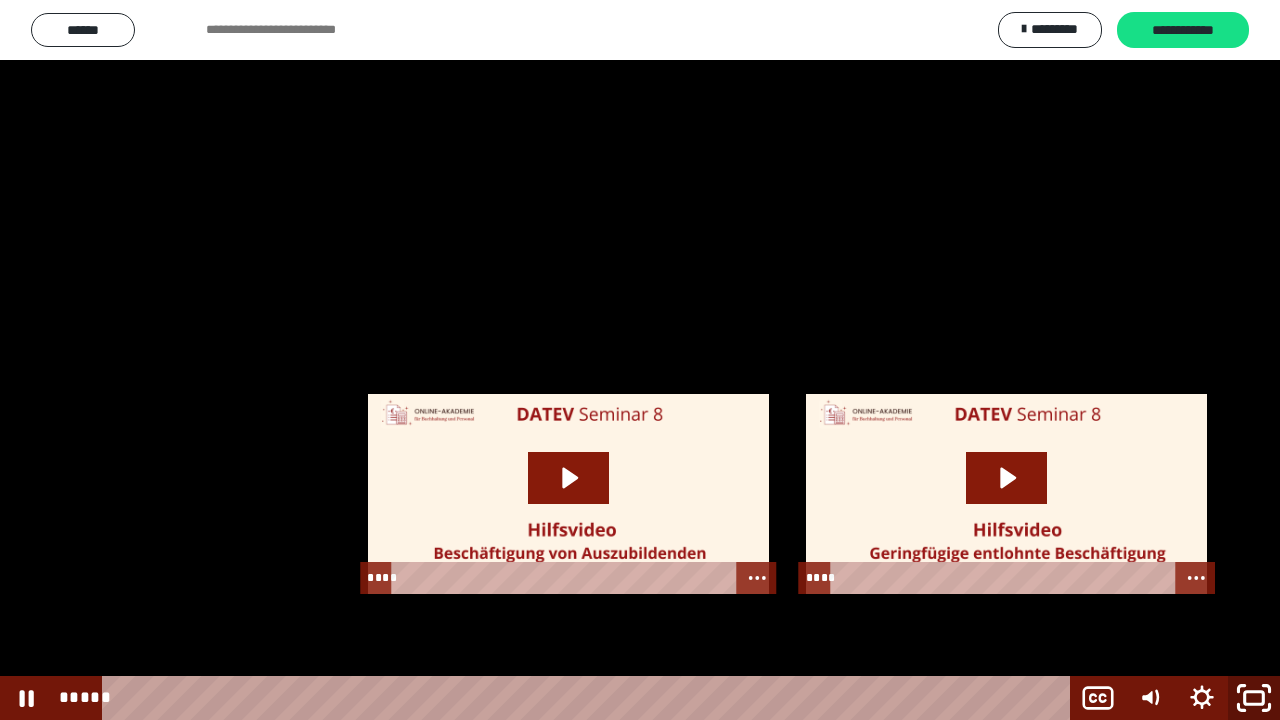 click 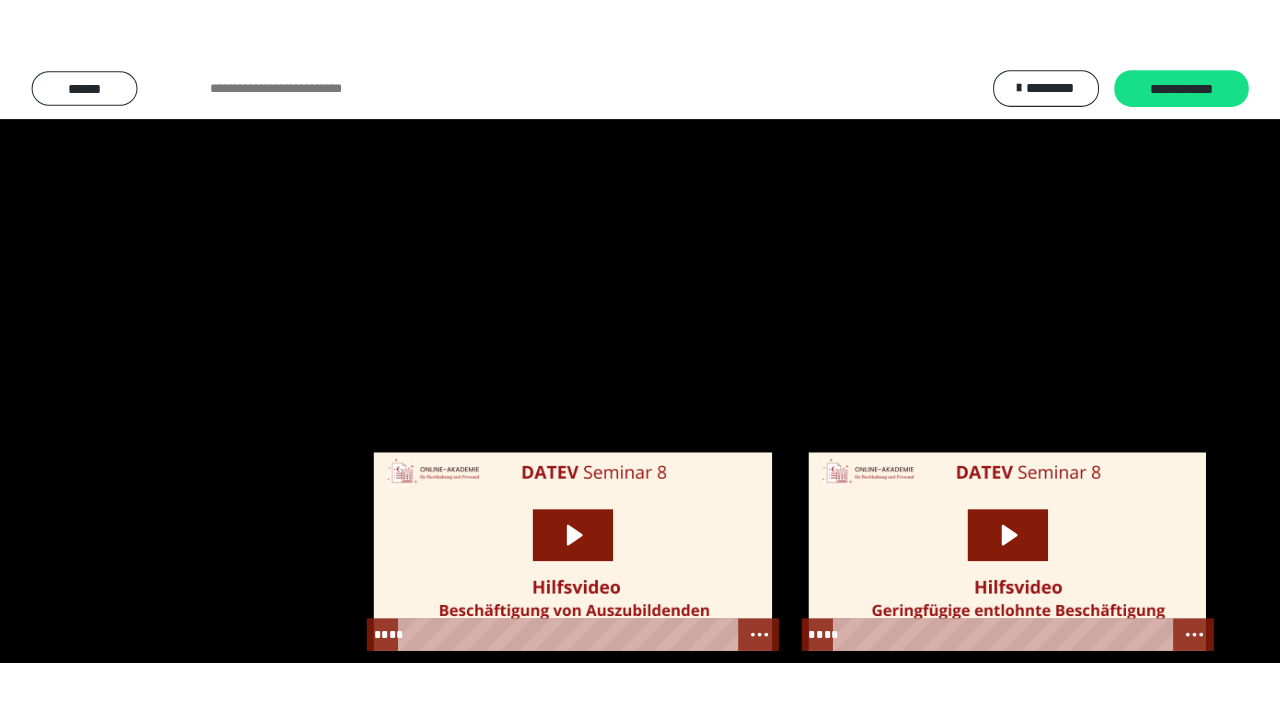 scroll, scrollTop: 2520, scrollLeft: 0, axis: vertical 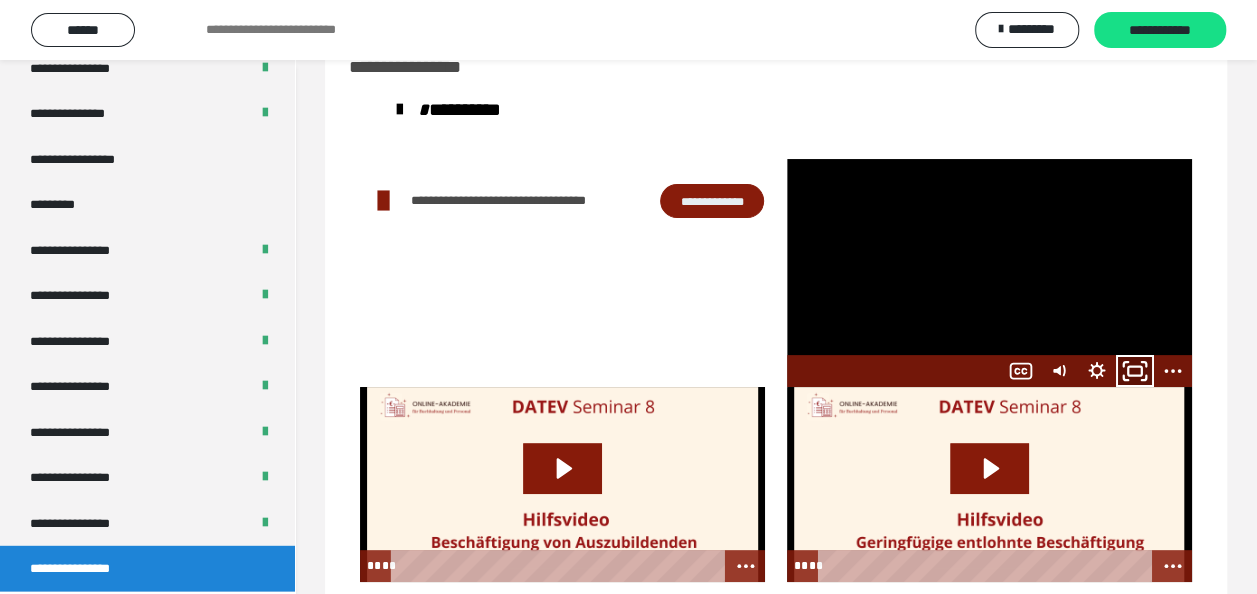 drag, startPoint x: 1141, startPoint y: 365, endPoint x: 898, endPoint y: 477, distance: 267.5687 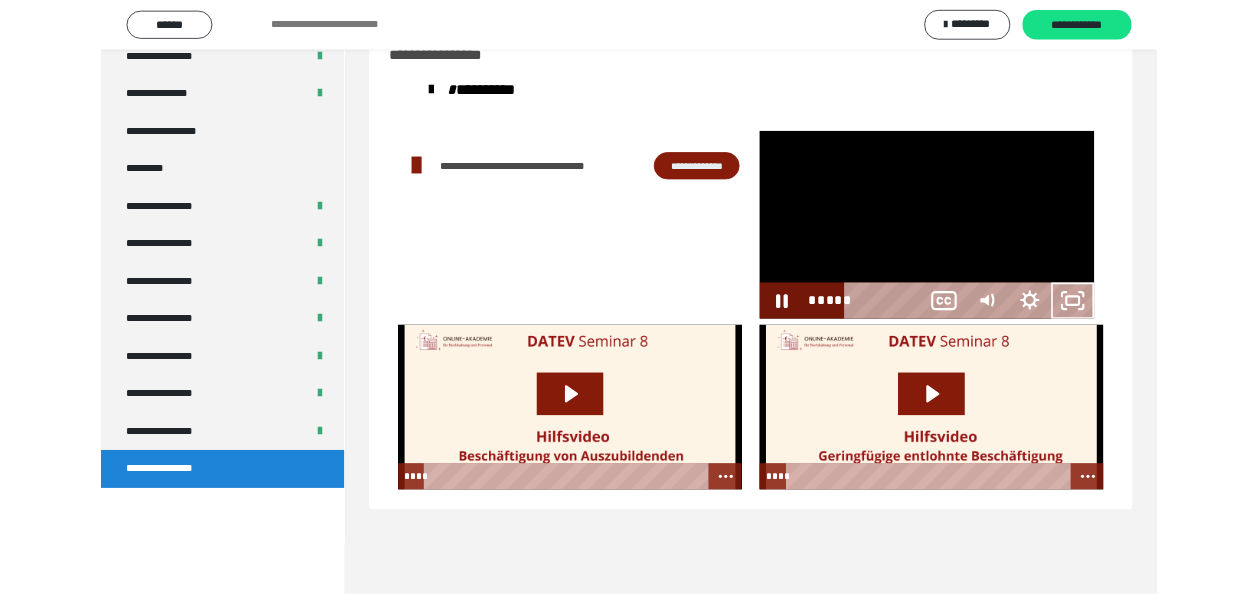 scroll, scrollTop: 2394, scrollLeft: 0, axis: vertical 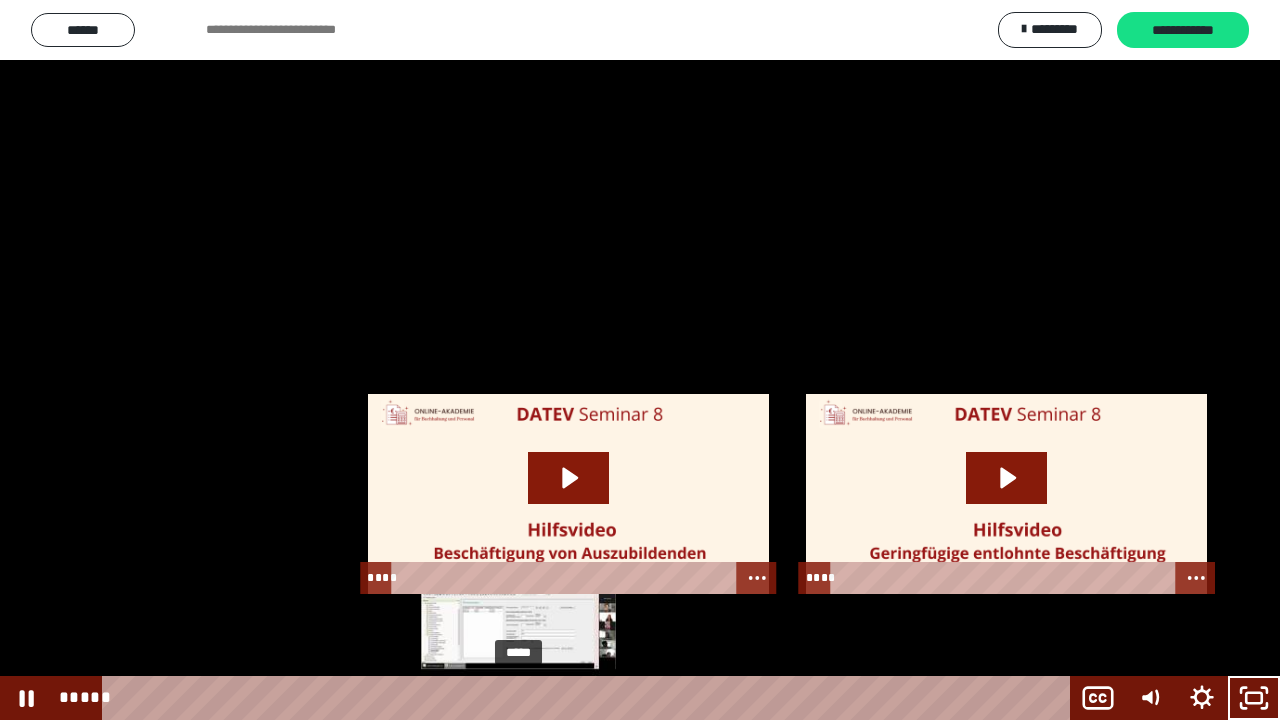 click on "*****" at bounding box center [590, 698] 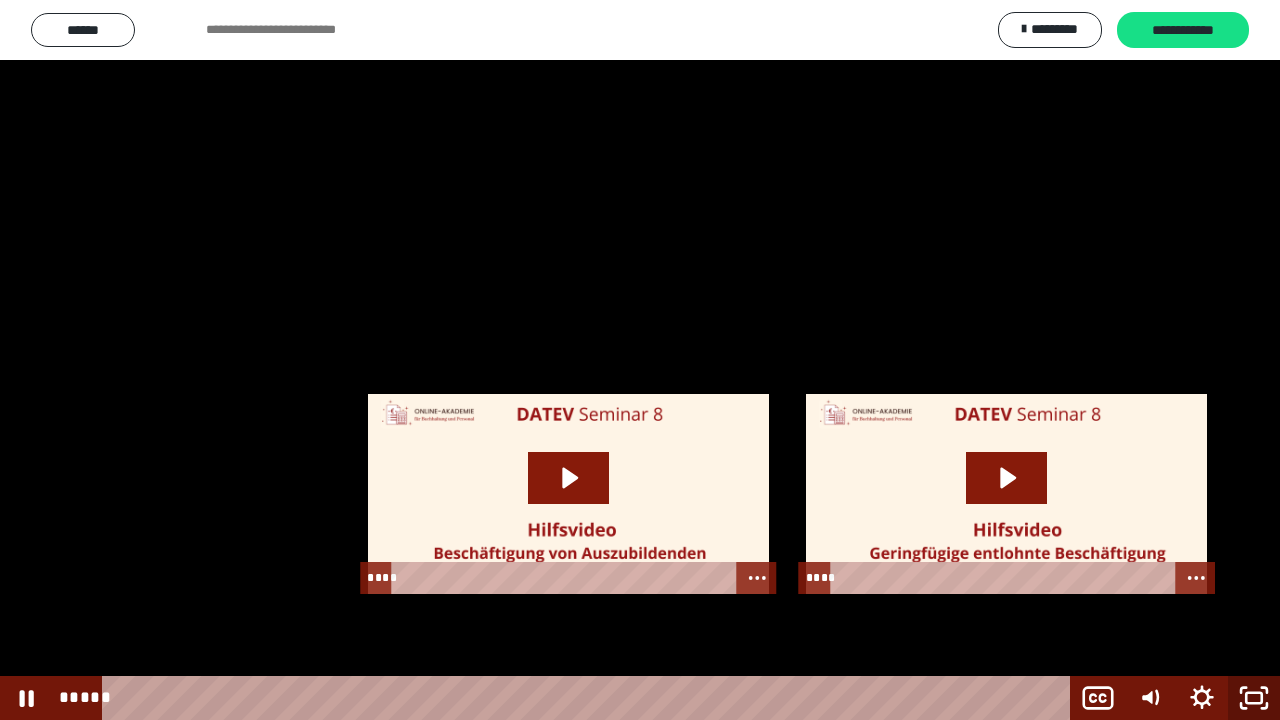 click 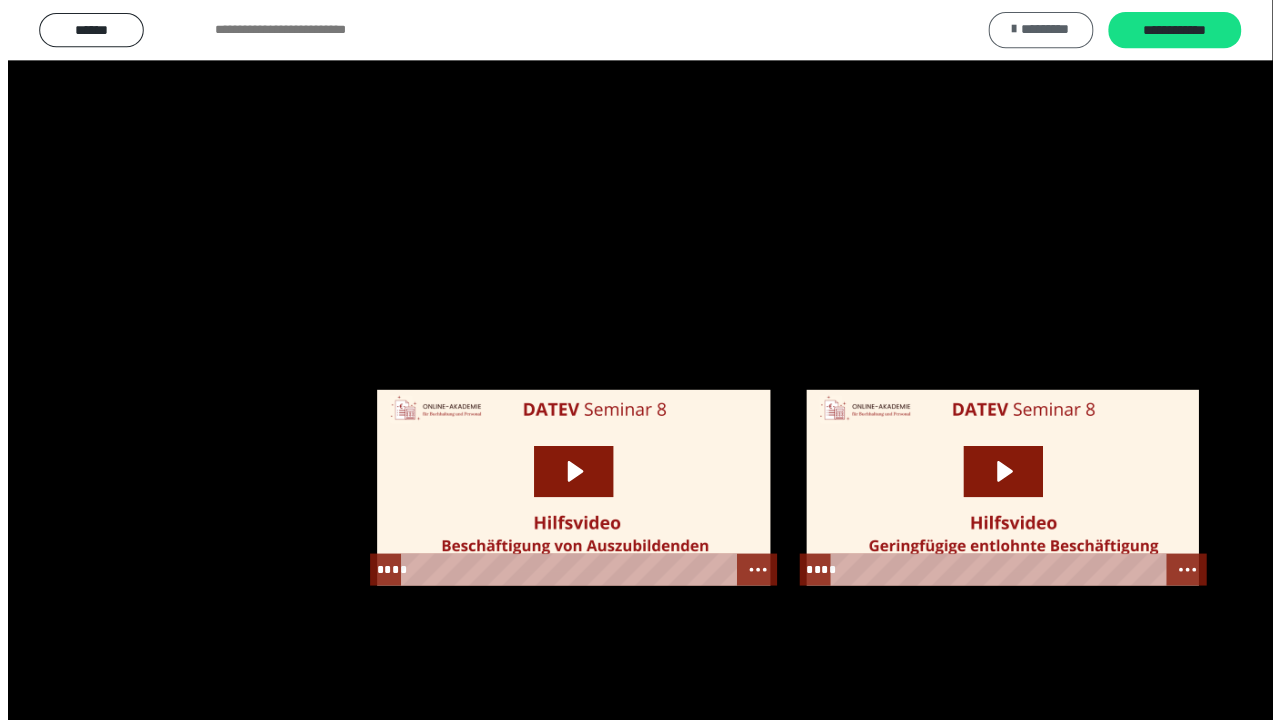 scroll, scrollTop: 2520, scrollLeft: 0, axis: vertical 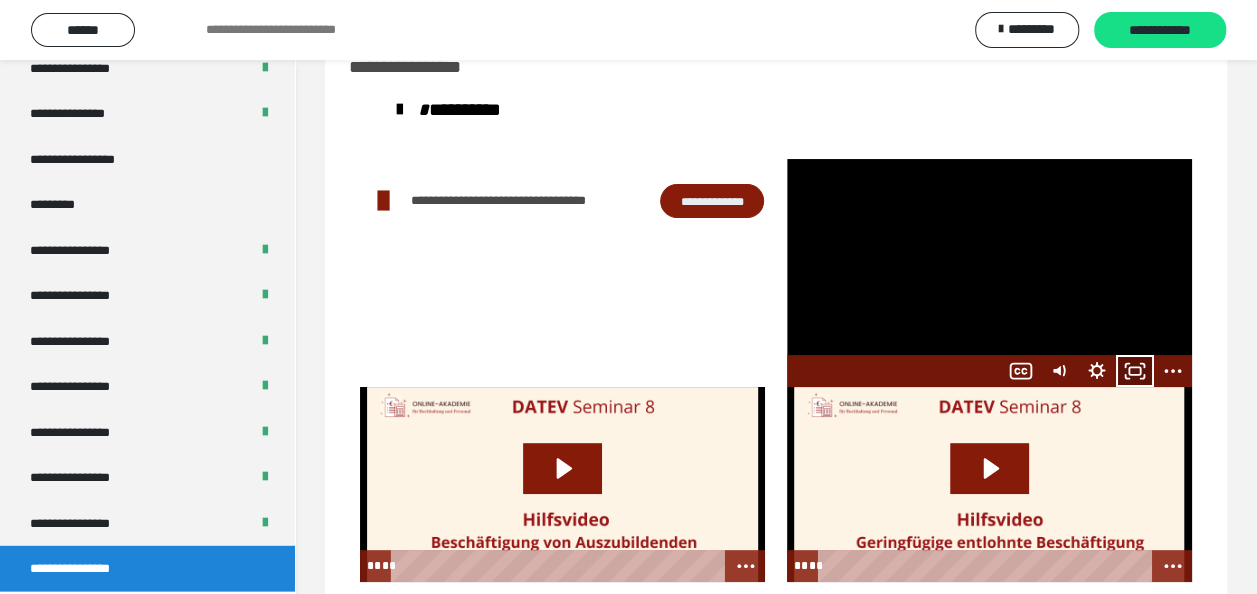 click 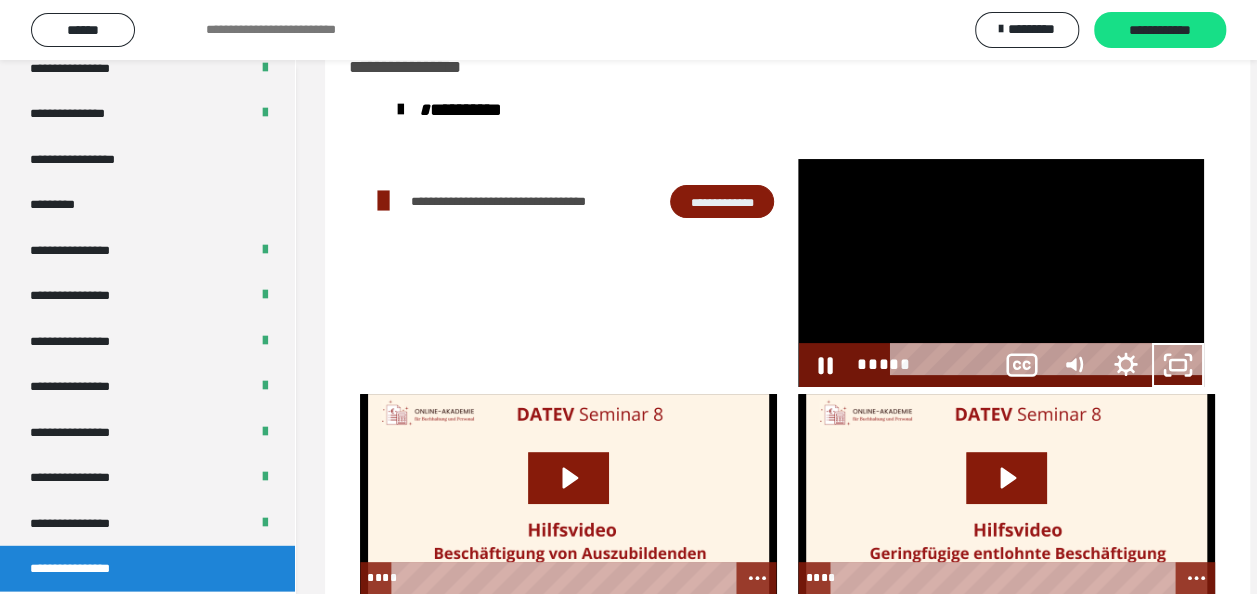 scroll, scrollTop: 2394, scrollLeft: 0, axis: vertical 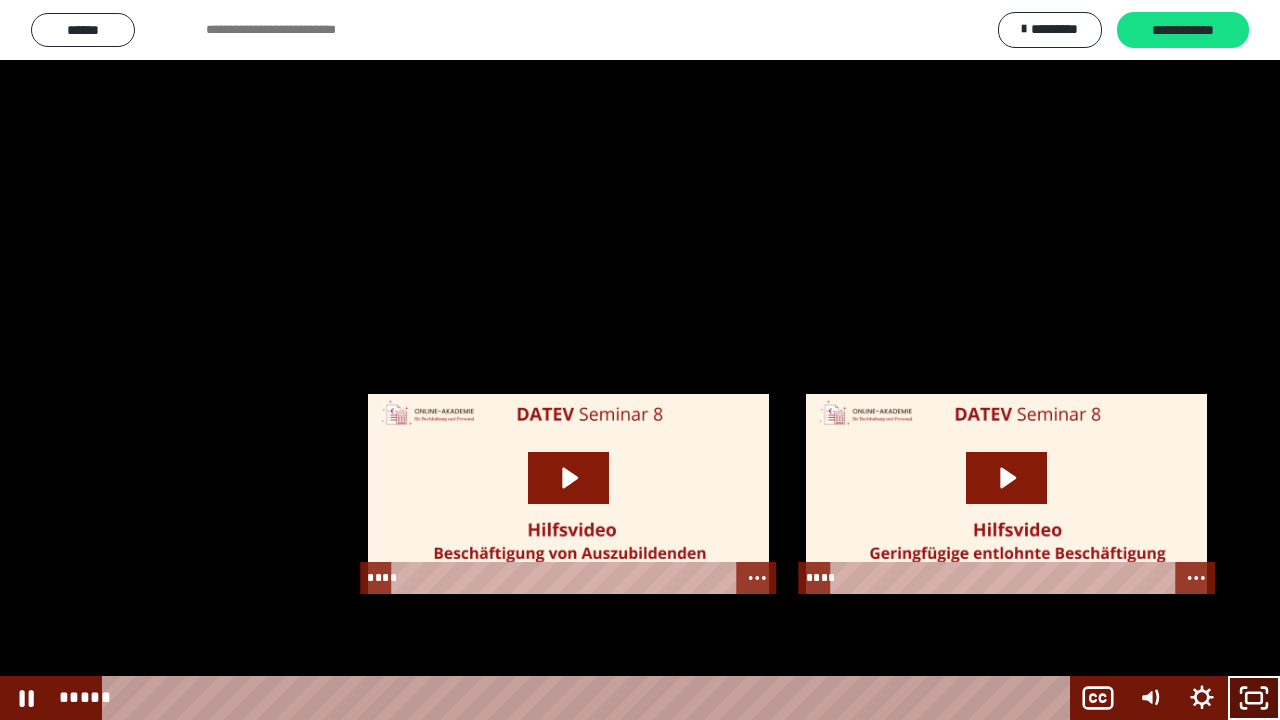 click 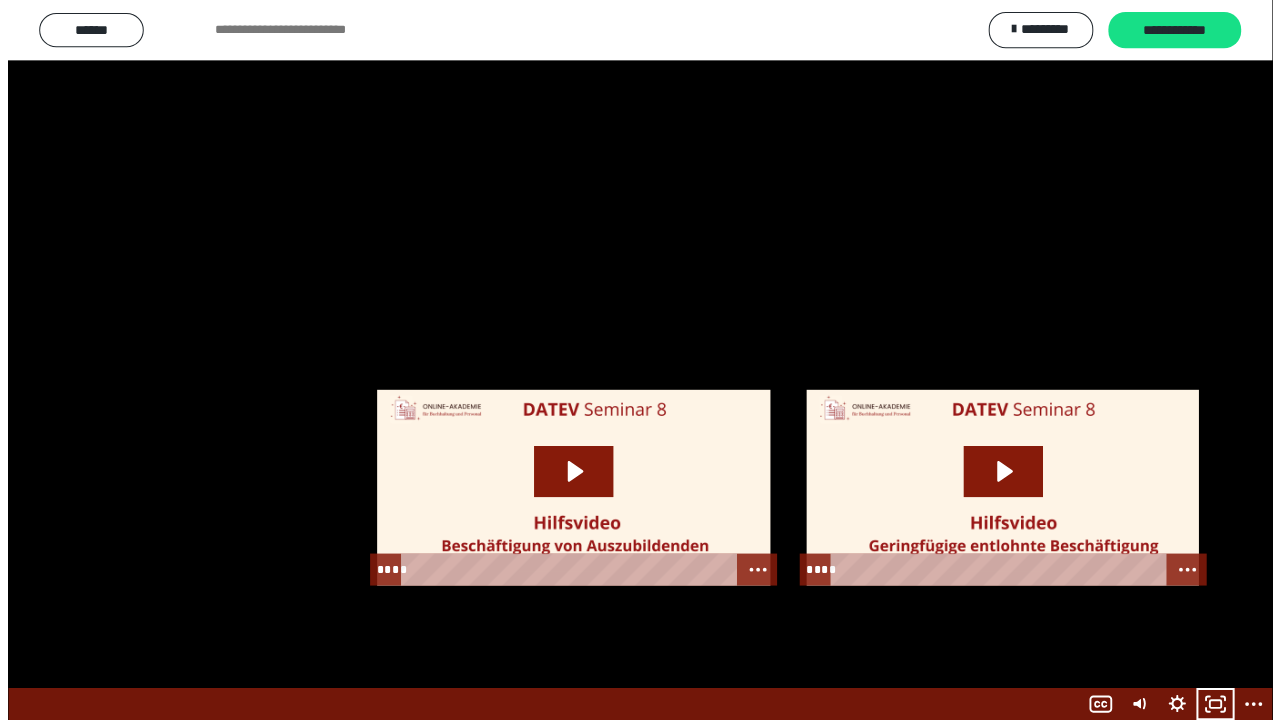 scroll, scrollTop: 2520, scrollLeft: 0, axis: vertical 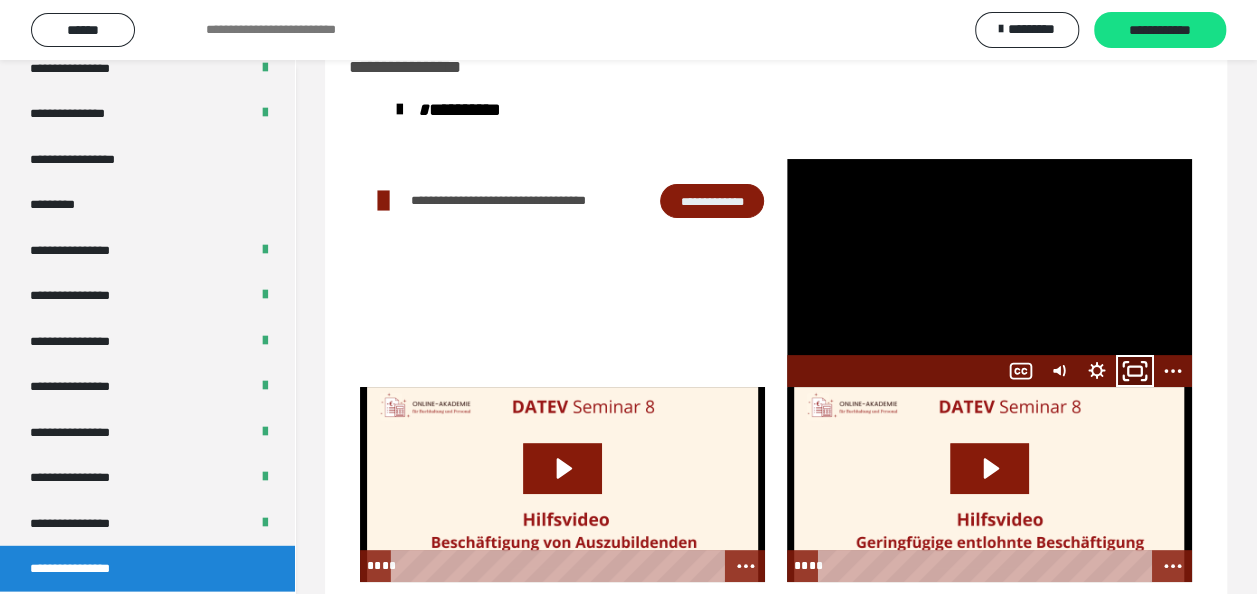 click 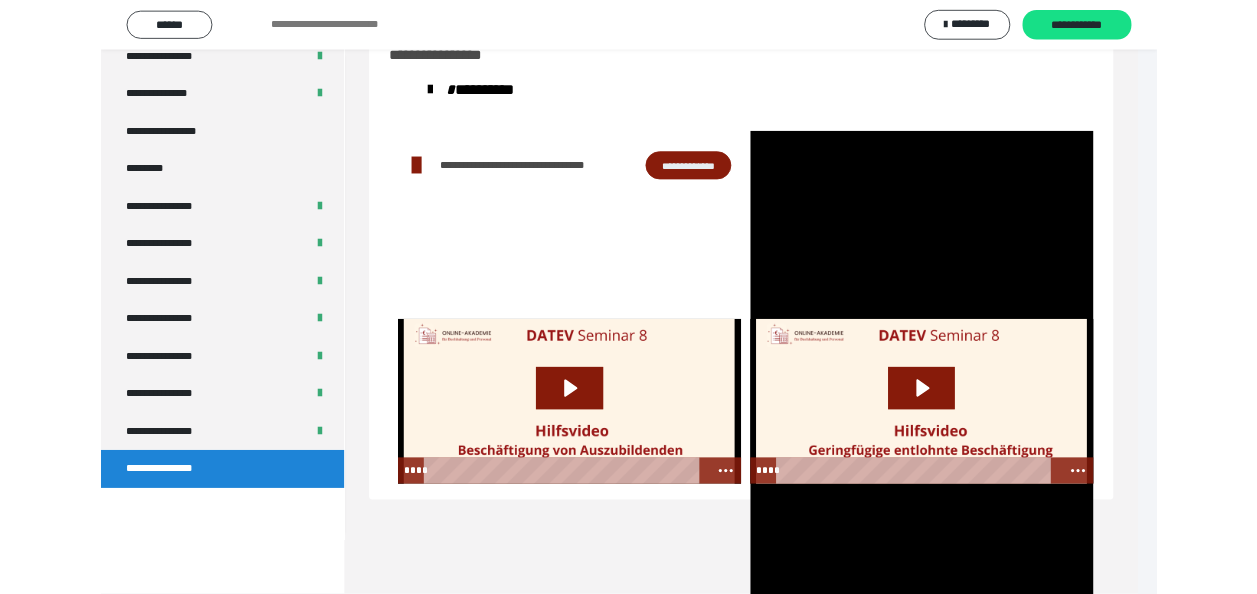scroll, scrollTop: 2394, scrollLeft: 0, axis: vertical 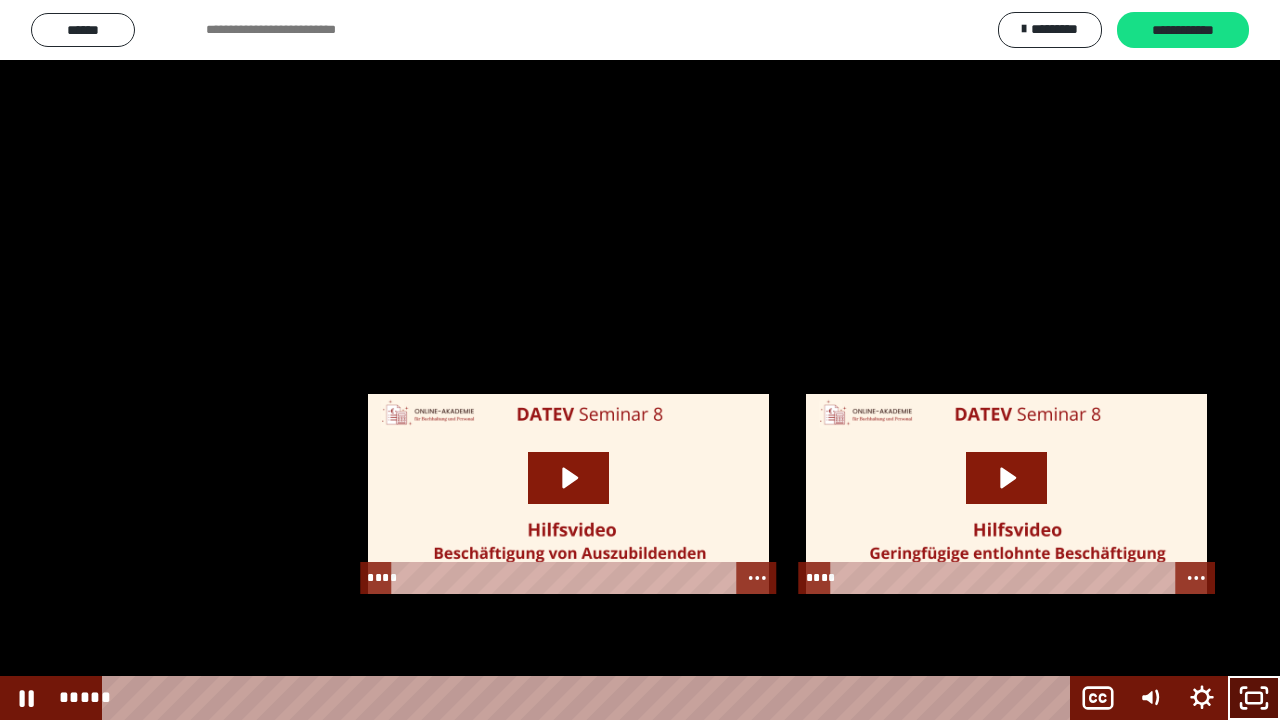click 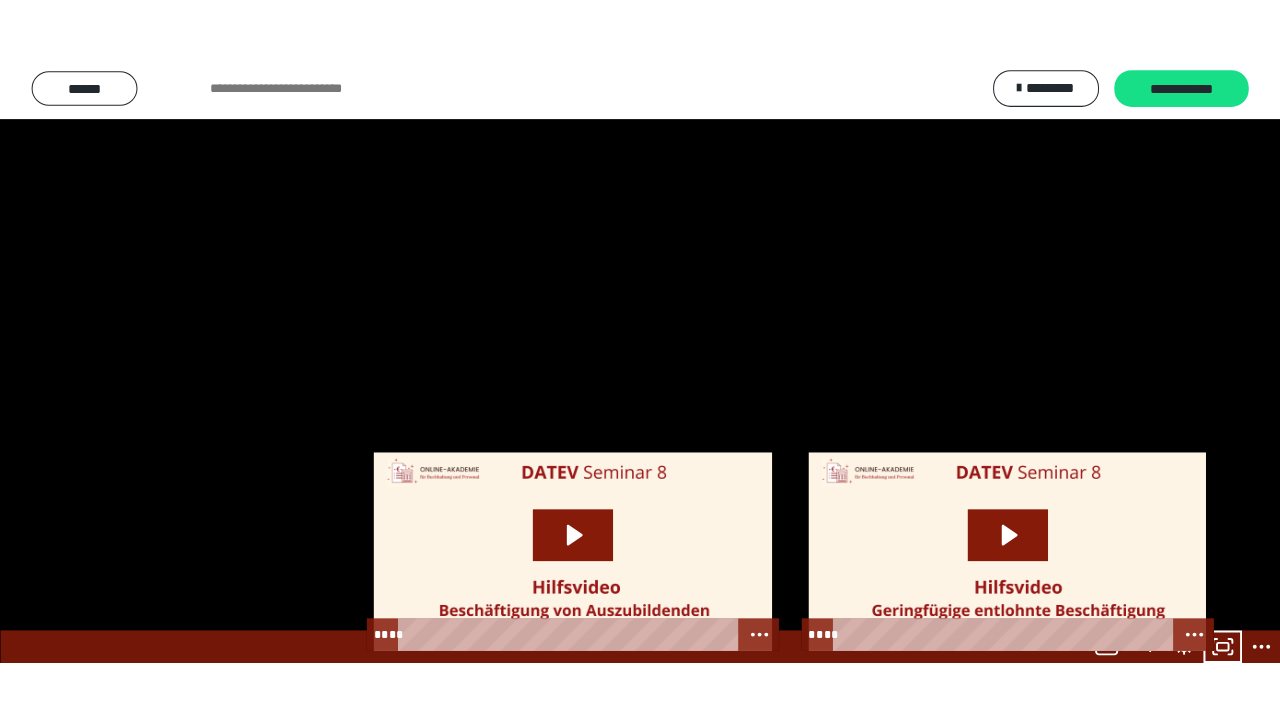 scroll, scrollTop: 2520, scrollLeft: 0, axis: vertical 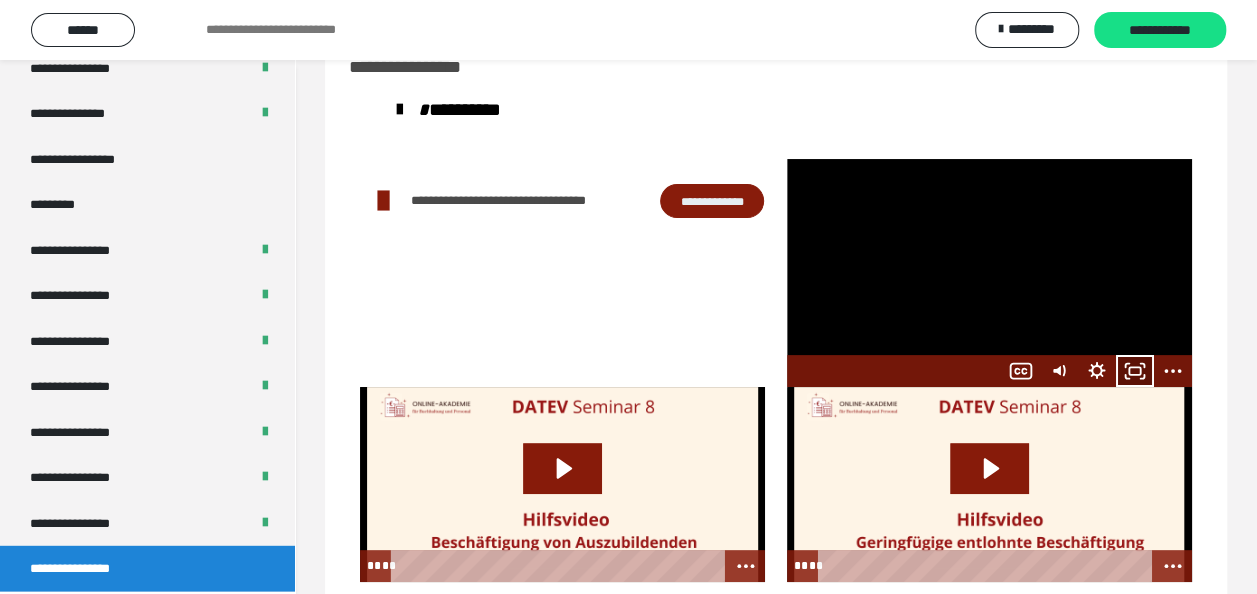 click 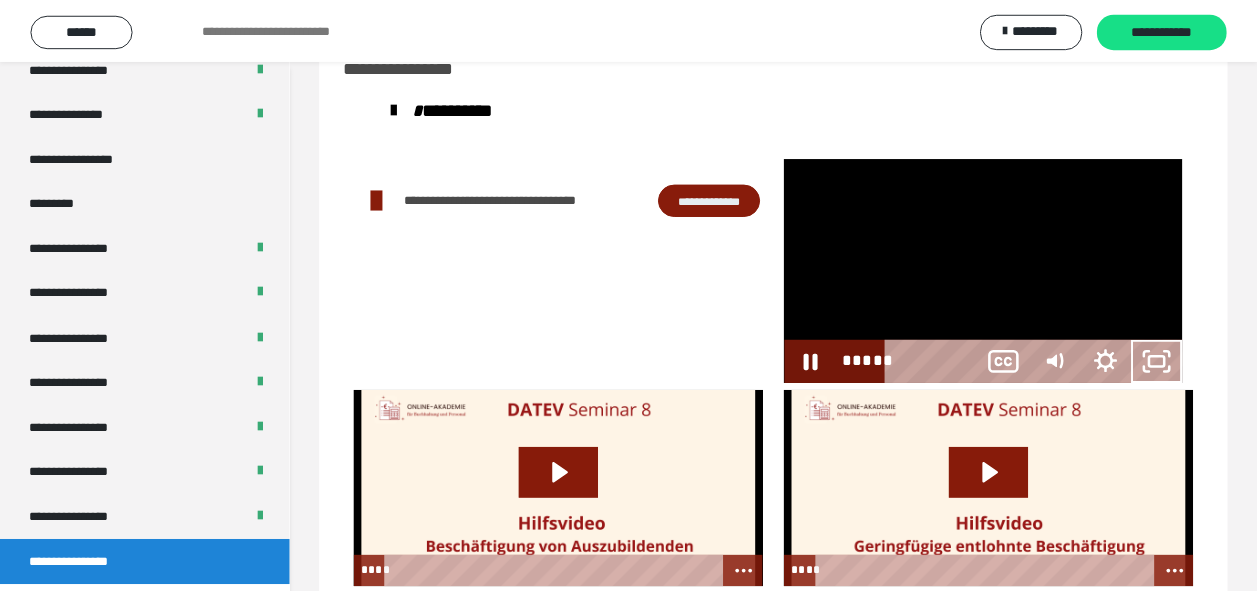 scroll, scrollTop: 2394, scrollLeft: 0, axis: vertical 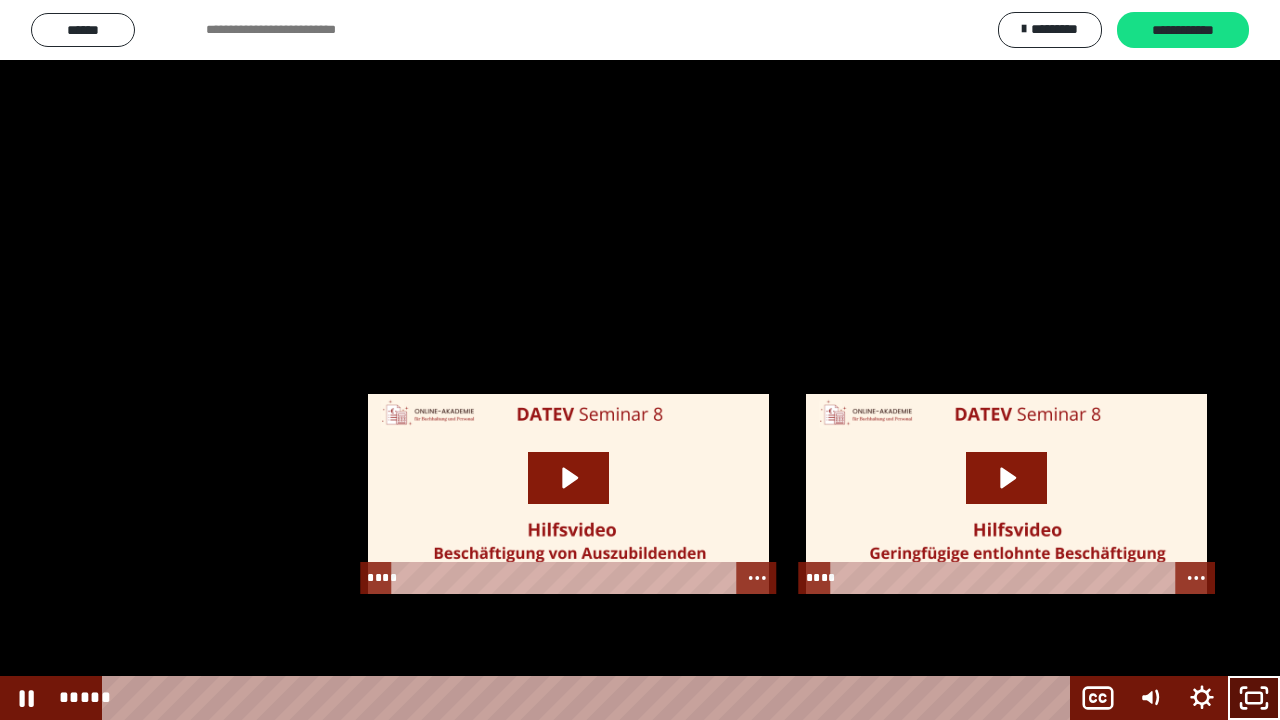 click 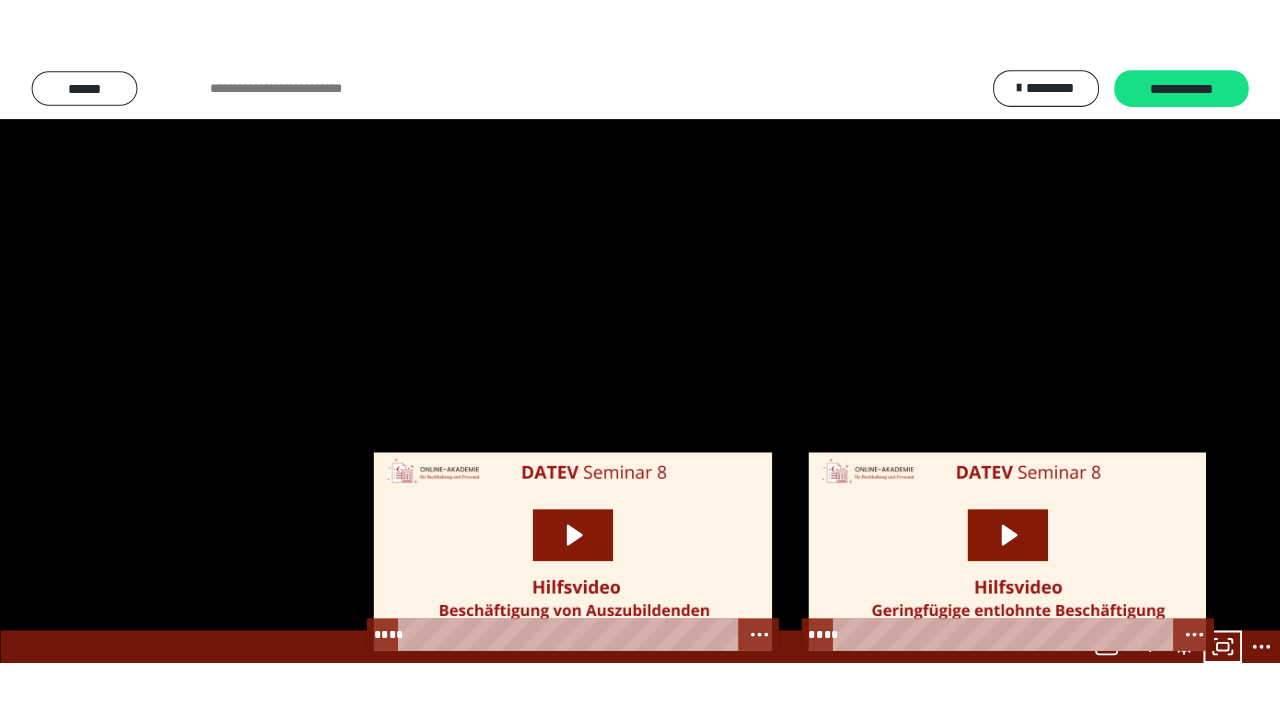 scroll, scrollTop: 2520, scrollLeft: 0, axis: vertical 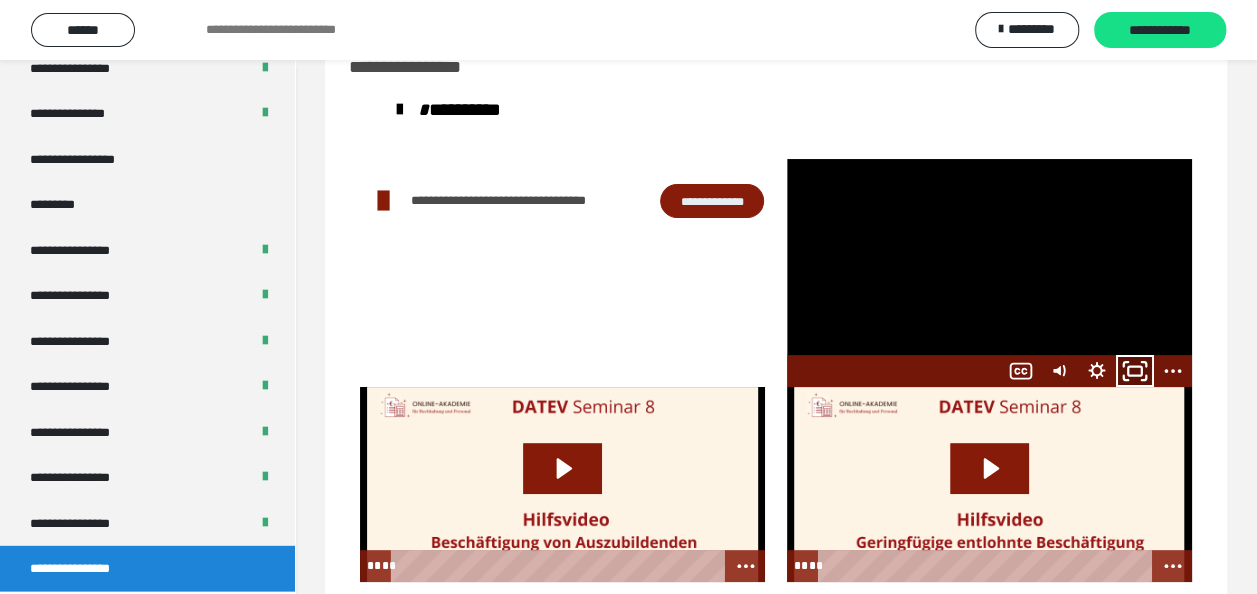 click 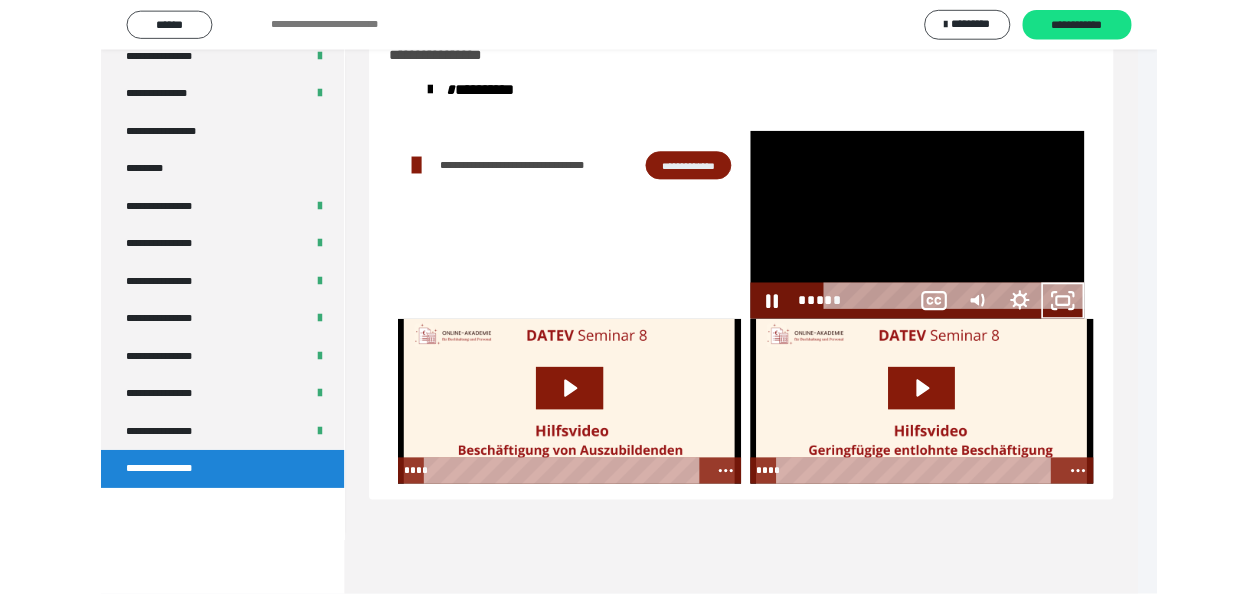 scroll, scrollTop: 2394, scrollLeft: 0, axis: vertical 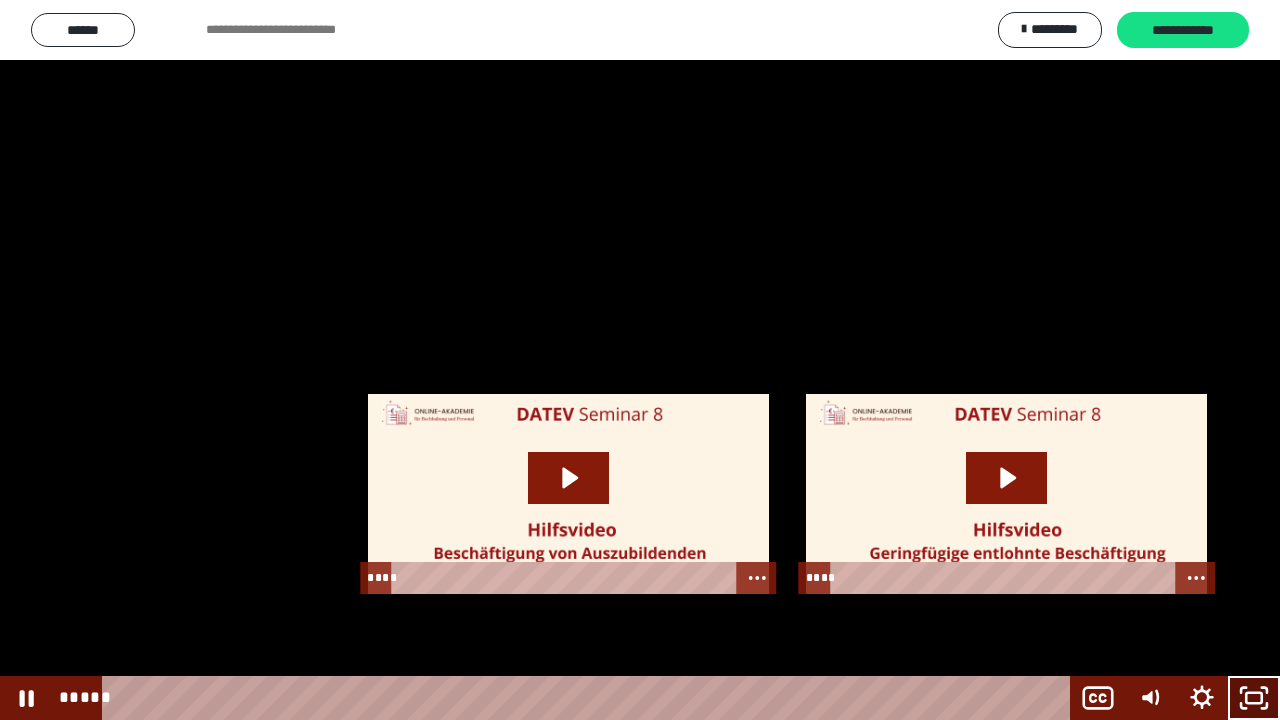 click 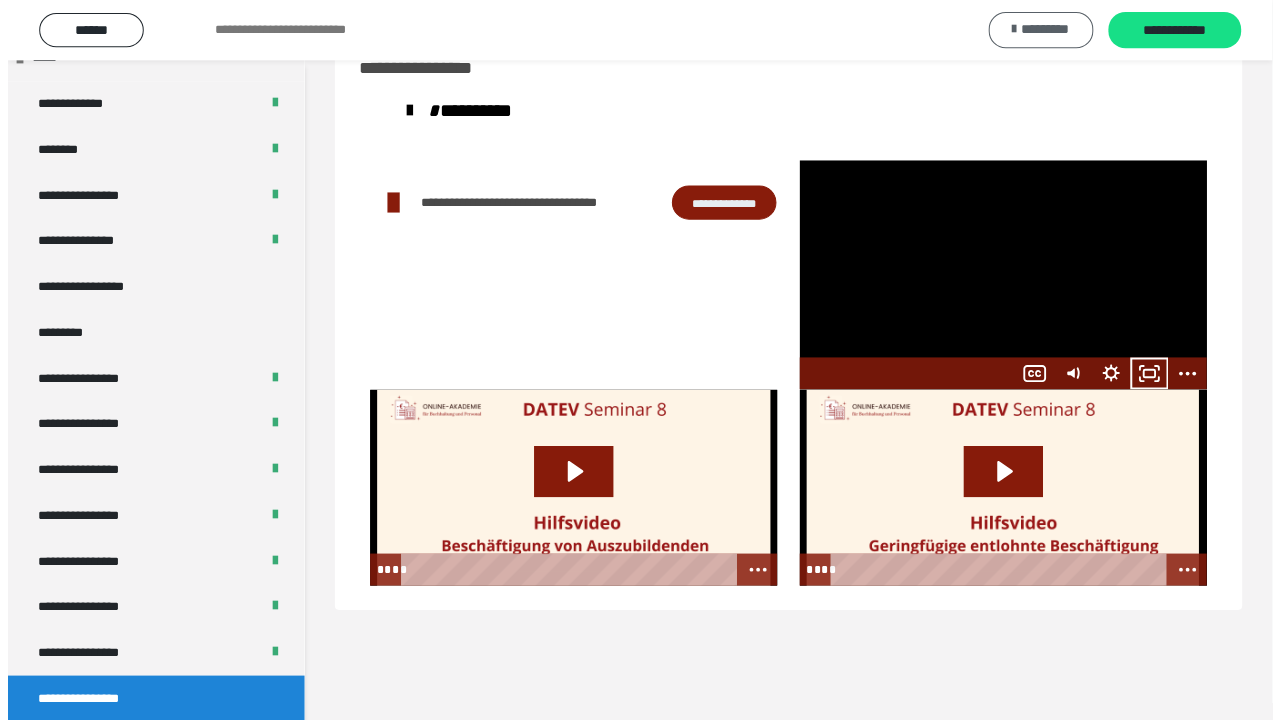 scroll, scrollTop: 2520, scrollLeft: 0, axis: vertical 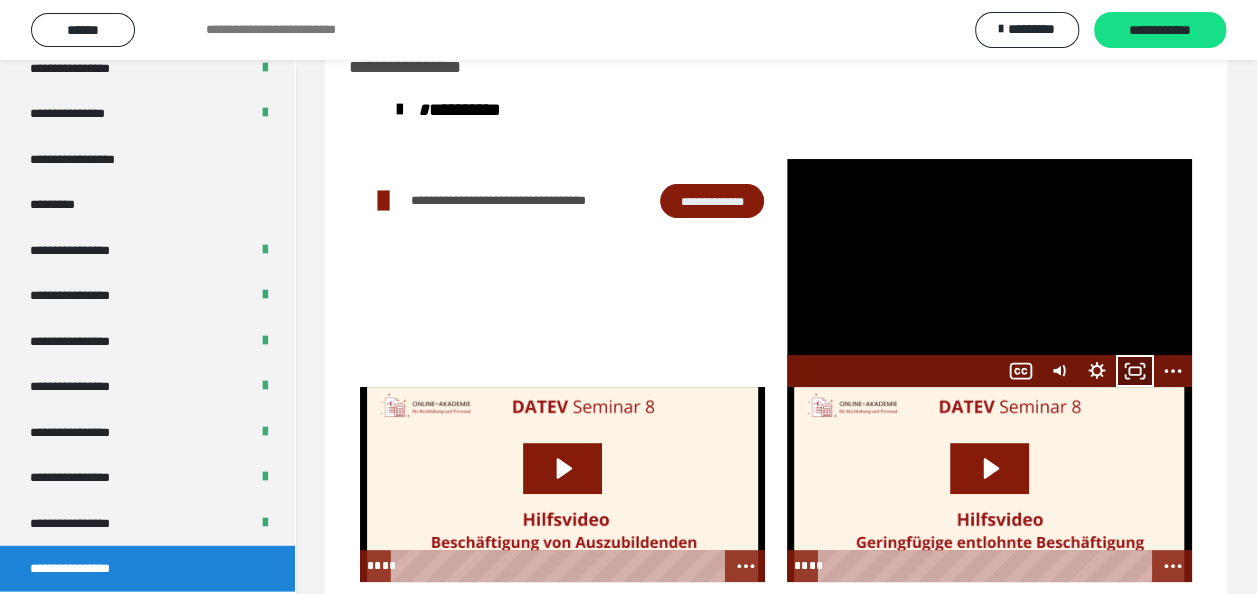 click 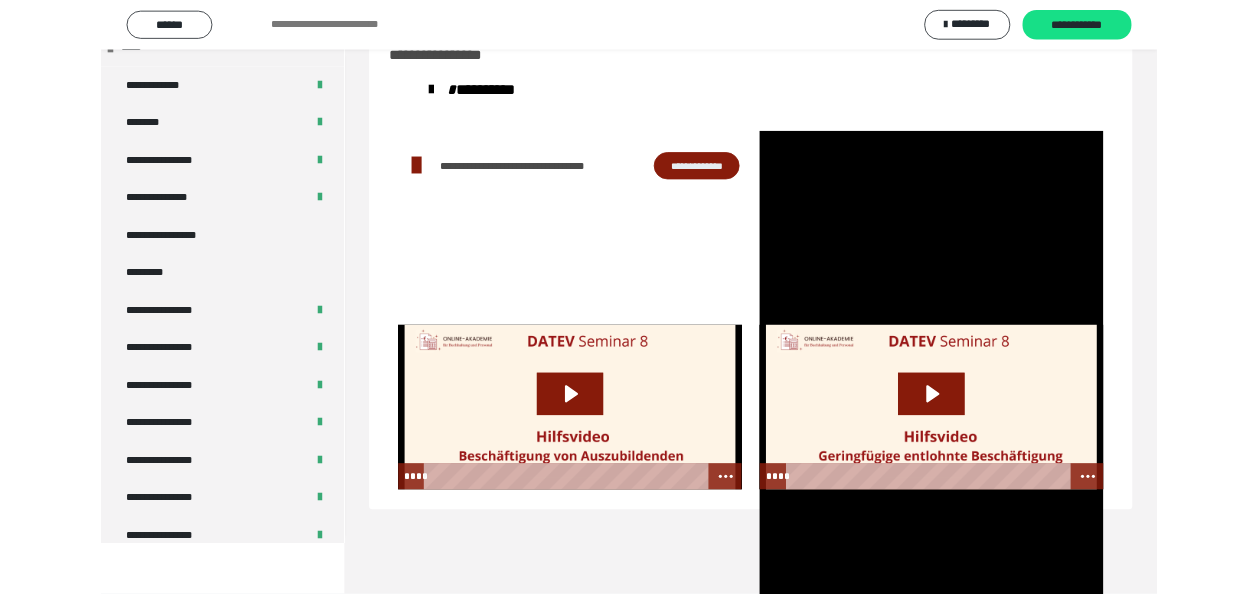 scroll, scrollTop: 2394, scrollLeft: 0, axis: vertical 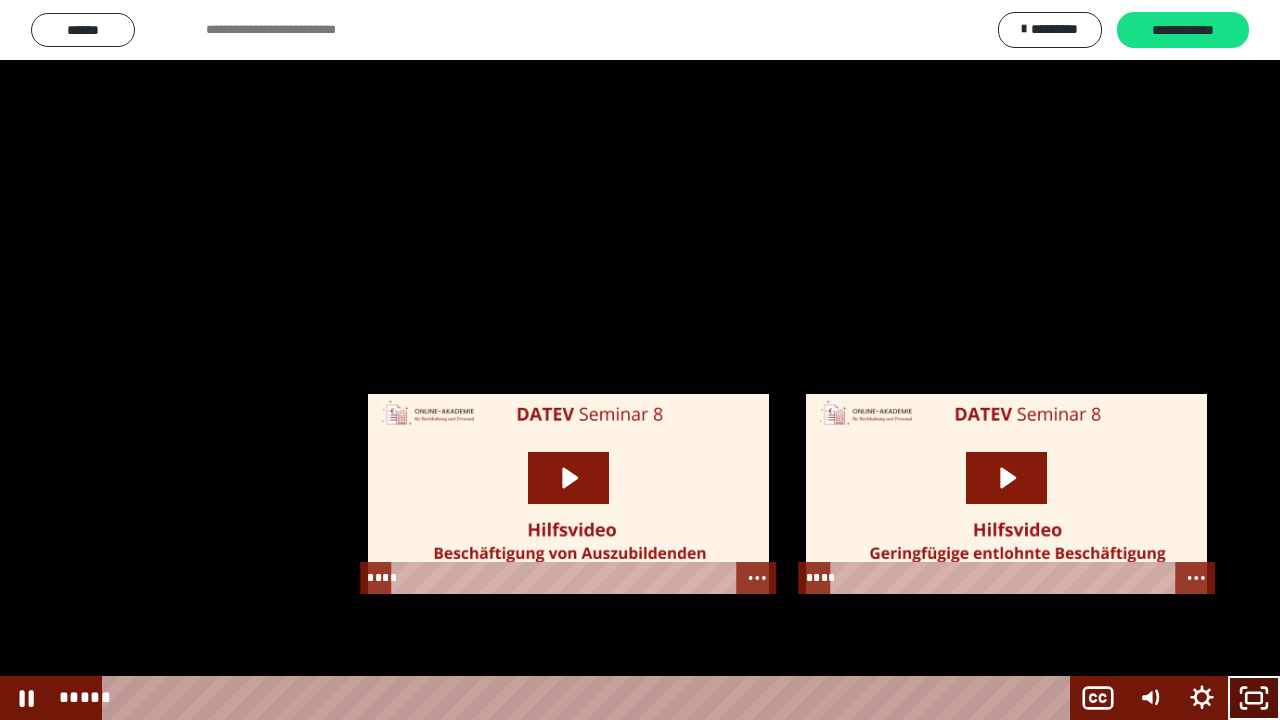 drag, startPoint x: 1263, startPoint y: 690, endPoint x: 1254, endPoint y: 580, distance: 110.36757 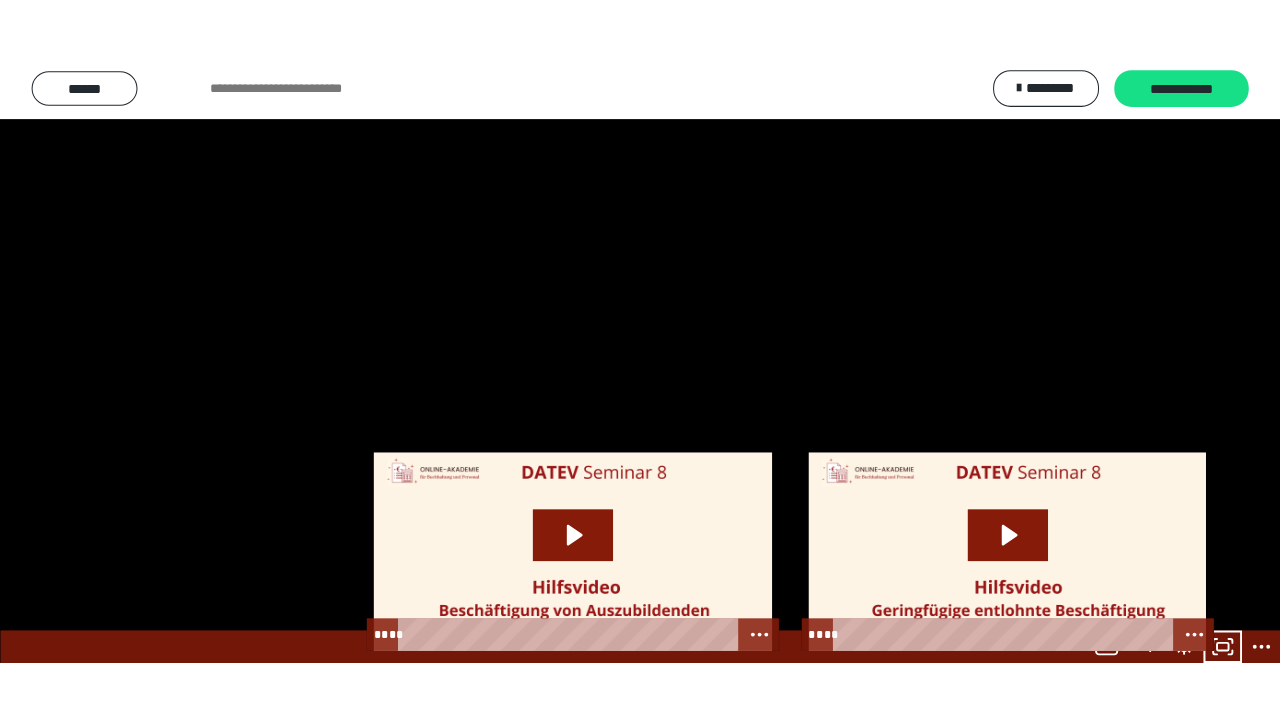 scroll, scrollTop: 2520, scrollLeft: 0, axis: vertical 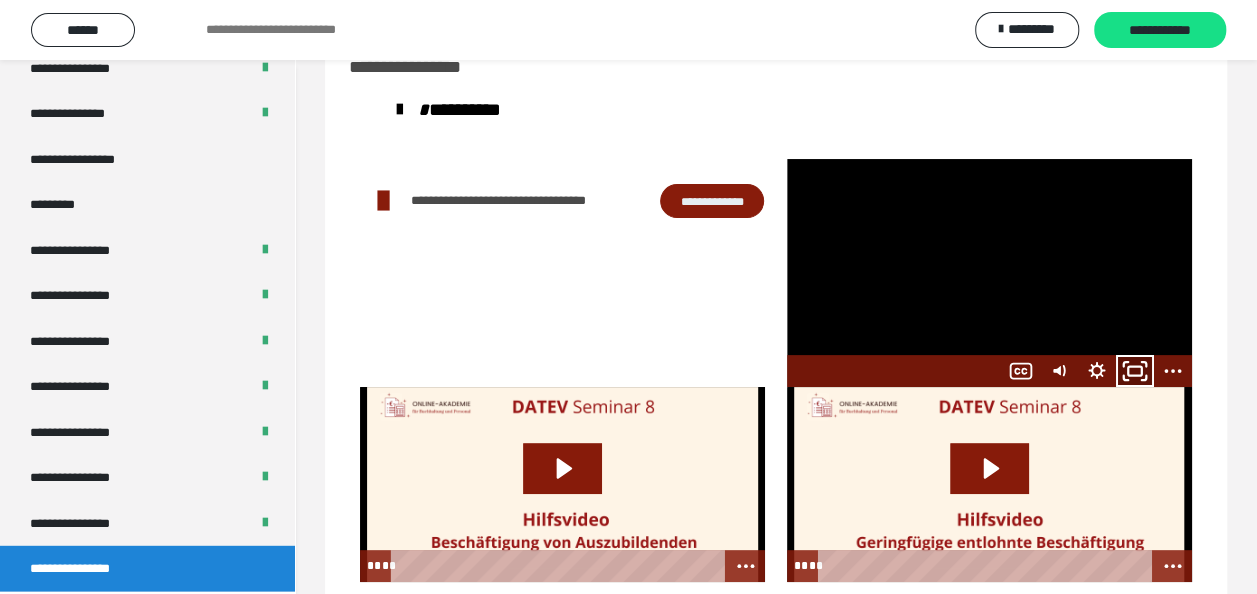 click 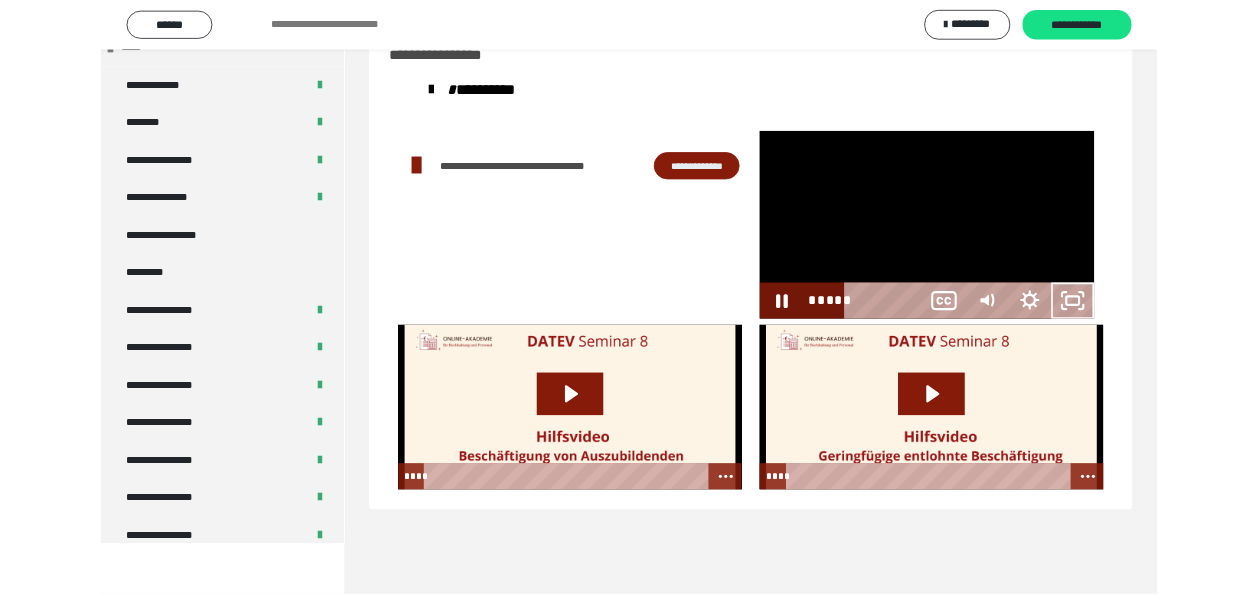 scroll, scrollTop: 2394, scrollLeft: 0, axis: vertical 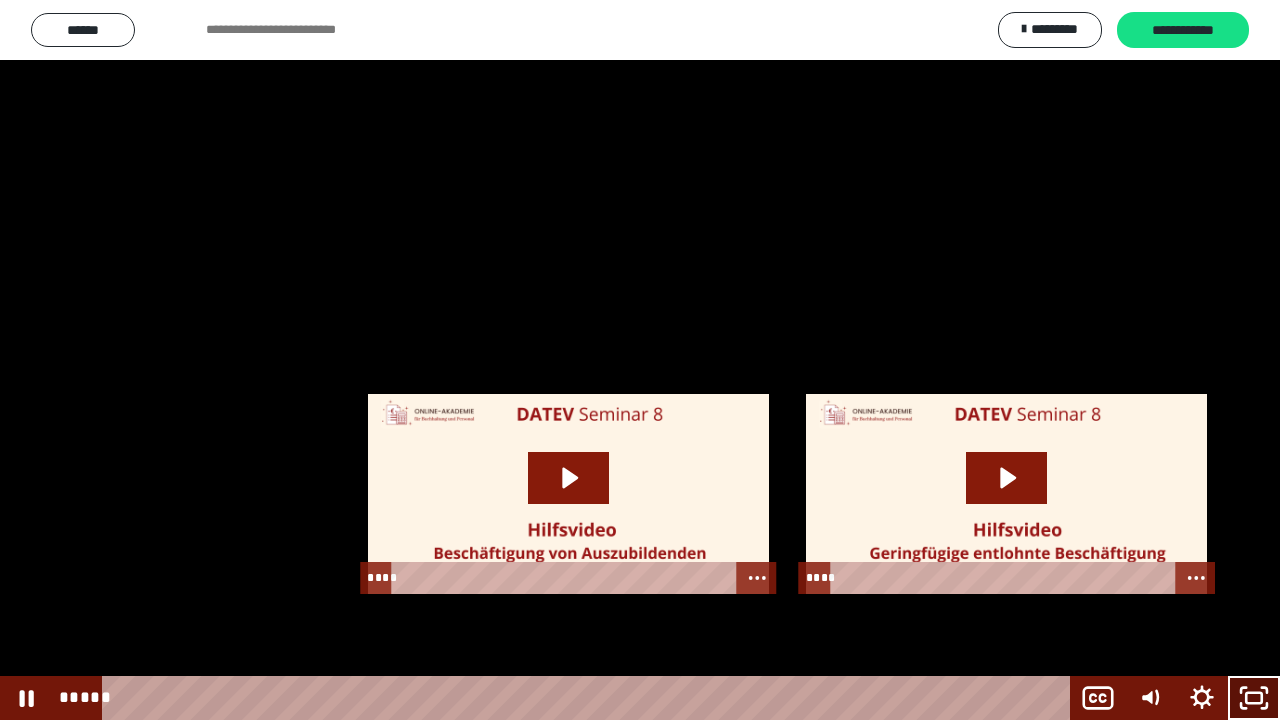 click 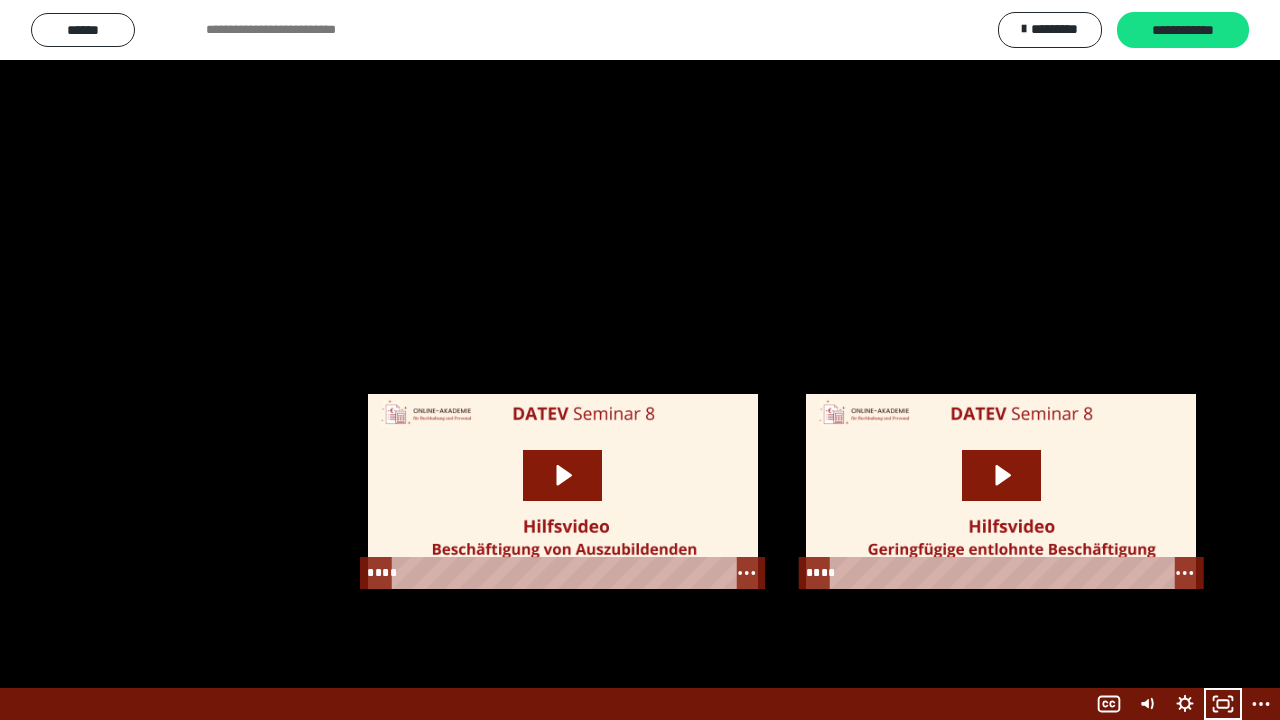 scroll, scrollTop: 2520, scrollLeft: 0, axis: vertical 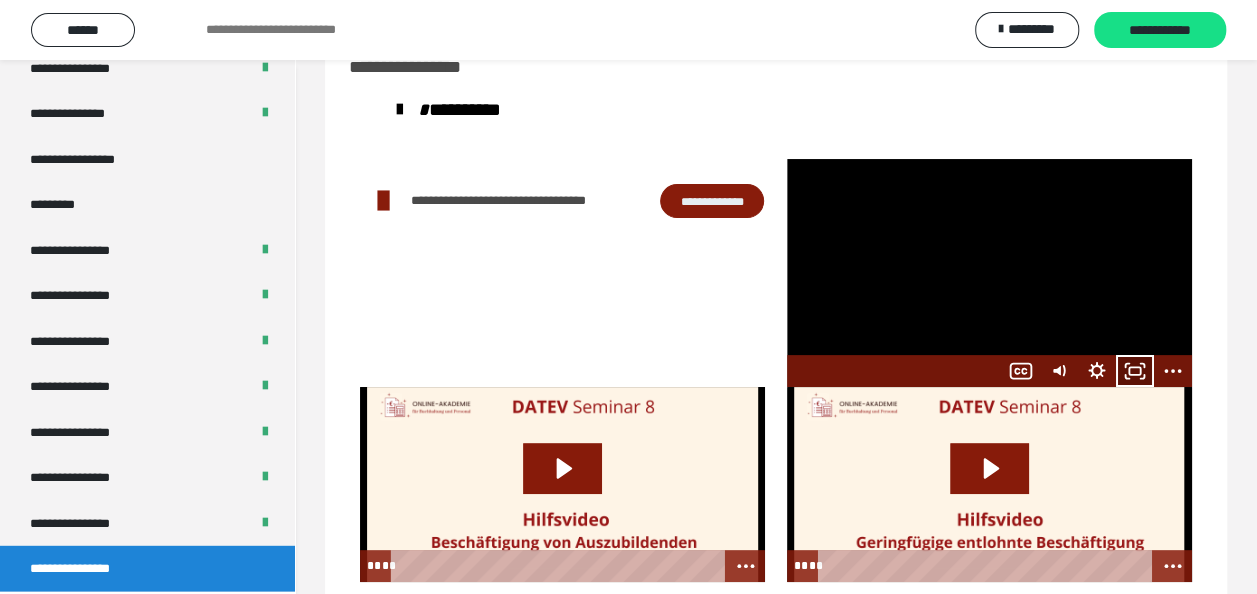 click 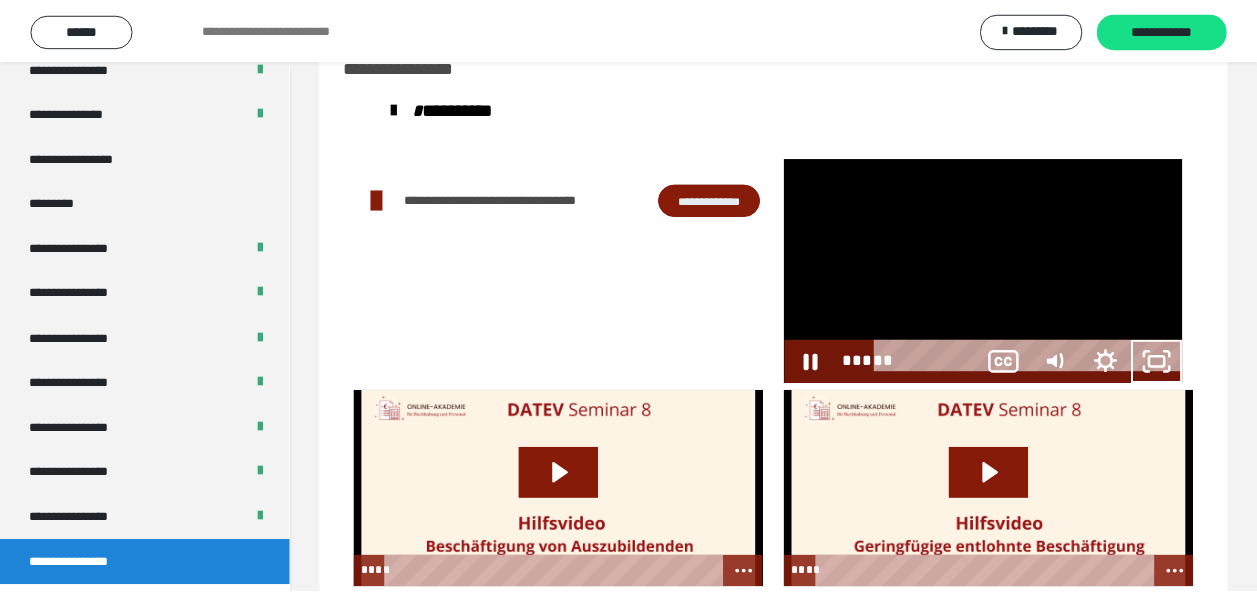 scroll, scrollTop: 2394, scrollLeft: 0, axis: vertical 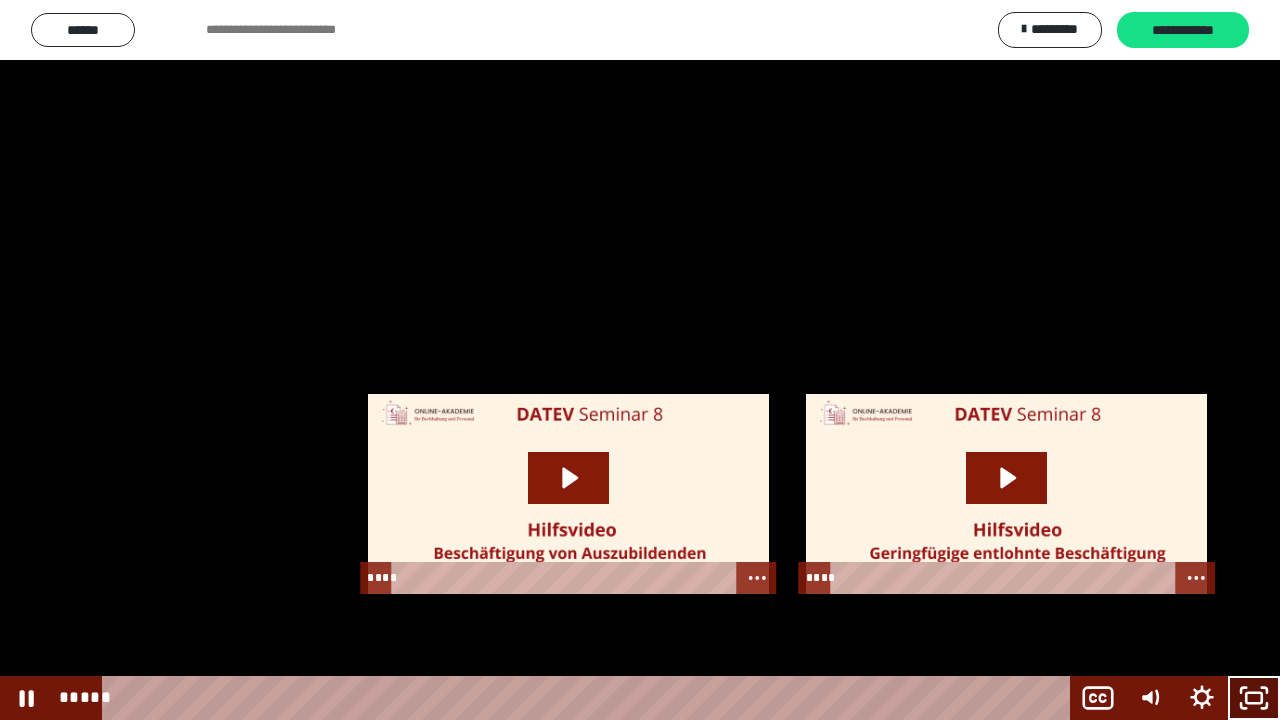 click 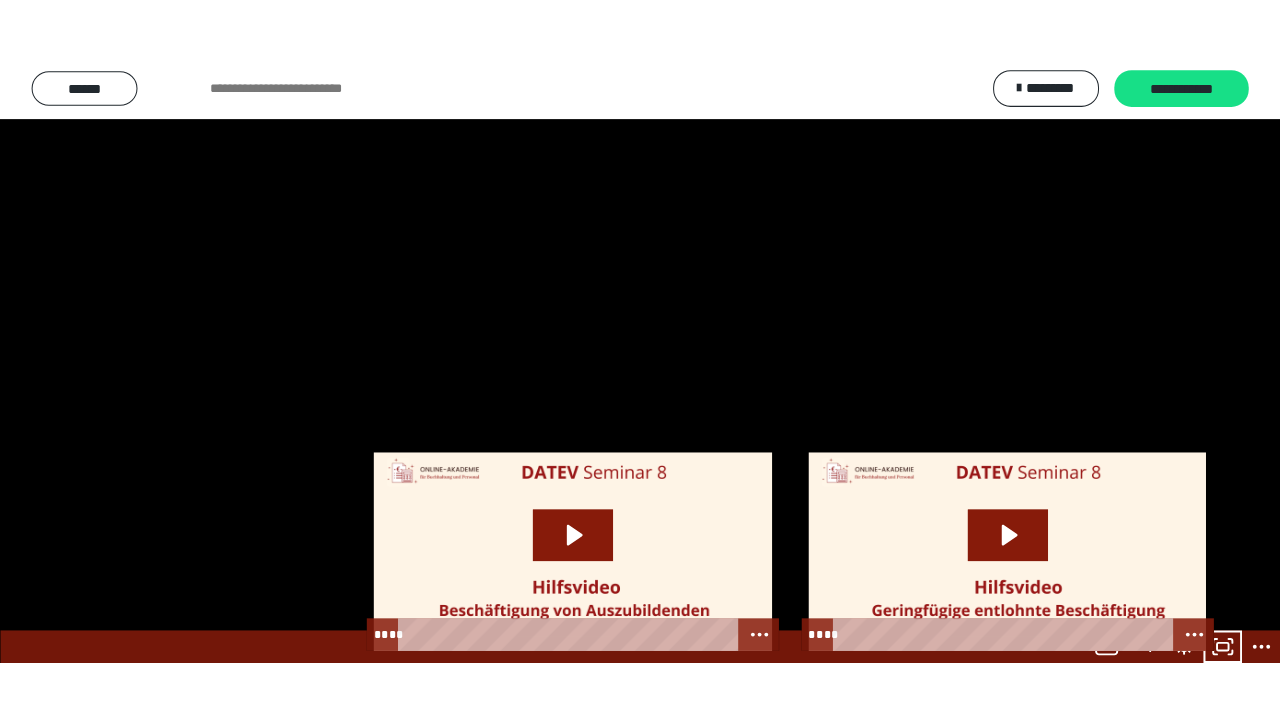 scroll, scrollTop: 2520, scrollLeft: 0, axis: vertical 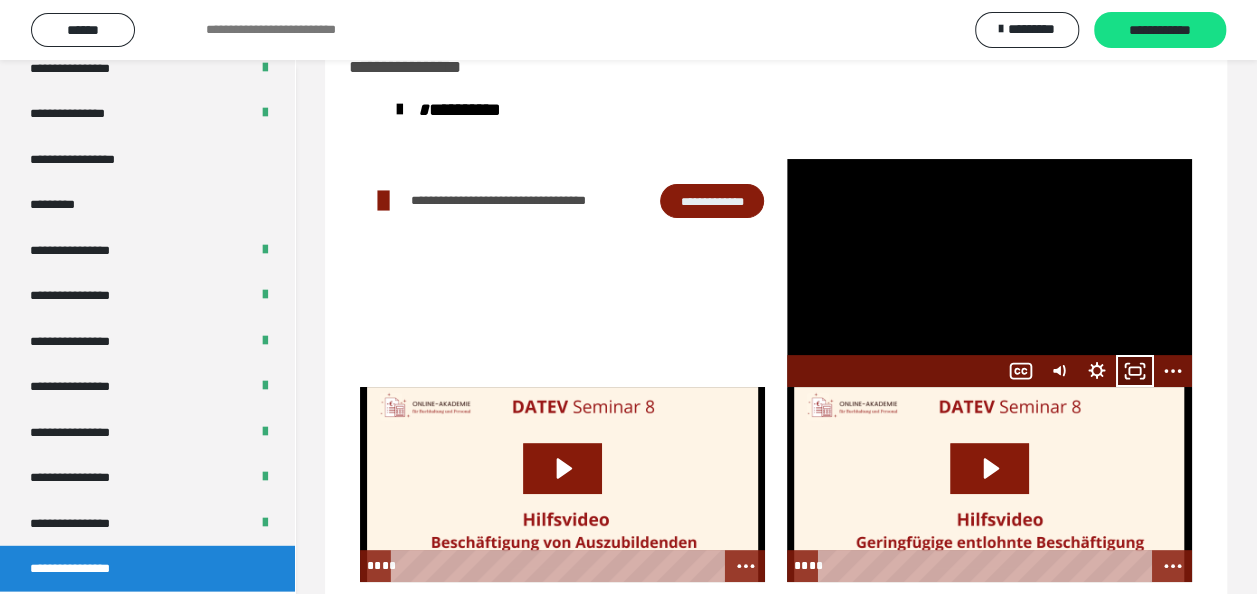 click 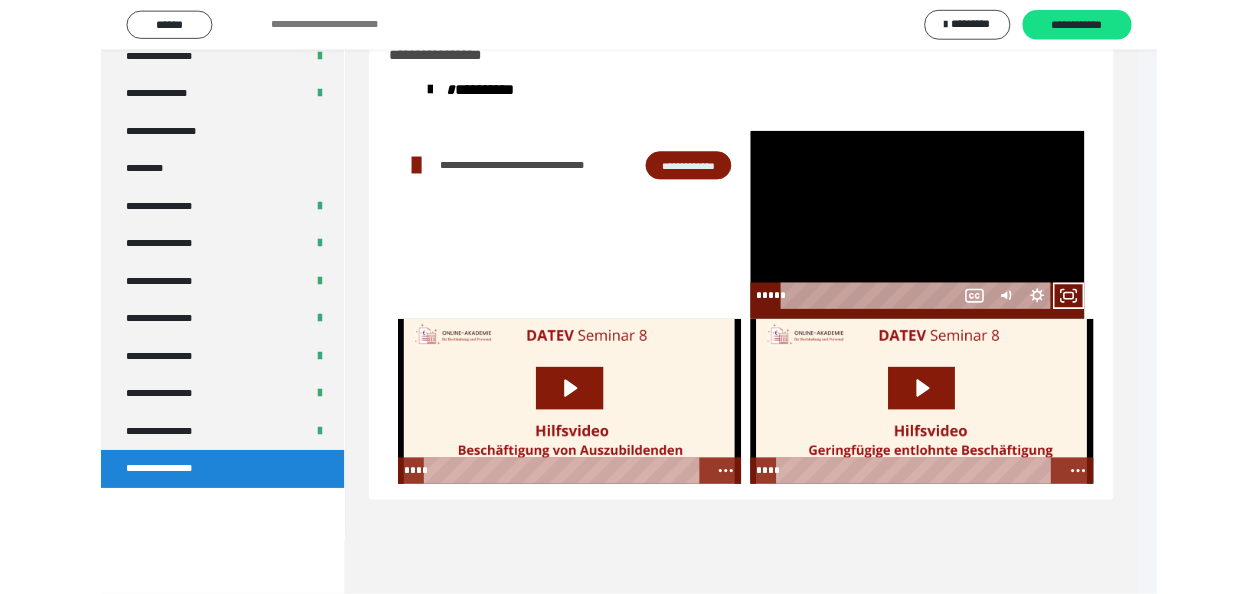 scroll, scrollTop: 2394, scrollLeft: 0, axis: vertical 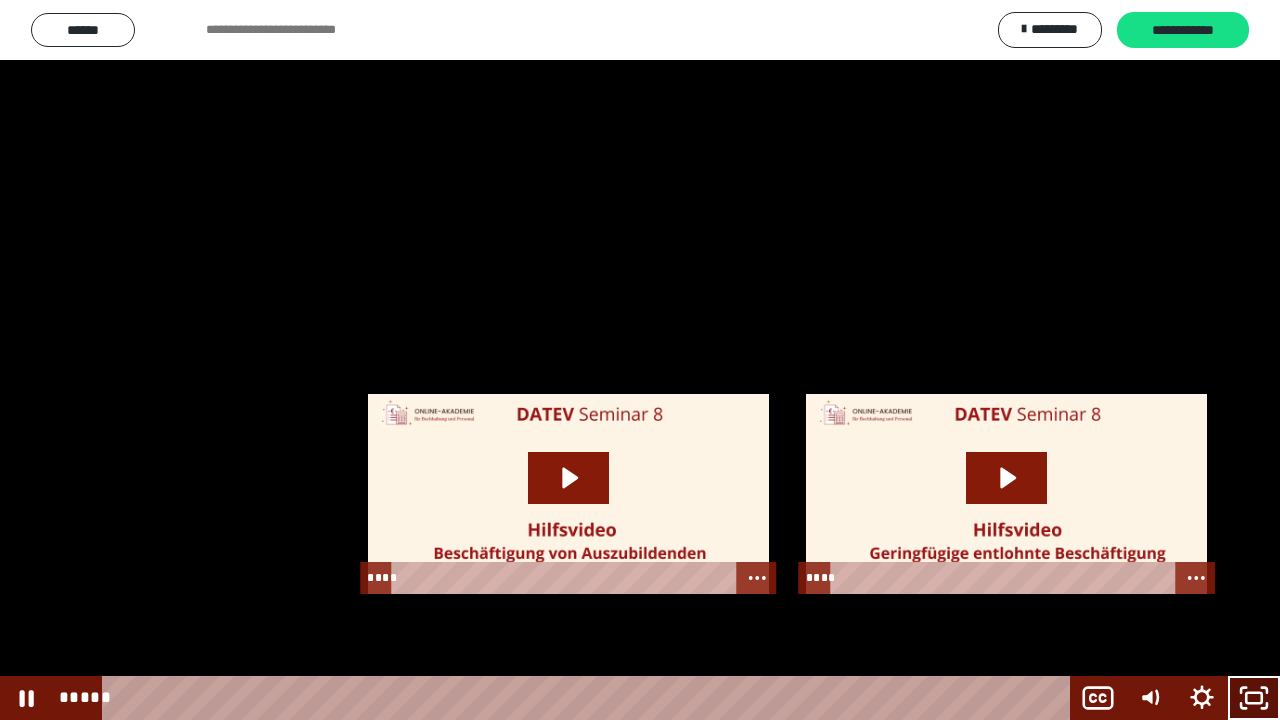 click 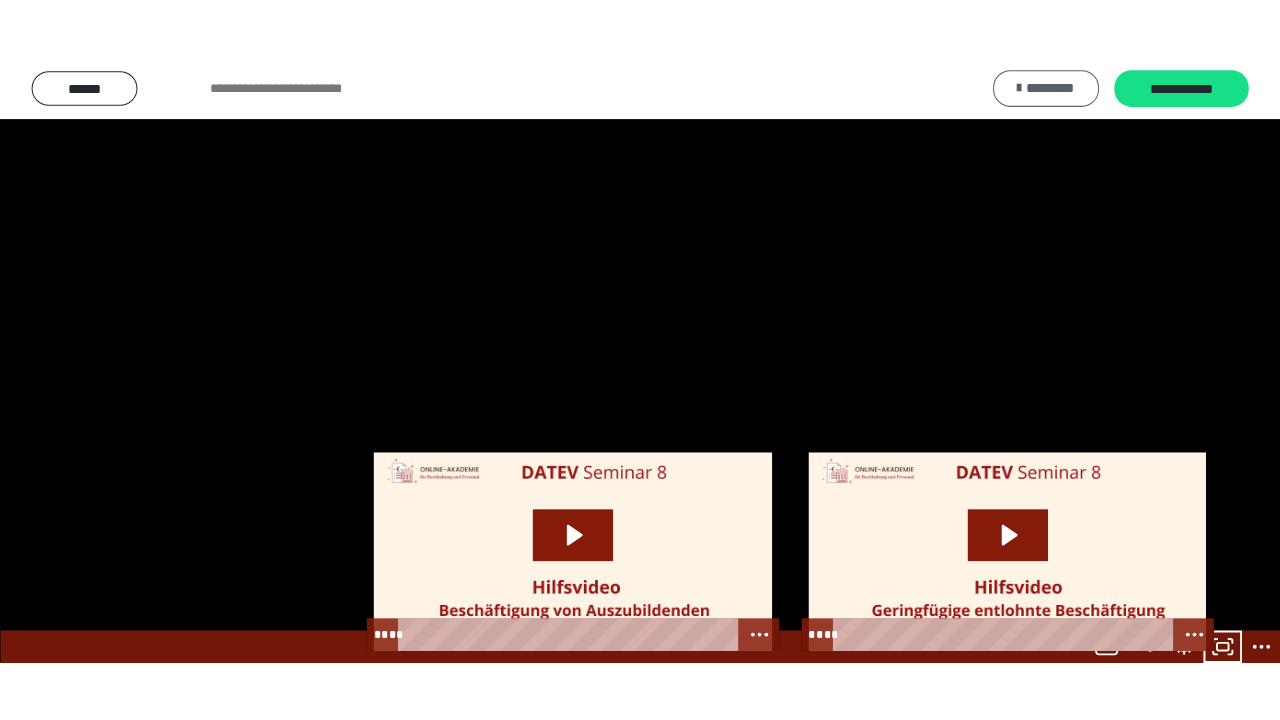 scroll, scrollTop: 2520, scrollLeft: 0, axis: vertical 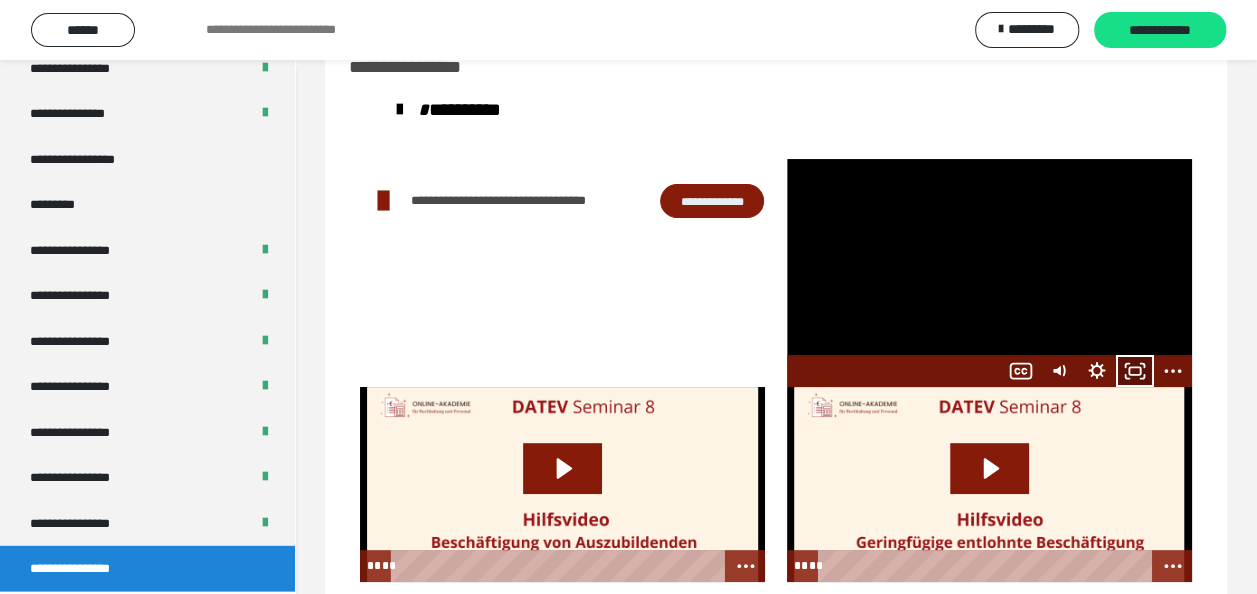 click 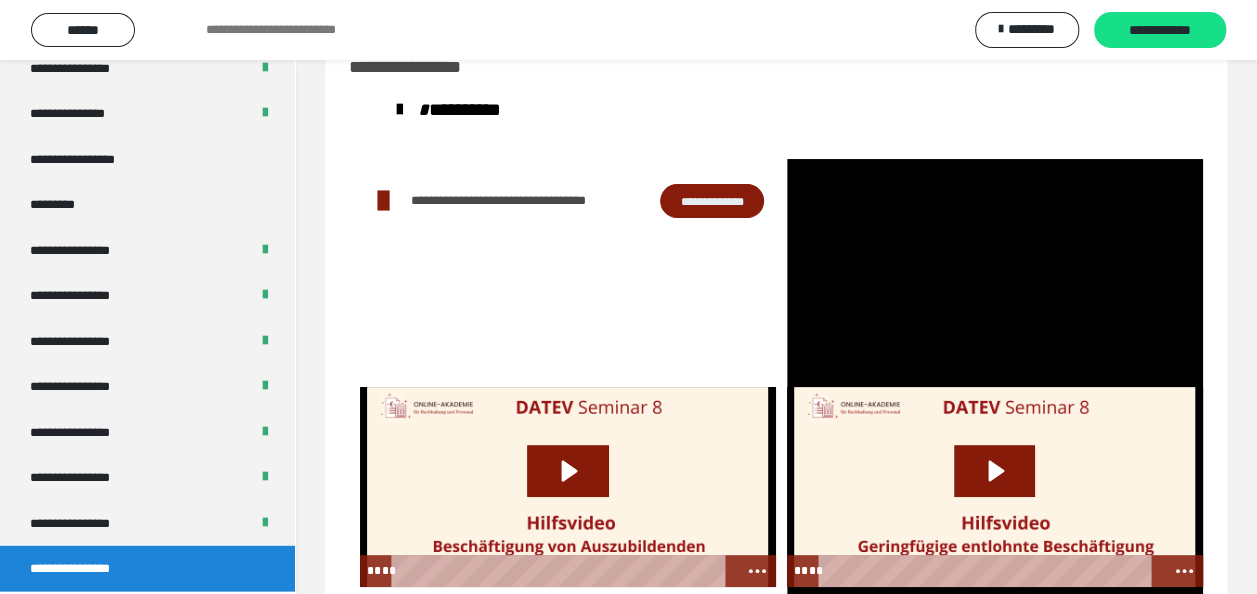 scroll, scrollTop: 2394, scrollLeft: 0, axis: vertical 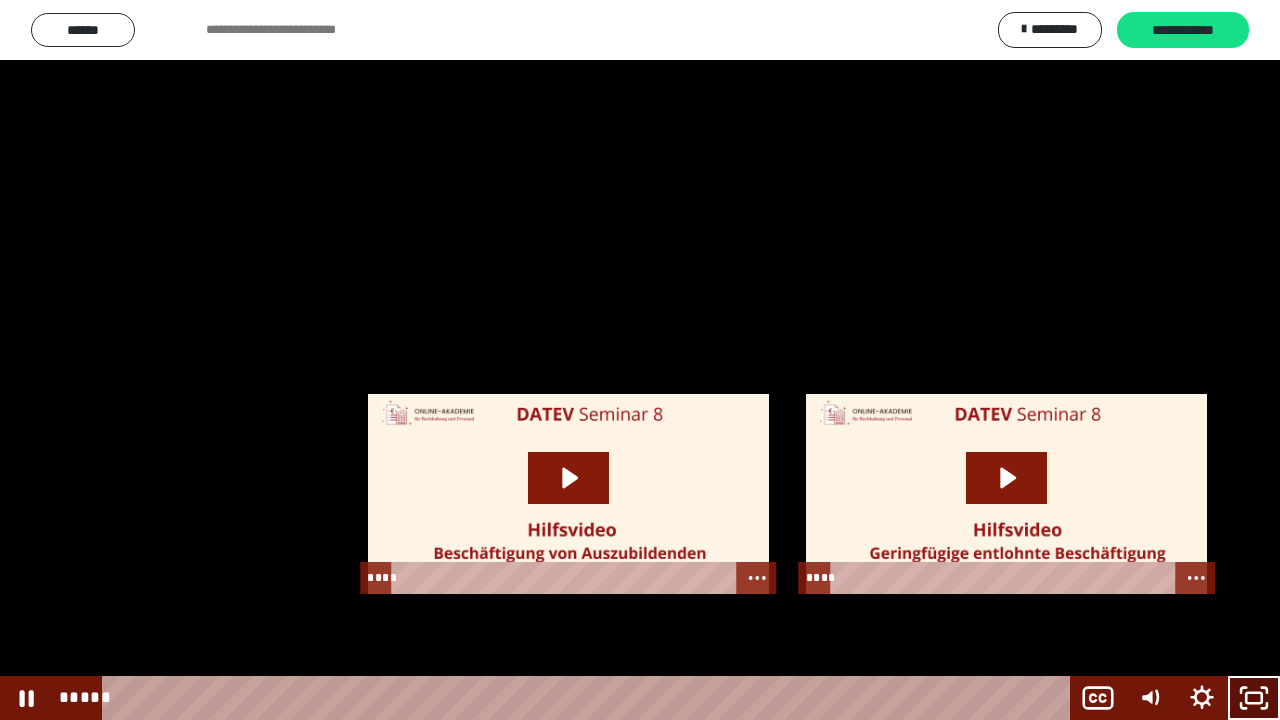 click 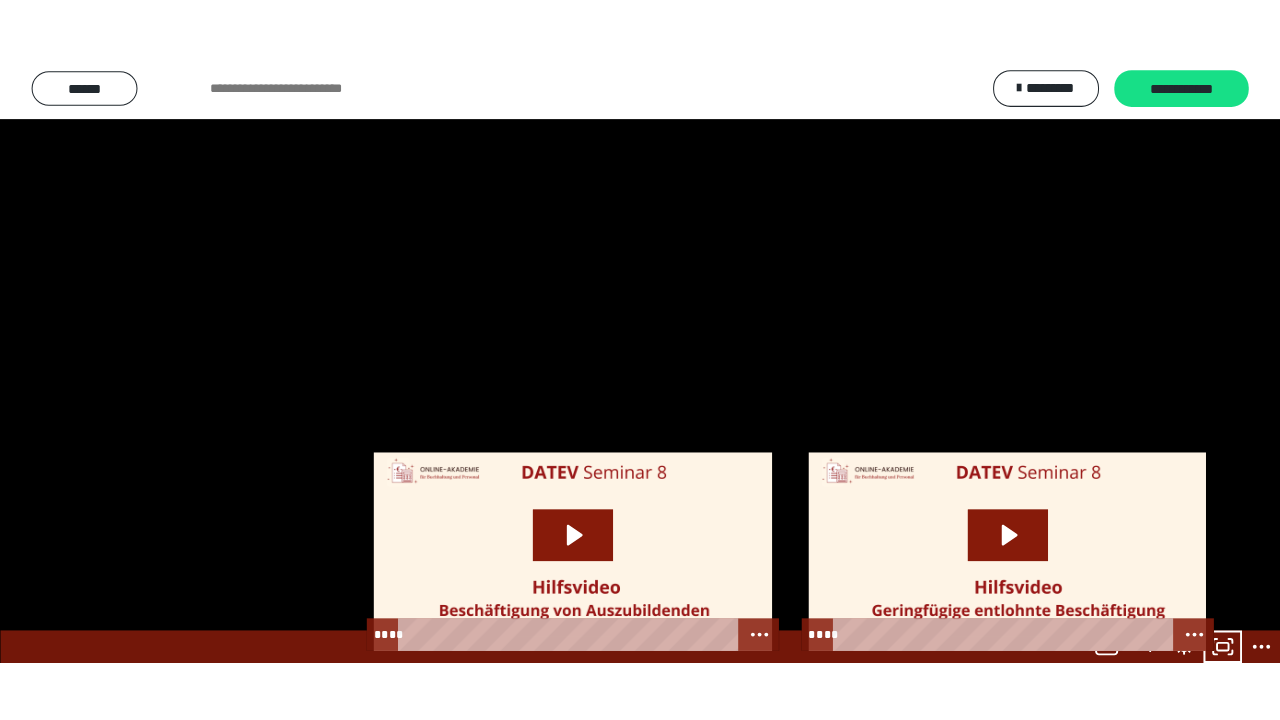 scroll, scrollTop: 2520, scrollLeft: 0, axis: vertical 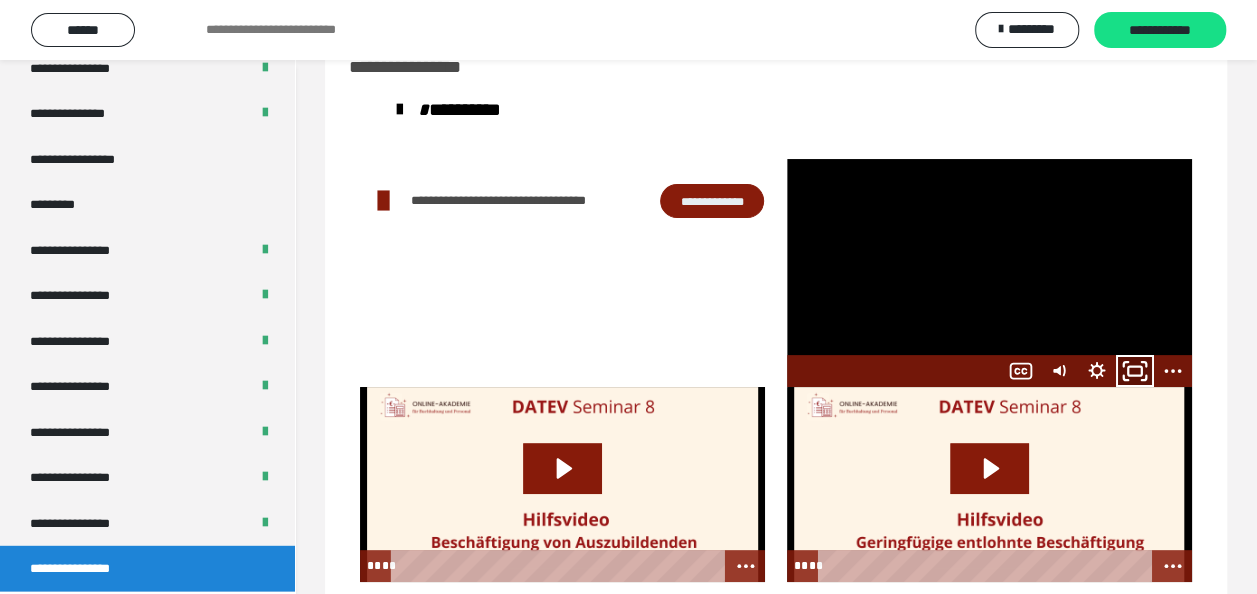 click 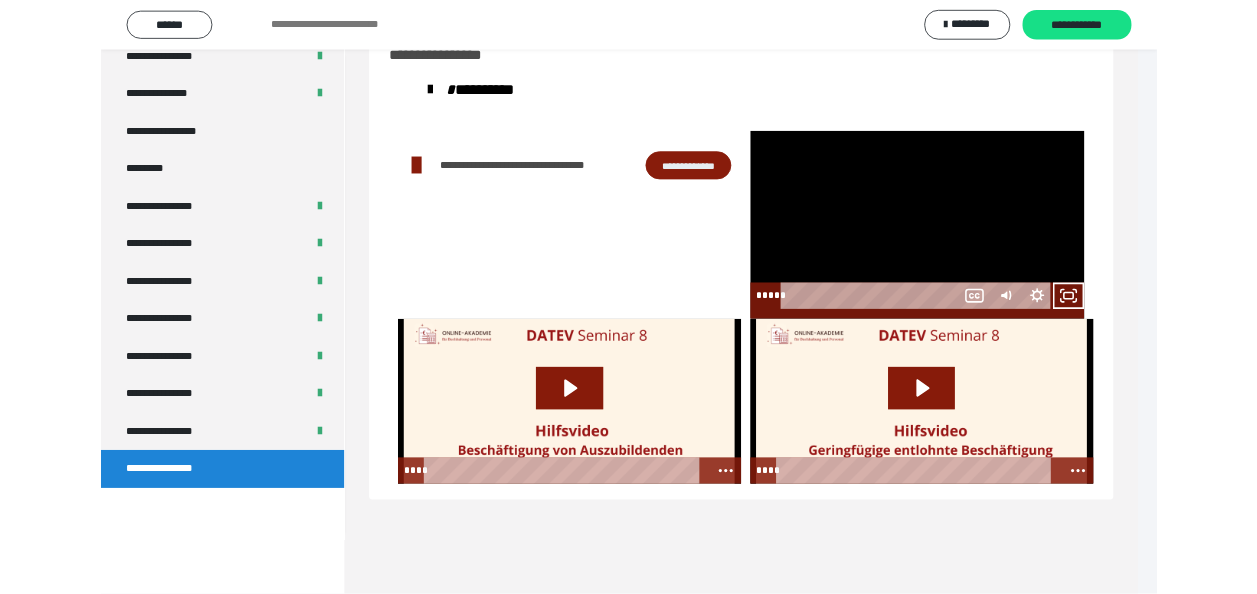 scroll, scrollTop: 2394, scrollLeft: 0, axis: vertical 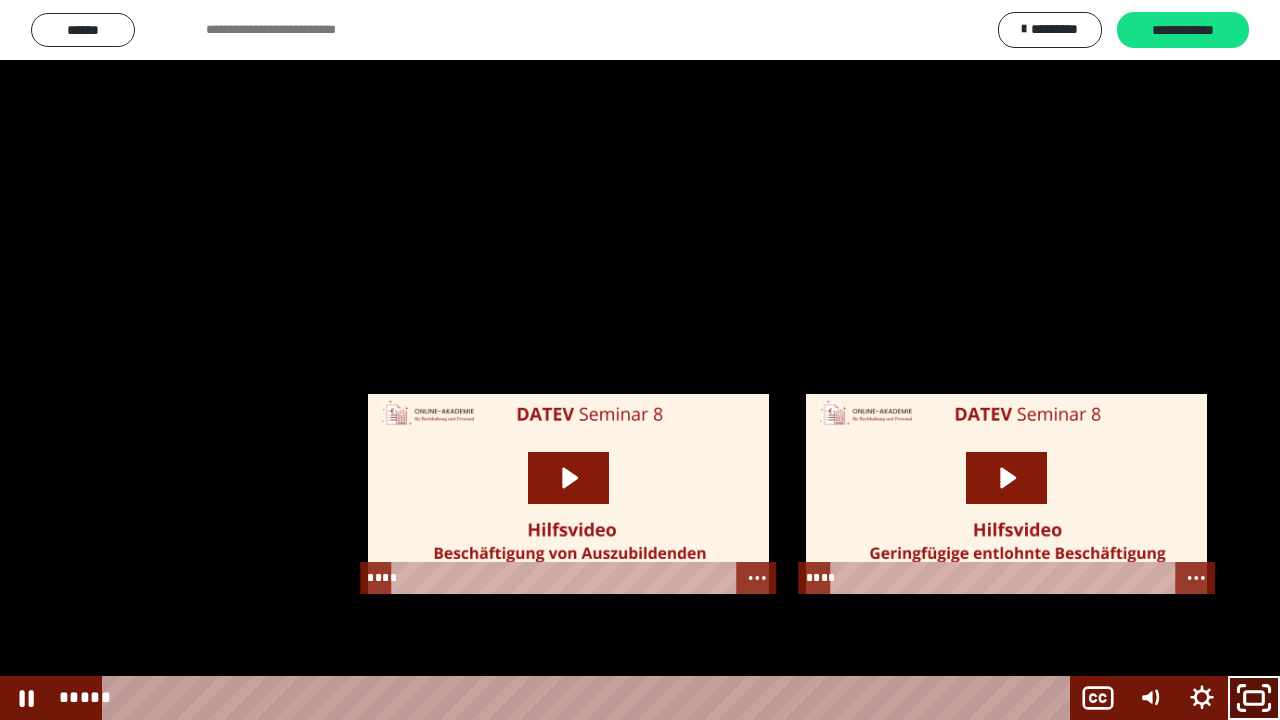 click 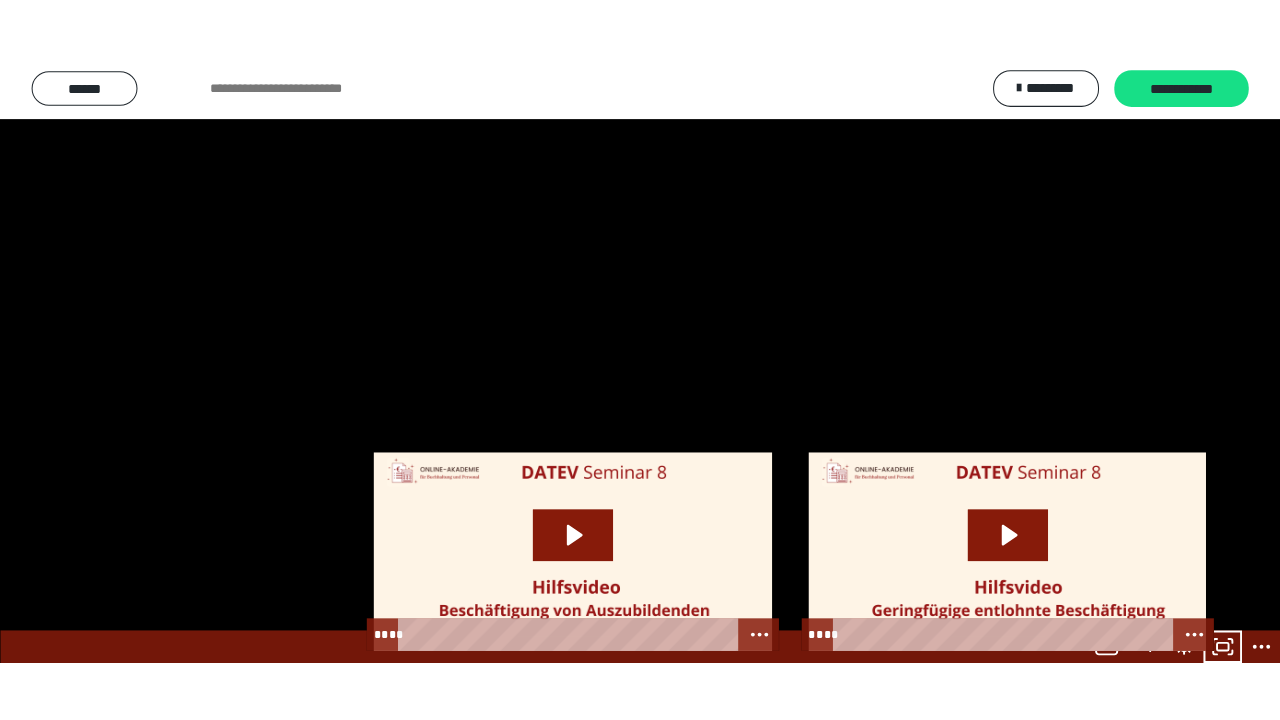 scroll, scrollTop: 2520, scrollLeft: 0, axis: vertical 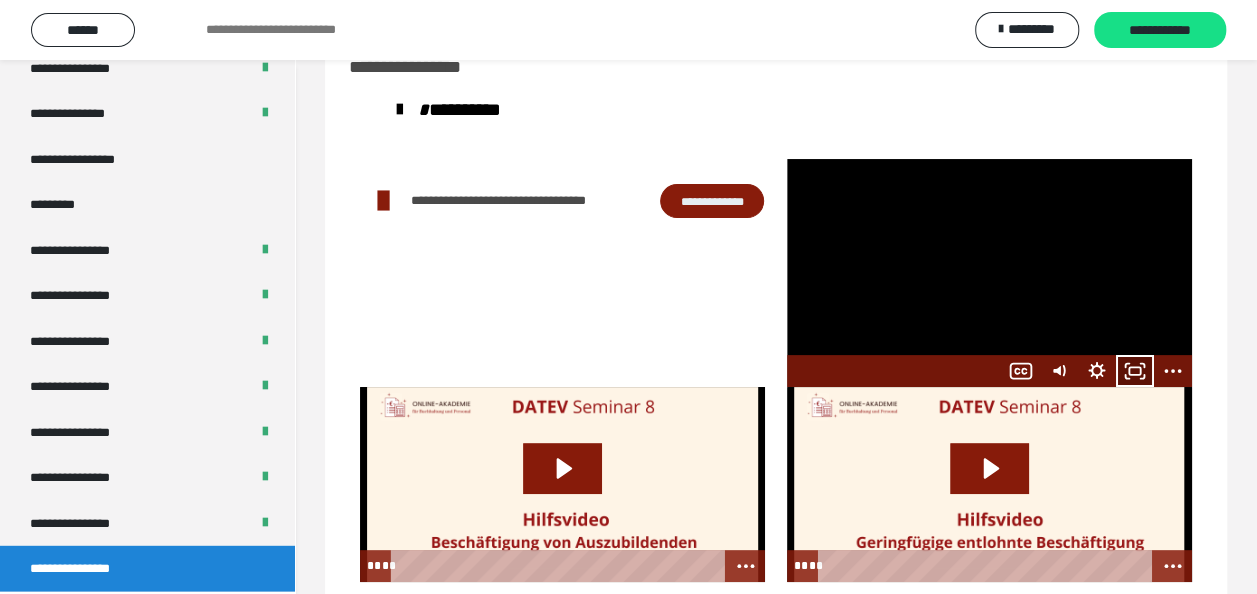 click 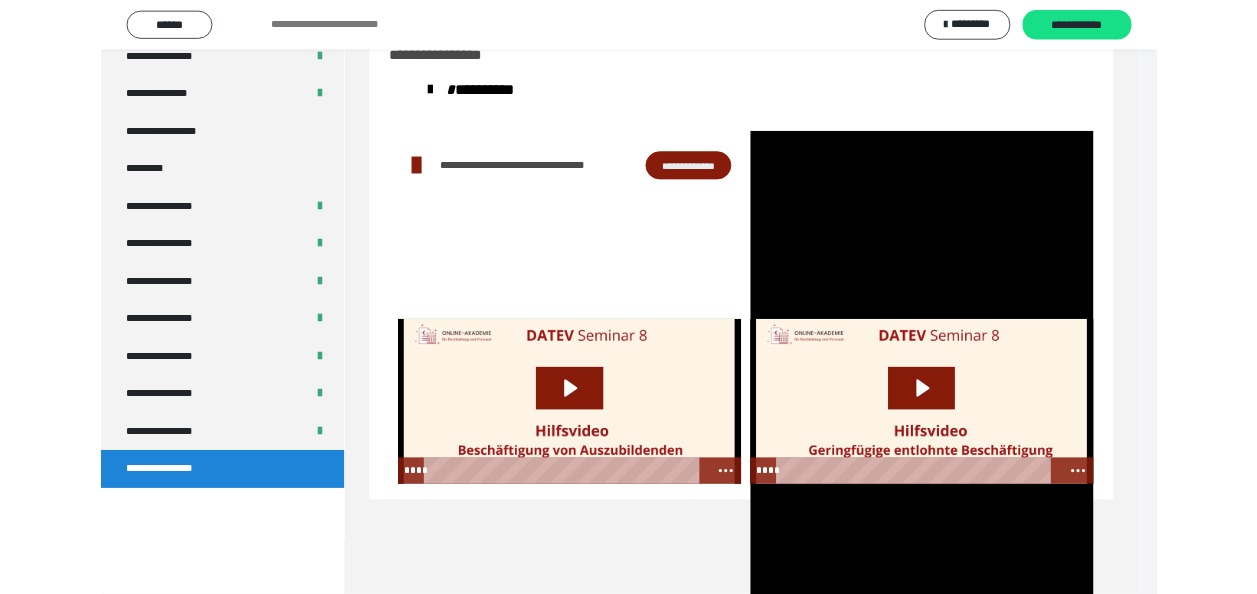 scroll, scrollTop: 2394, scrollLeft: 0, axis: vertical 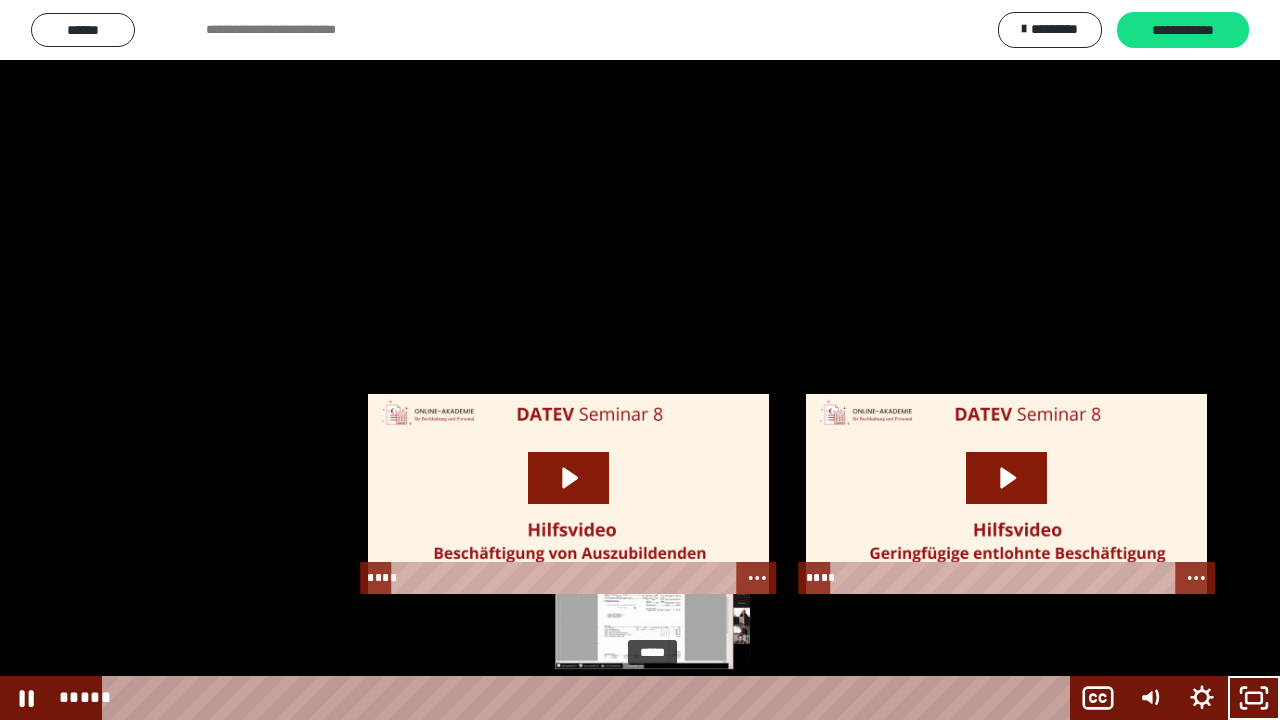 click on "*****" at bounding box center [590, 698] 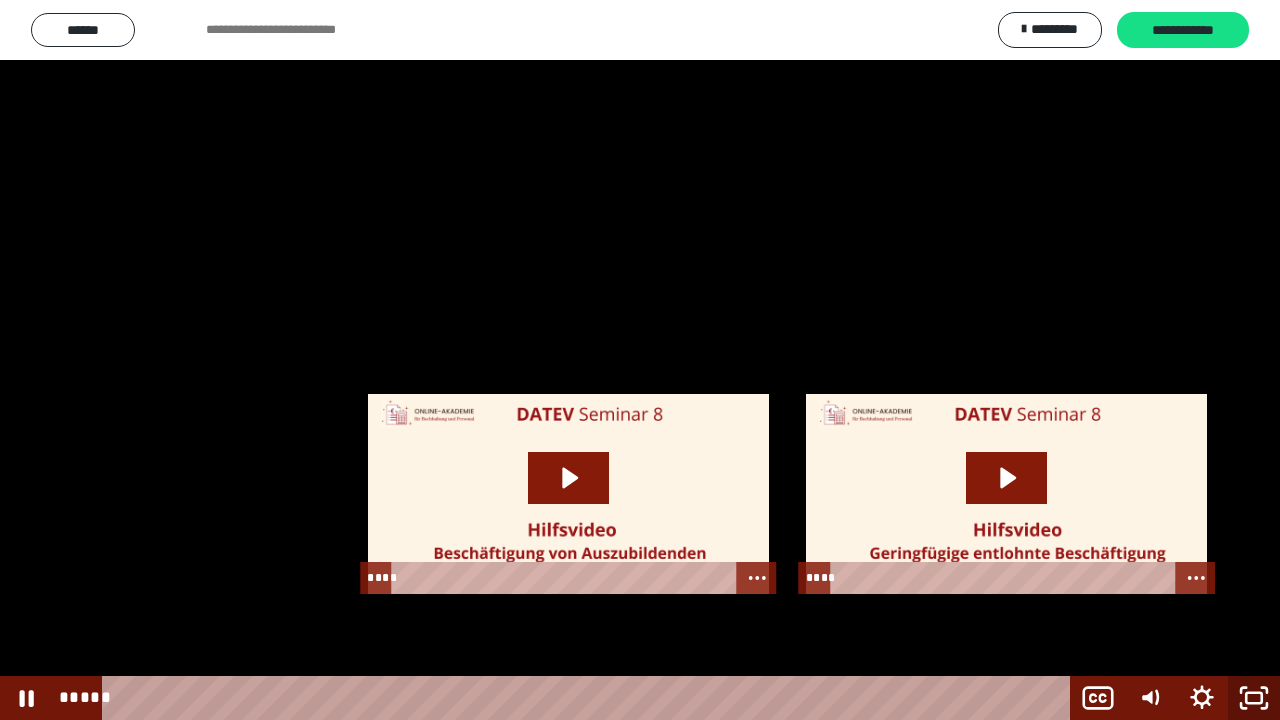 click 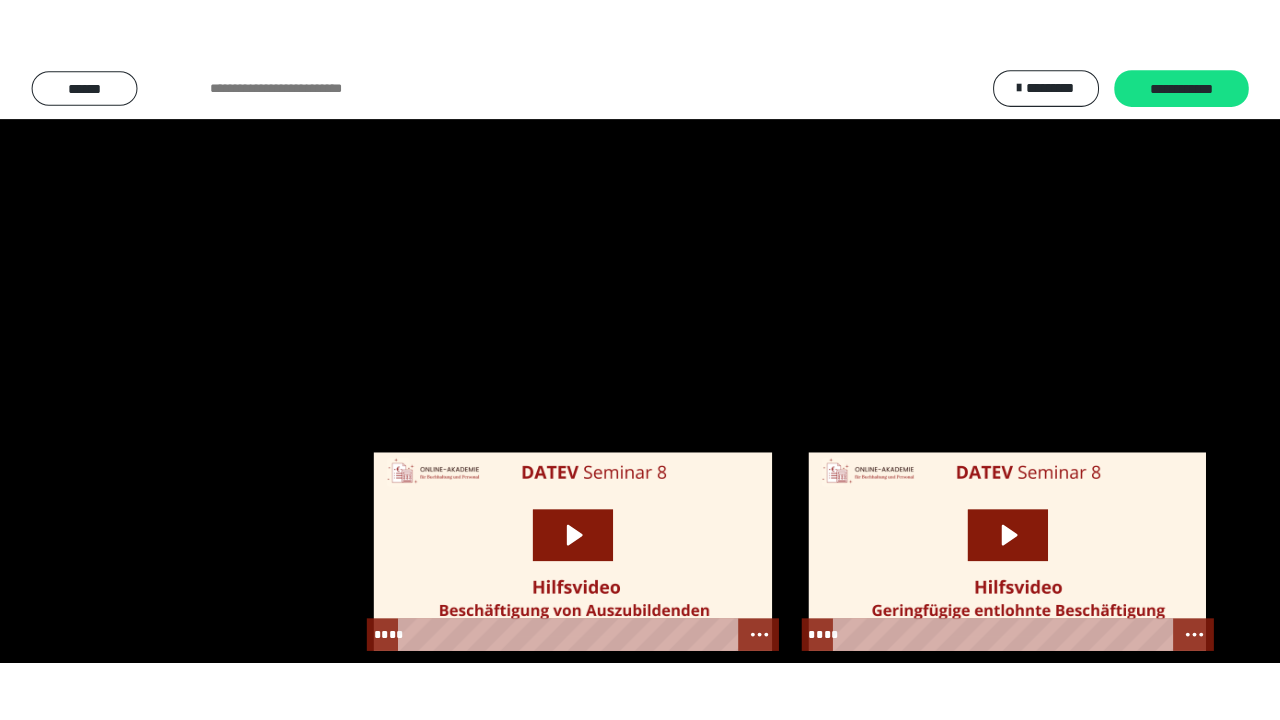 scroll, scrollTop: 2520, scrollLeft: 0, axis: vertical 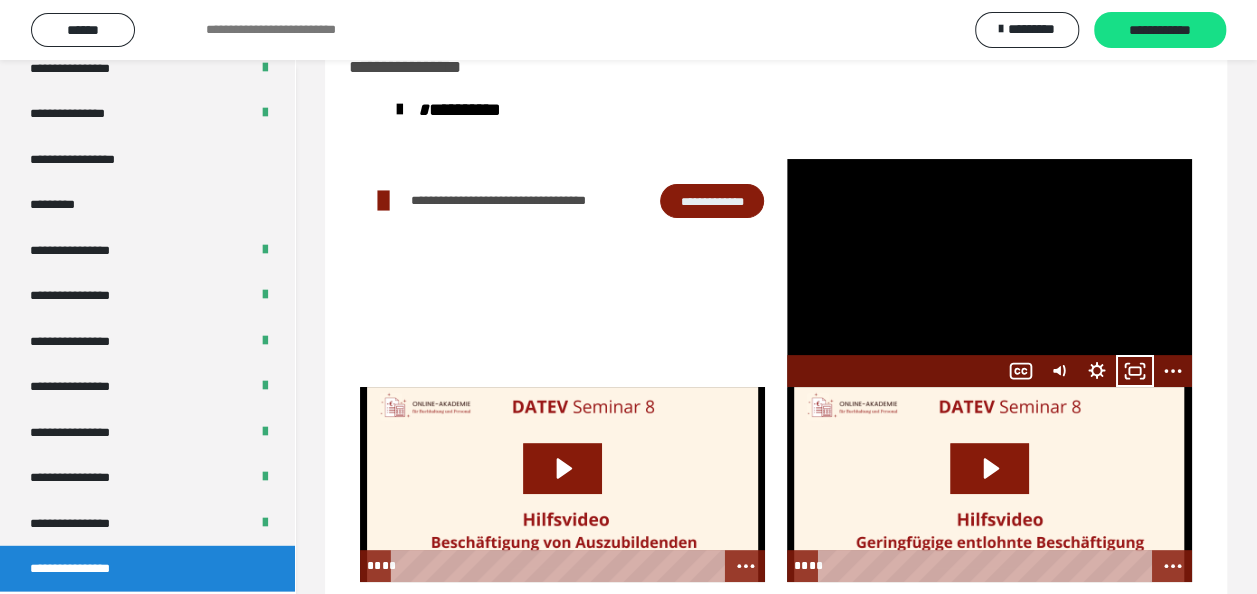 click 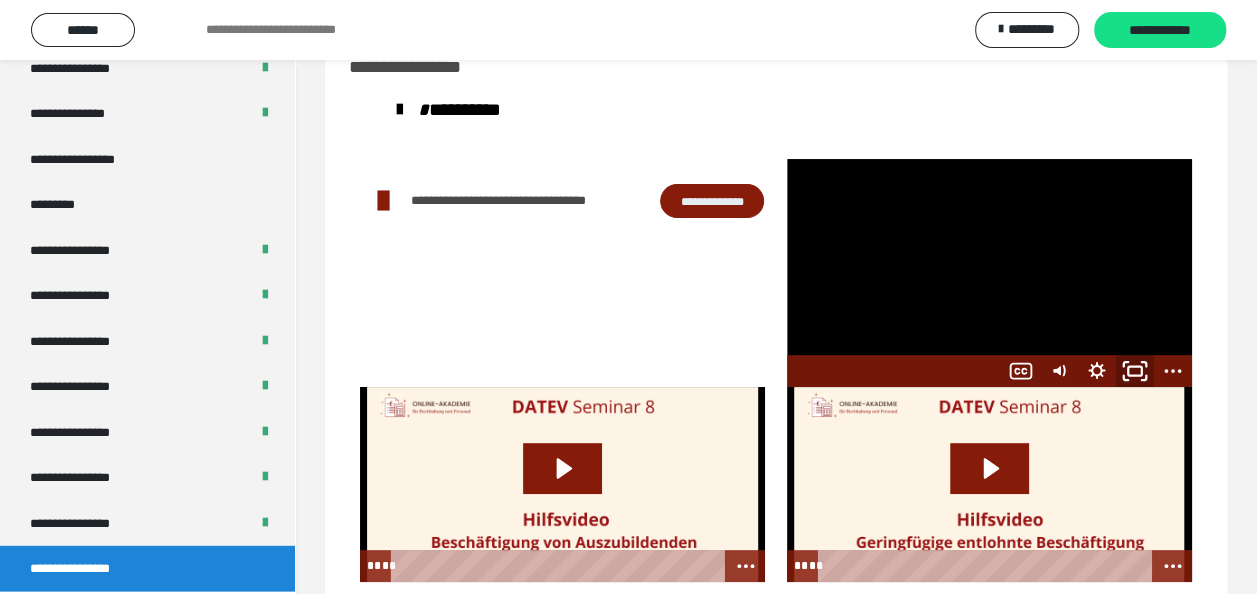 click 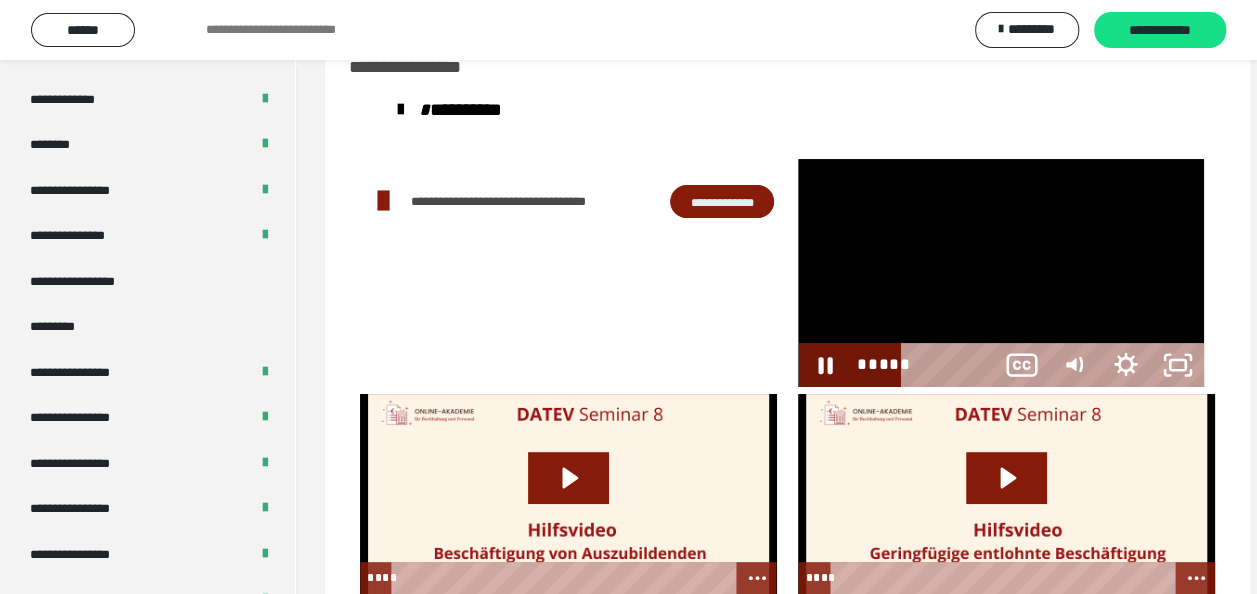 scroll, scrollTop: 2394, scrollLeft: 0, axis: vertical 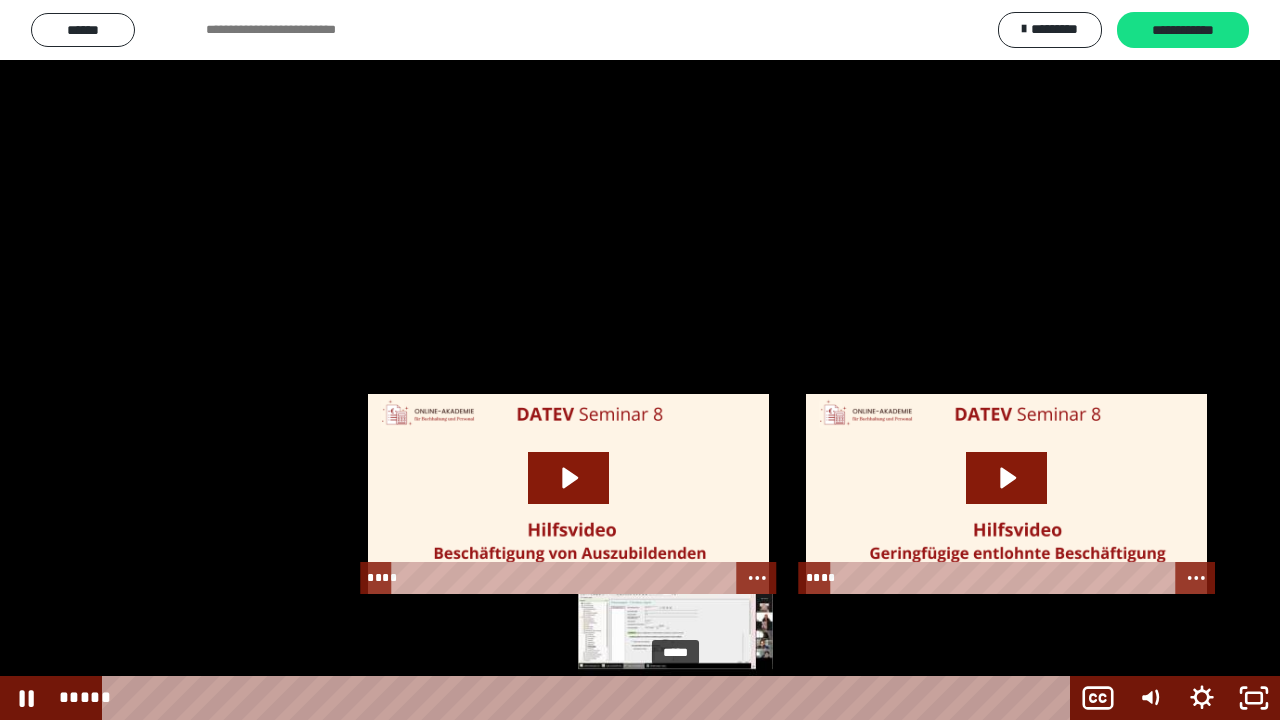 click at bounding box center [682, 698] 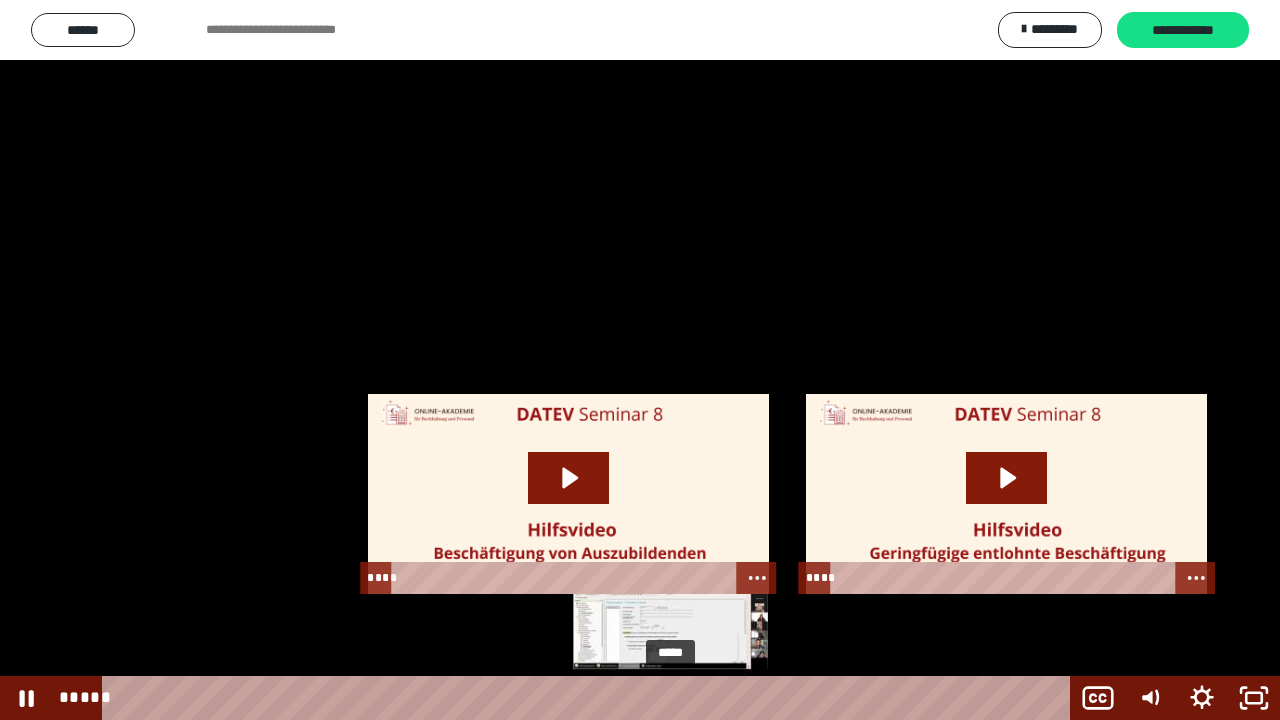 click at bounding box center (670, 698) 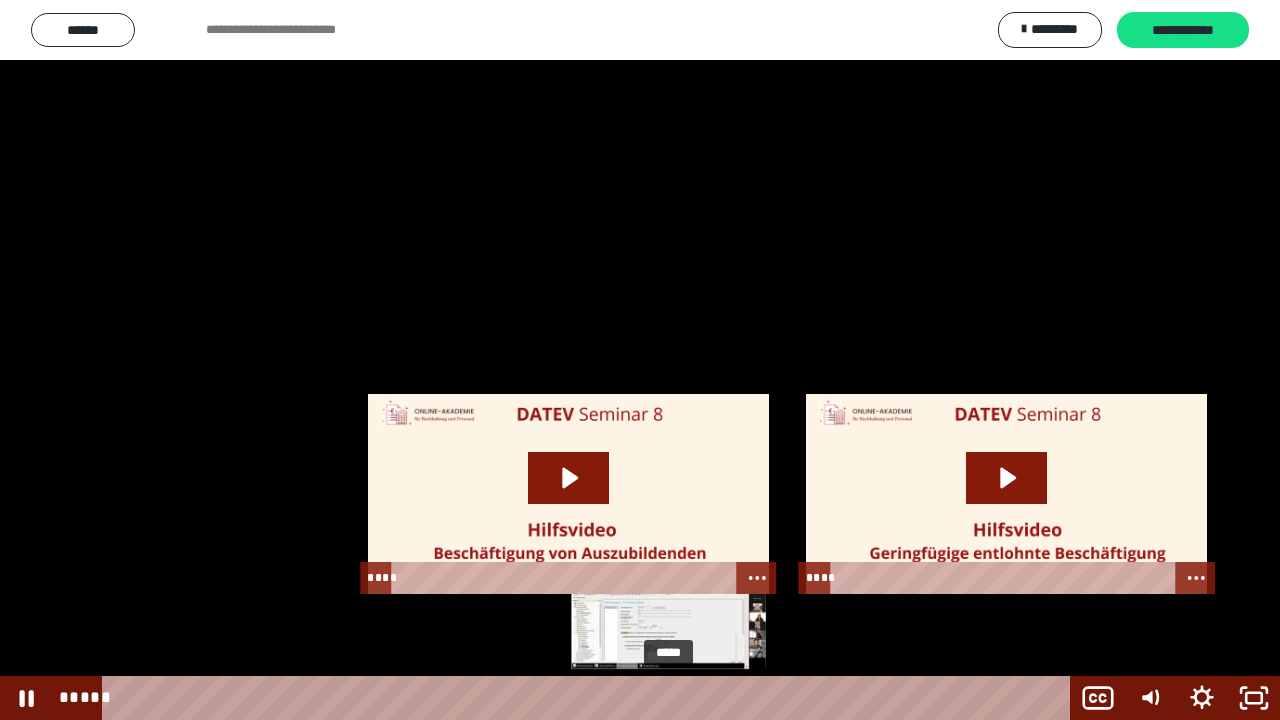 click at bounding box center [668, 698] 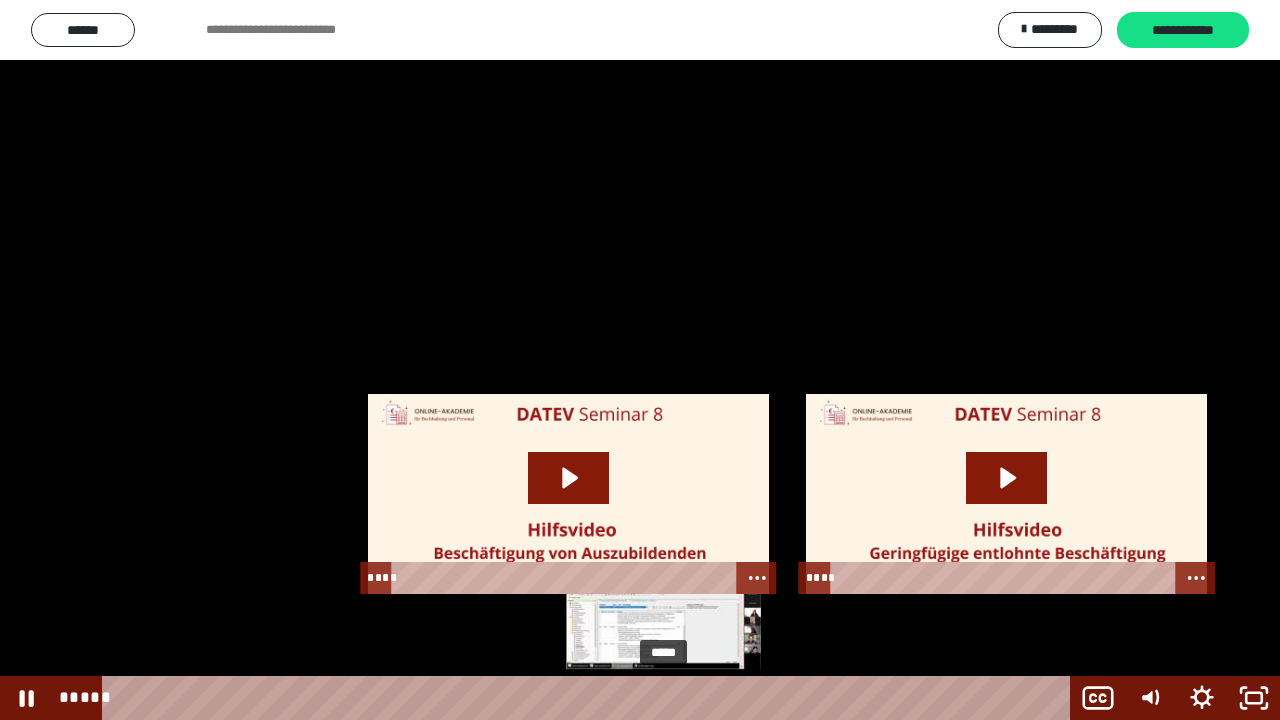 click at bounding box center [670, 698] 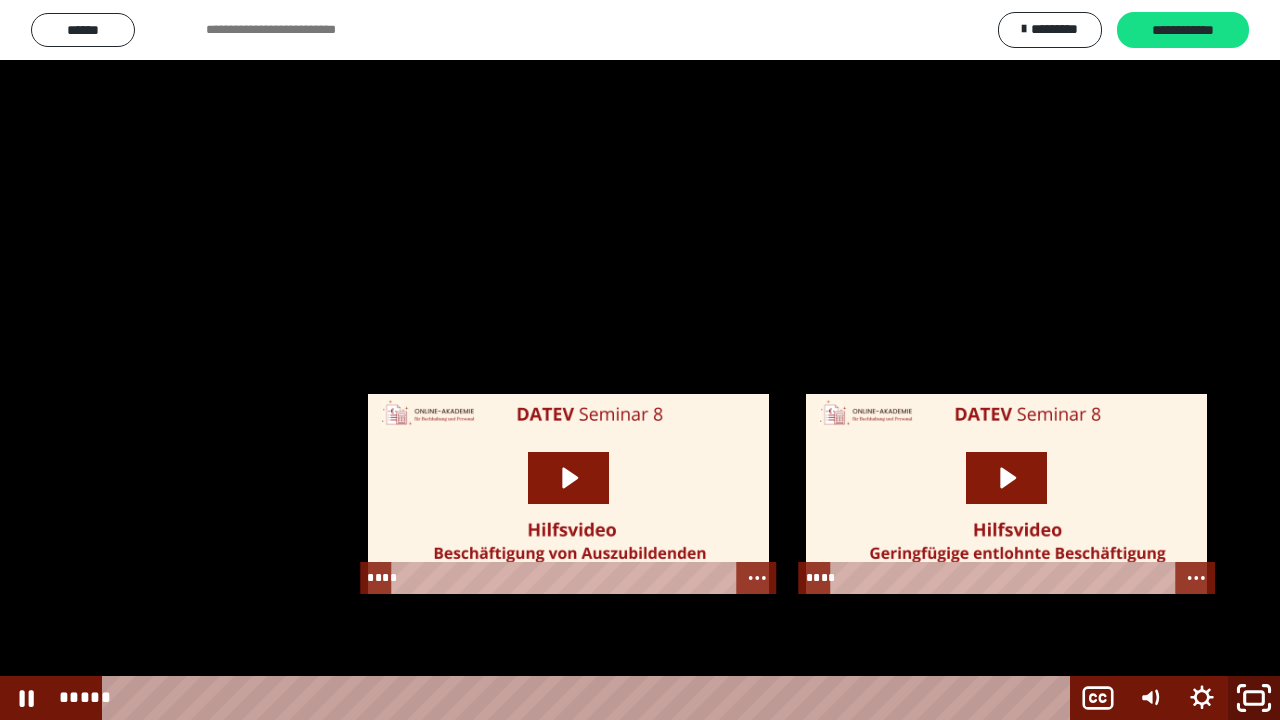 click 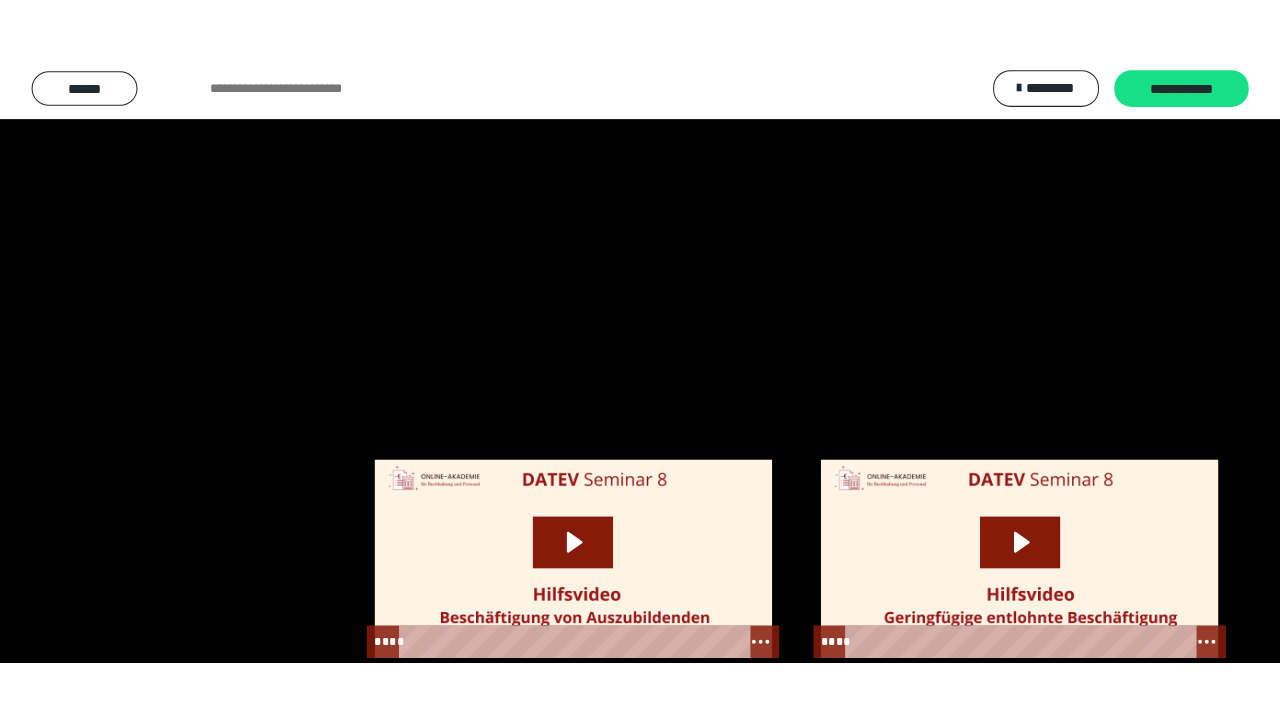 scroll, scrollTop: 2520, scrollLeft: 0, axis: vertical 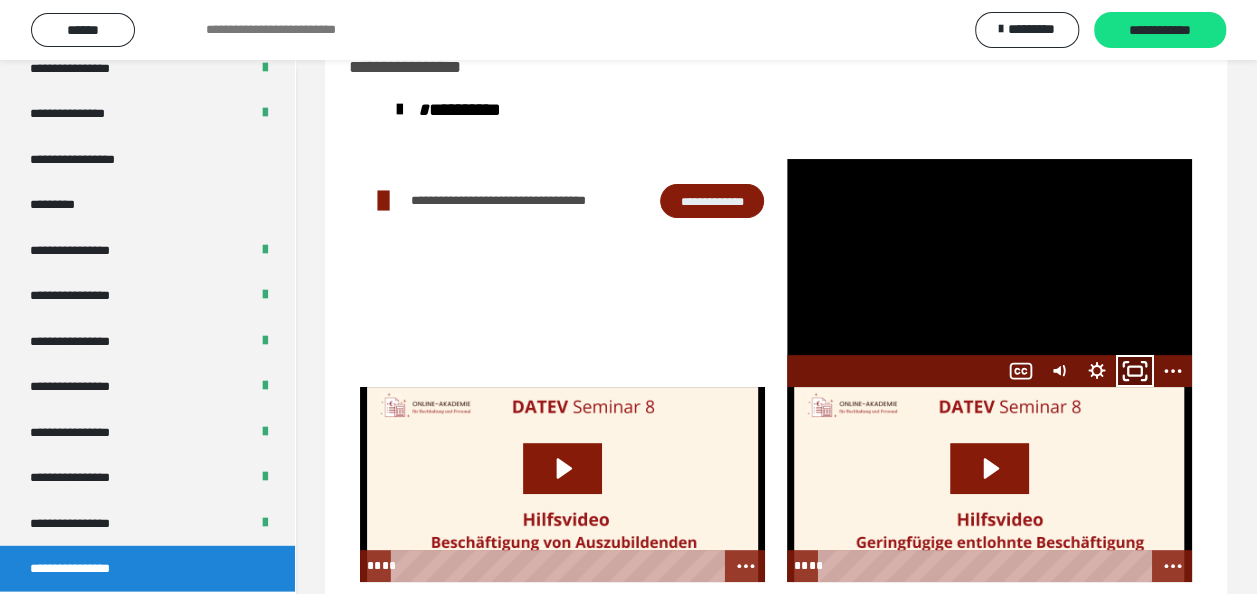 click 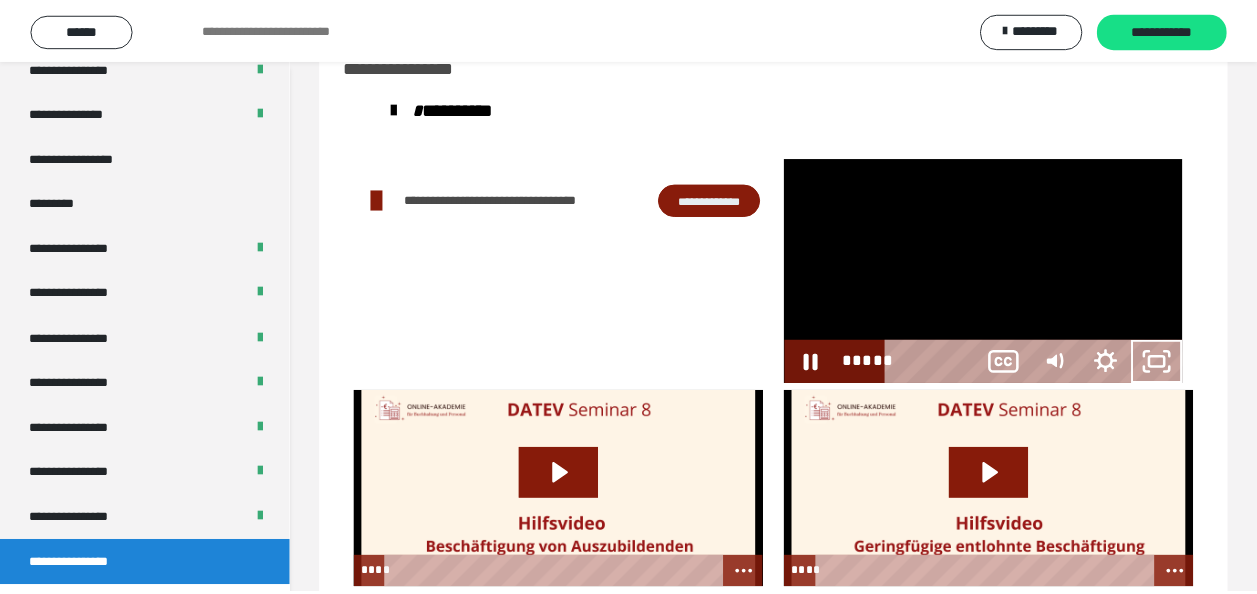 scroll, scrollTop: 2394, scrollLeft: 0, axis: vertical 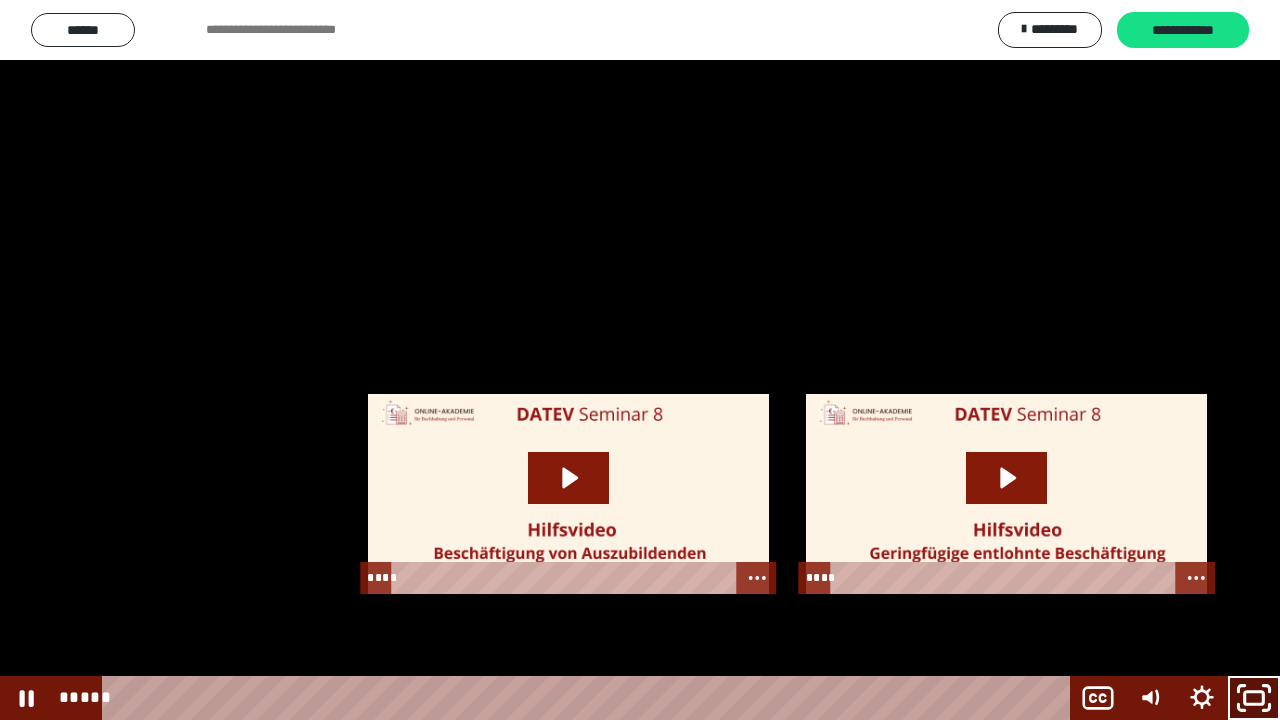 click 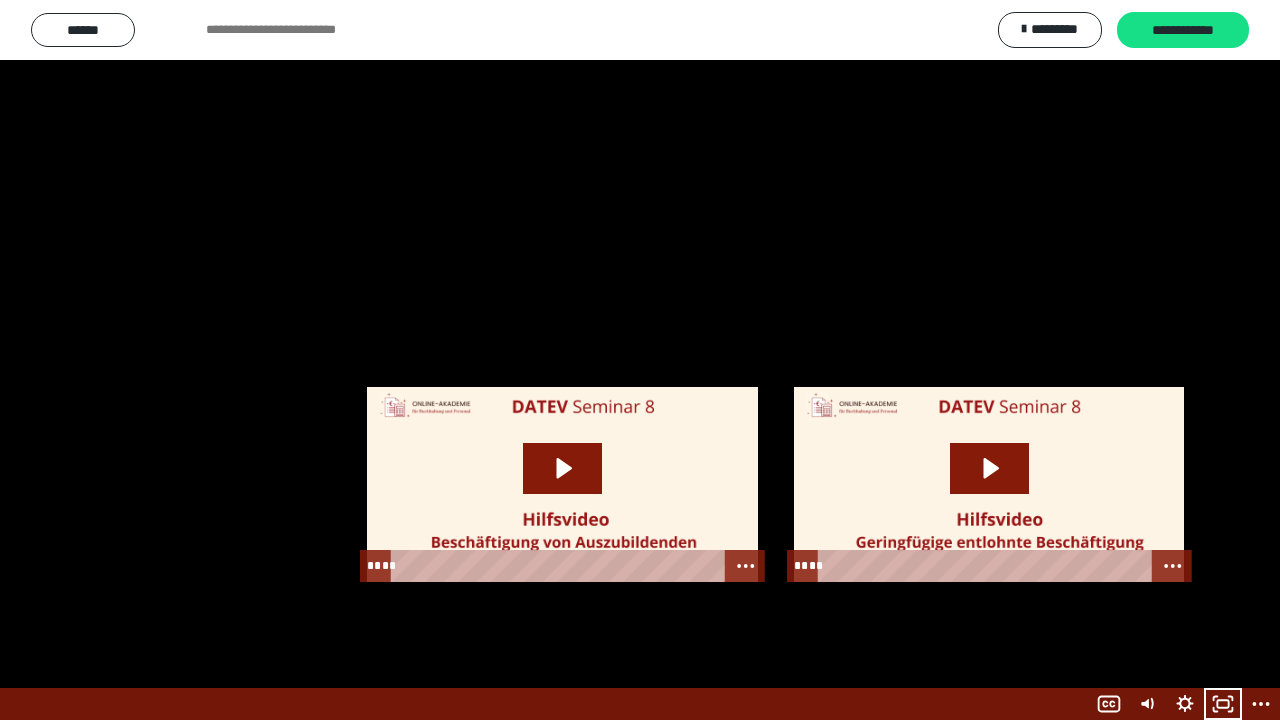 scroll, scrollTop: 2520, scrollLeft: 0, axis: vertical 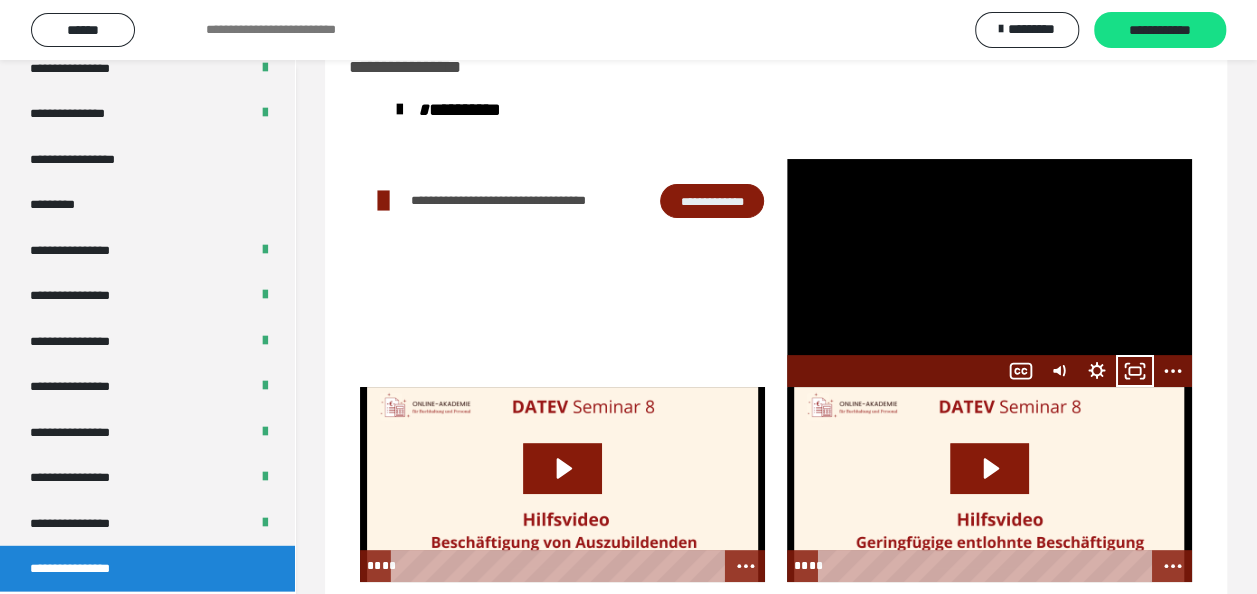 click 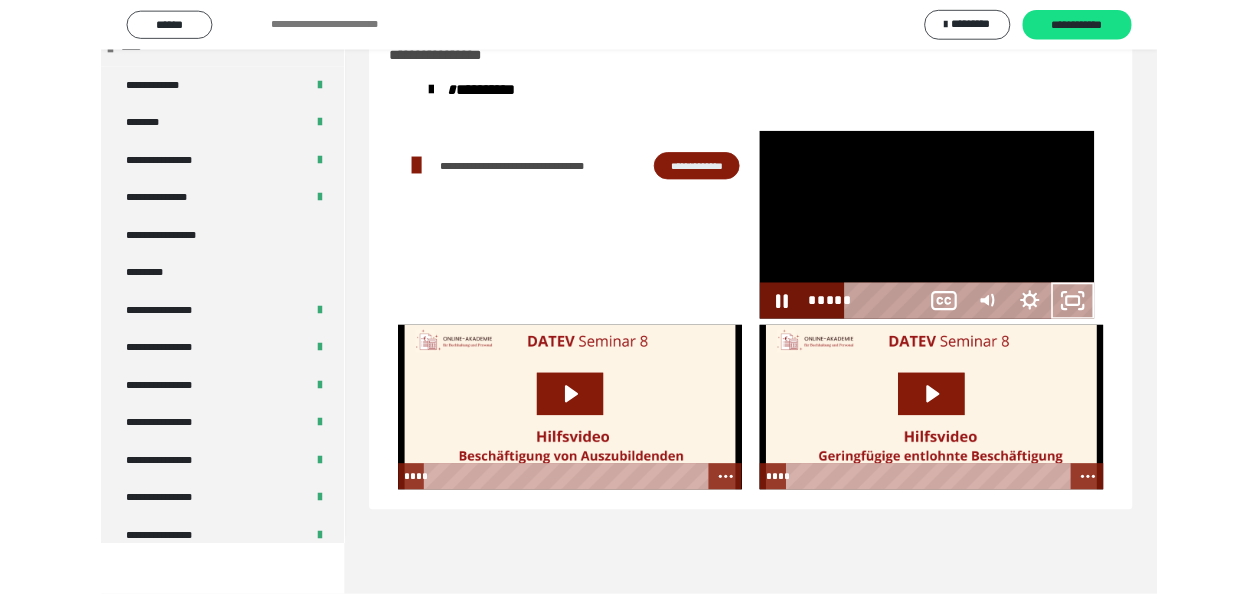 scroll, scrollTop: 2394, scrollLeft: 0, axis: vertical 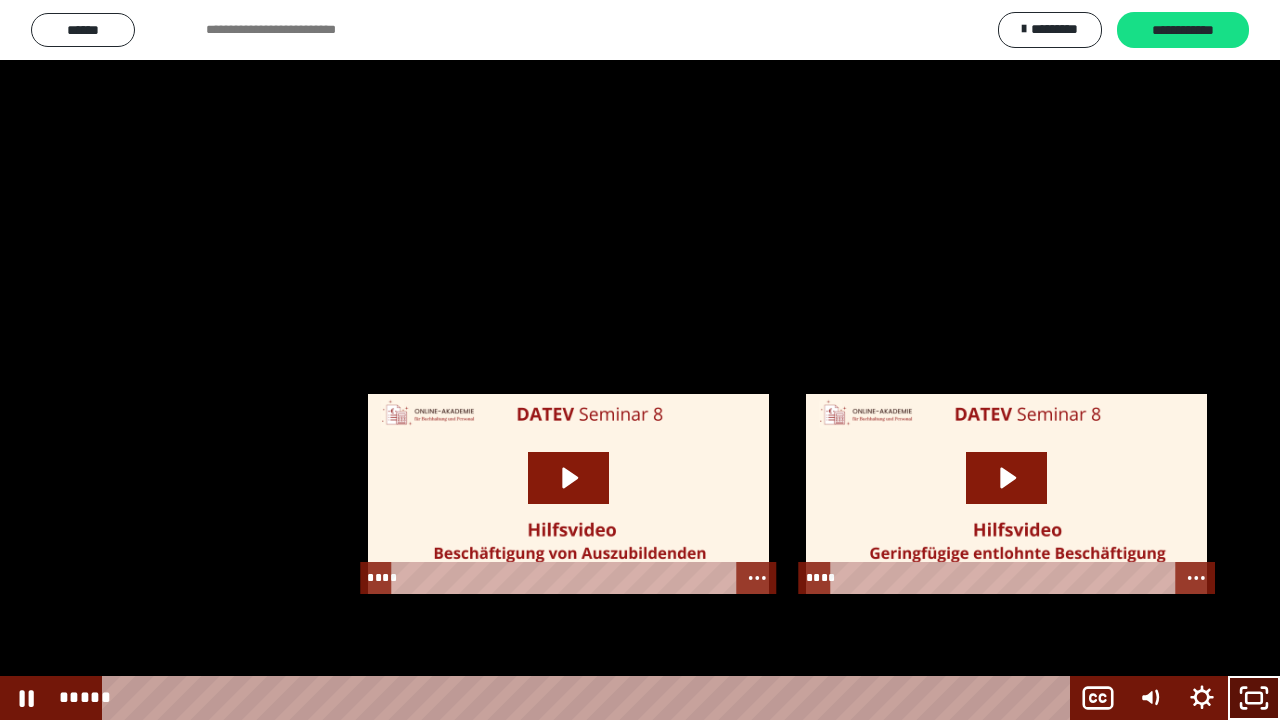 click 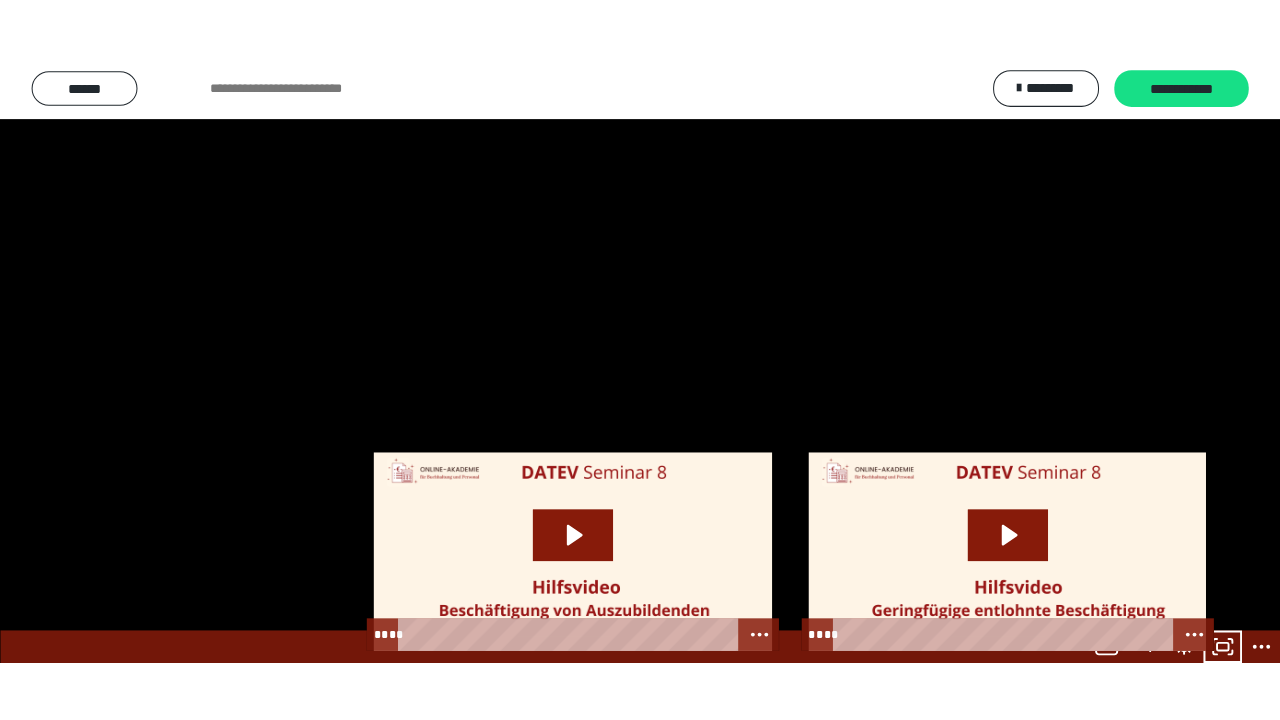 scroll, scrollTop: 2520, scrollLeft: 0, axis: vertical 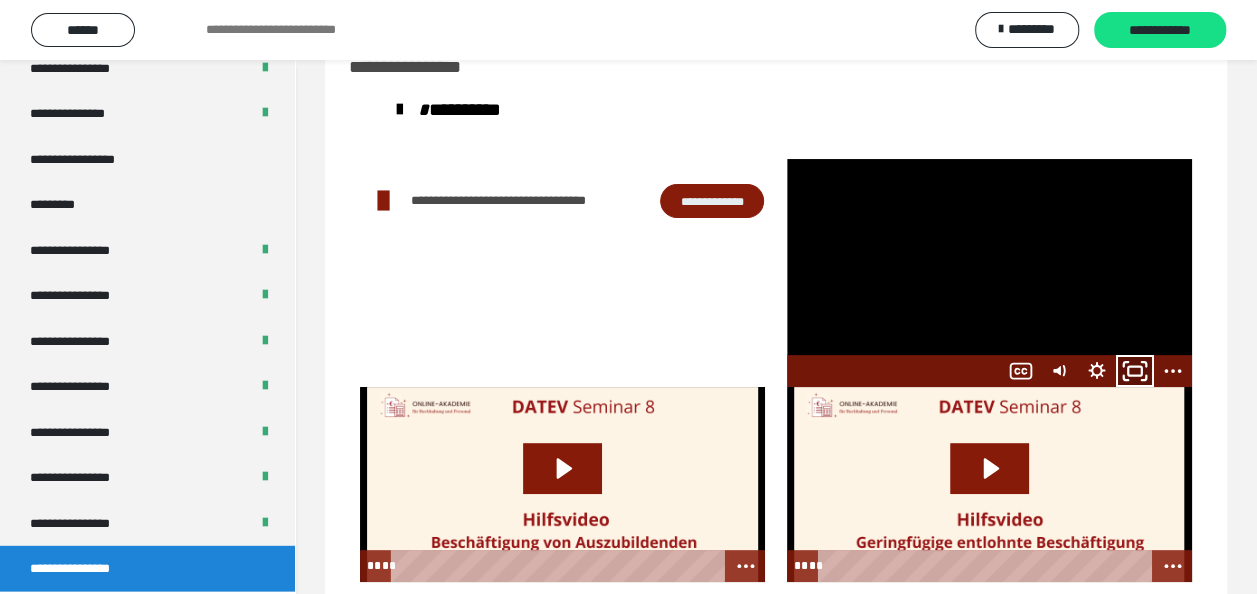 click 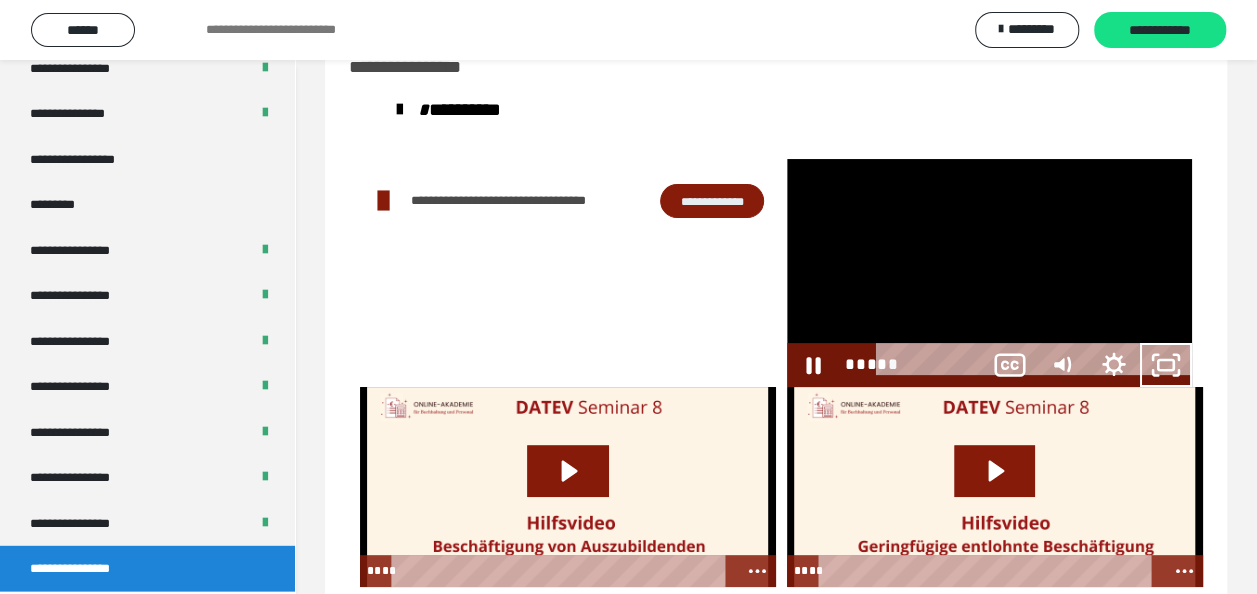 scroll, scrollTop: 2394, scrollLeft: 0, axis: vertical 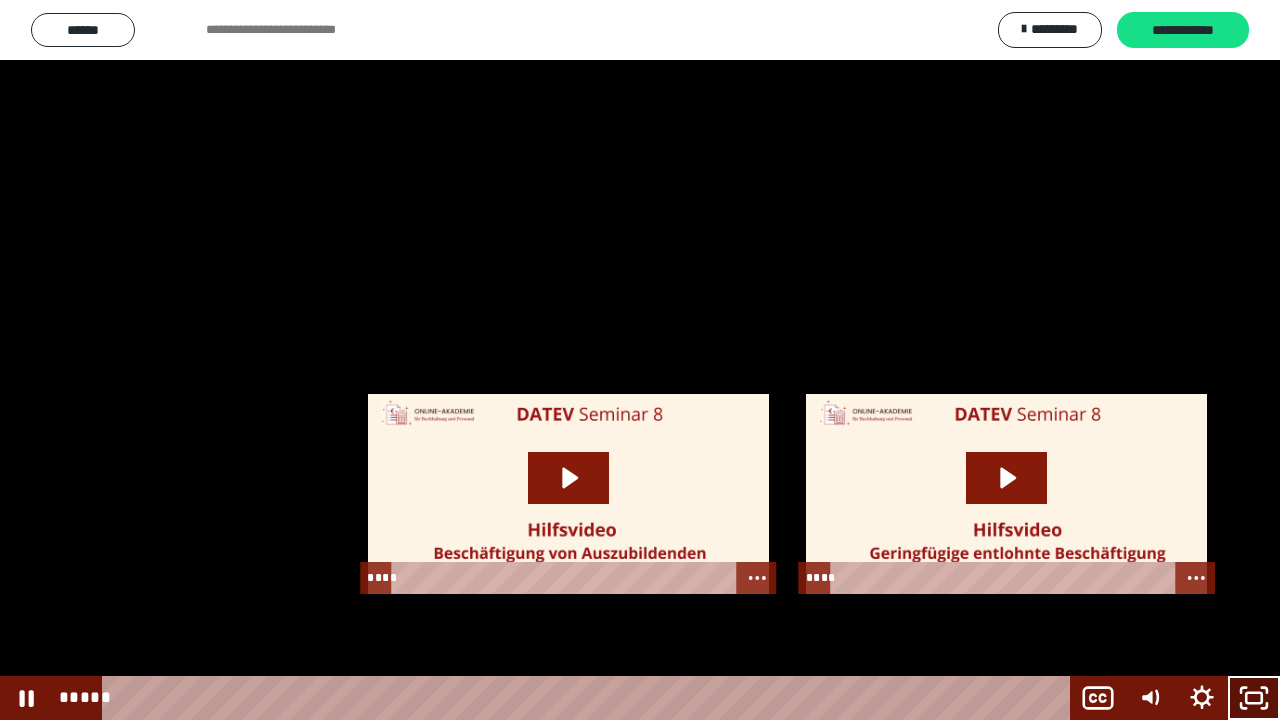 click 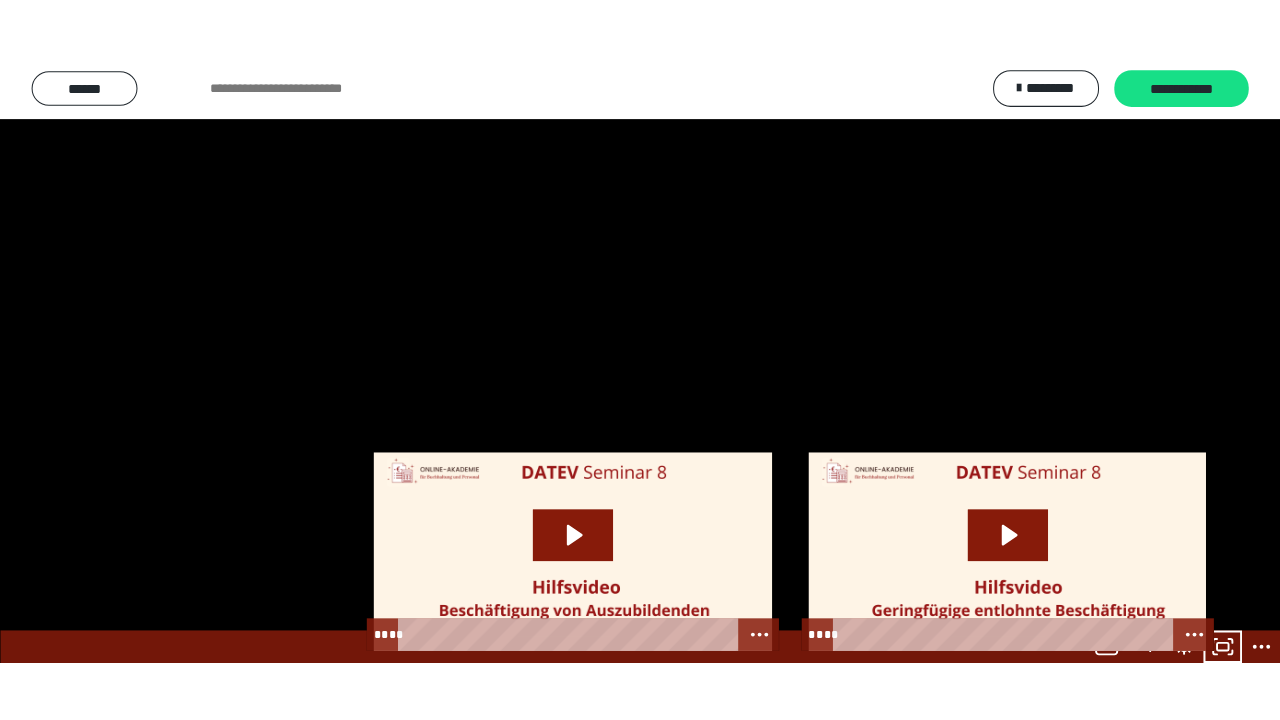 scroll, scrollTop: 2520, scrollLeft: 0, axis: vertical 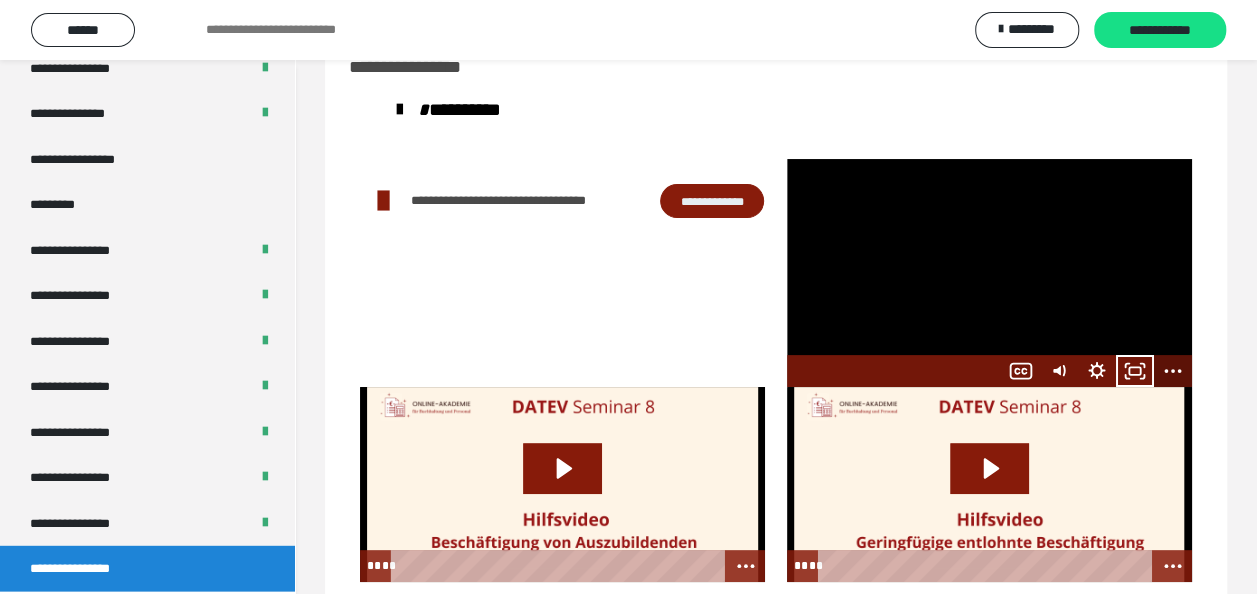 click 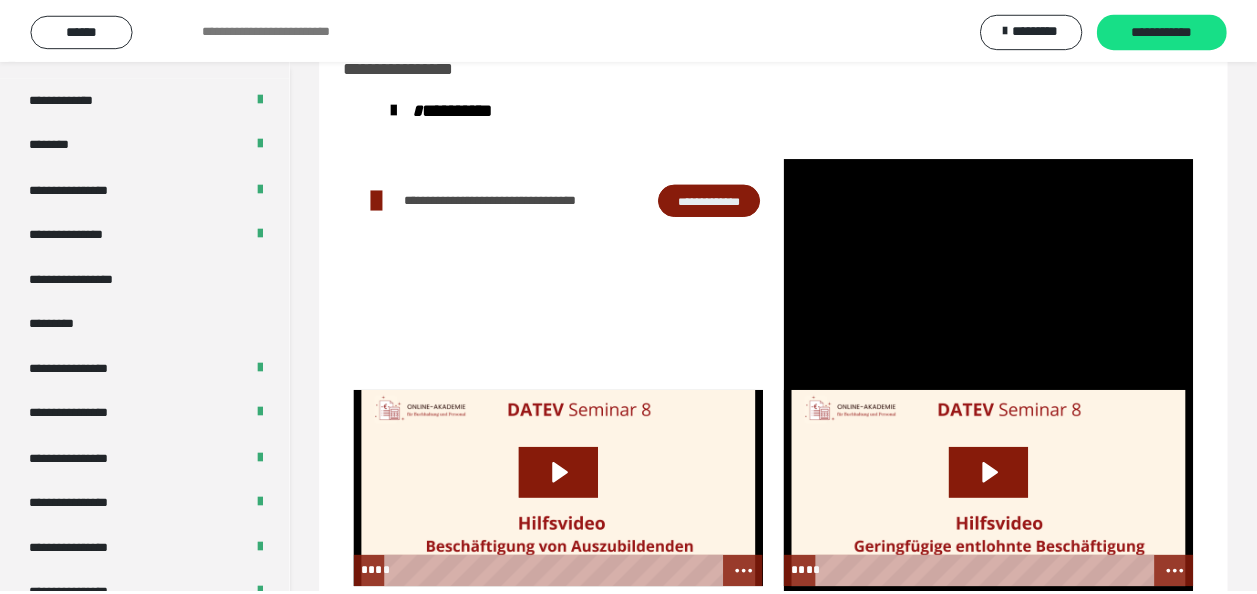 scroll, scrollTop: 2394, scrollLeft: 0, axis: vertical 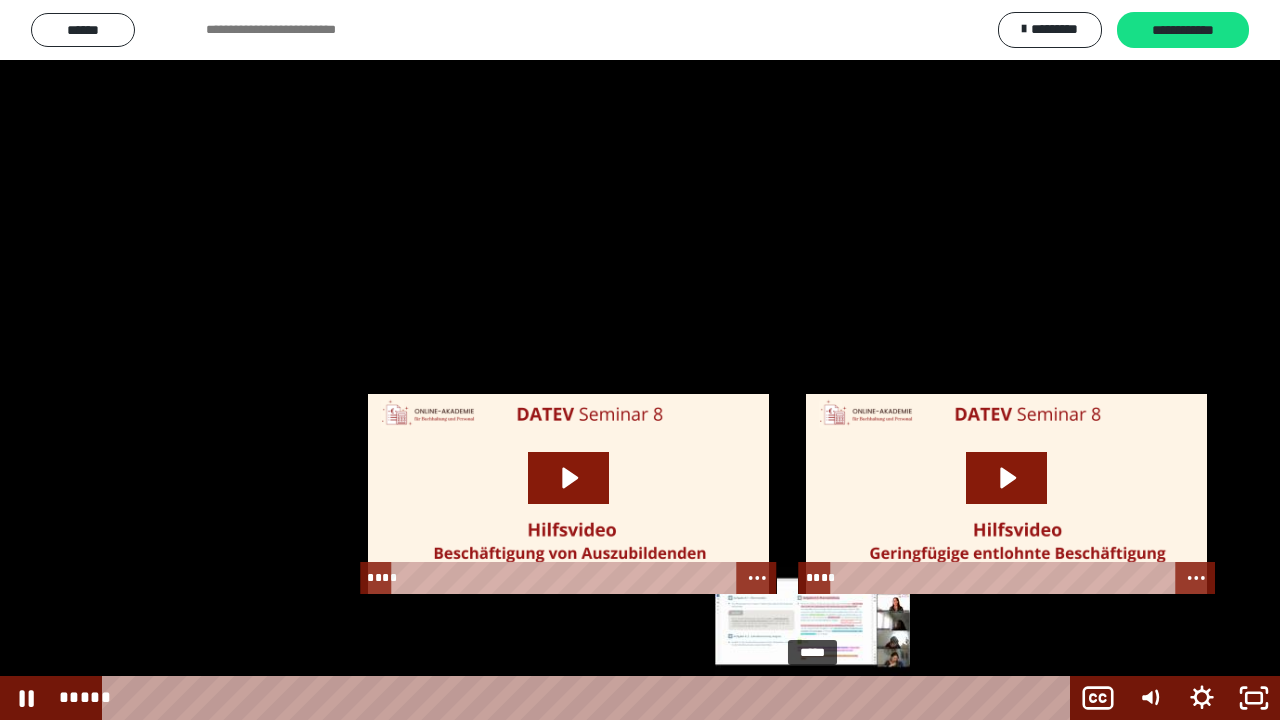 click on "*****" at bounding box center (590, 698) 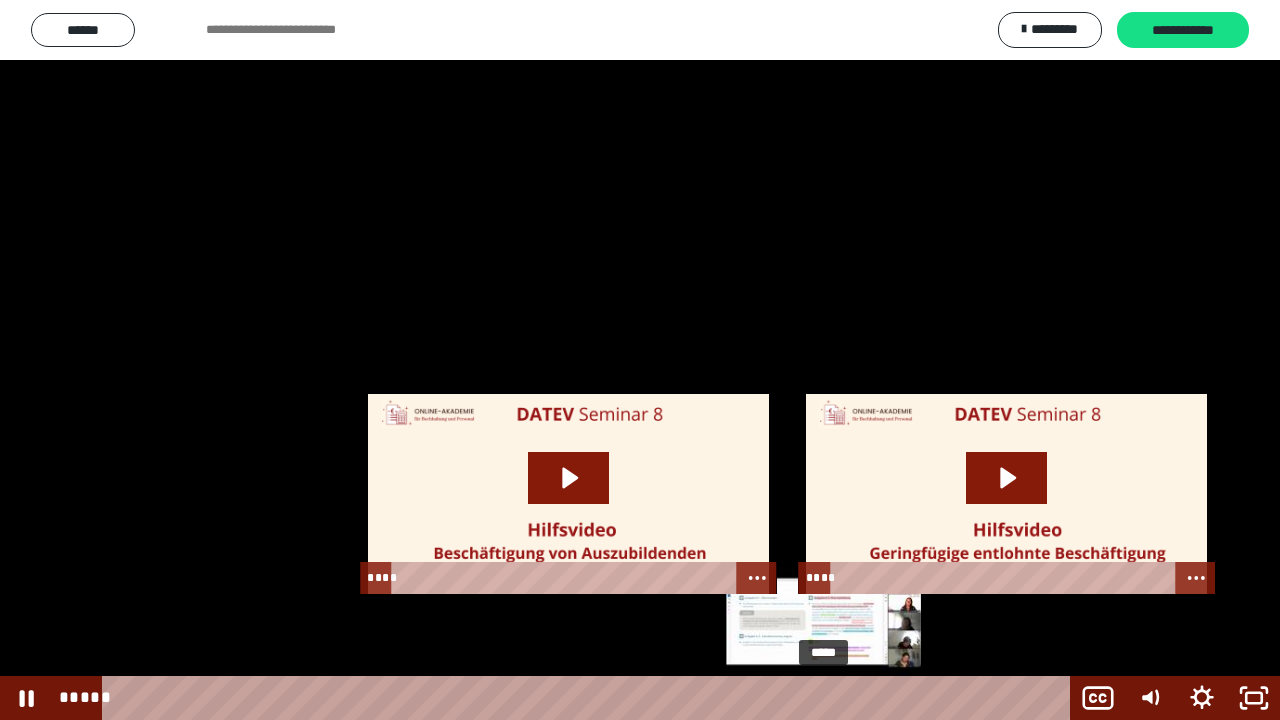 click on "*****" at bounding box center (590, 698) 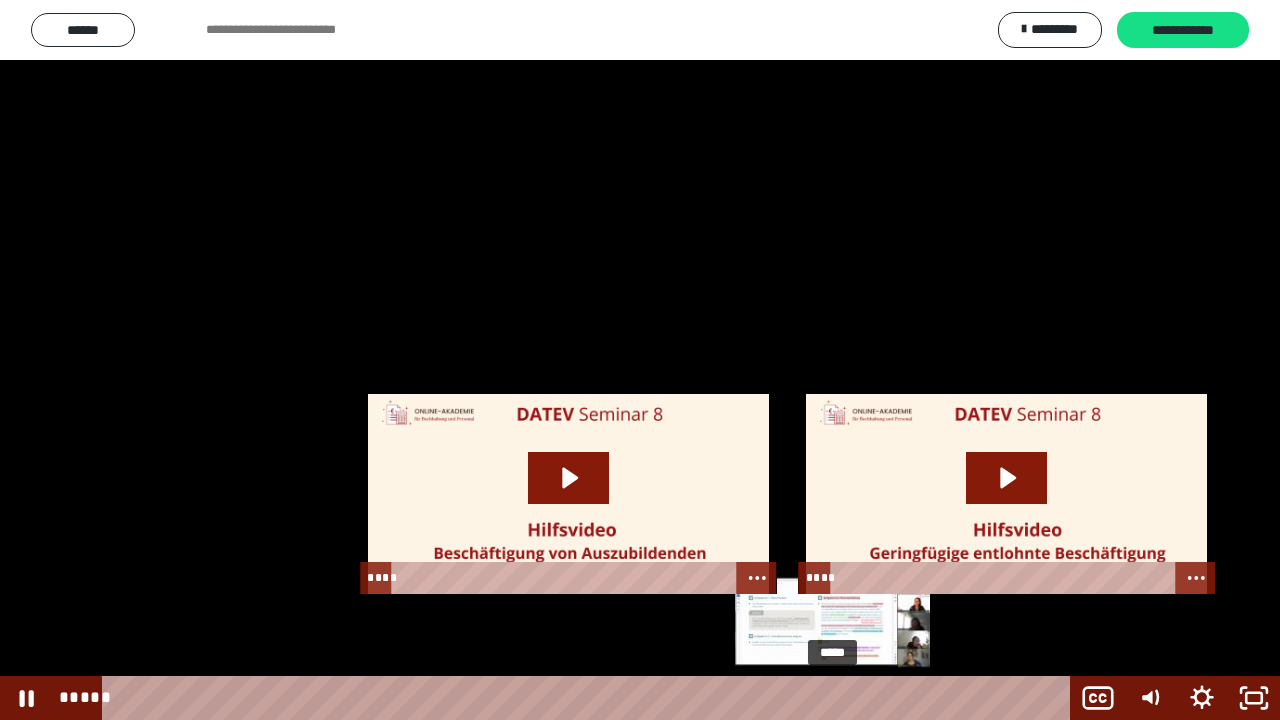 click on "*****" at bounding box center [590, 698] 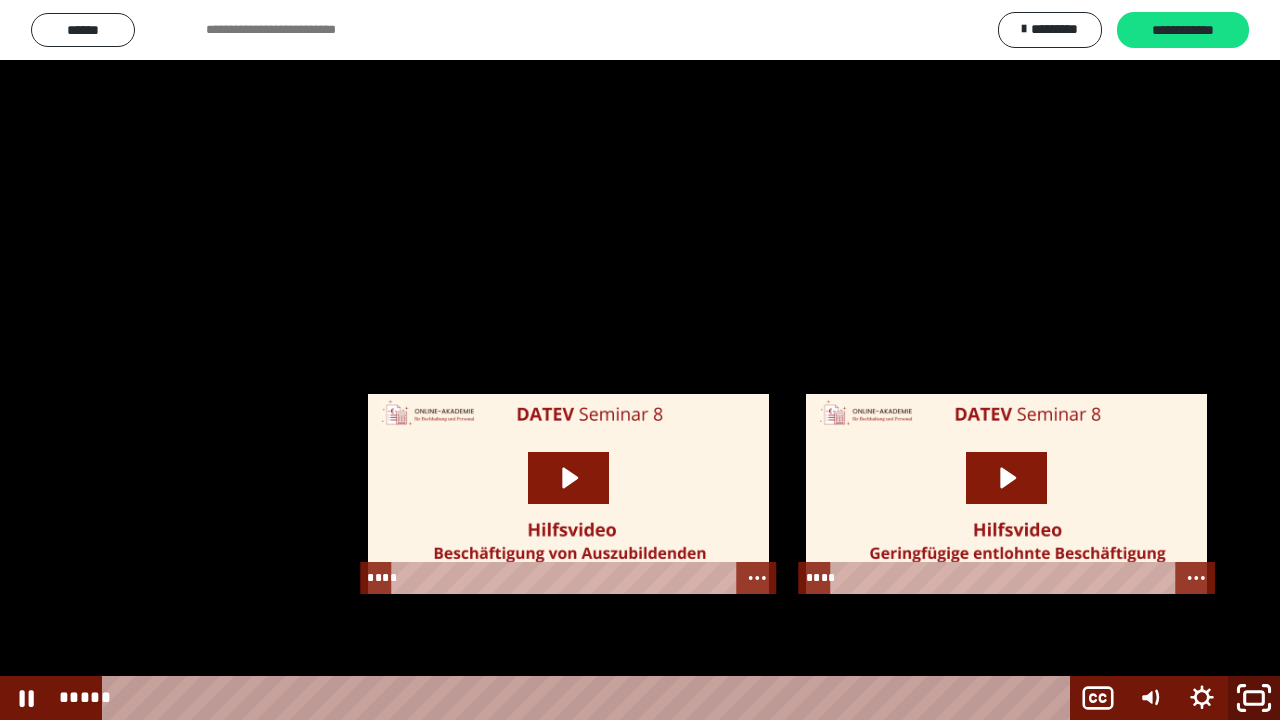 drag, startPoint x: 1266, startPoint y: 703, endPoint x: 1246, endPoint y: 674, distance: 35.22783 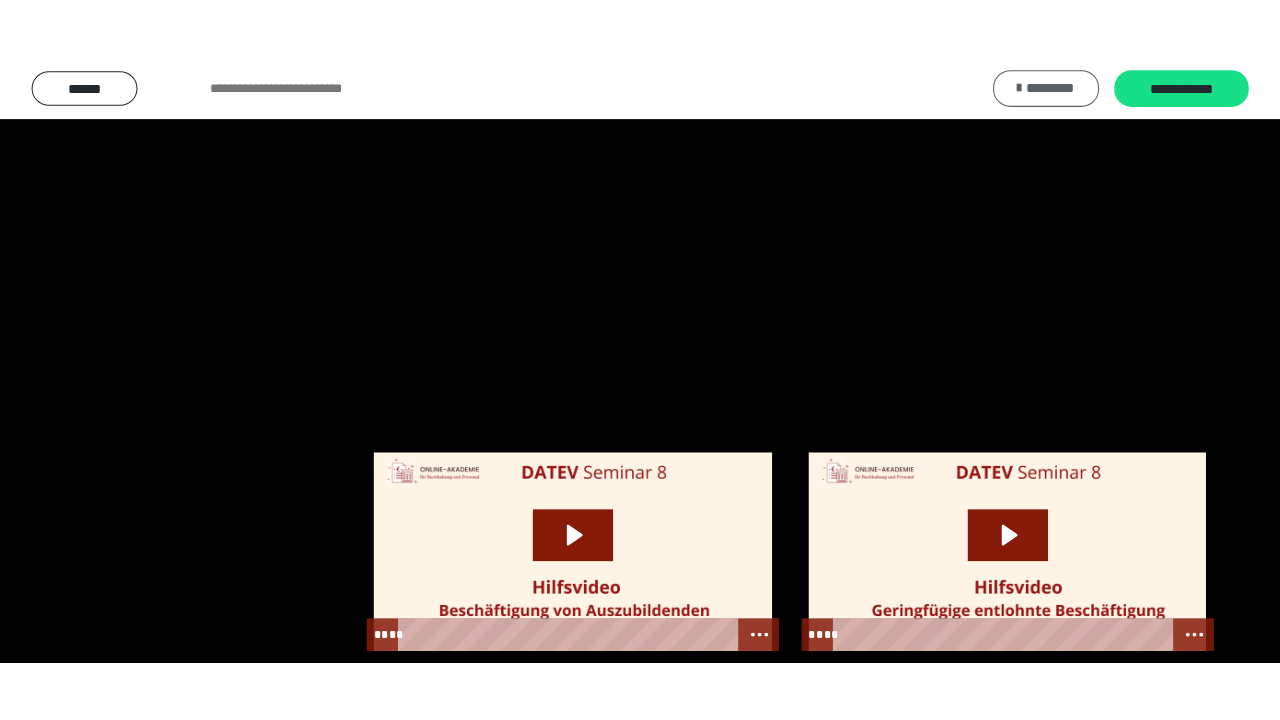 scroll, scrollTop: 2520, scrollLeft: 0, axis: vertical 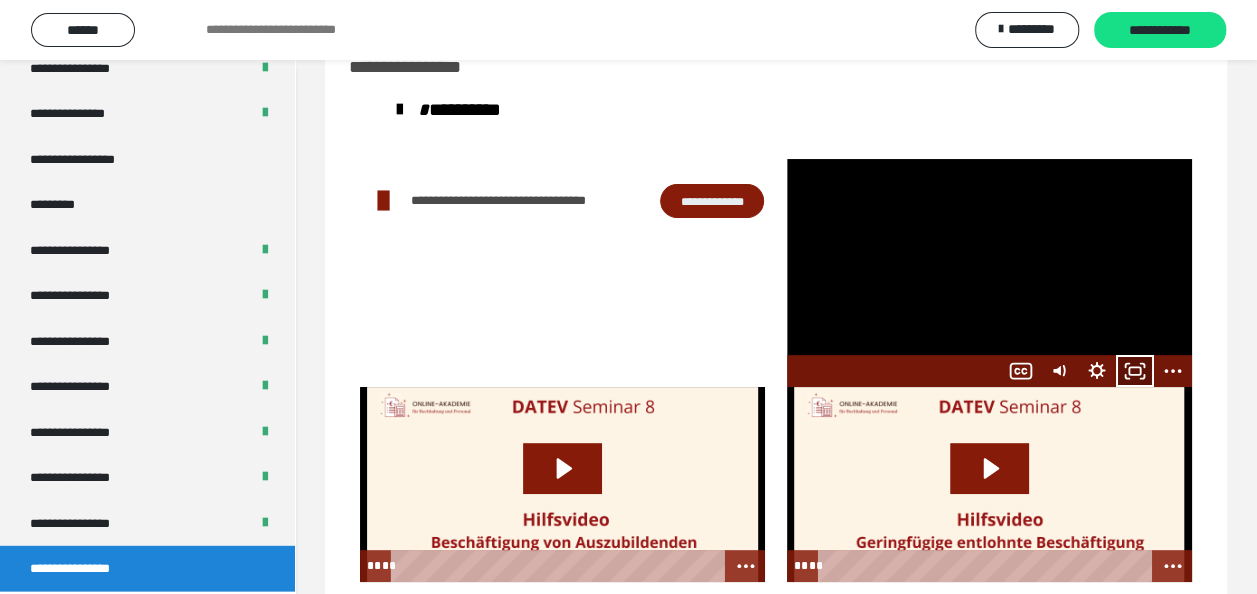 click 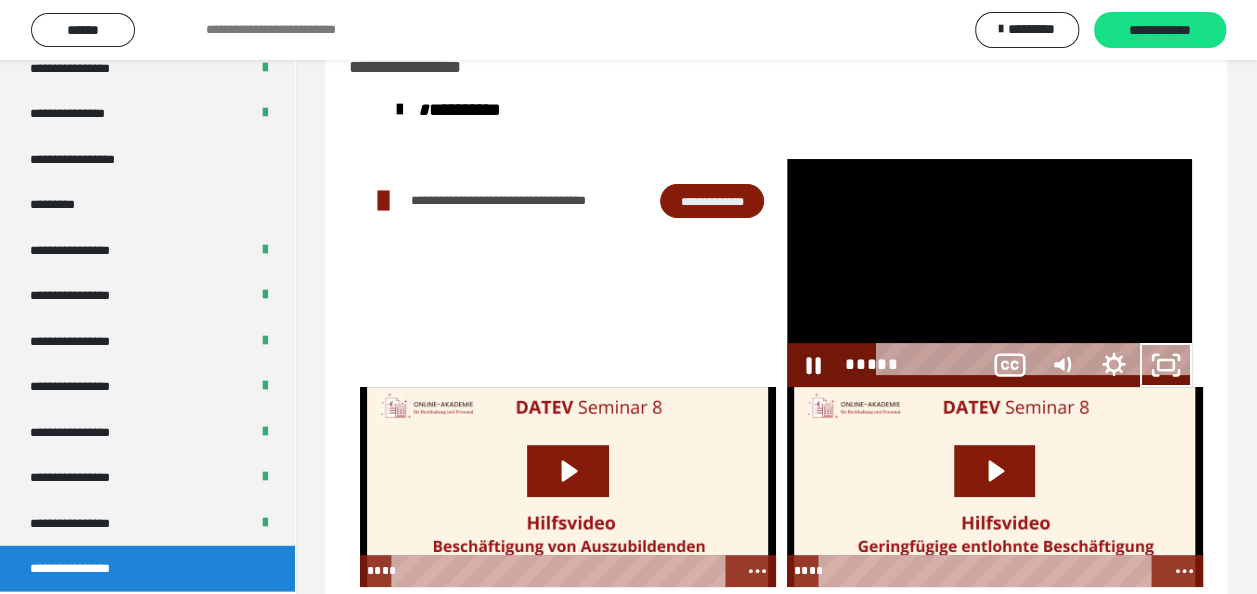 scroll, scrollTop: 2394, scrollLeft: 0, axis: vertical 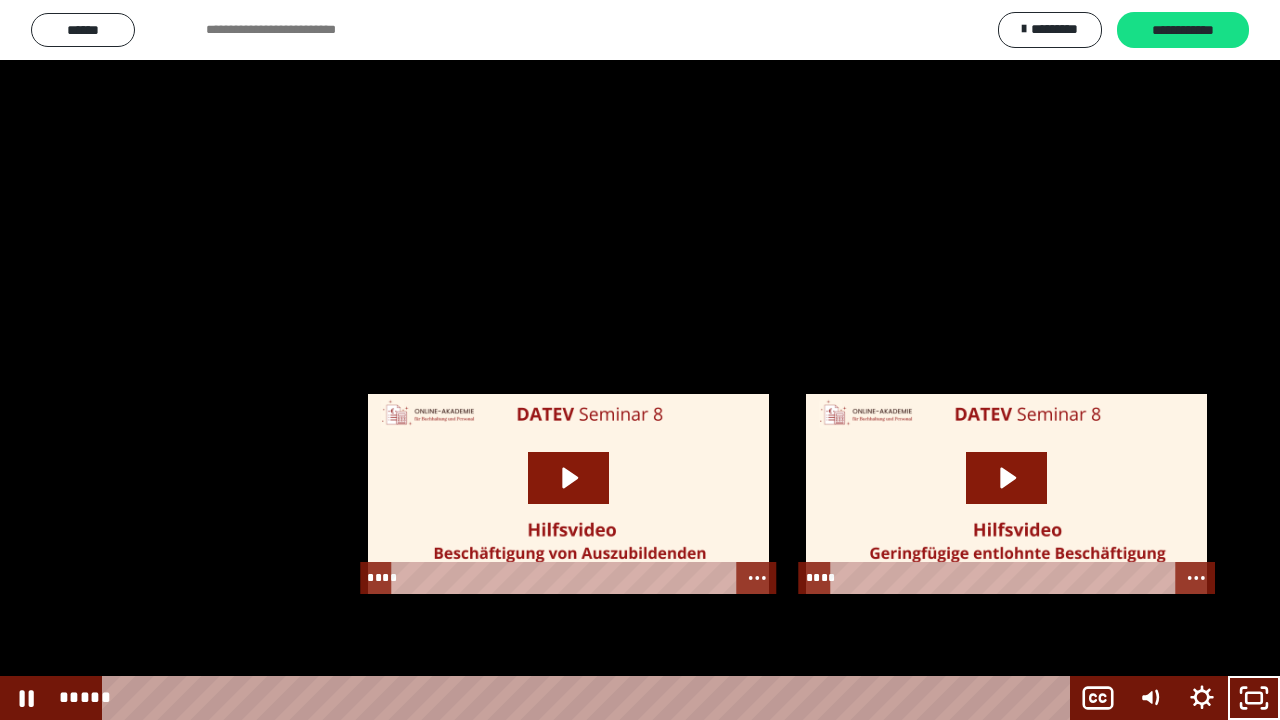 click at bounding box center [640, 360] 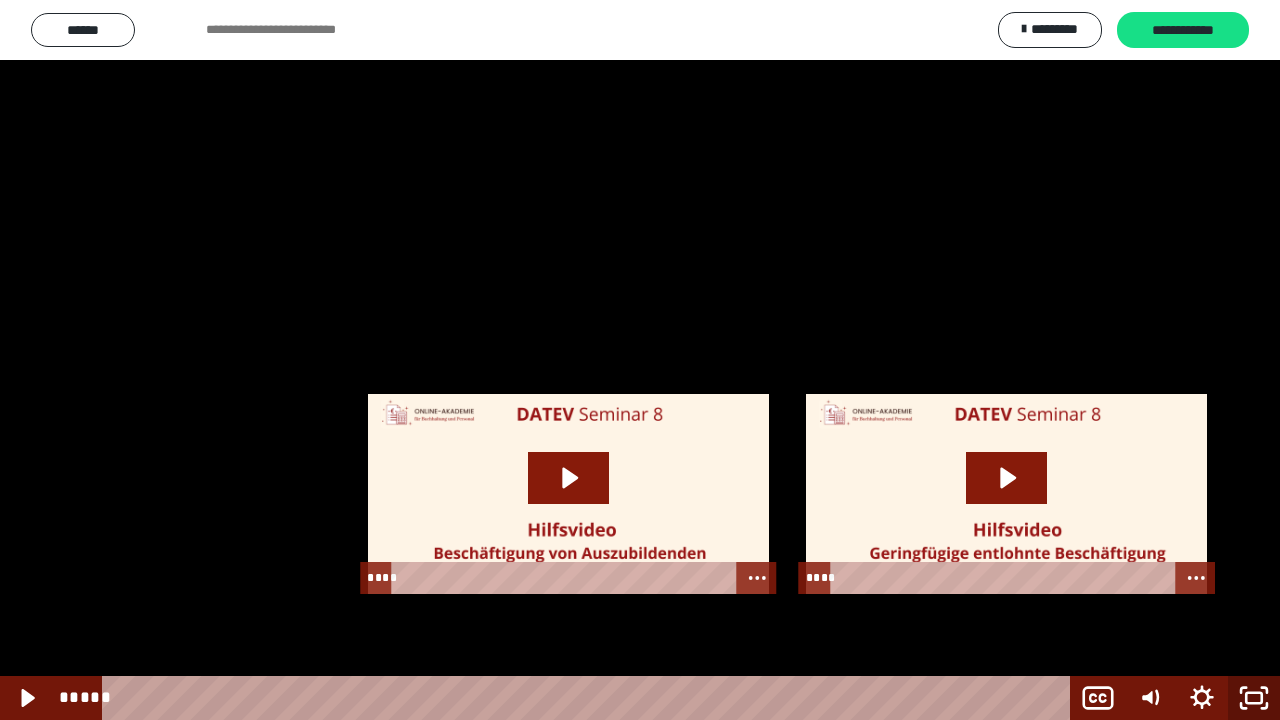 click 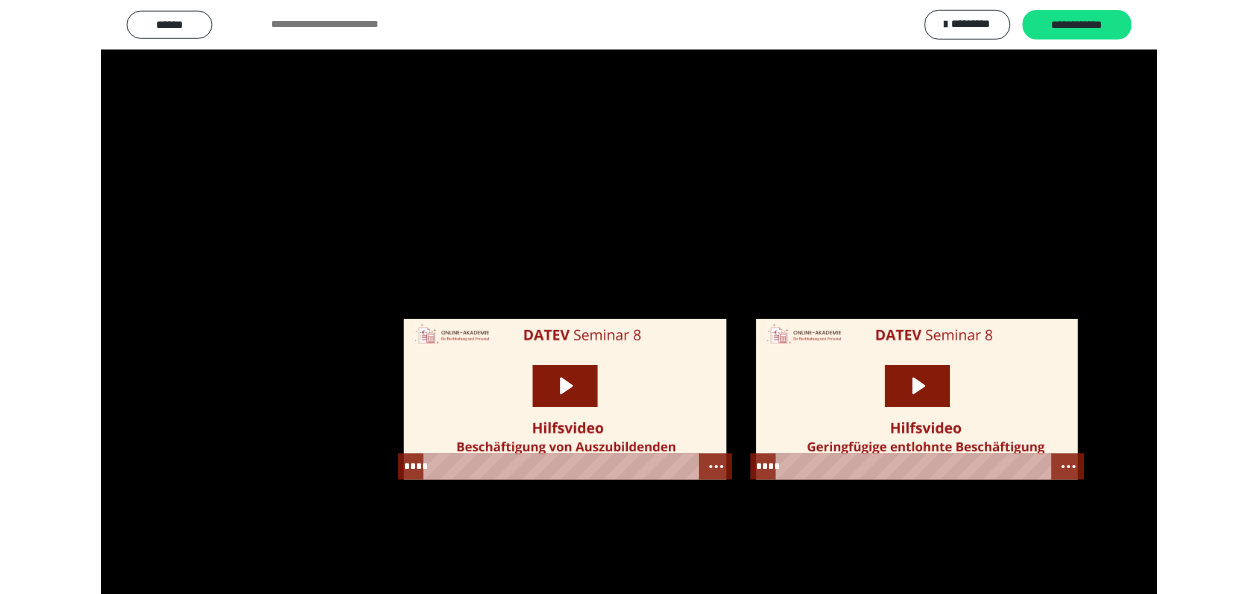 scroll, scrollTop: 2520, scrollLeft: 0, axis: vertical 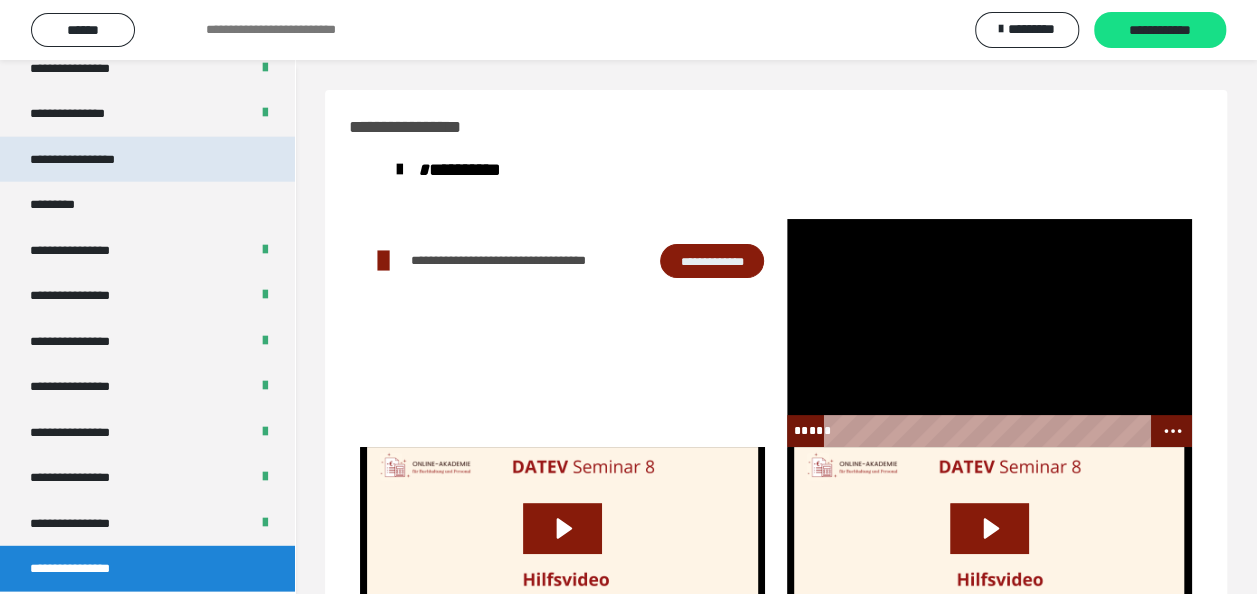 click on "**********" at bounding box center (93, 160) 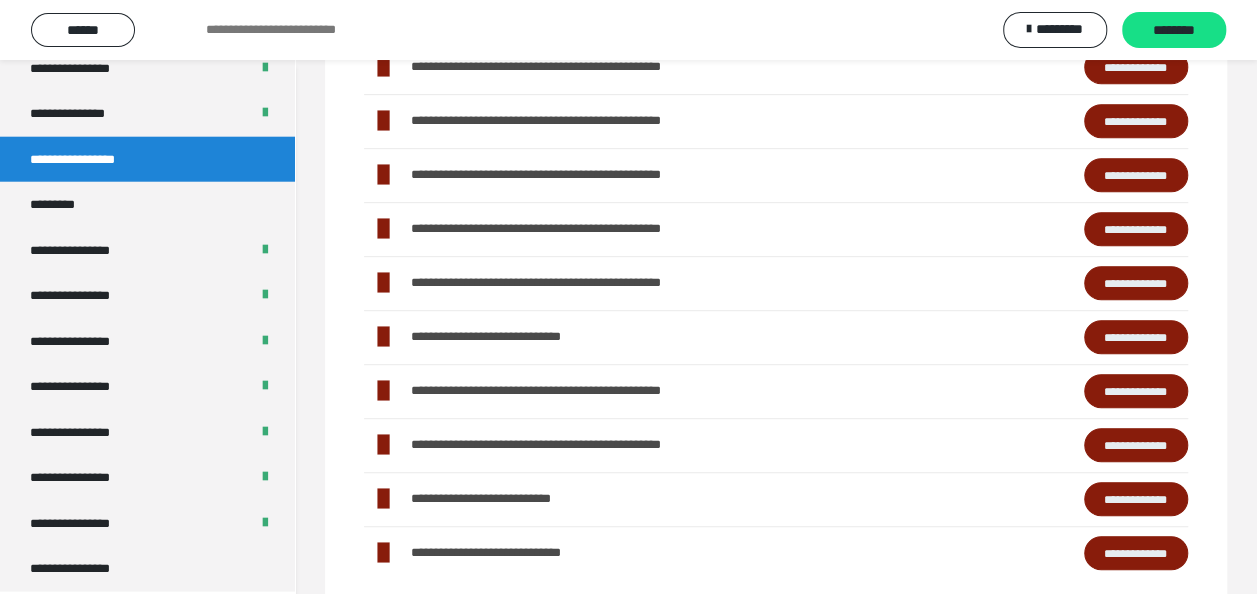 scroll, scrollTop: 600, scrollLeft: 0, axis: vertical 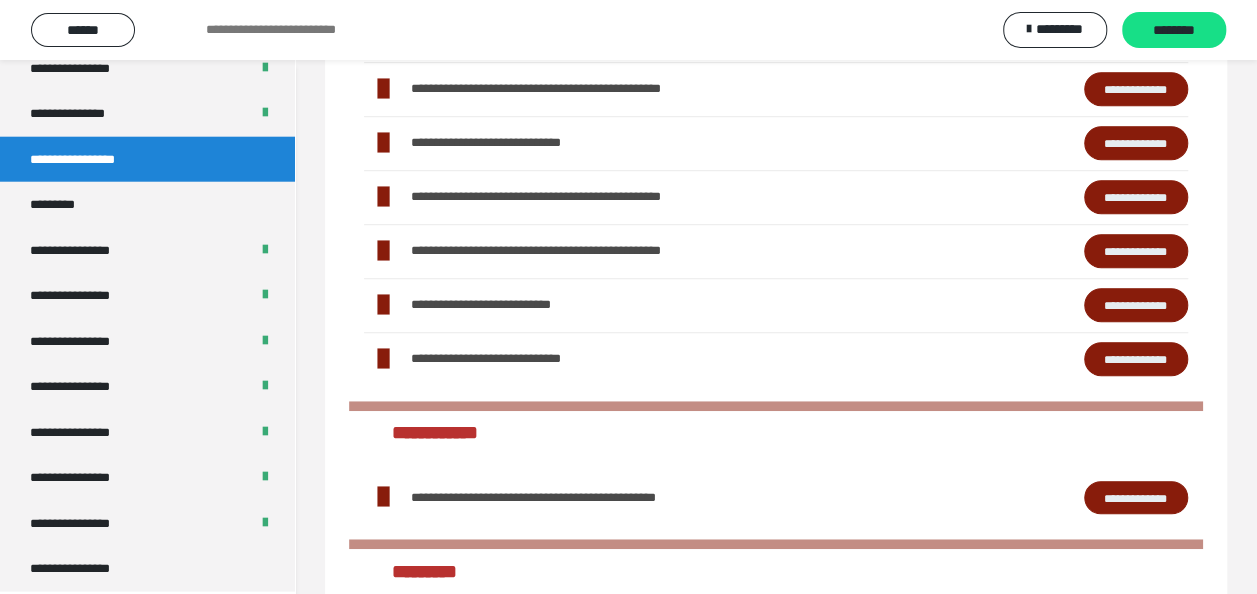 click on "**********" at bounding box center (1136, 358) 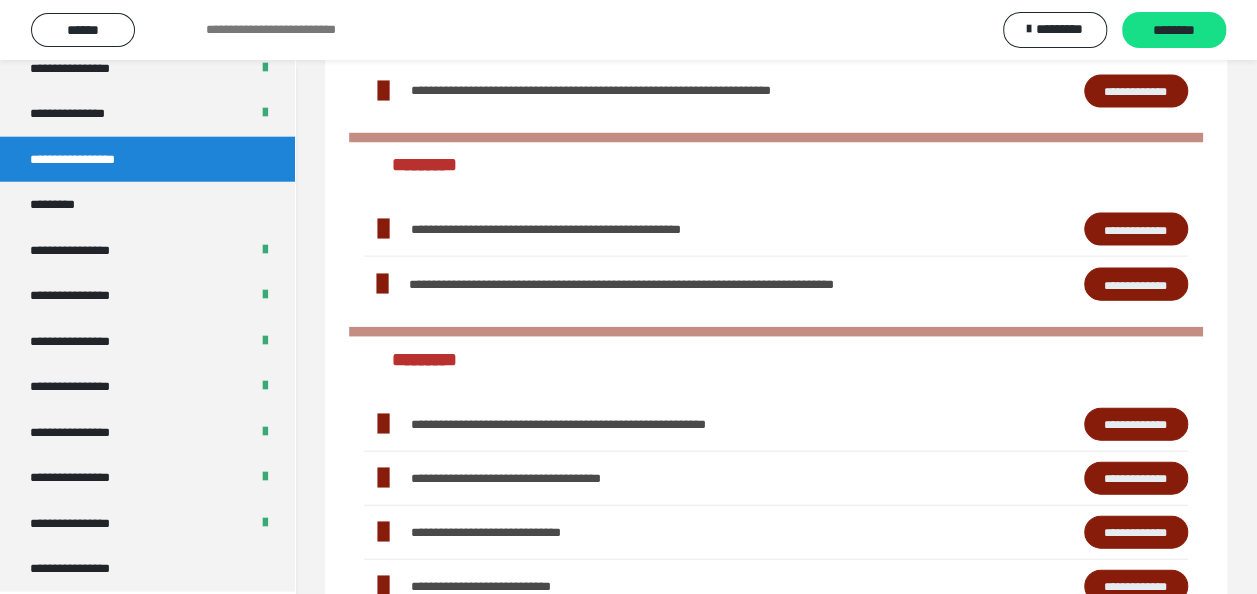 scroll, scrollTop: 2285, scrollLeft: 0, axis: vertical 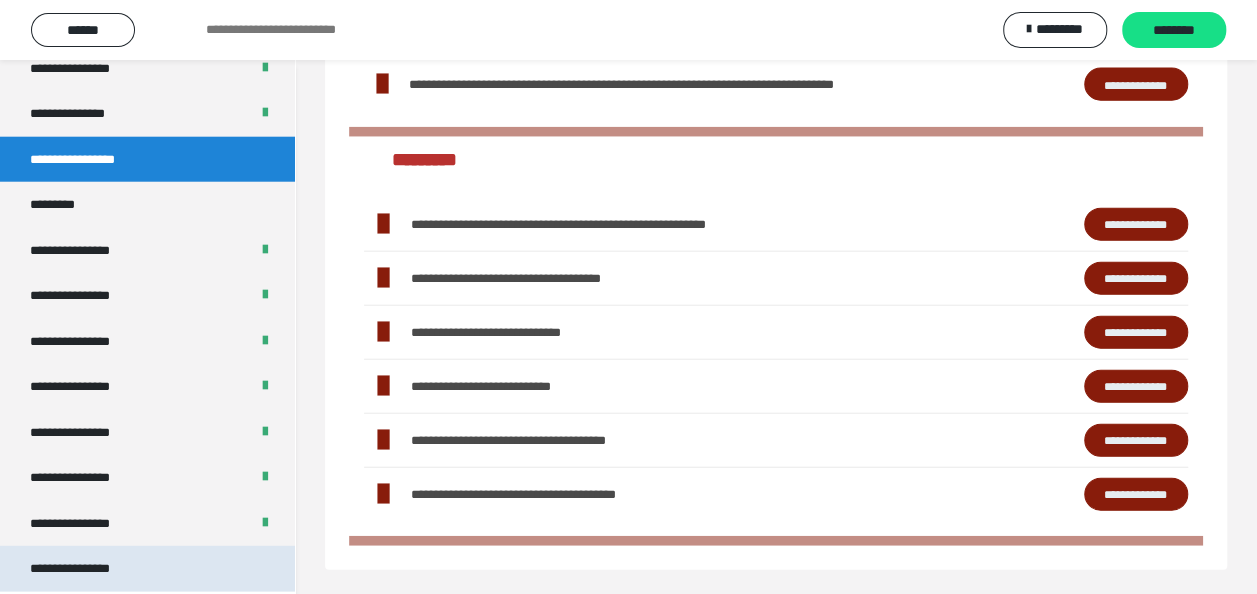 click on "**********" at bounding box center (87, 569) 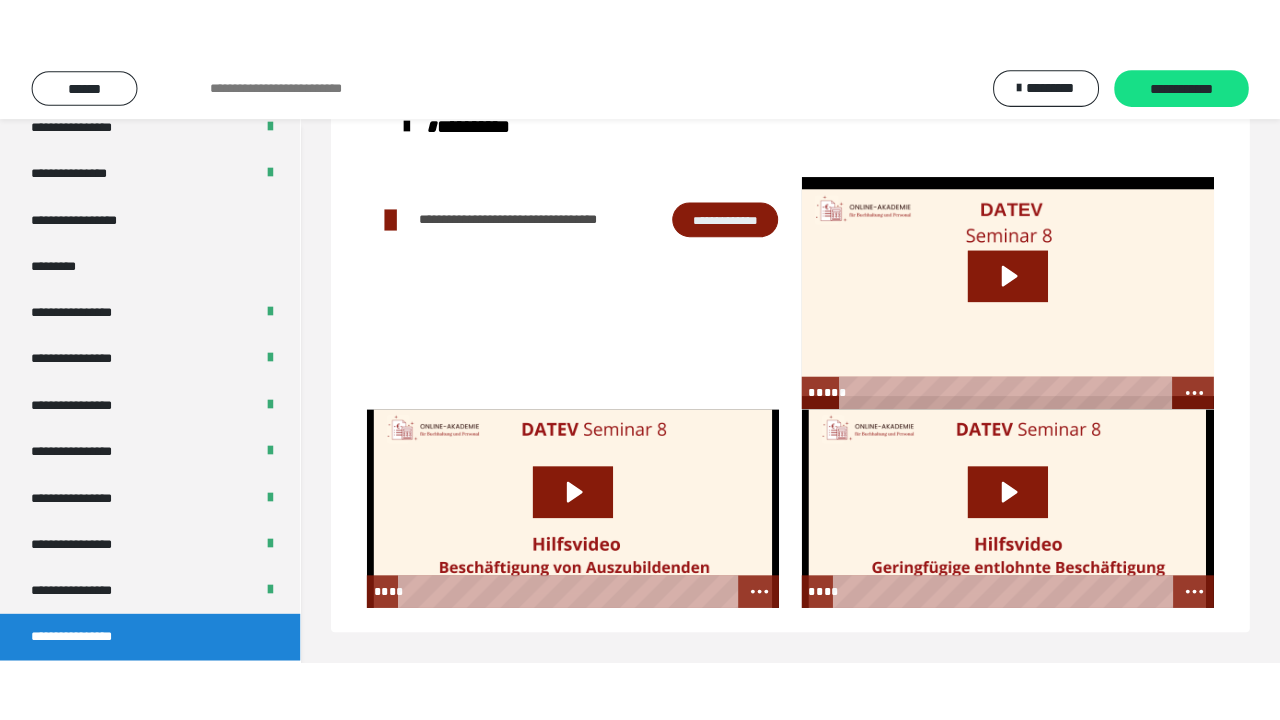 scroll, scrollTop: 60, scrollLeft: 0, axis: vertical 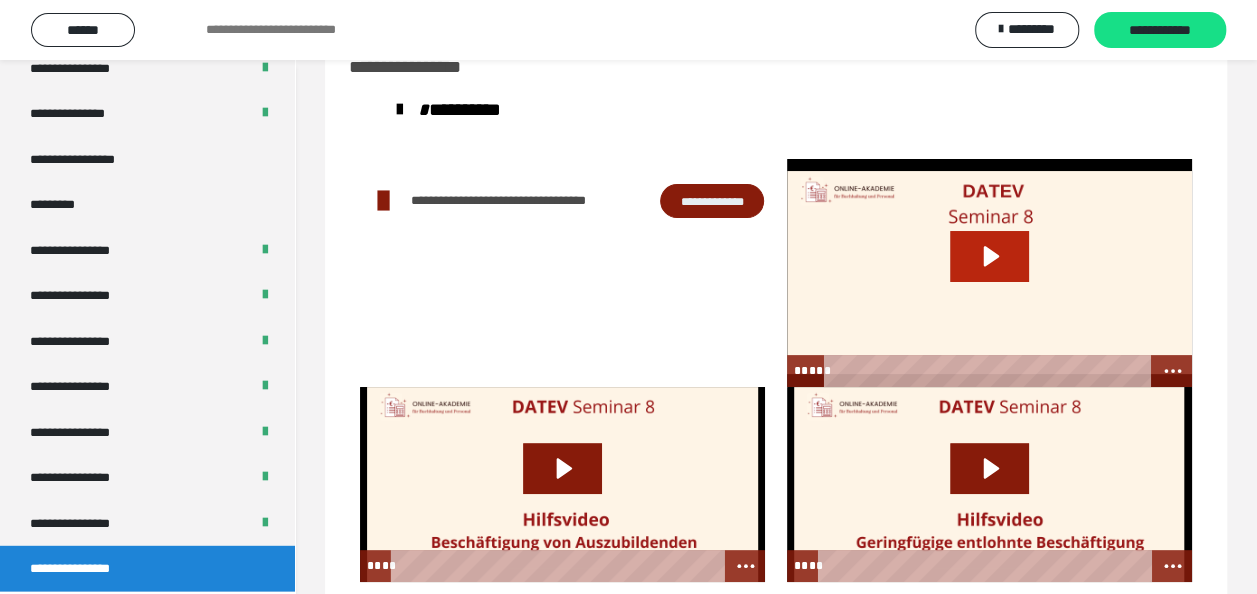 click 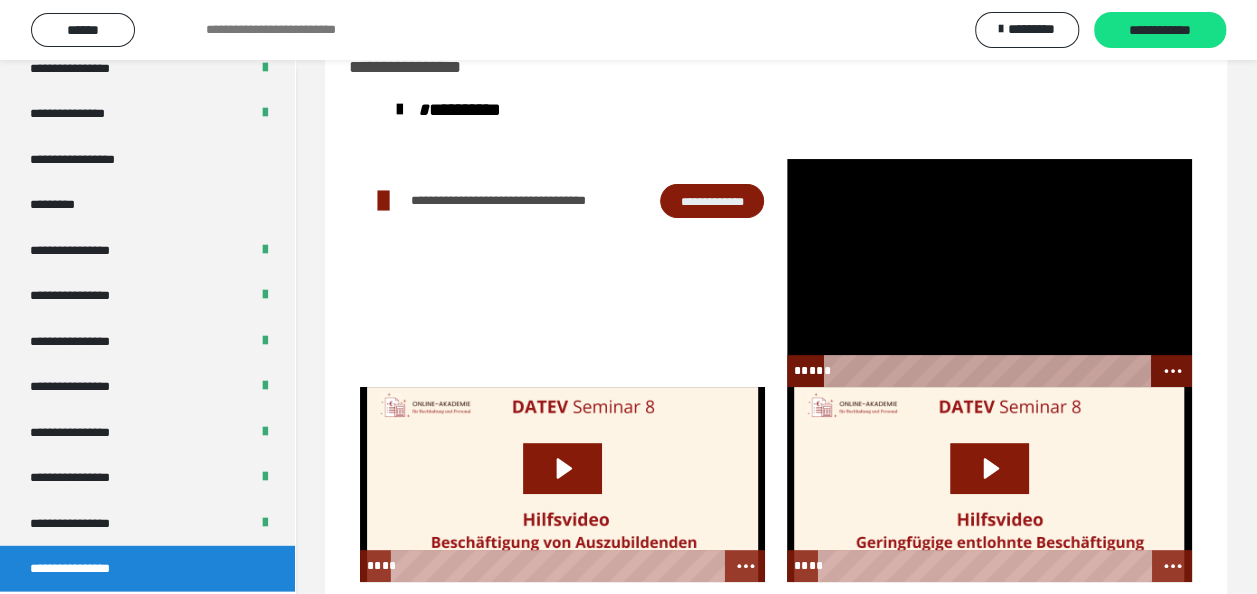 click at bounding box center [989, 273] 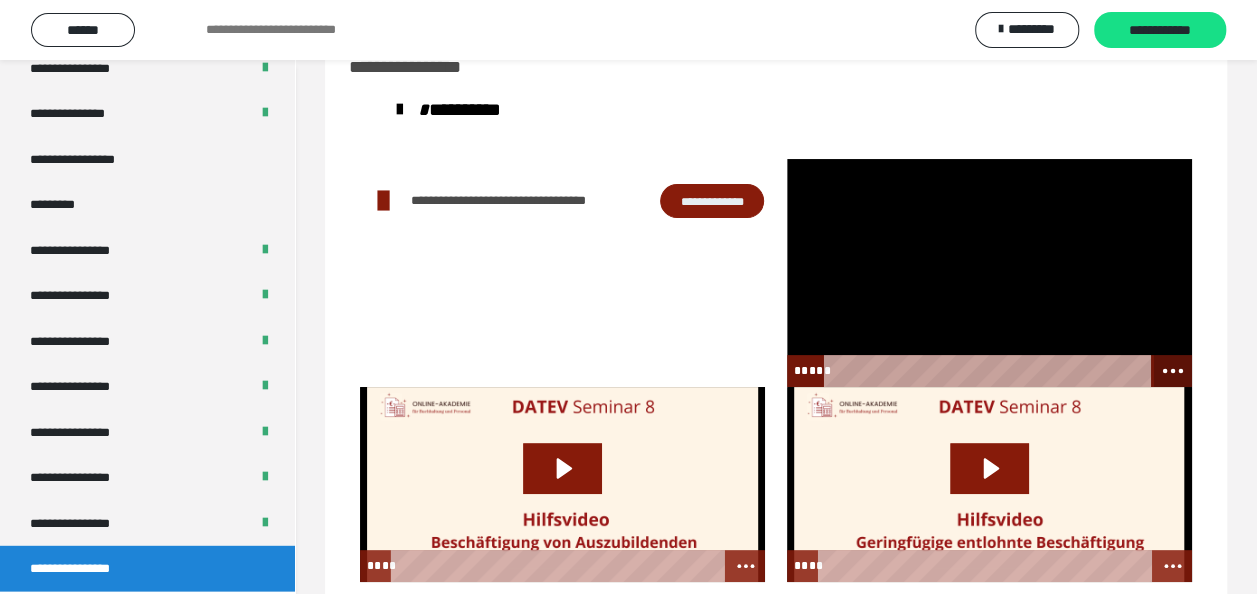 click 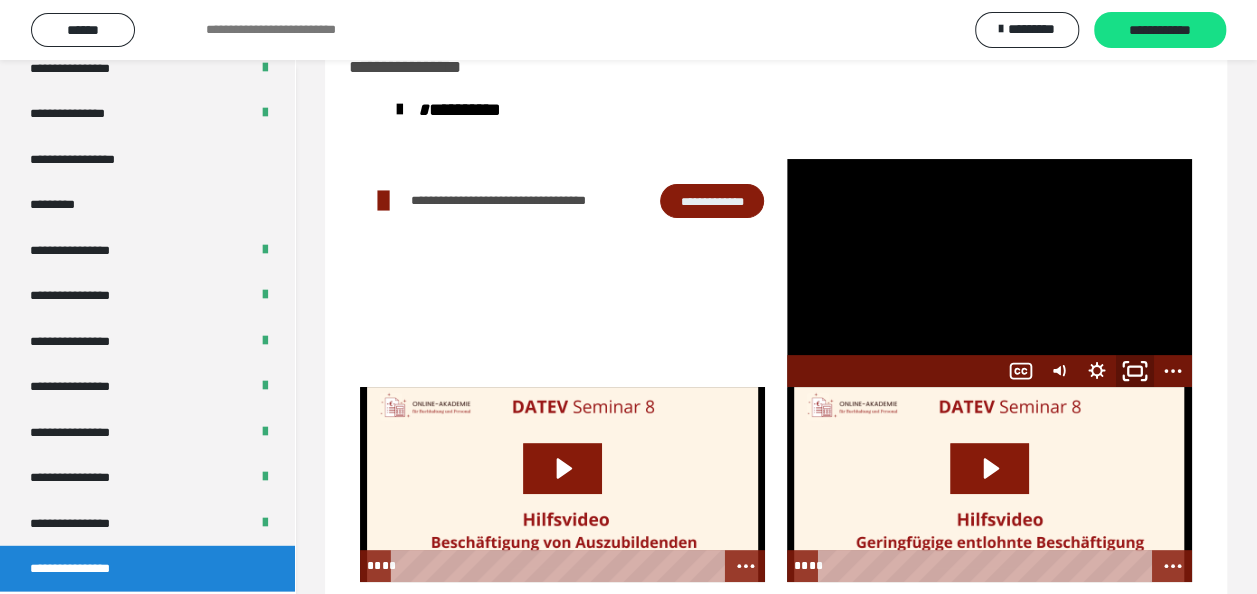 click 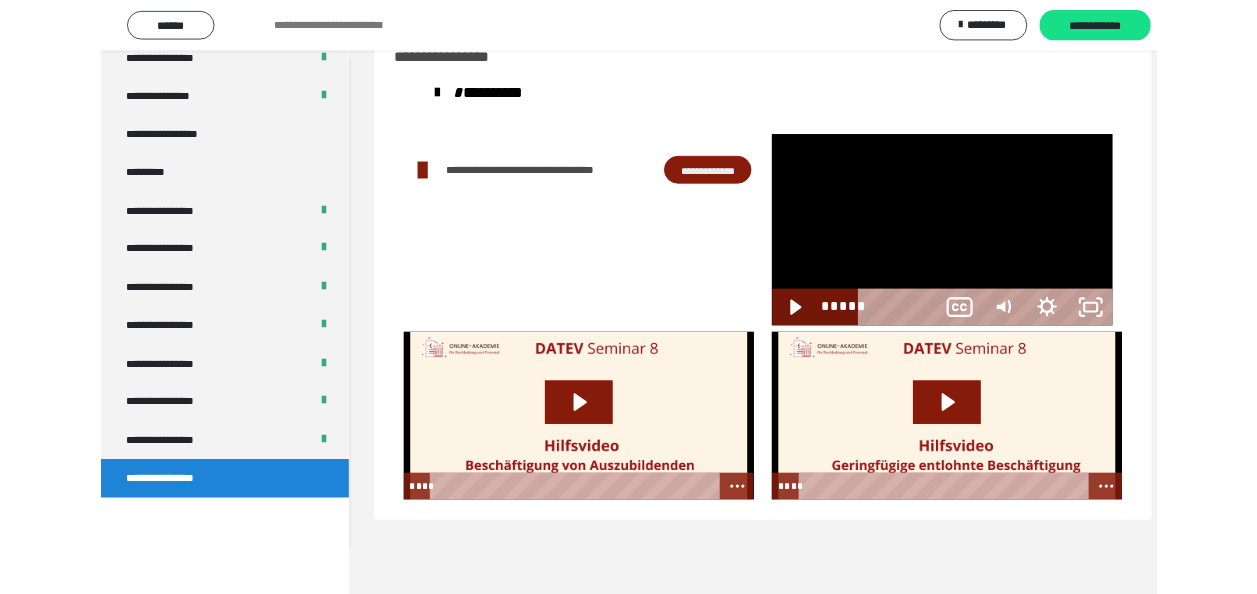 scroll, scrollTop: 2394, scrollLeft: 0, axis: vertical 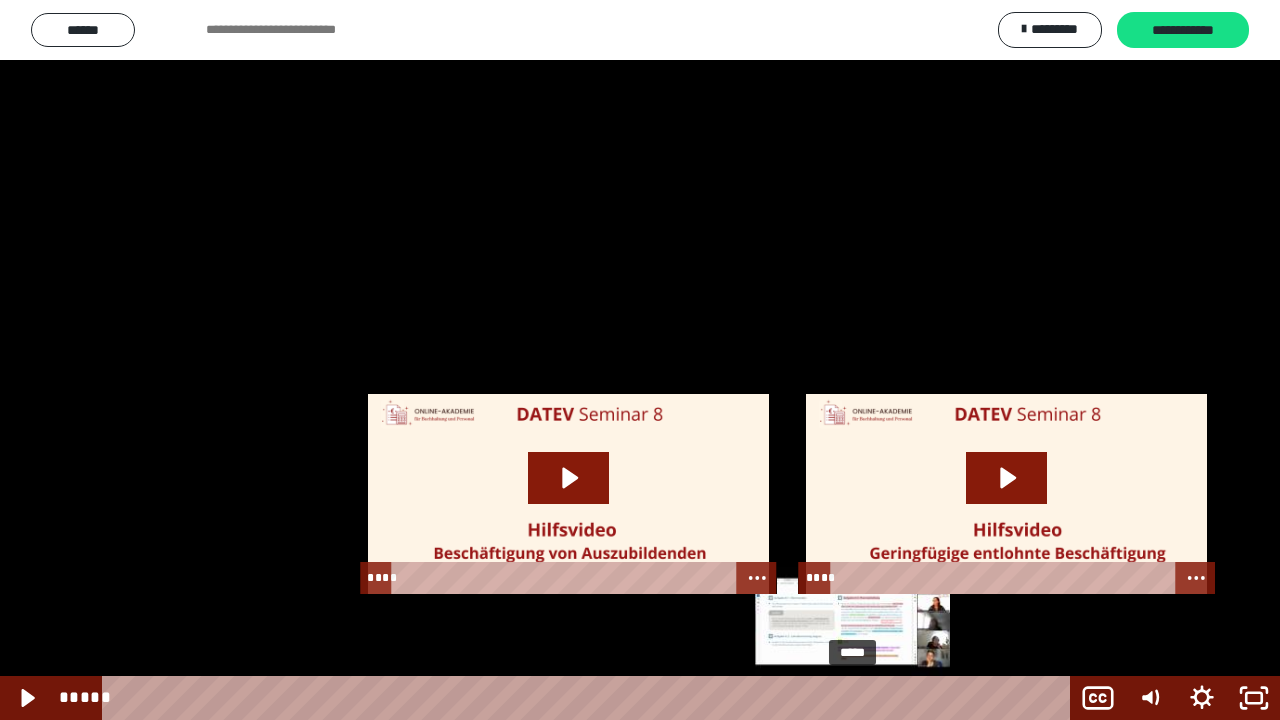click at bounding box center (859, 698) 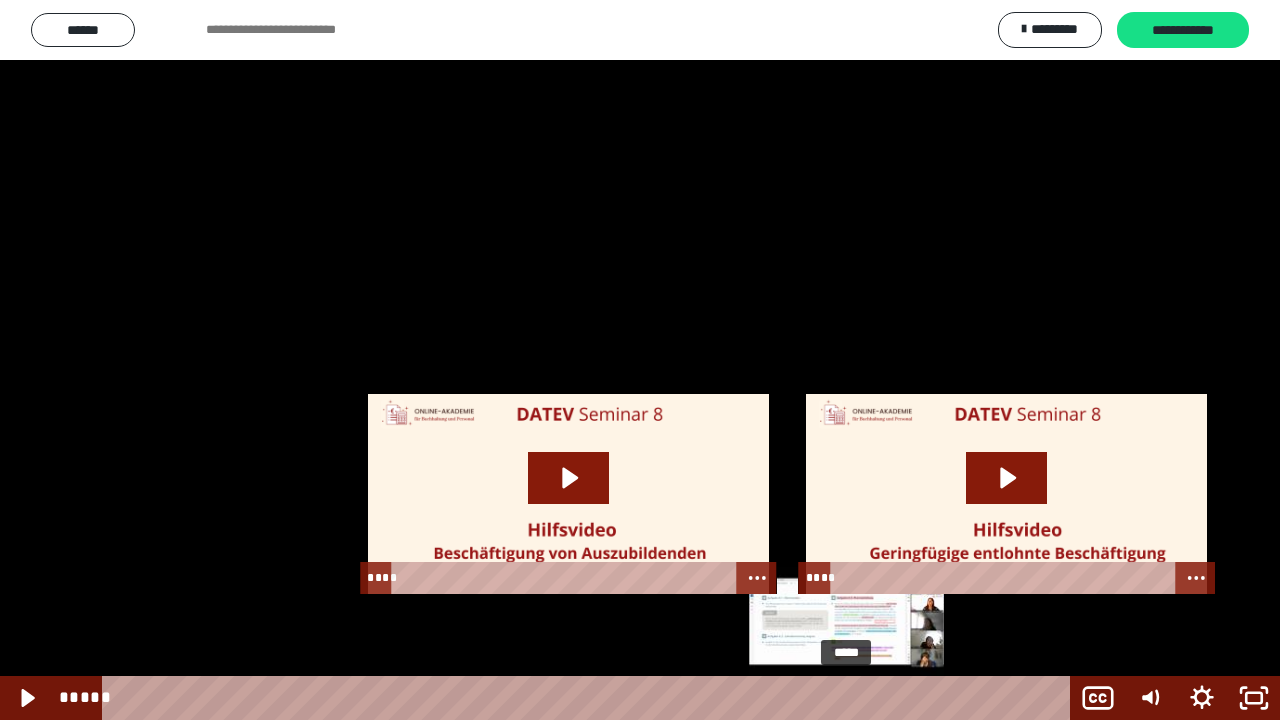 click at bounding box center (852, 698) 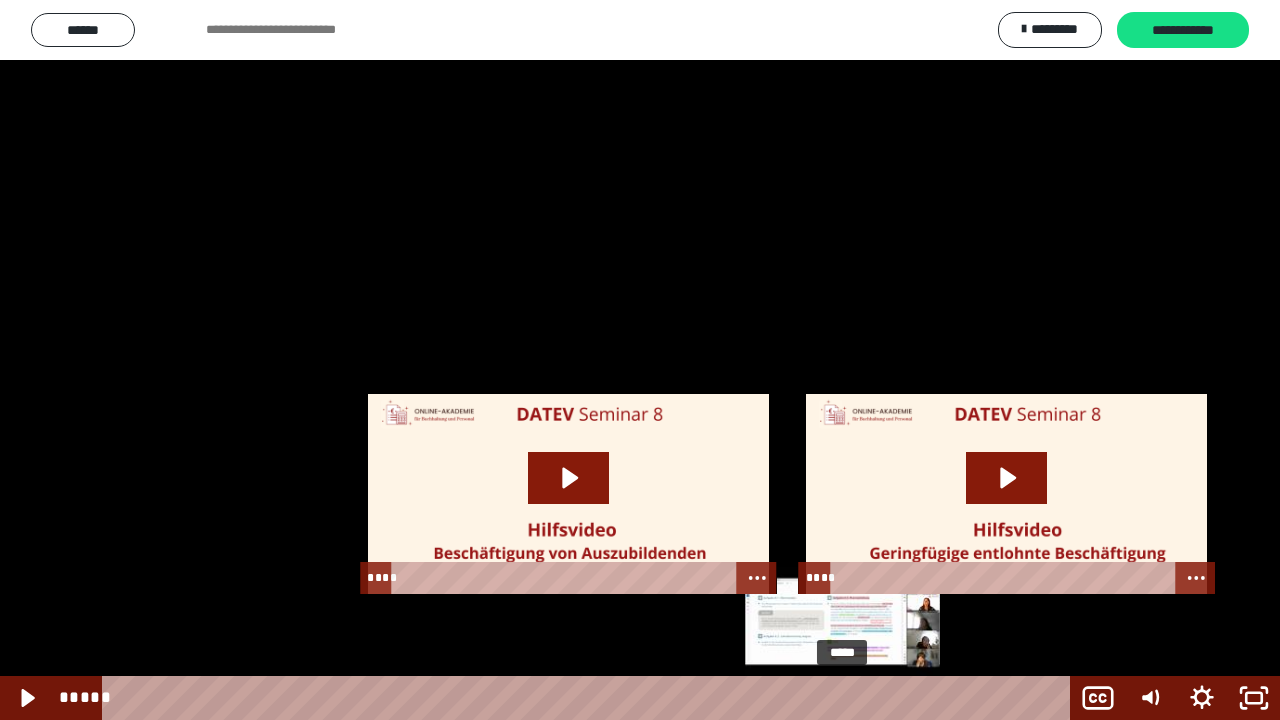 click at bounding box center [842, 698] 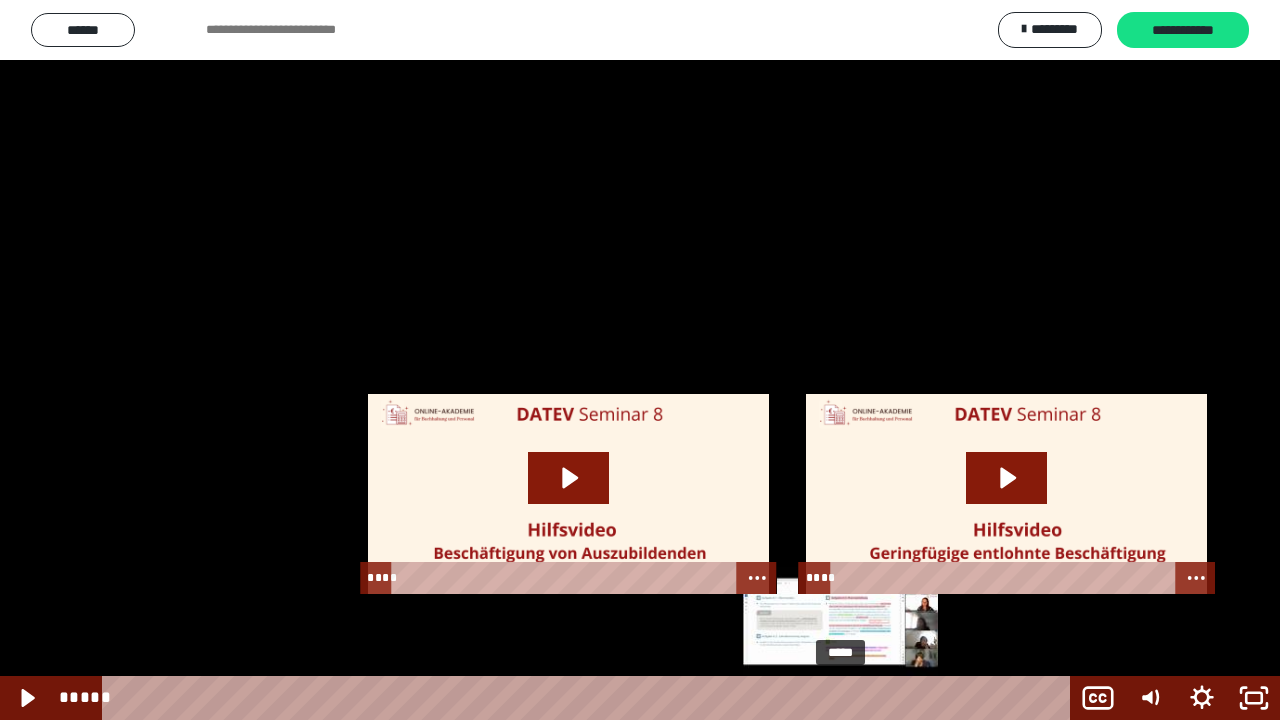 click at bounding box center (842, 698) 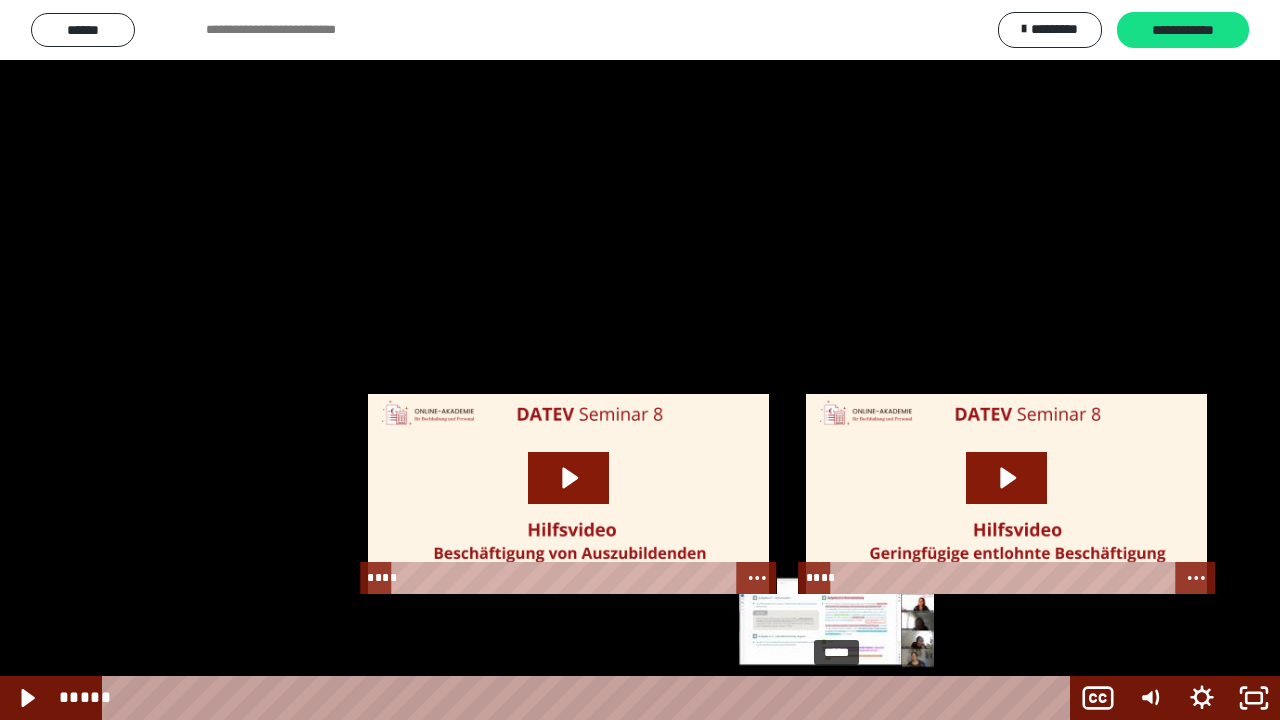 click at bounding box center [836, 698] 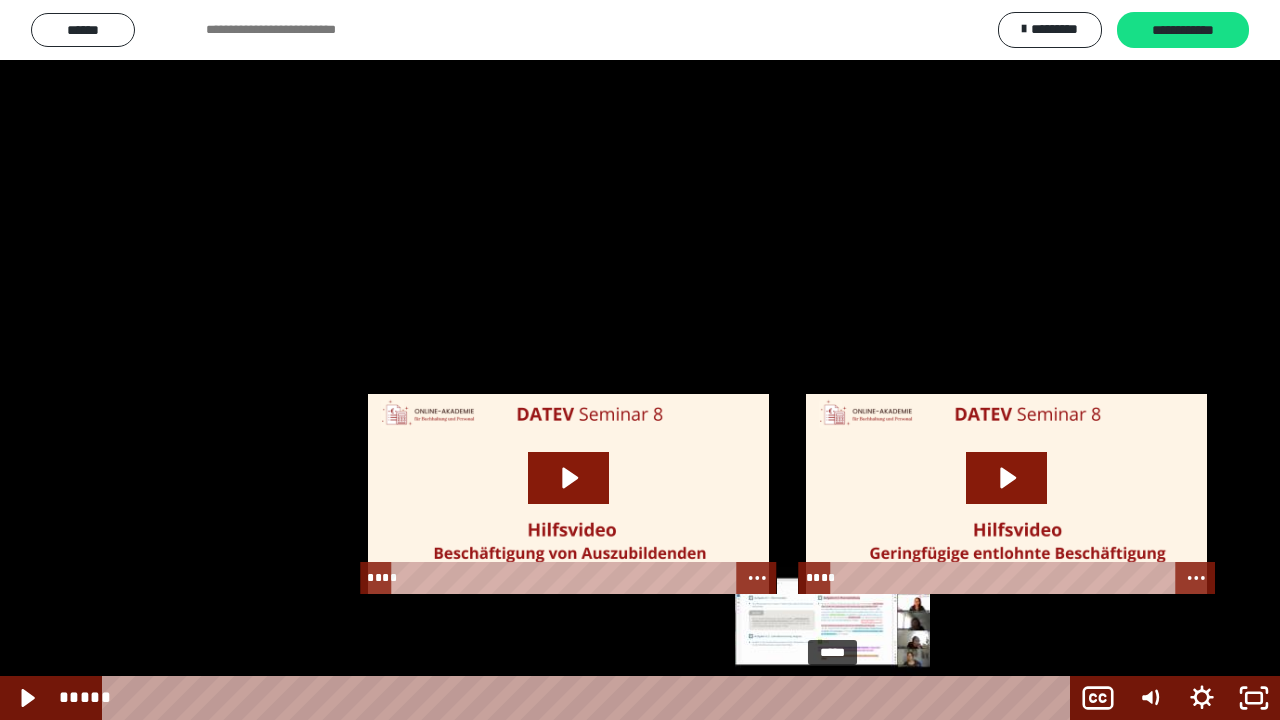 click at bounding box center [832, 698] 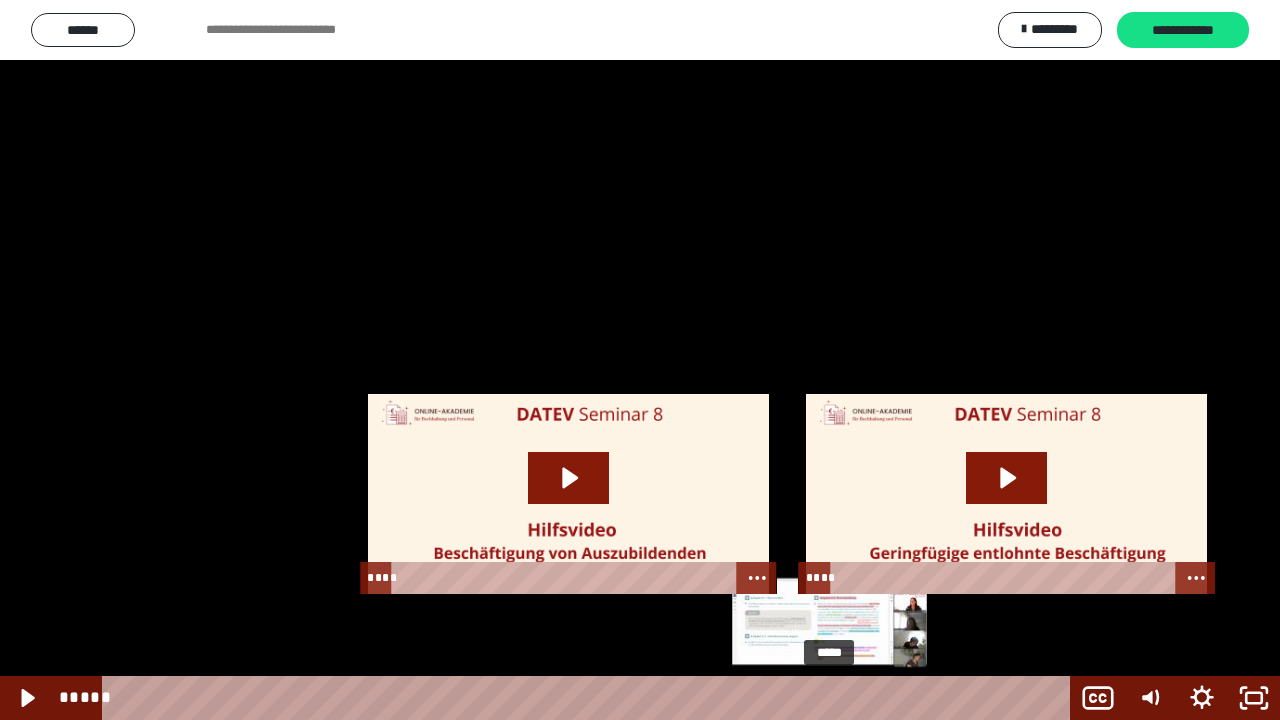 click at bounding box center (829, 698) 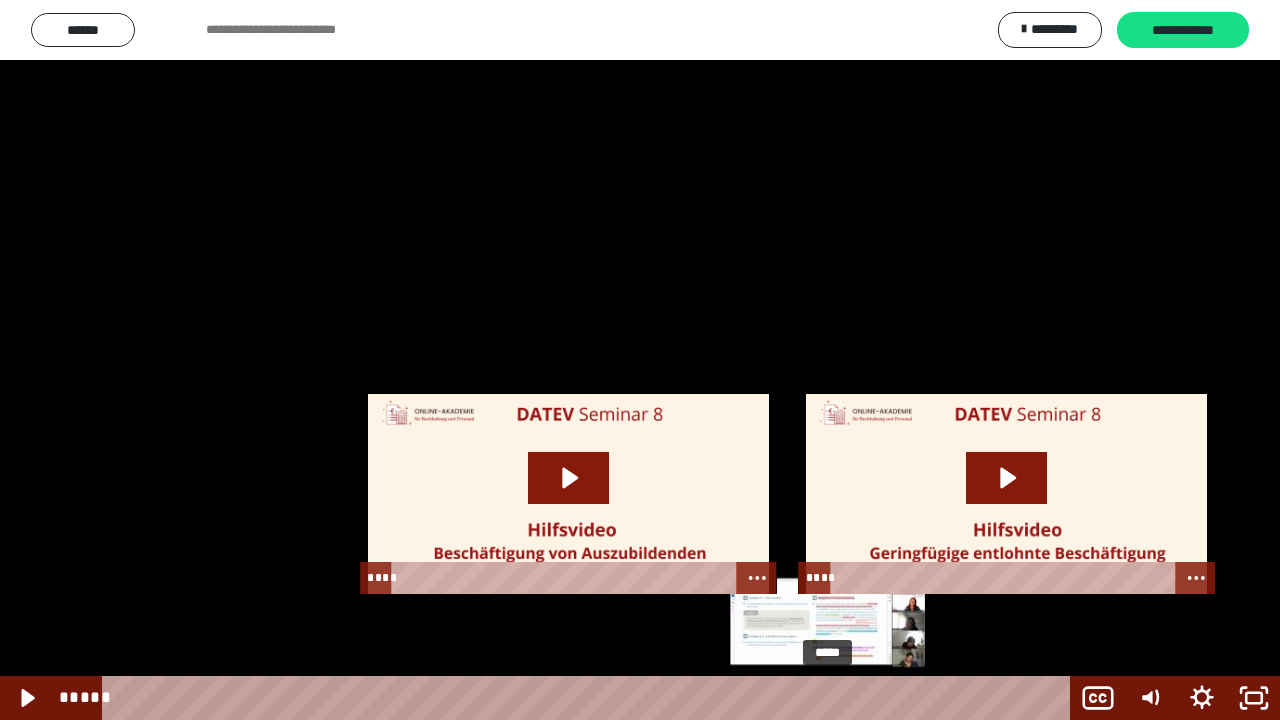 click at bounding box center [827, 698] 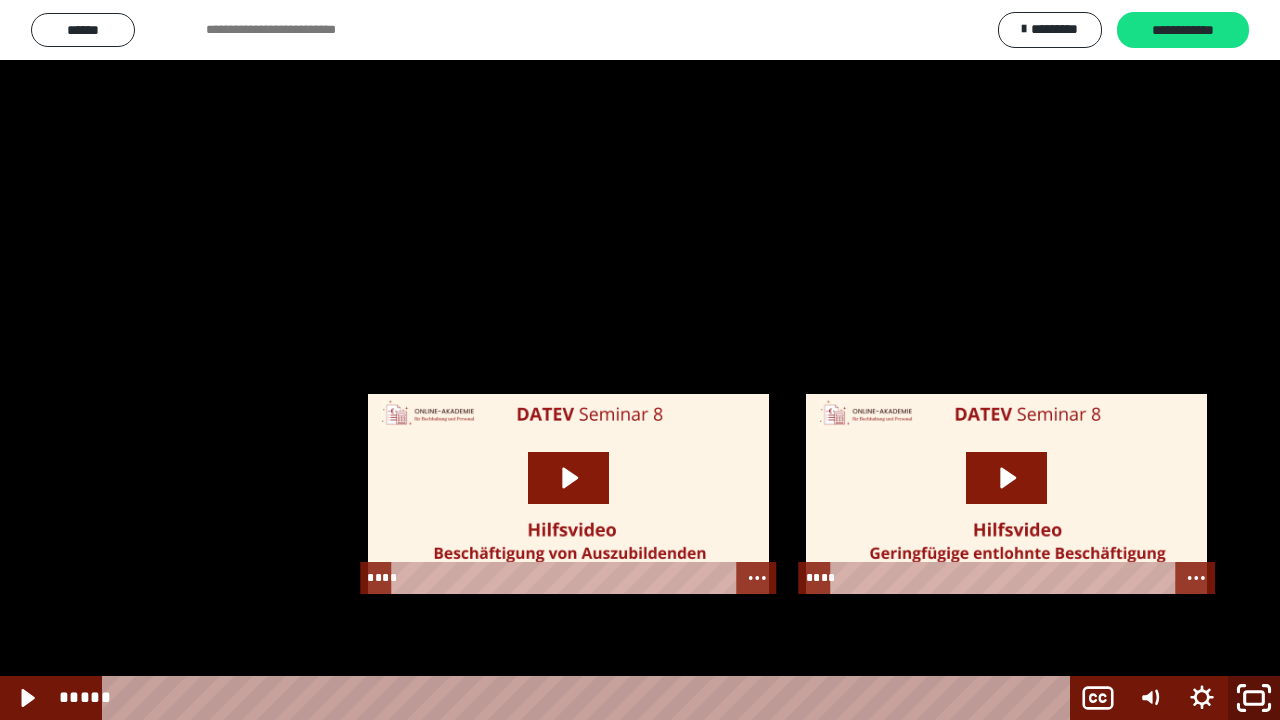 click 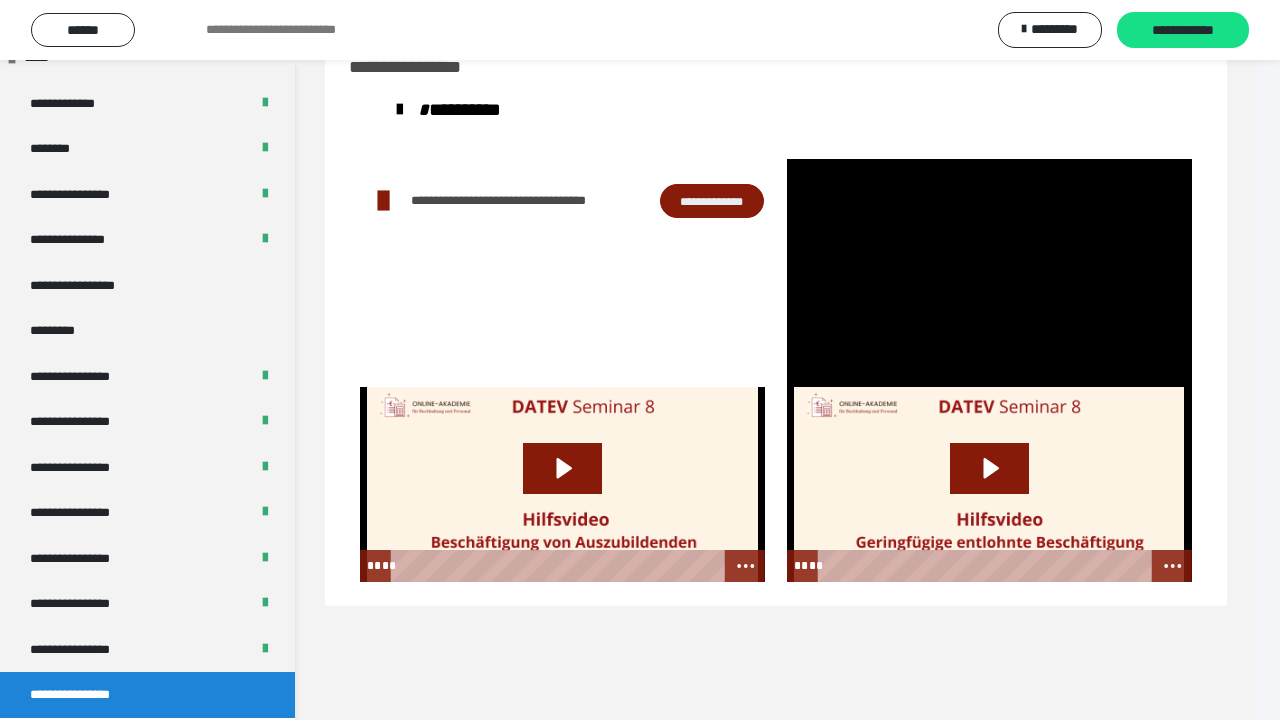scroll, scrollTop: 2520, scrollLeft: 0, axis: vertical 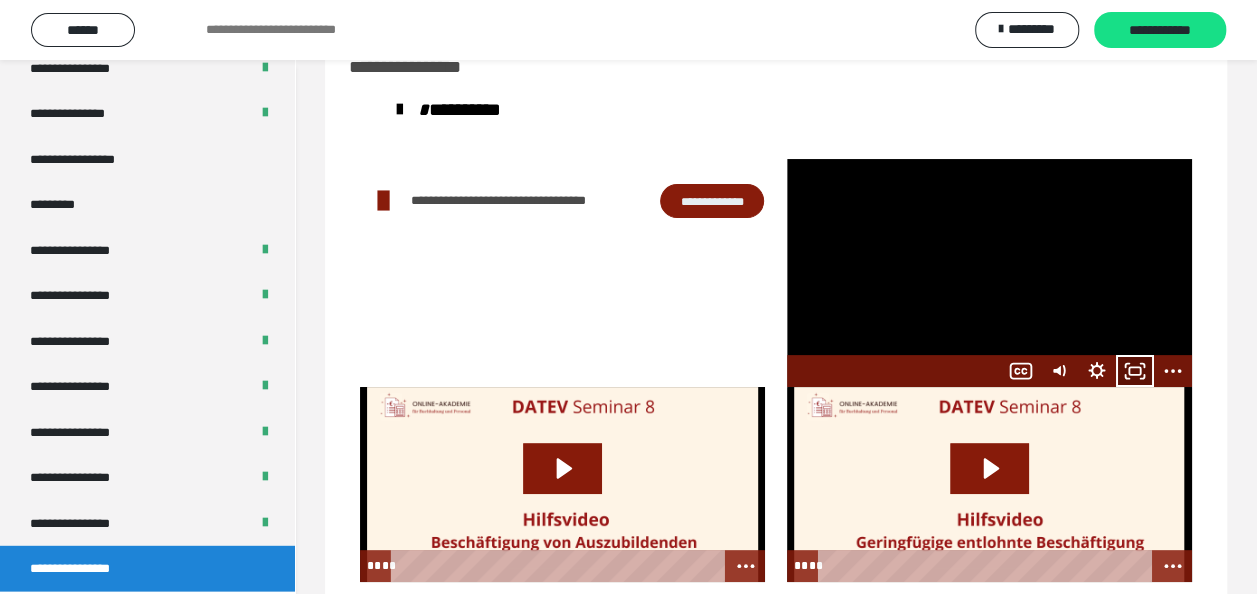 click 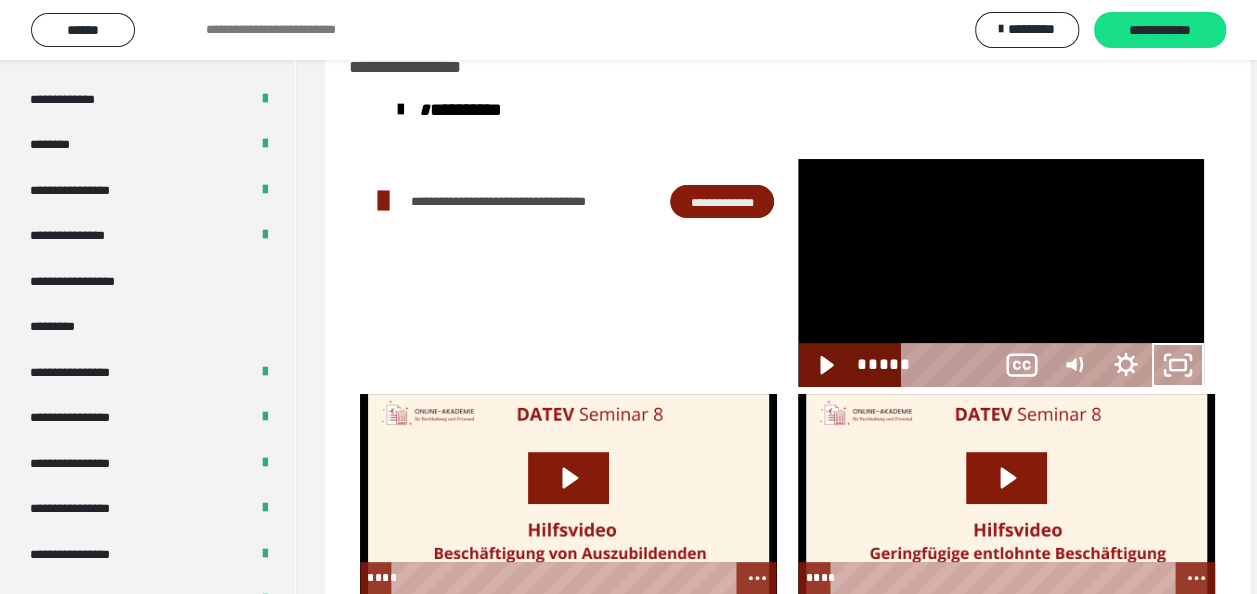 scroll, scrollTop: 2394, scrollLeft: 0, axis: vertical 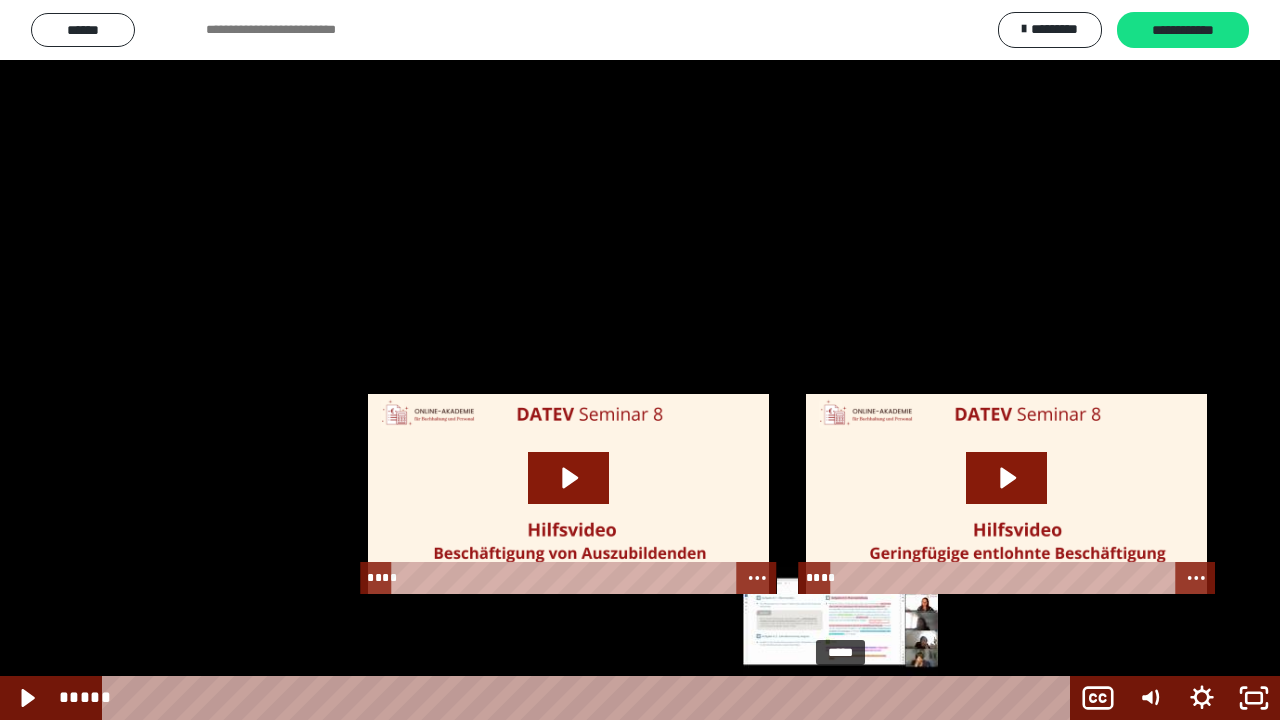 click on "*****" at bounding box center [590, 698] 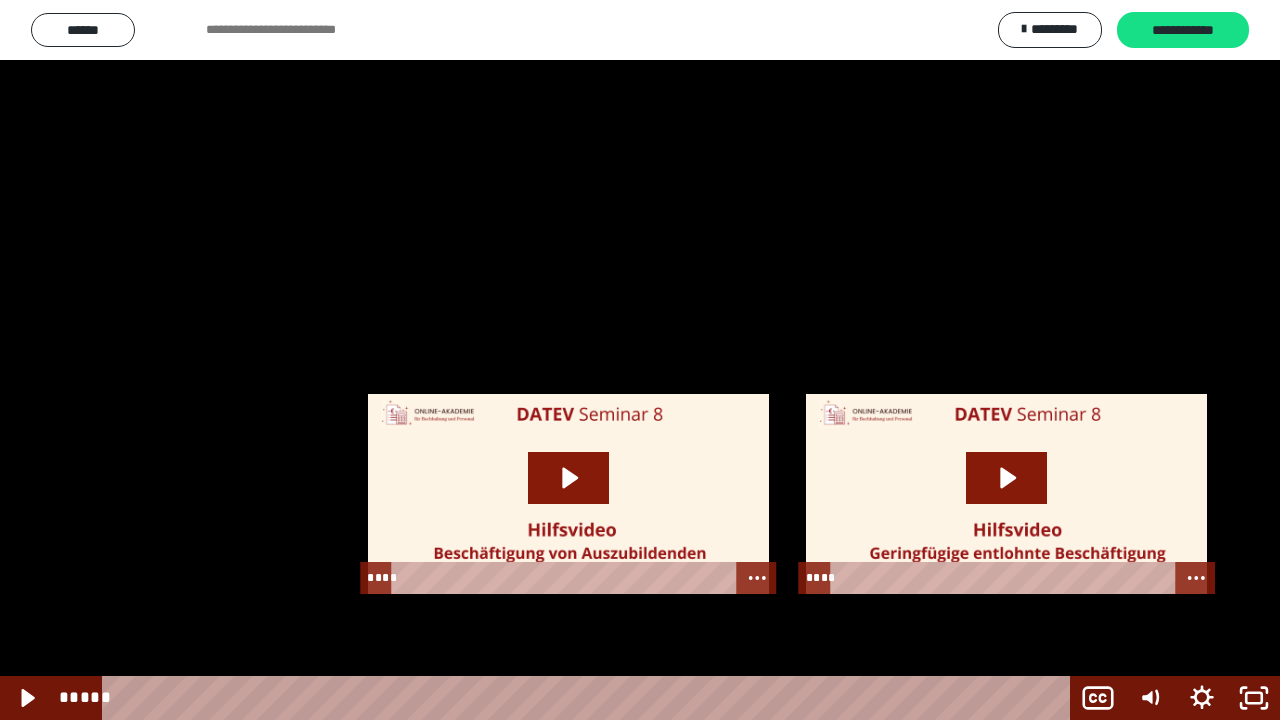 click at bounding box center [640, 360] 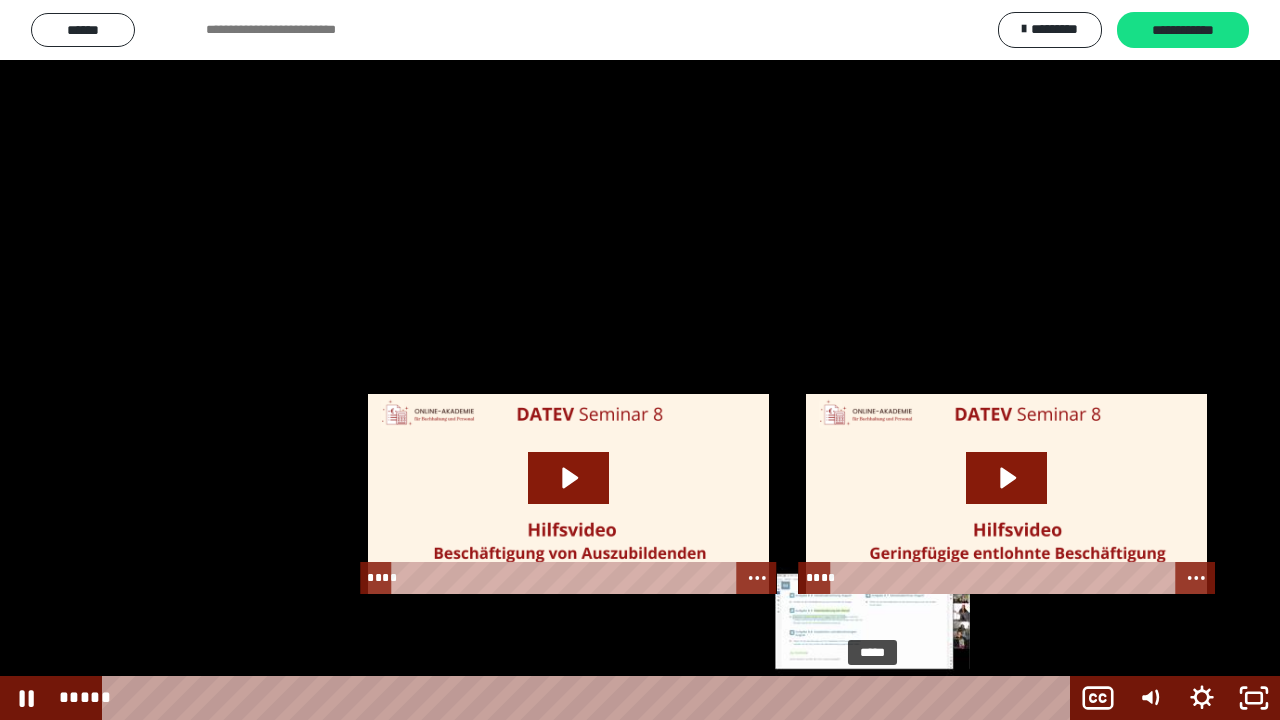 click on "*****" at bounding box center [590, 698] 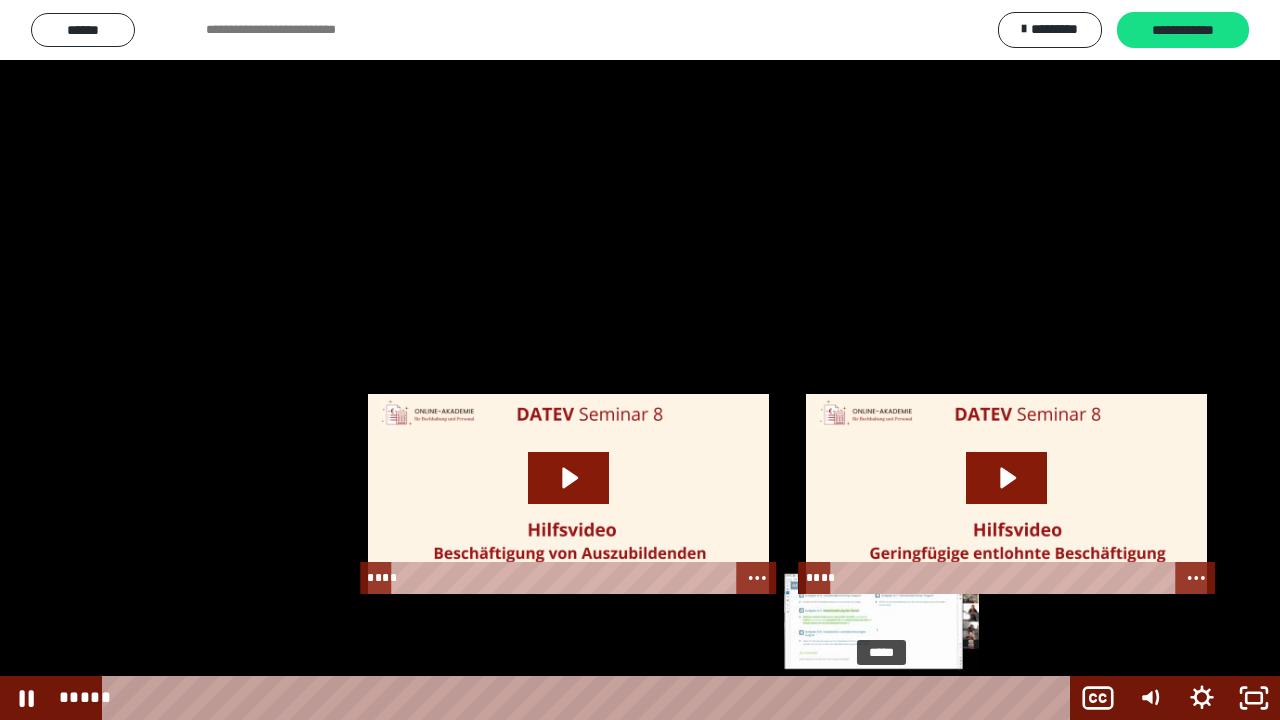 click on "*****" at bounding box center [590, 698] 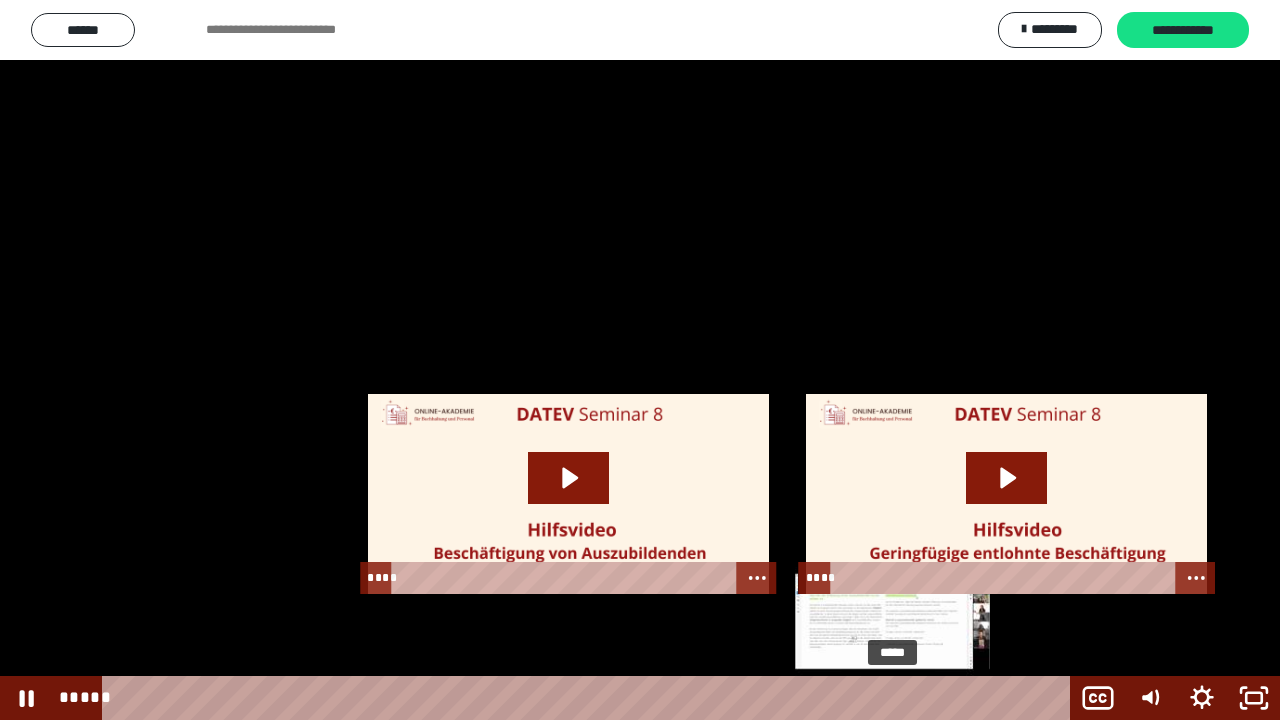 click on "*****" at bounding box center (590, 698) 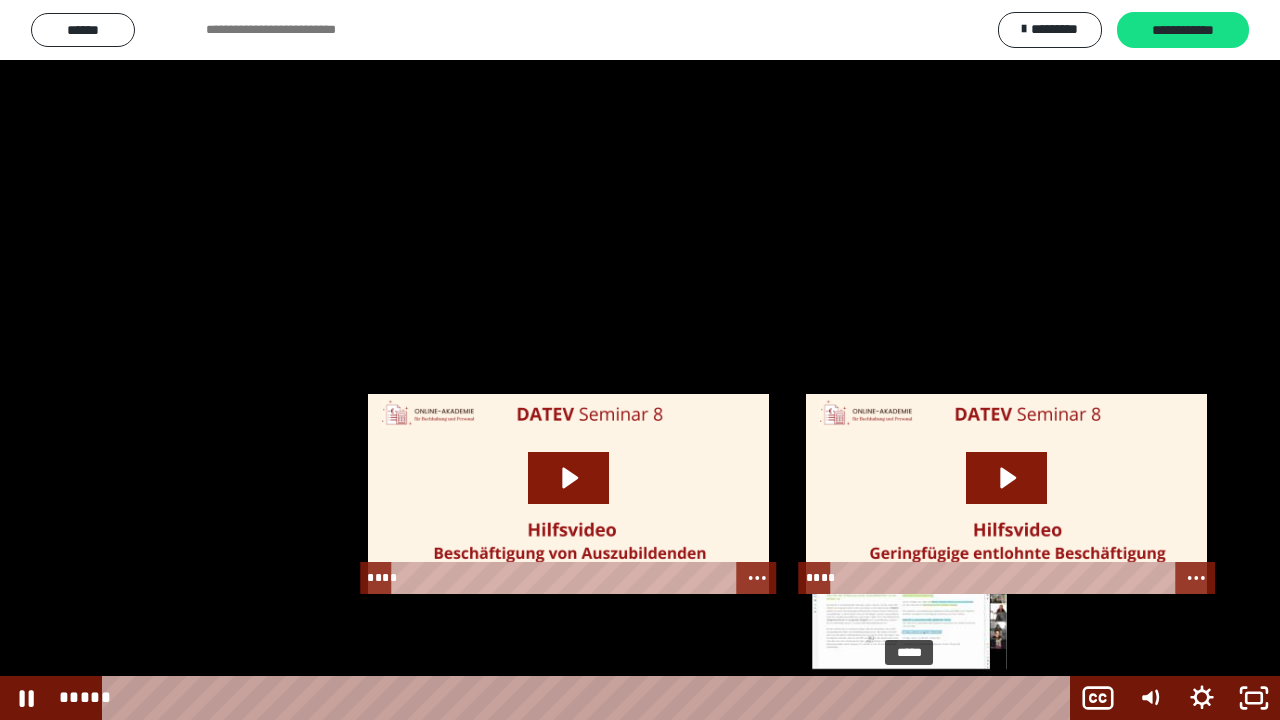 click on "*****" at bounding box center [590, 698] 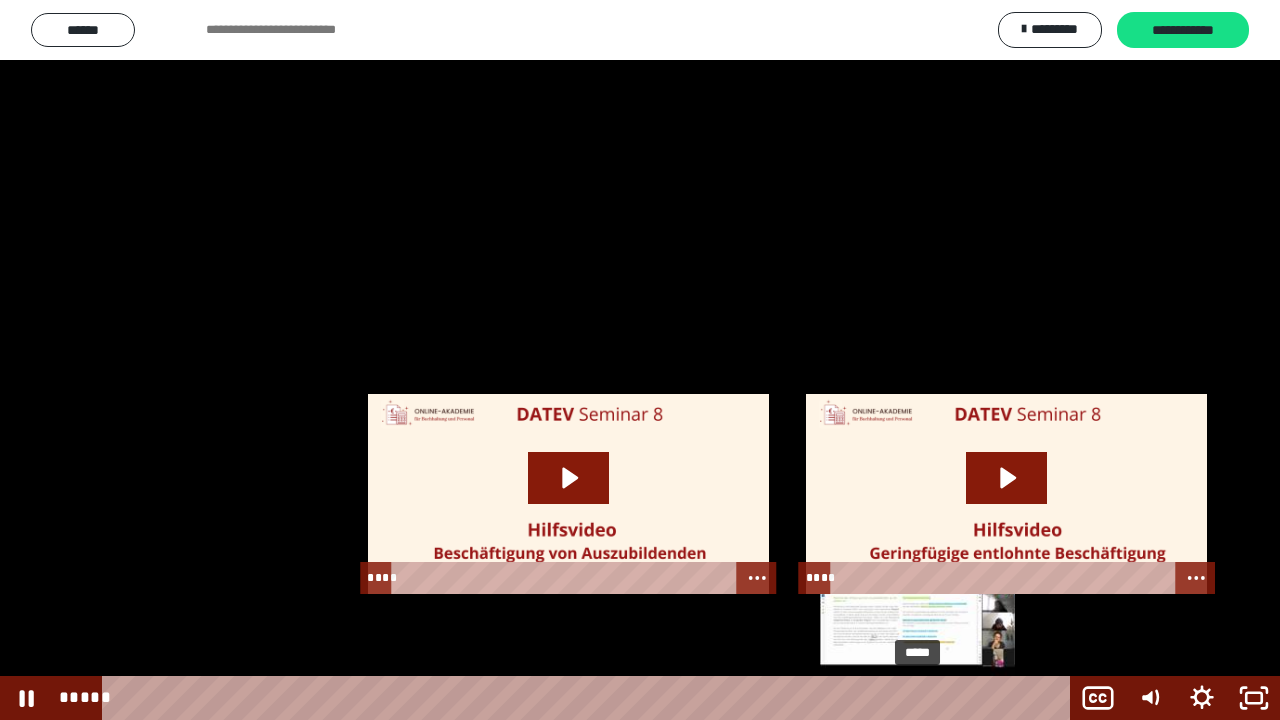 click on "*****" at bounding box center [590, 698] 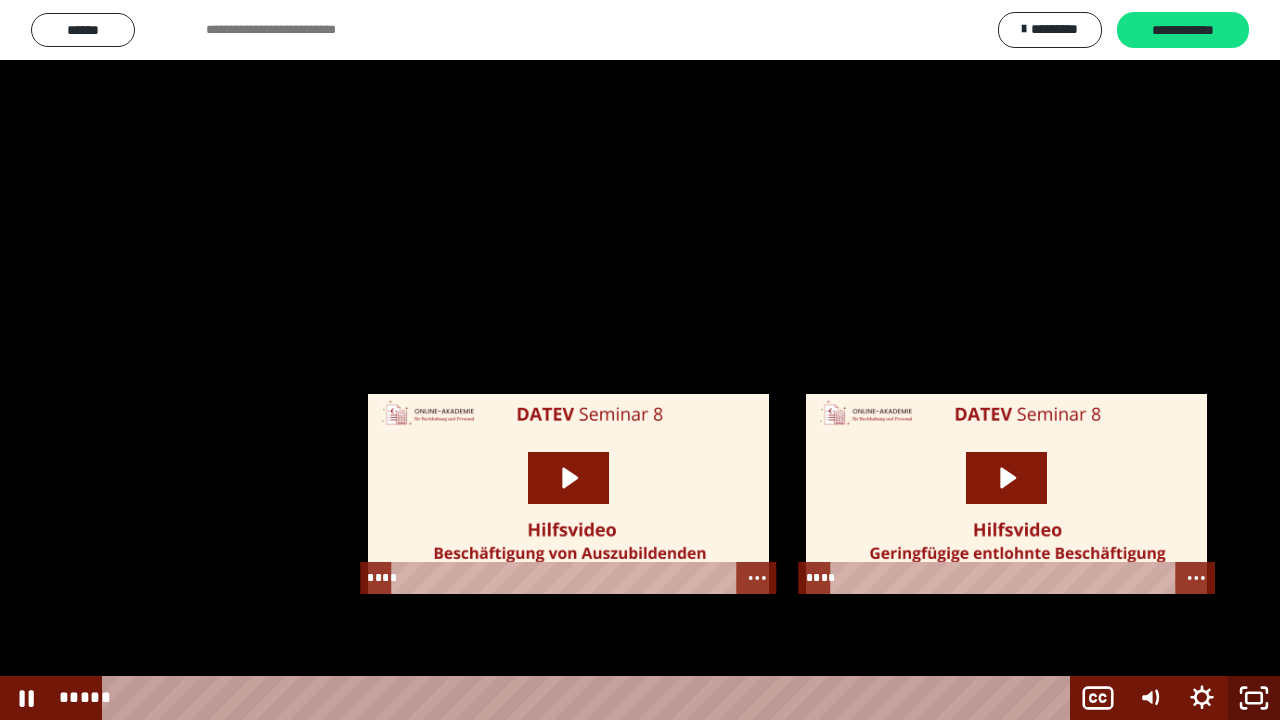click 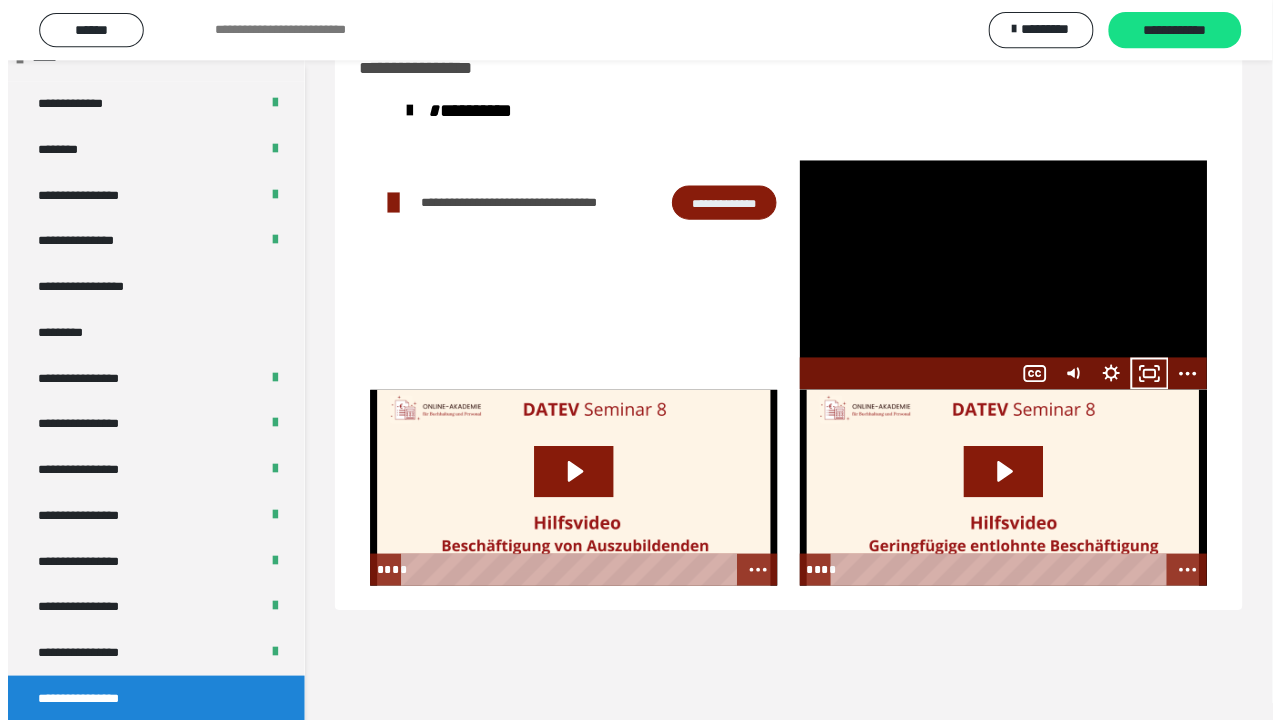 scroll, scrollTop: 2520, scrollLeft: 0, axis: vertical 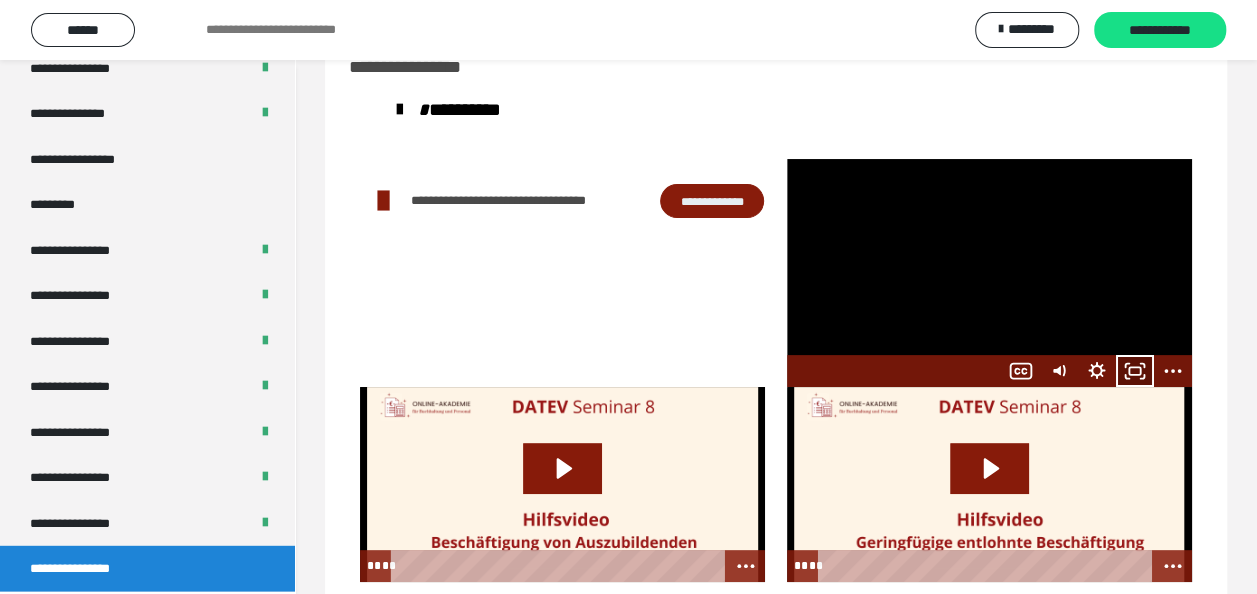 click 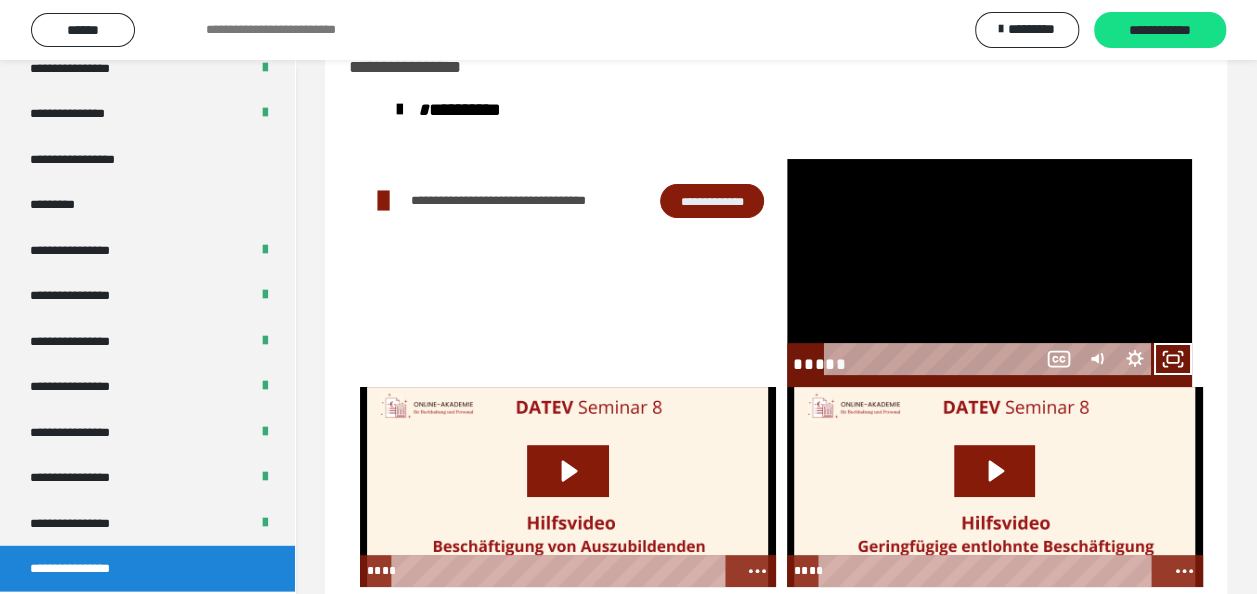 scroll, scrollTop: 2394, scrollLeft: 0, axis: vertical 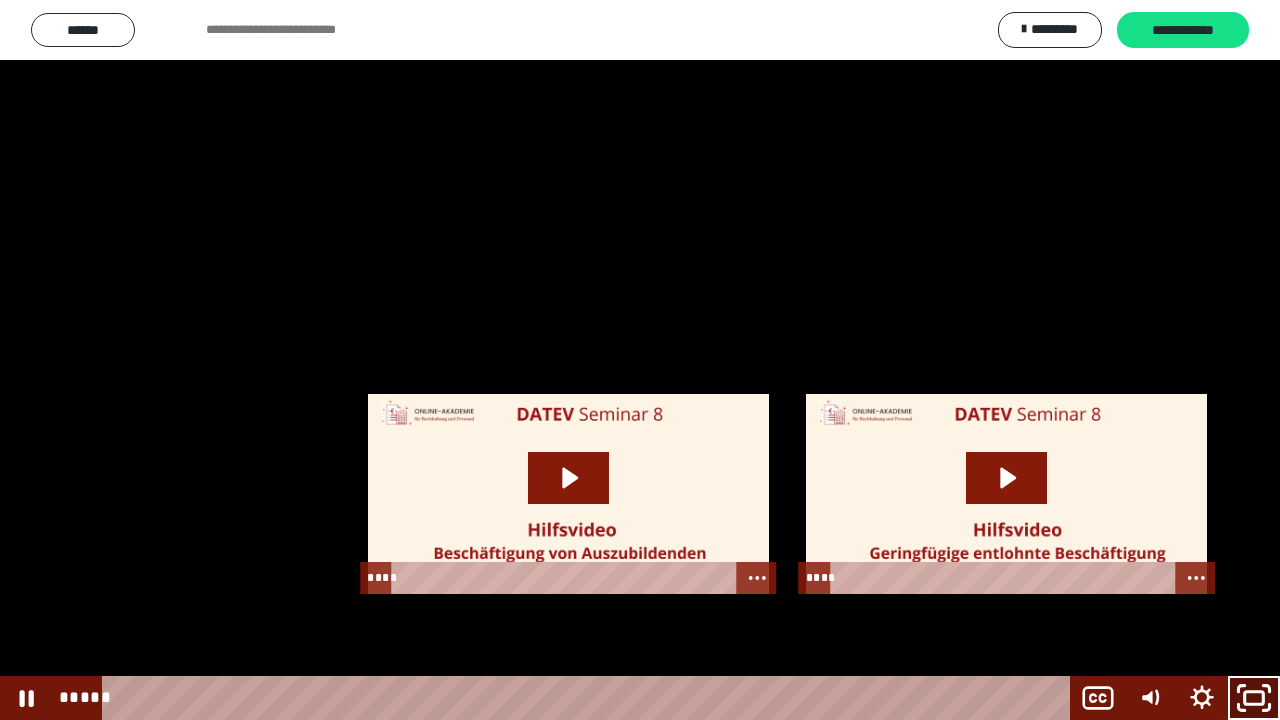 click 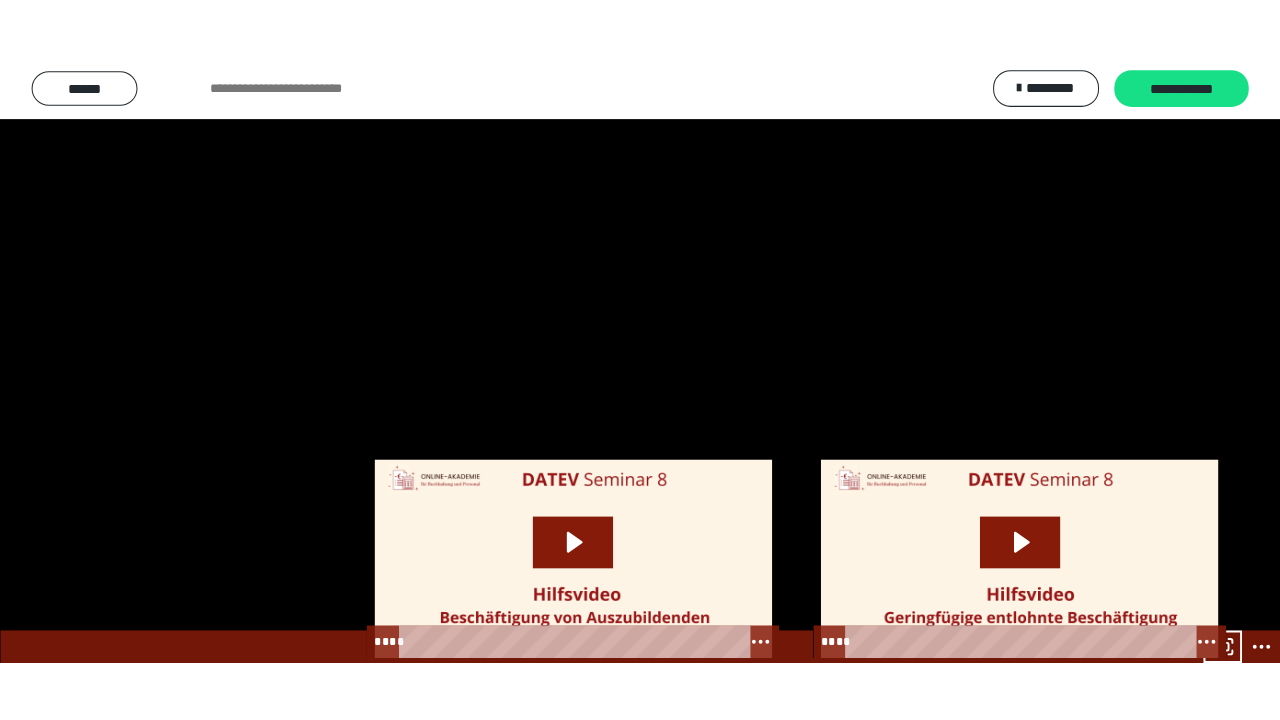 scroll, scrollTop: 2520, scrollLeft: 0, axis: vertical 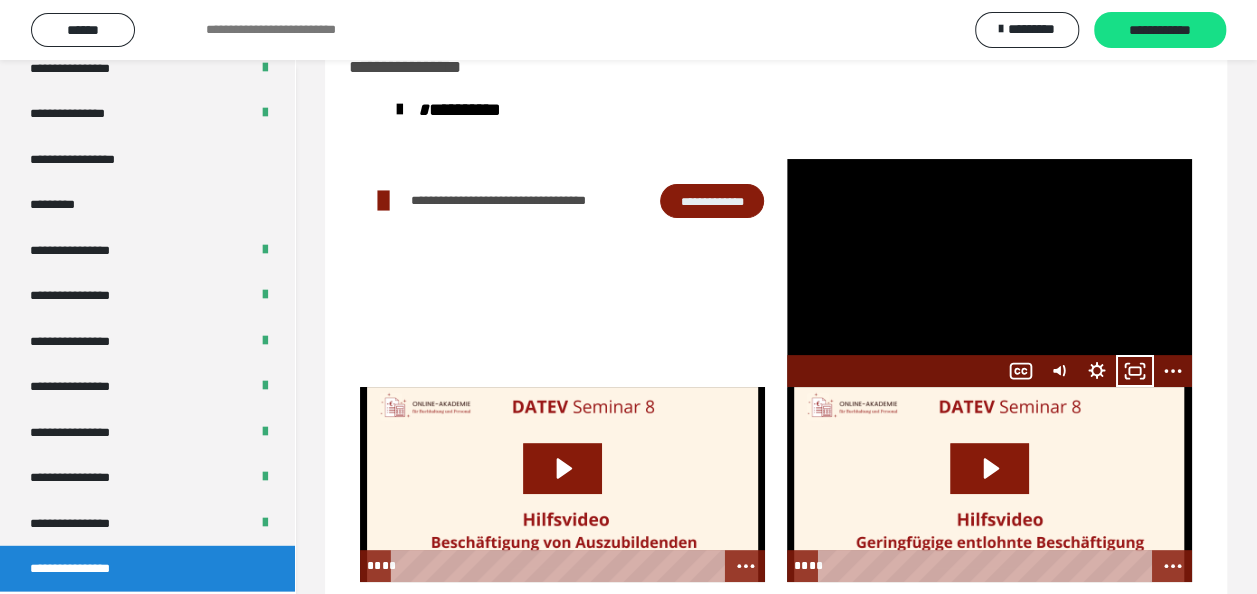 click 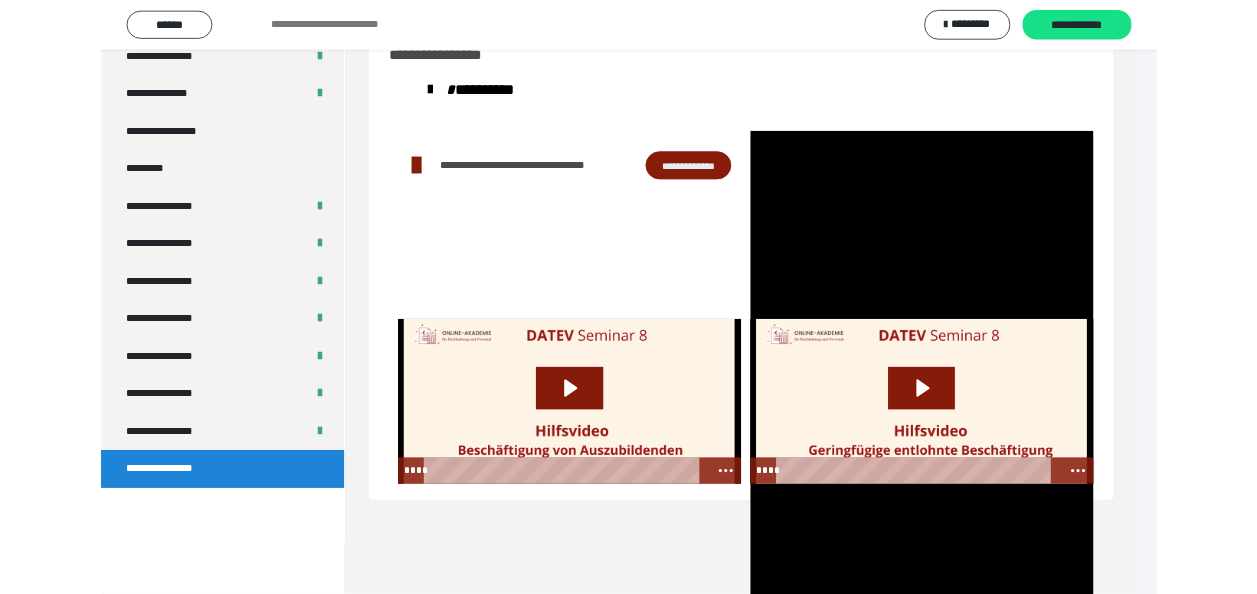 scroll, scrollTop: 2394, scrollLeft: 0, axis: vertical 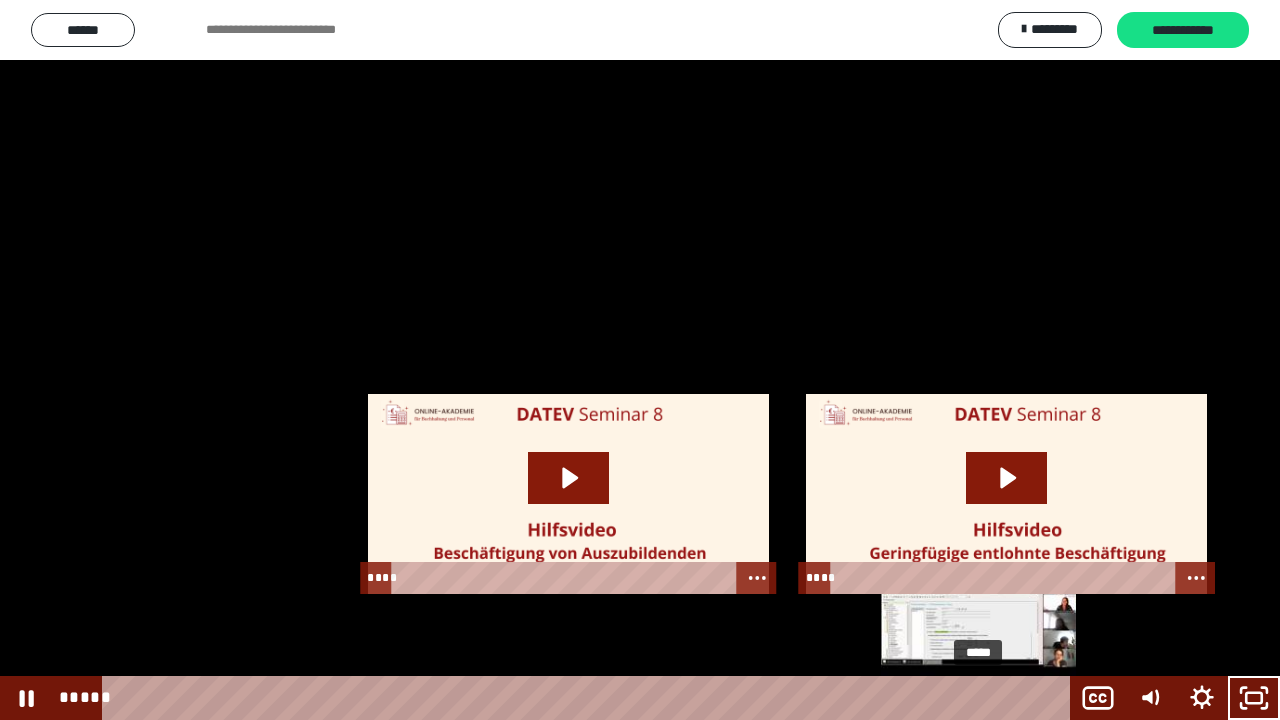 click at bounding box center (980, 698) 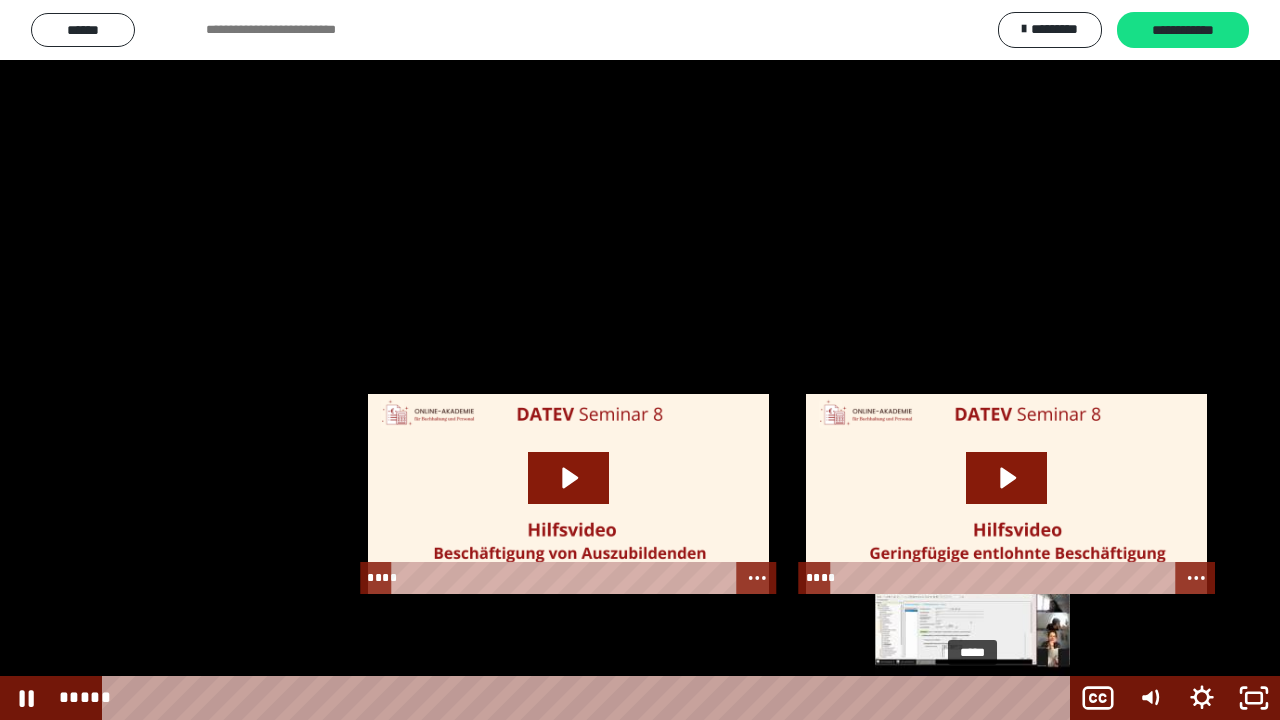 click at bounding box center [980, 698] 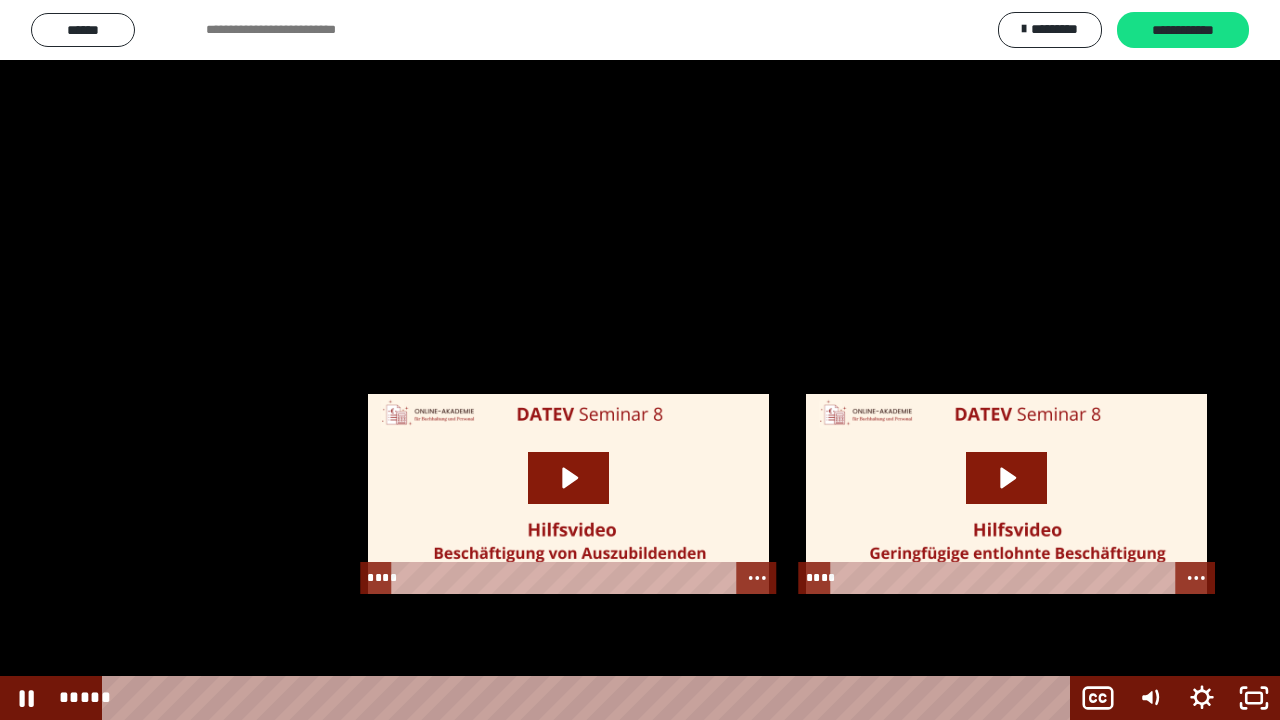 click at bounding box center [640, 360] 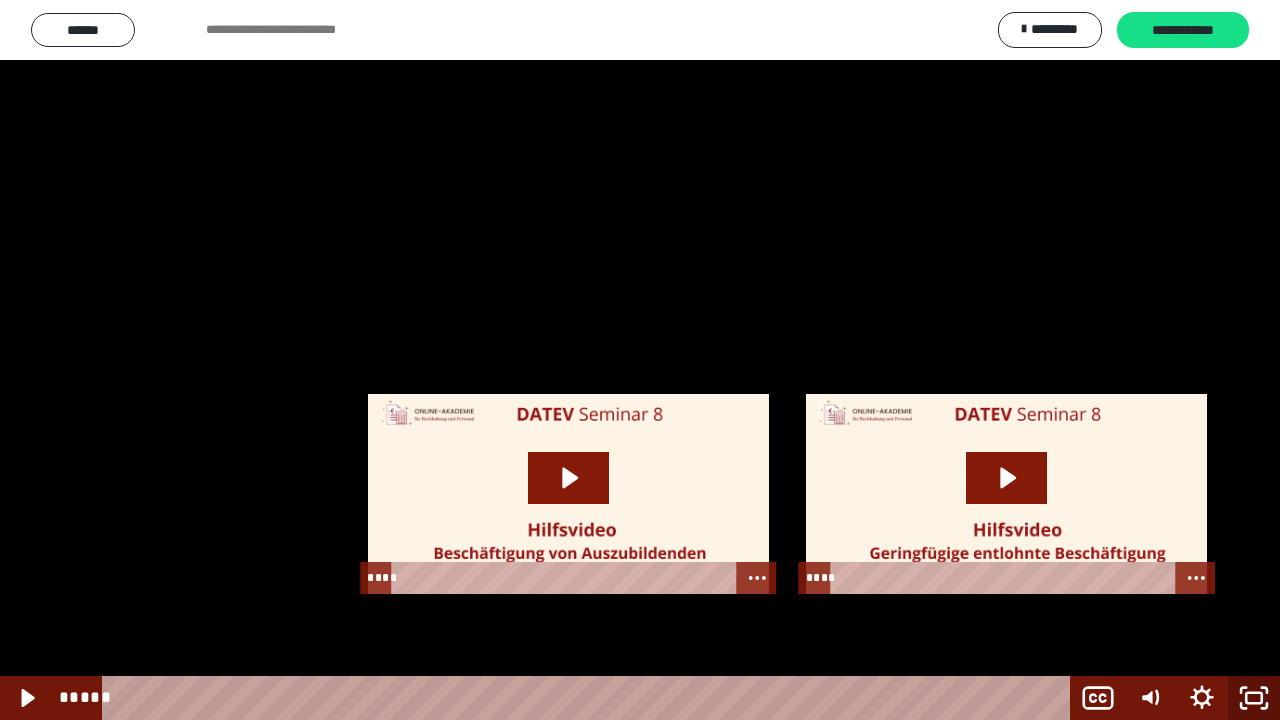 click 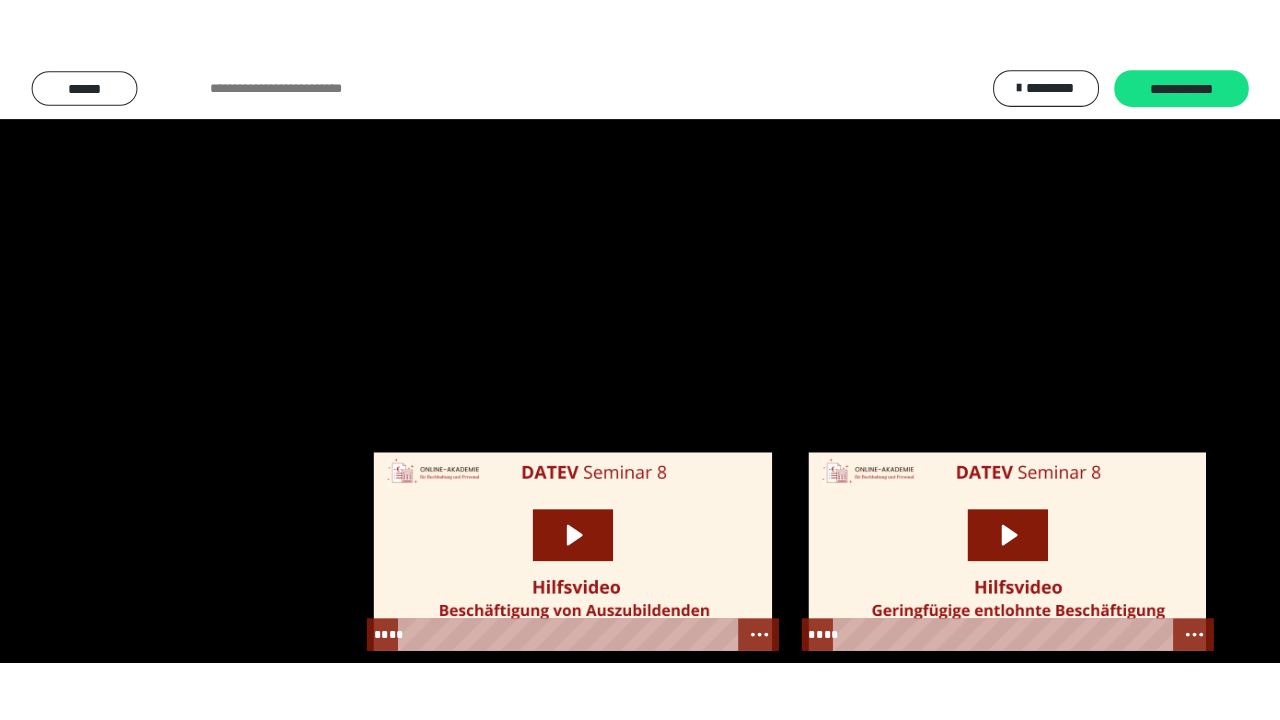 scroll, scrollTop: 2520, scrollLeft: 0, axis: vertical 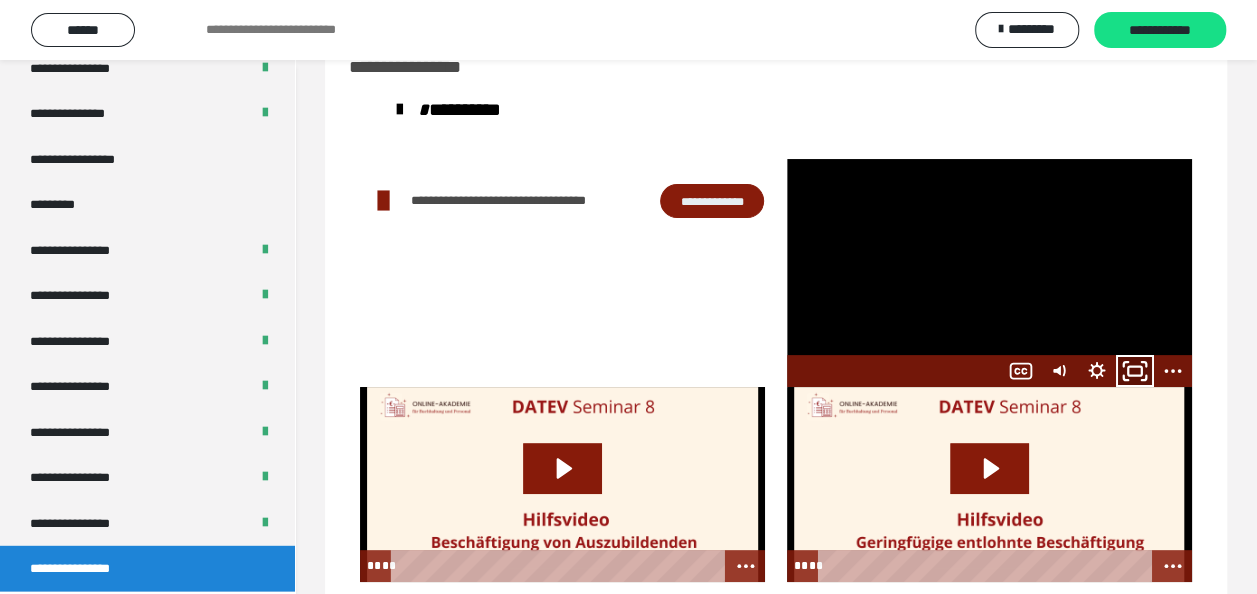 click 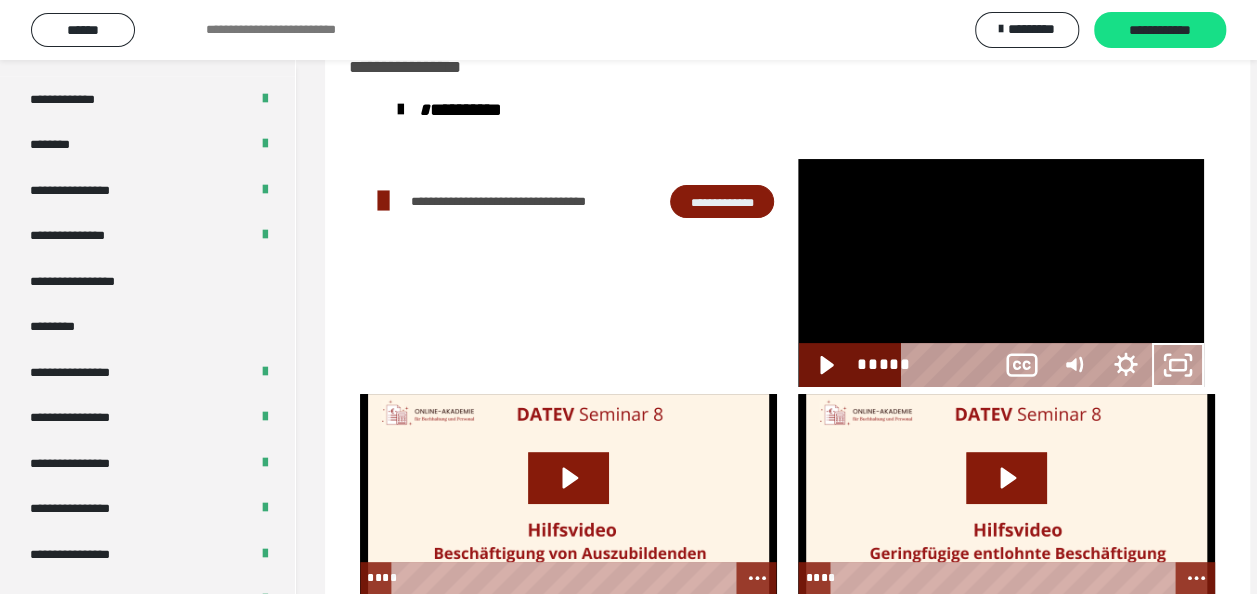 scroll, scrollTop: 2394, scrollLeft: 0, axis: vertical 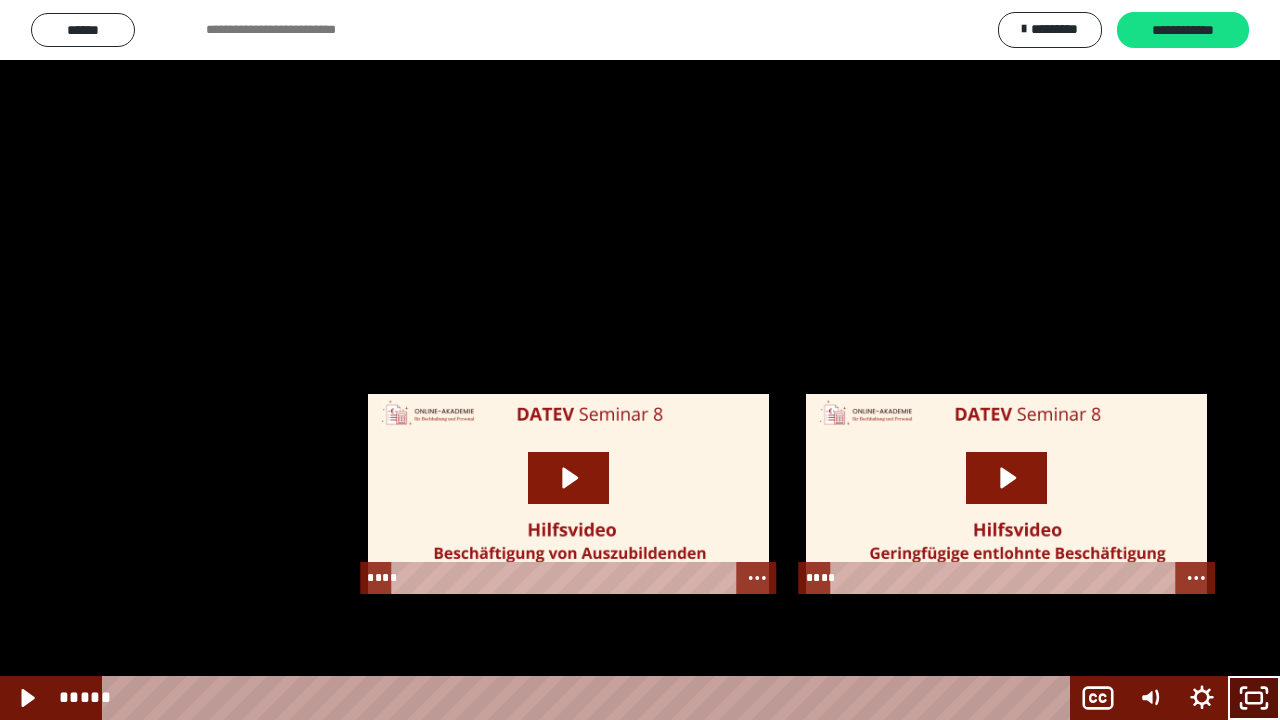 click 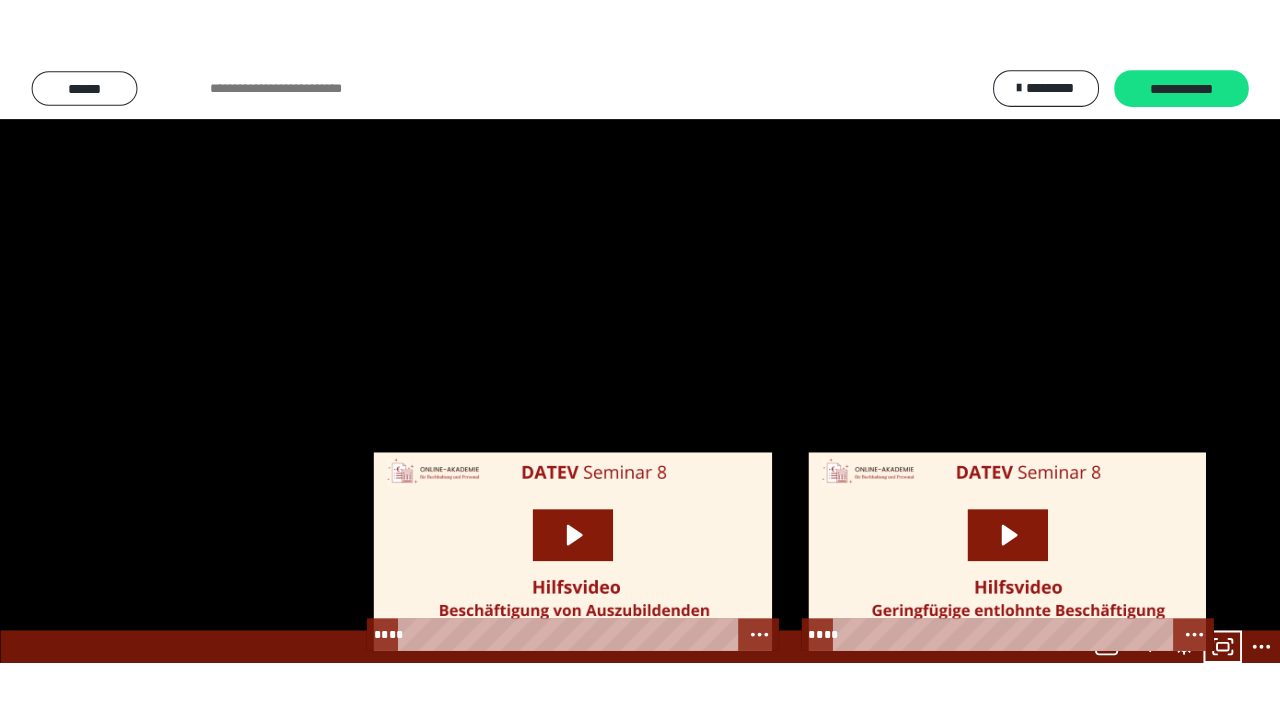 scroll, scrollTop: 2520, scrollLeft: 0, axis: vertical 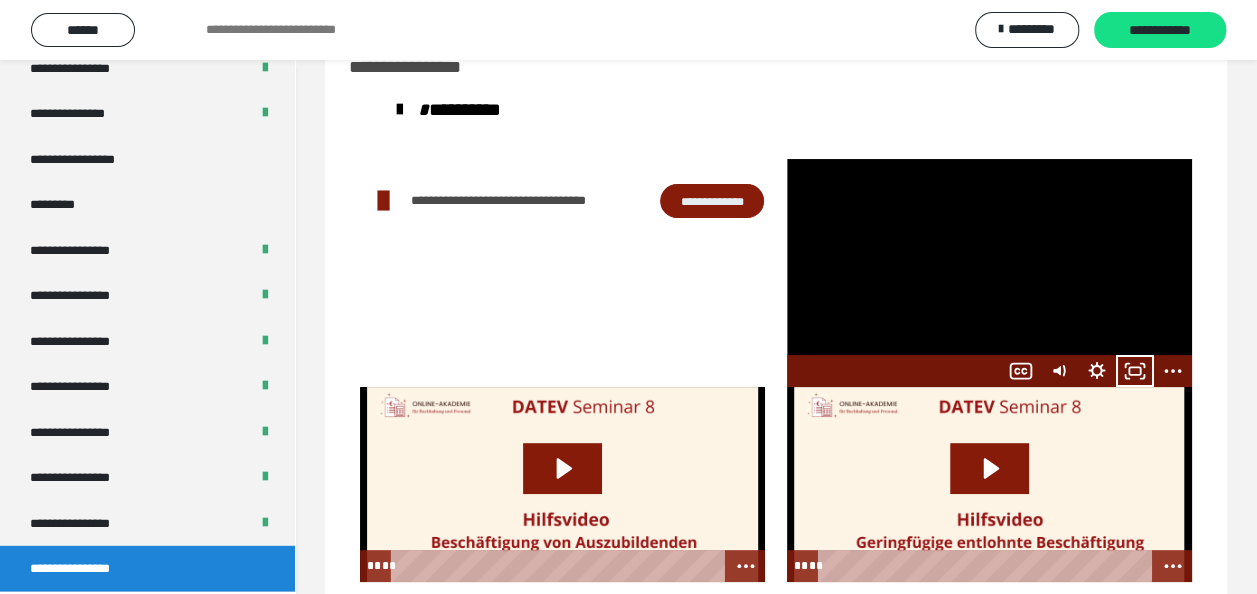 click at bounding box center (989, 273) 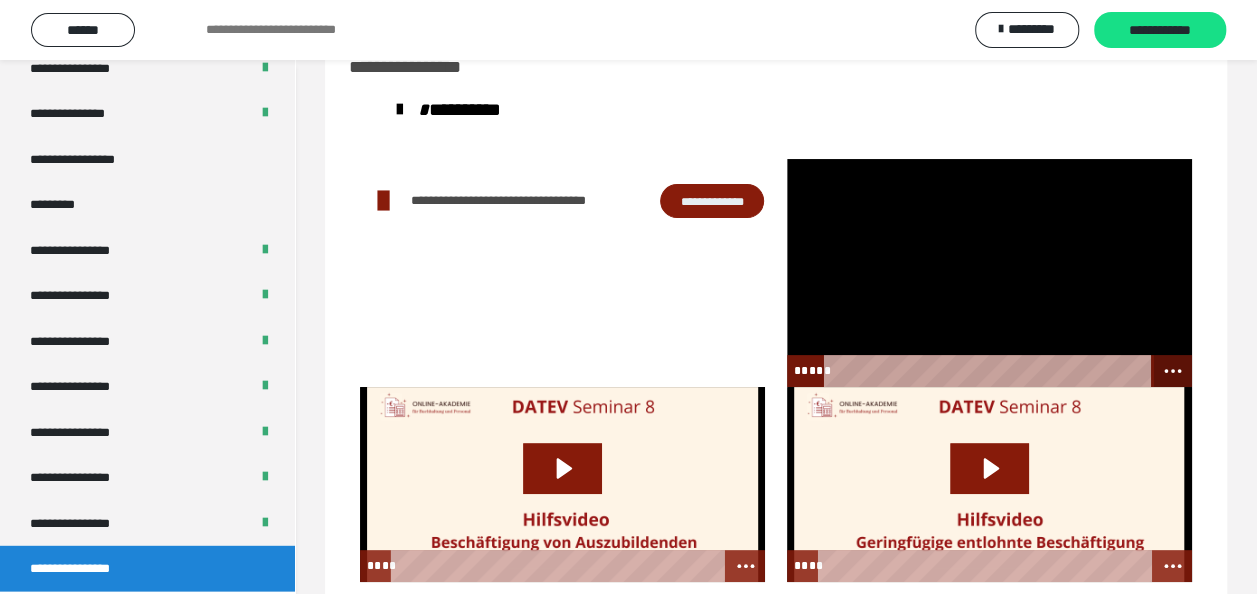 click 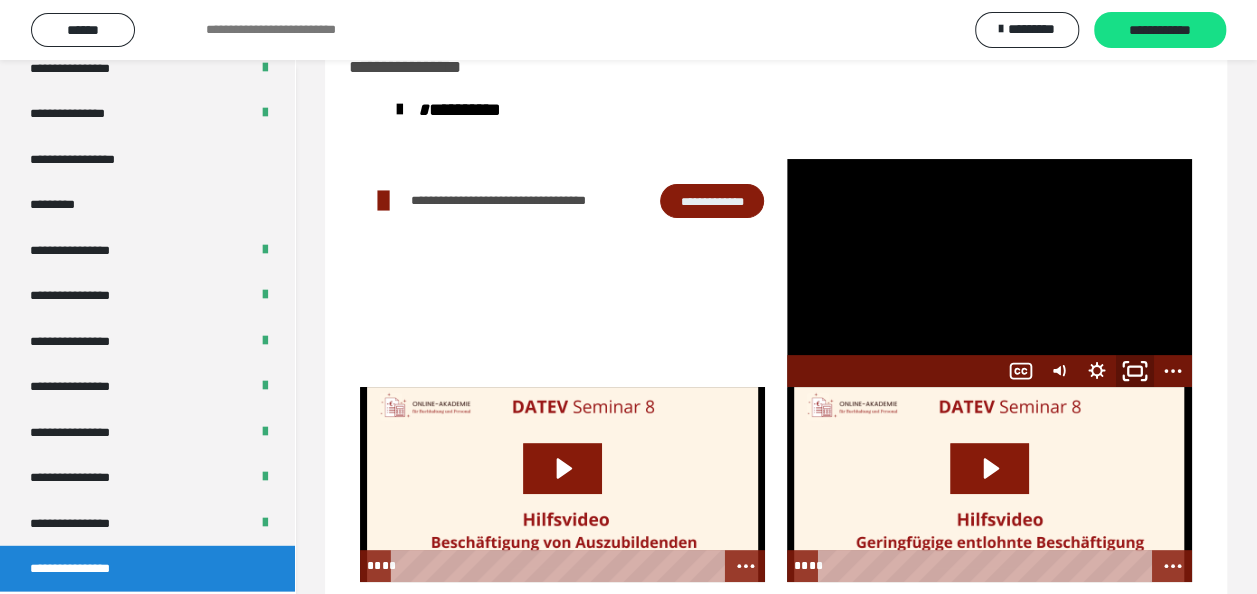 click 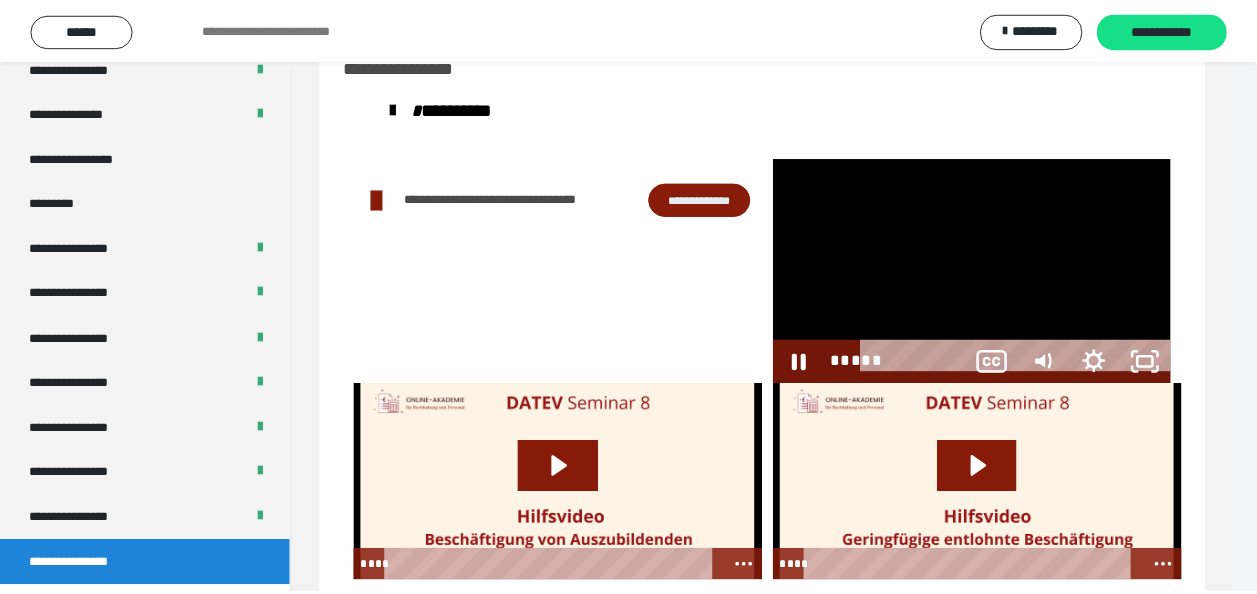 scroll, scrollTop: 2394, scrollLeft: 0, axis: vertical 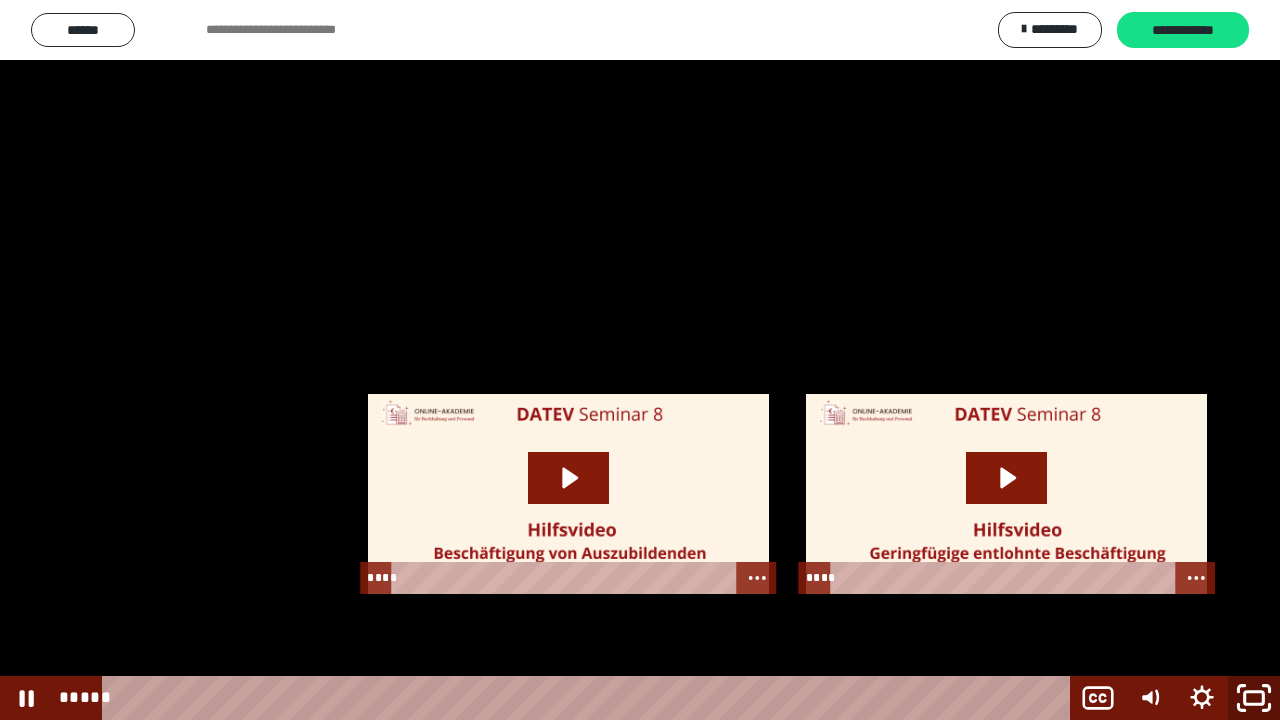 click 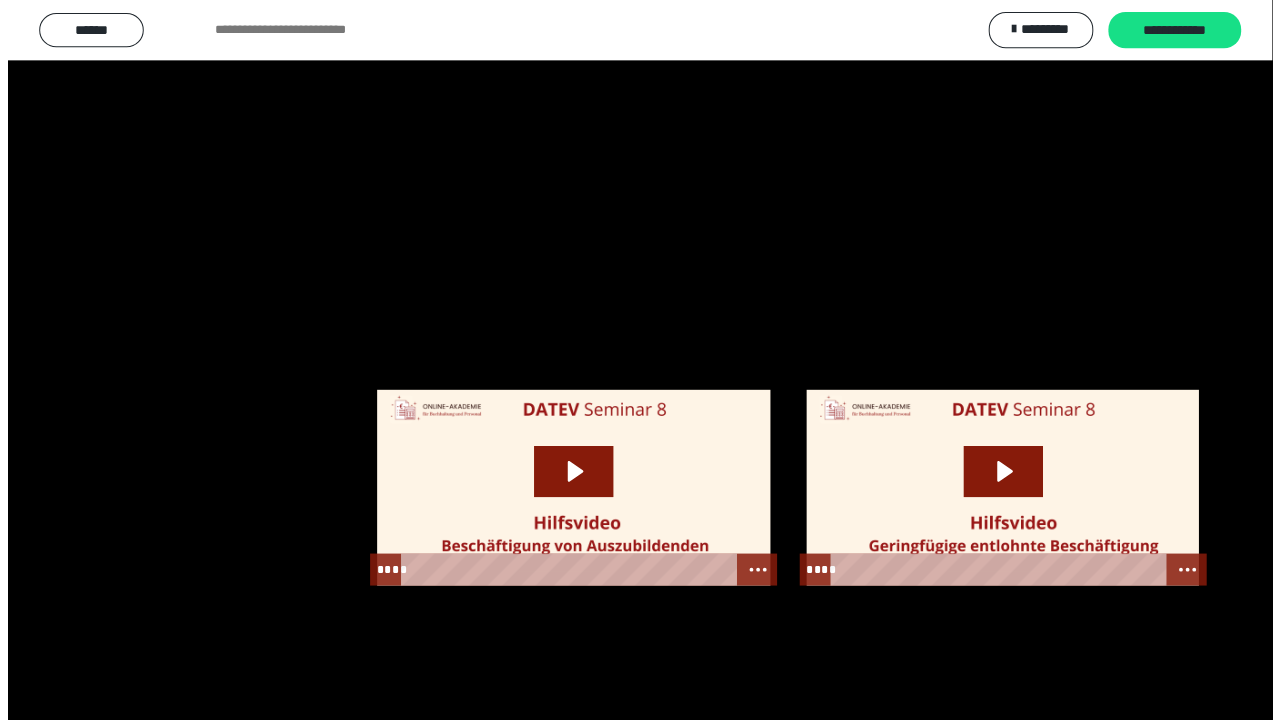 scroll, scrollTop: 2520, scrollLeft: 0, axis: vertical 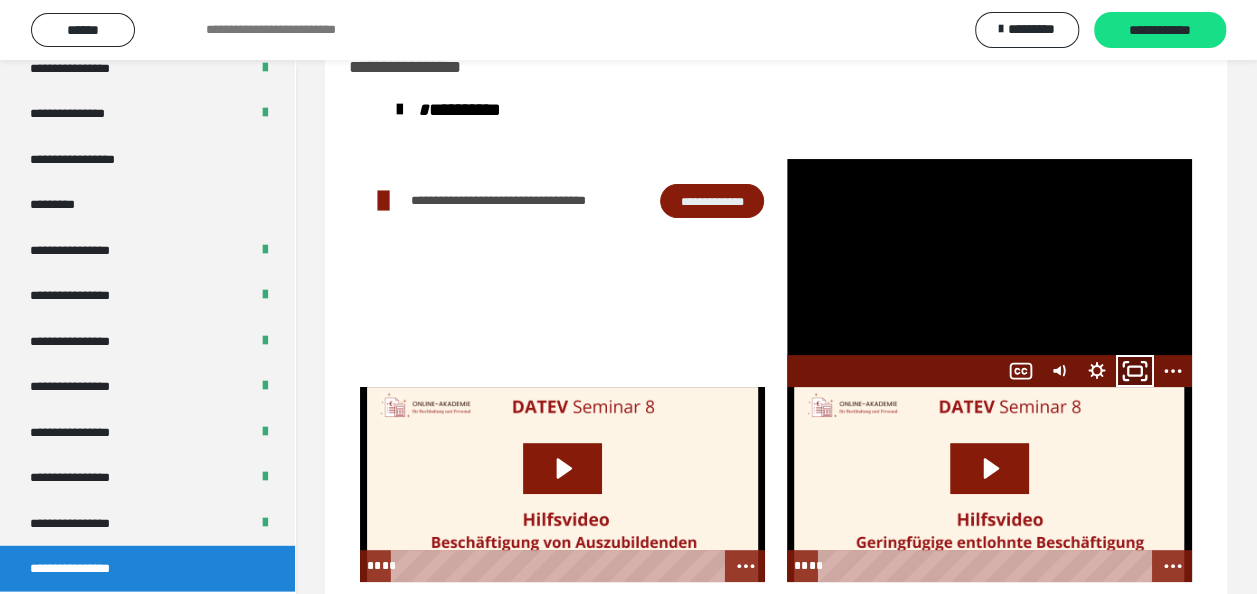 click 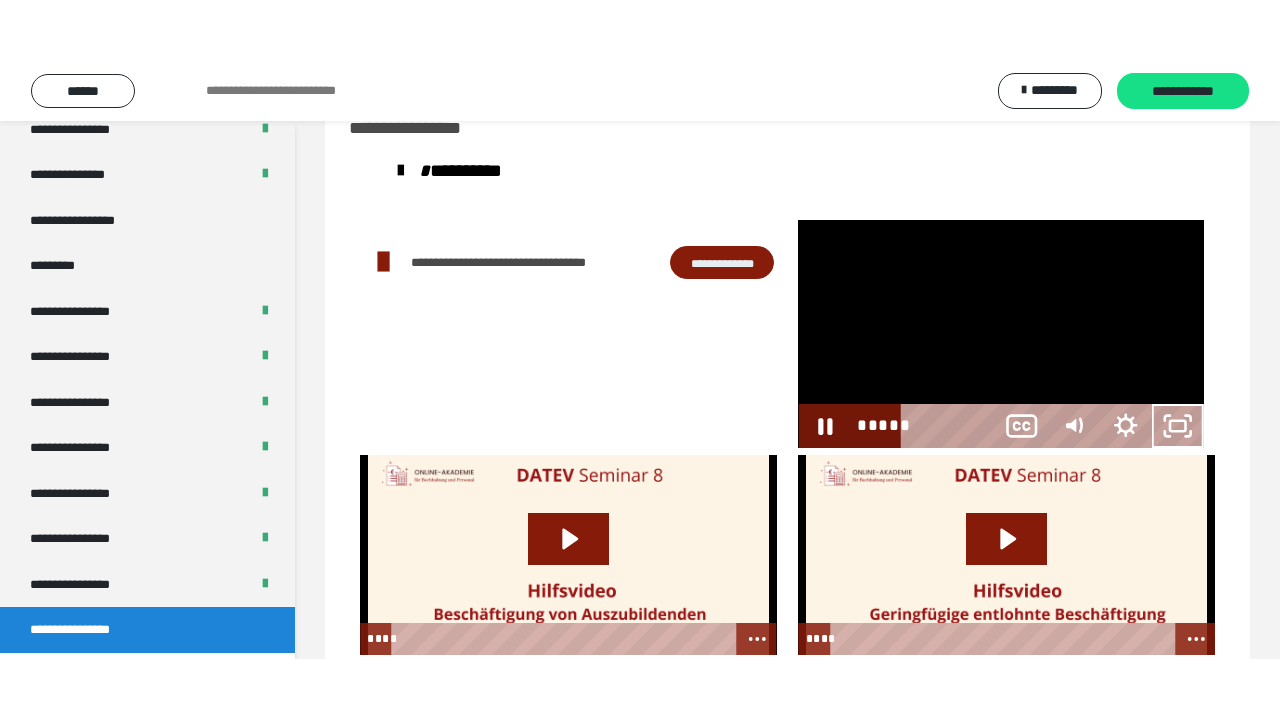 scroll, scrollTop: 2394, scrollLeft: 0, axis: vertical 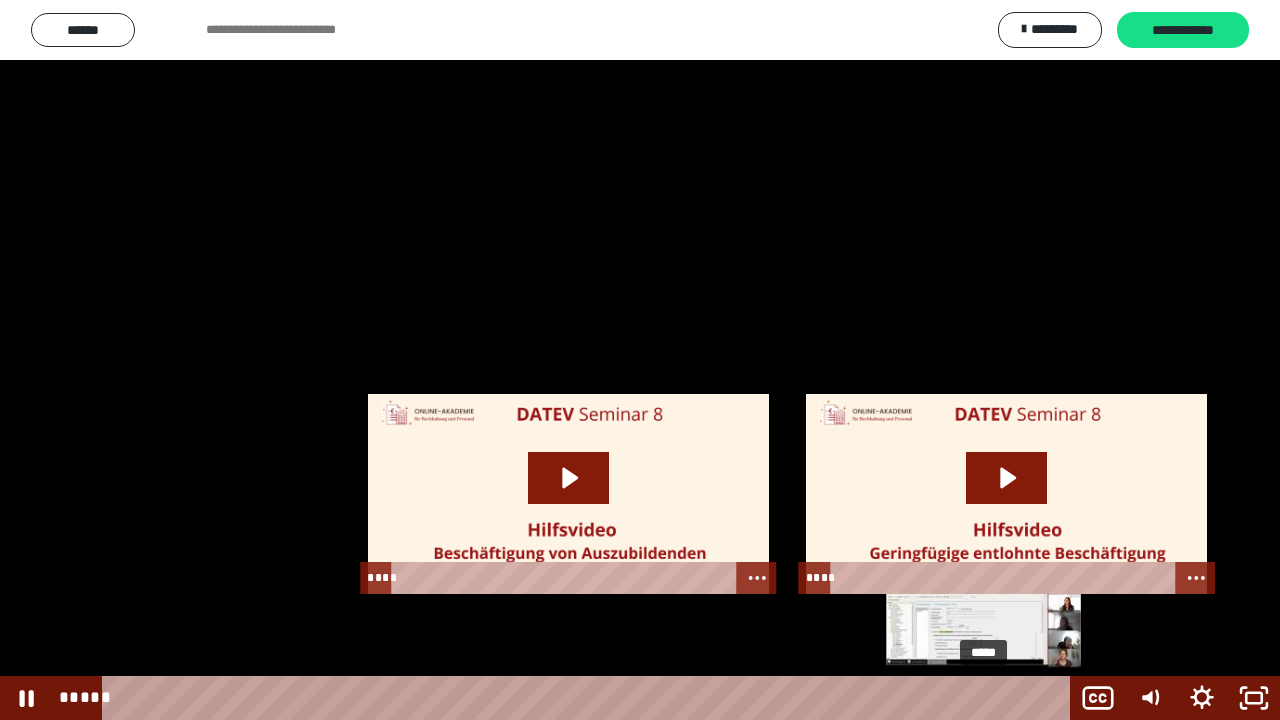 click on "*****" at bounding box center [590, 698] 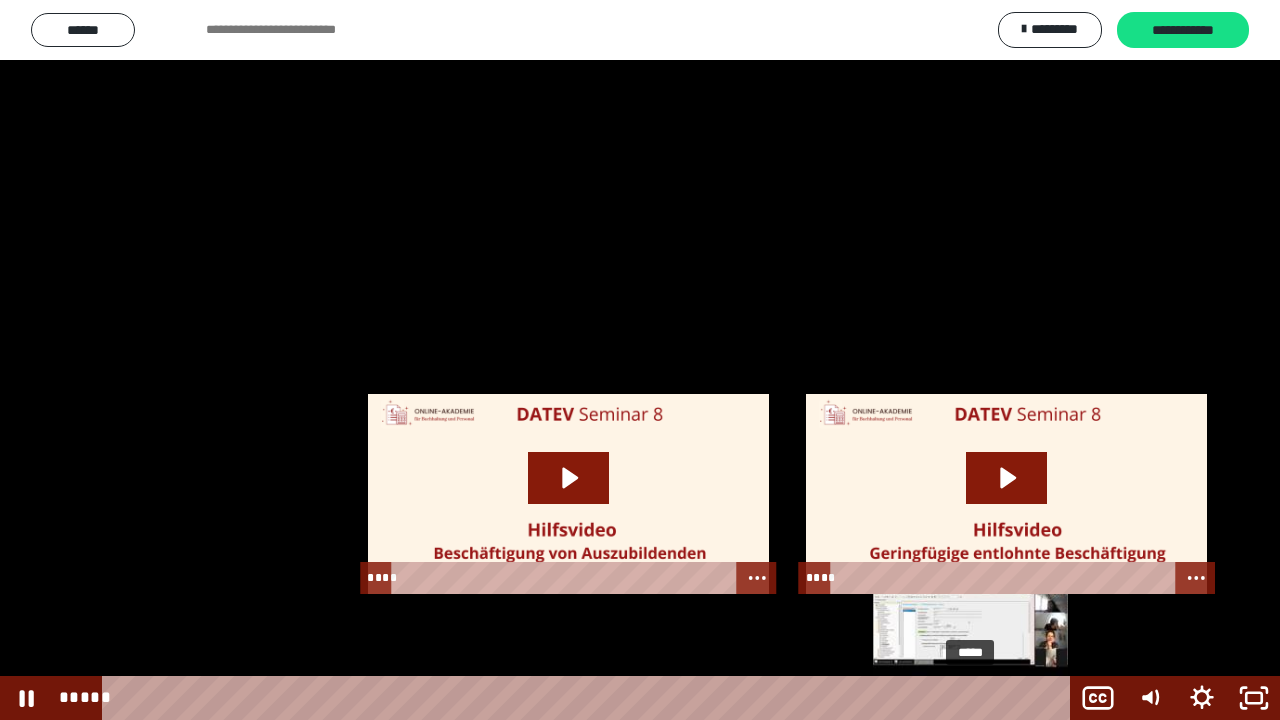 click on "*****" at bounding box center (590, 698) 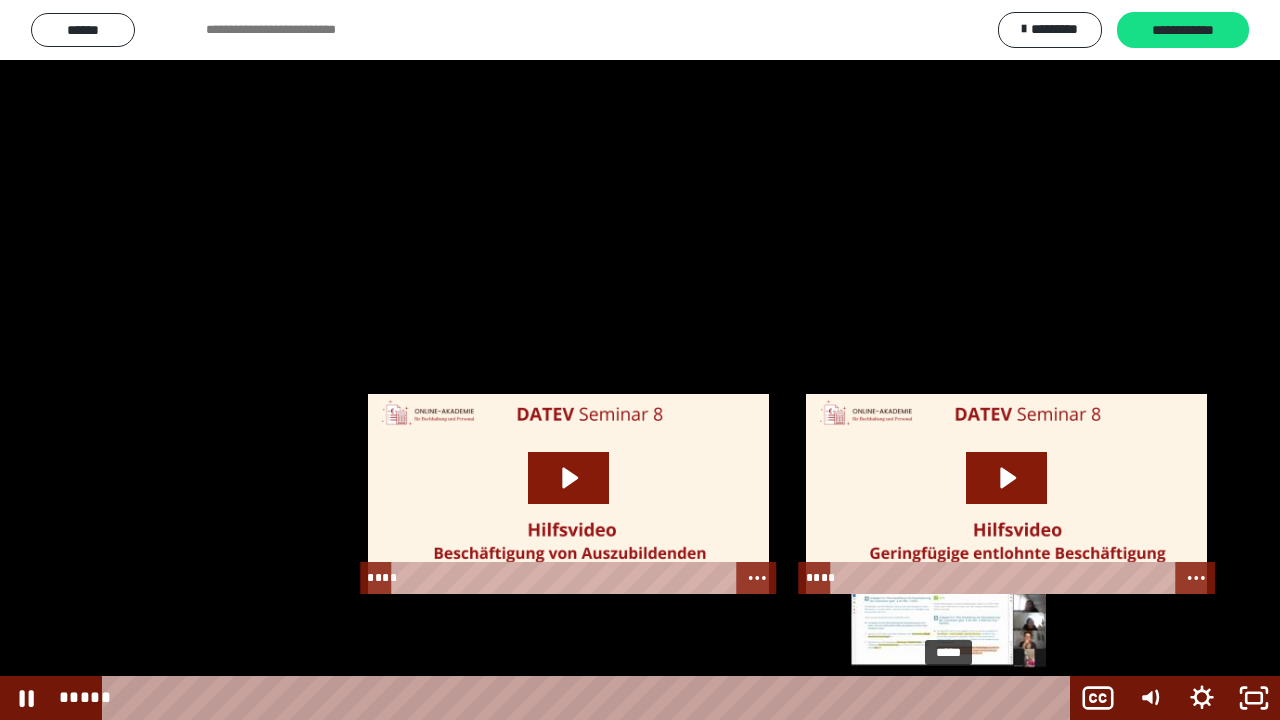 click on "*****" at bounding box center (590, 698) 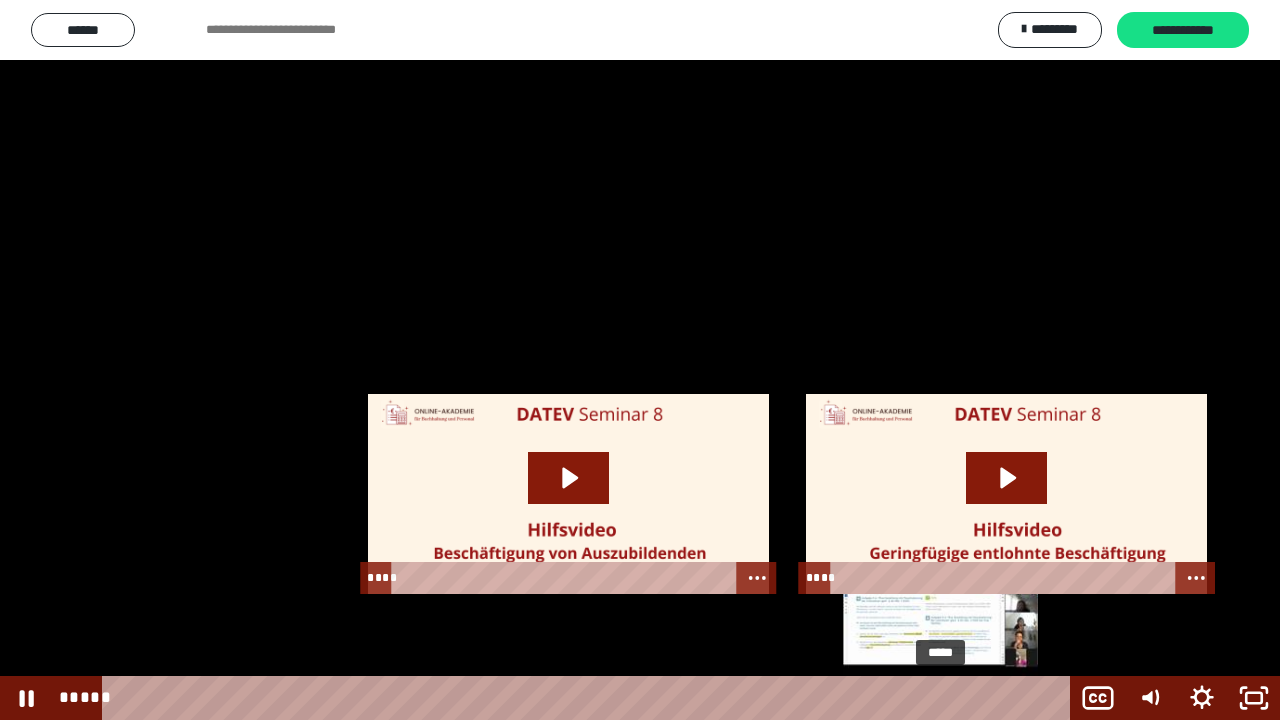 click on "*****" at bounding box center [590, 698] 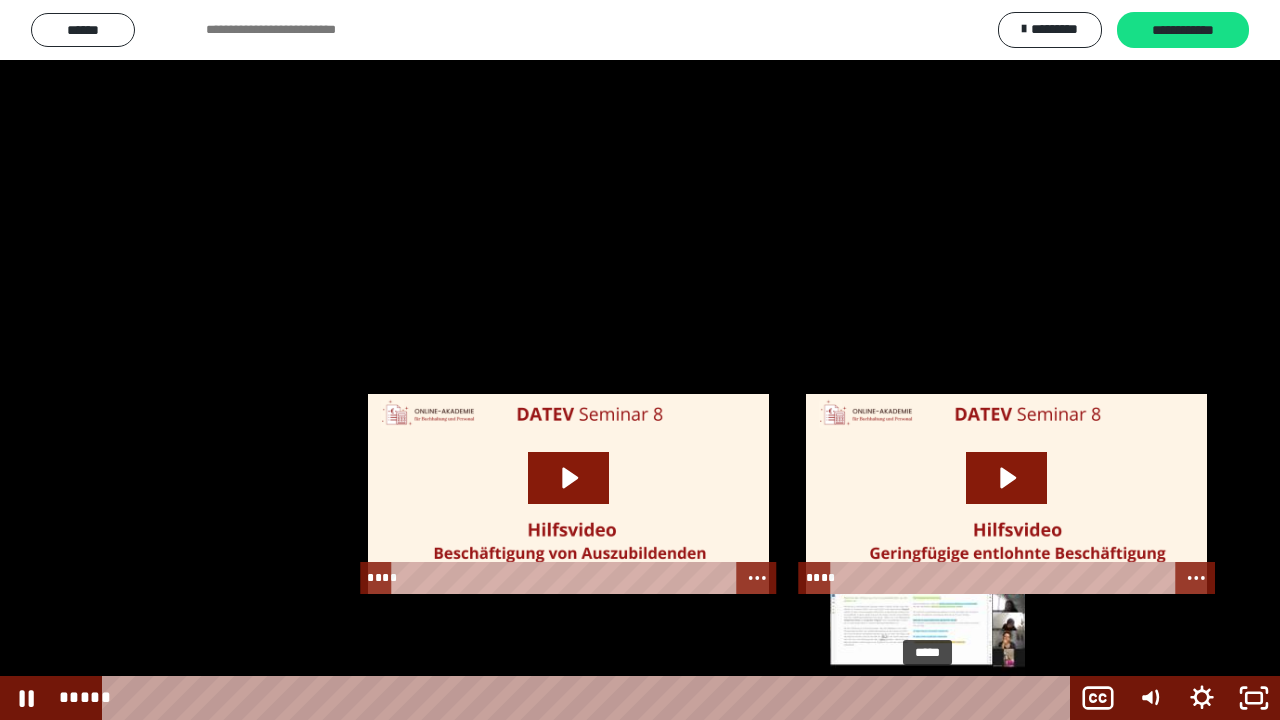 click on "*****" at bounding box center [590, 698] 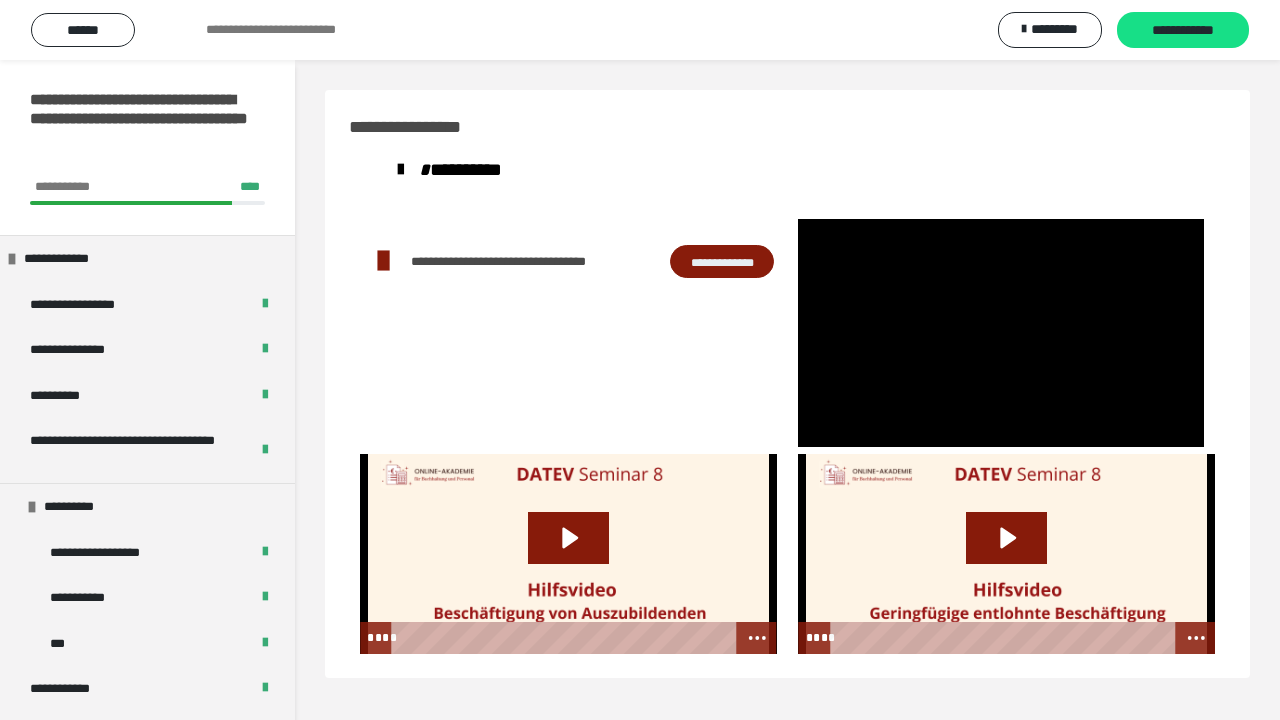 scroll, scrollTop: 60, scrollLeft: 0, axis: vertical 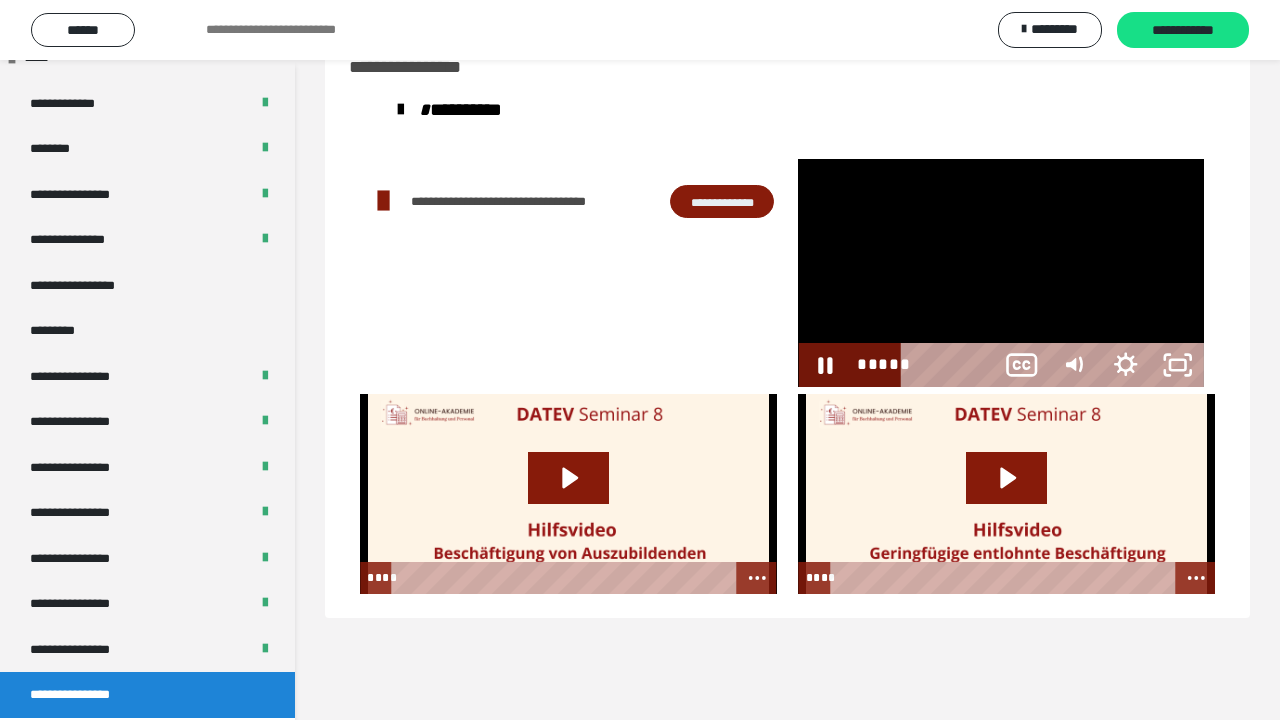 click on "*****" at bounding box center (951, 365) 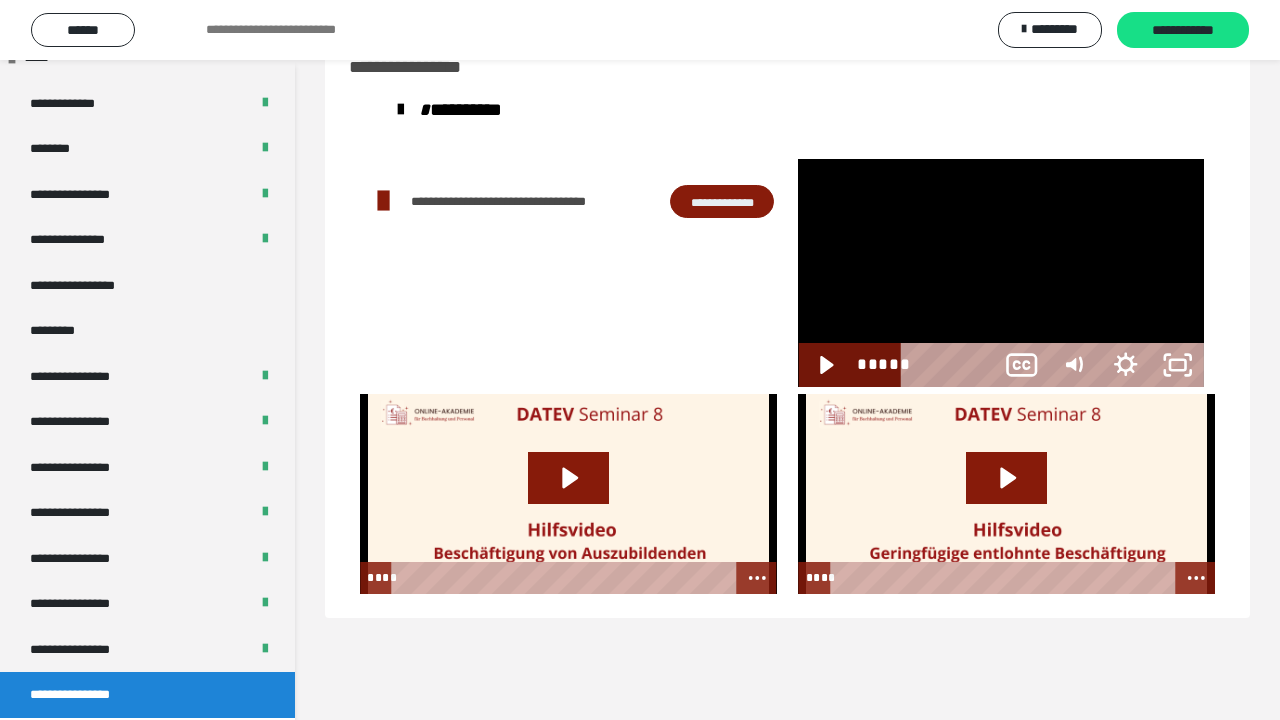 click on "*****" at bounding box center [951, 365] 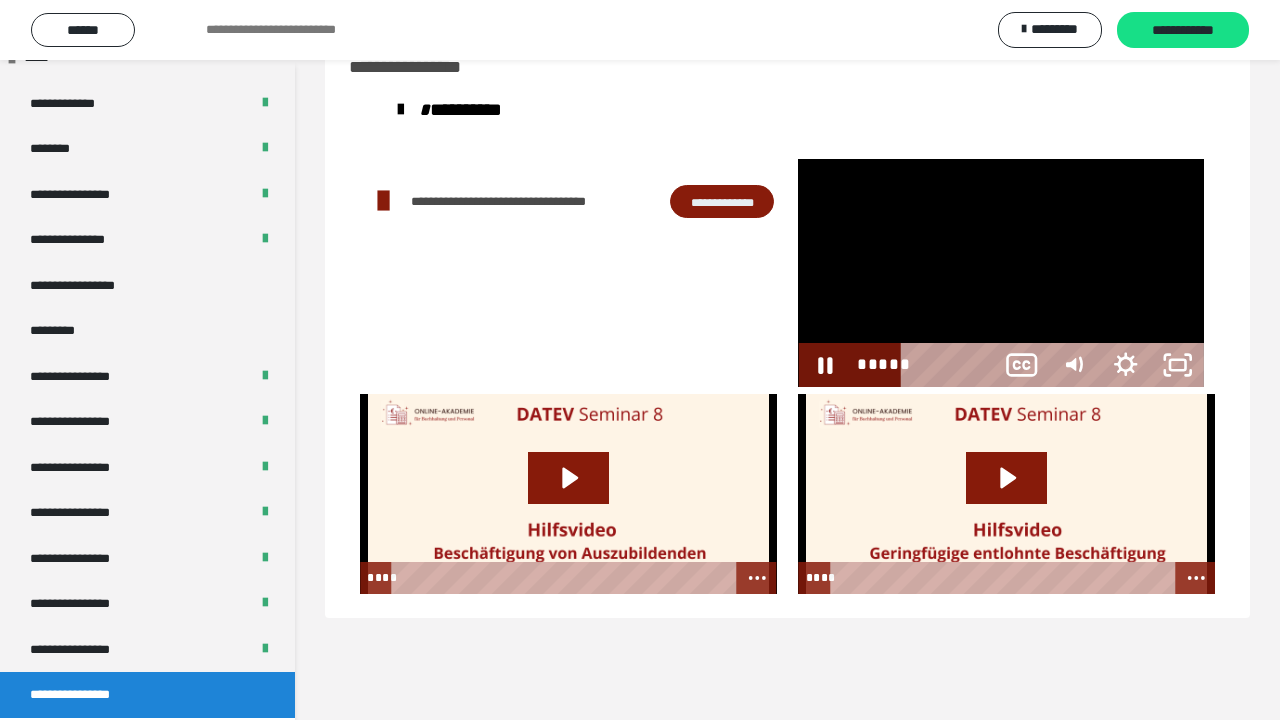 click at bounding box center [1696, 365] 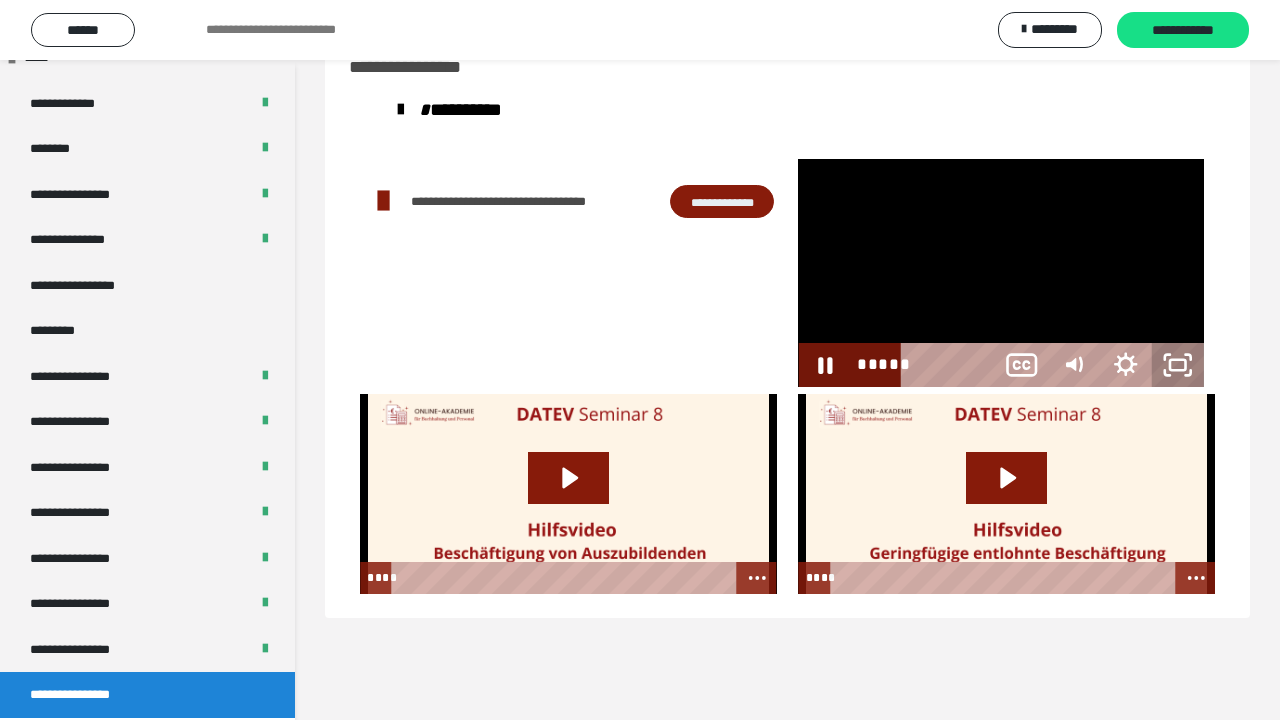 click 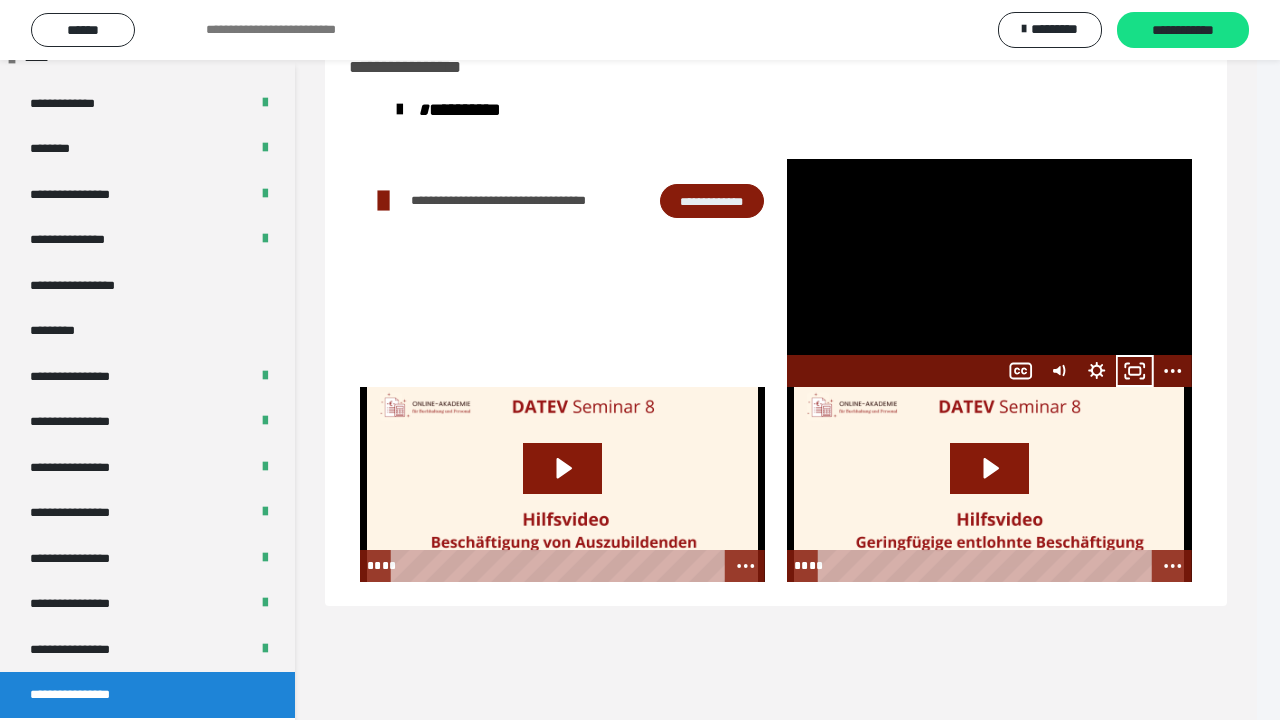 scroll, scrollTop: 2520, scrollLeft: 0, axis: vertical 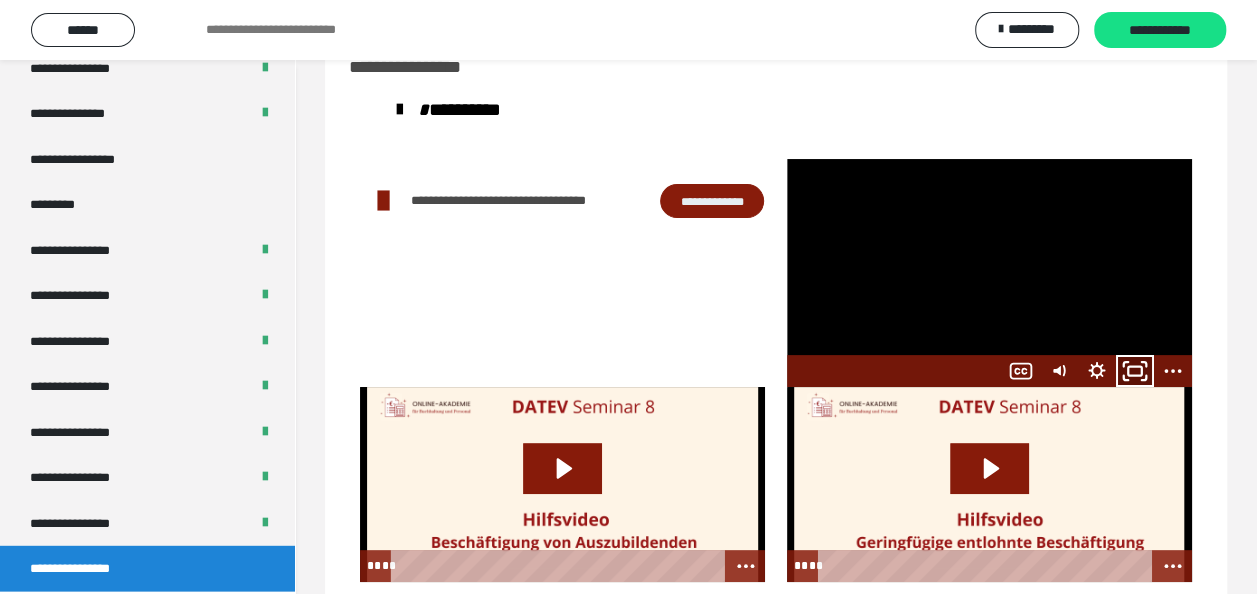 drag, startPoint x: 1138, startPoint y: 369, endPoint x: 1112, endPoint y: 394, distance: 36.069378 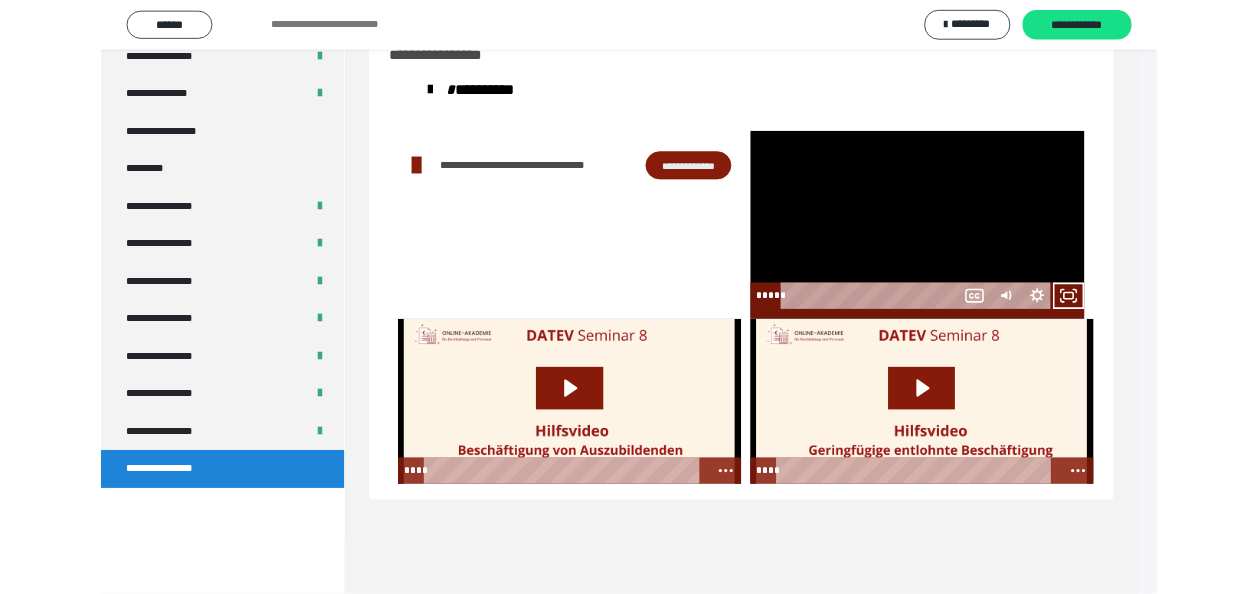 scroll, scrollTop: 2394, scrollLeft: 0, axis: vertical 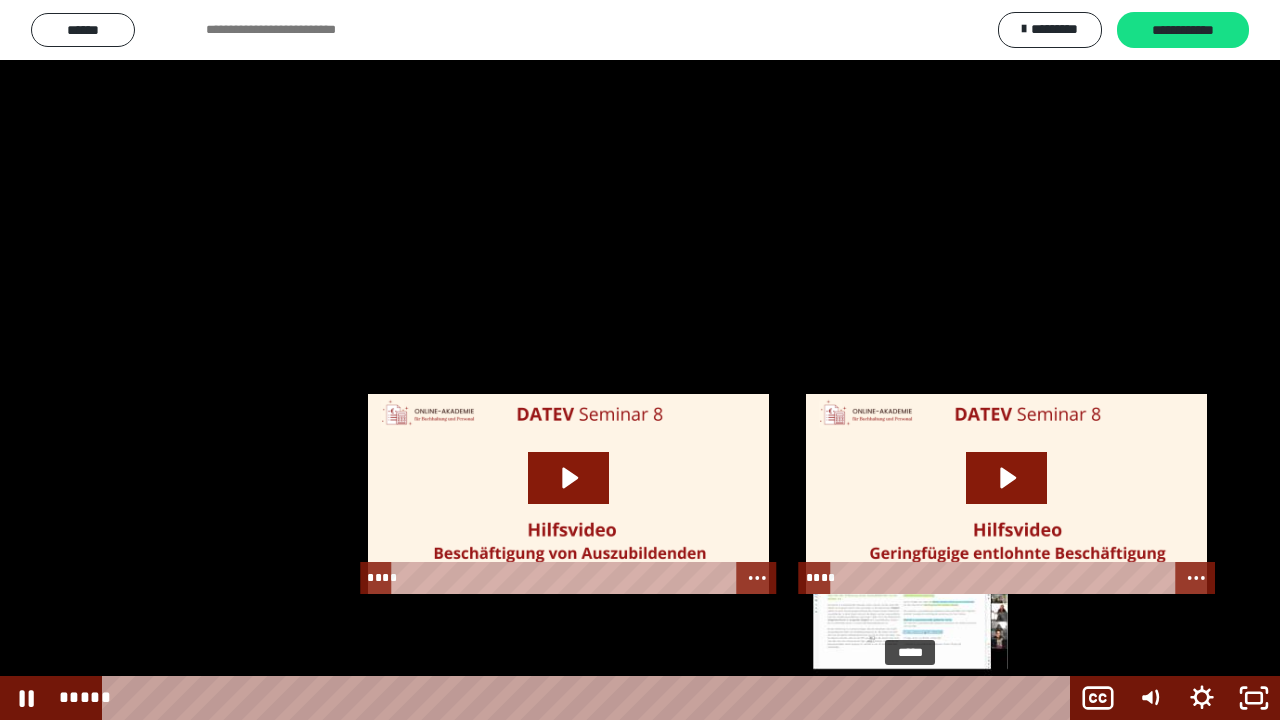 click at bounding box center [910, 698] 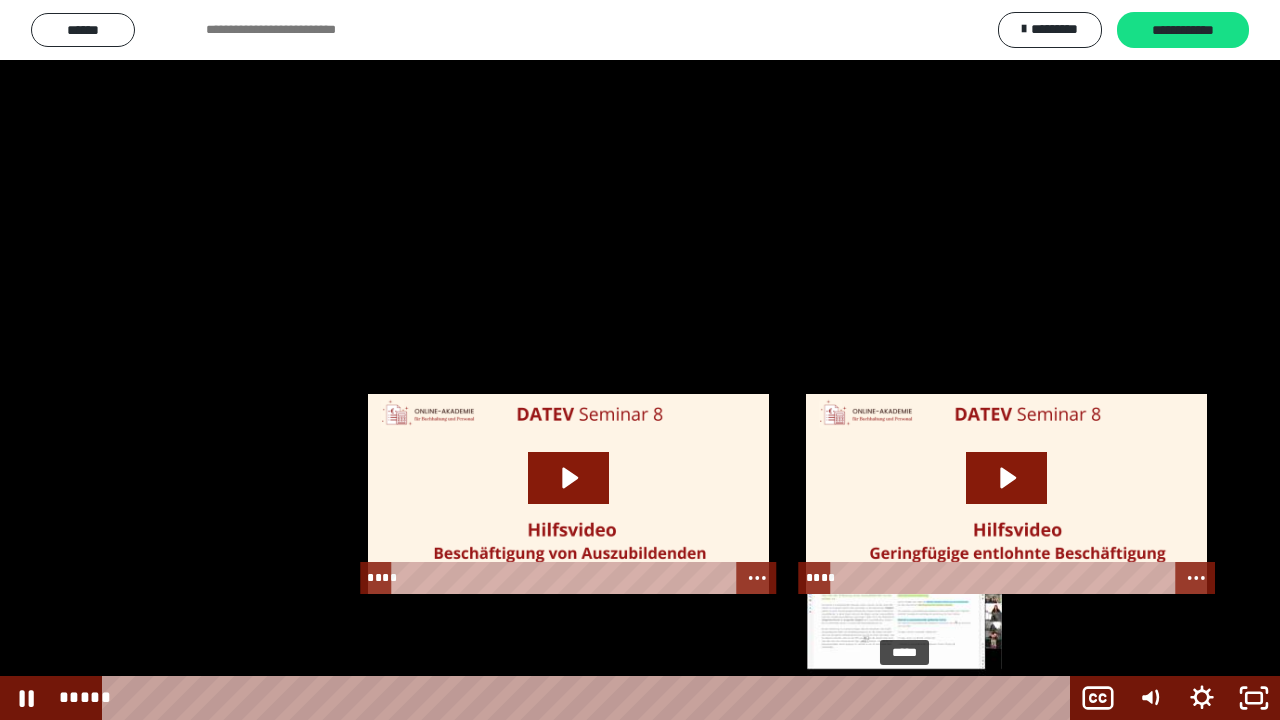 click at bounding box center (904, 698) 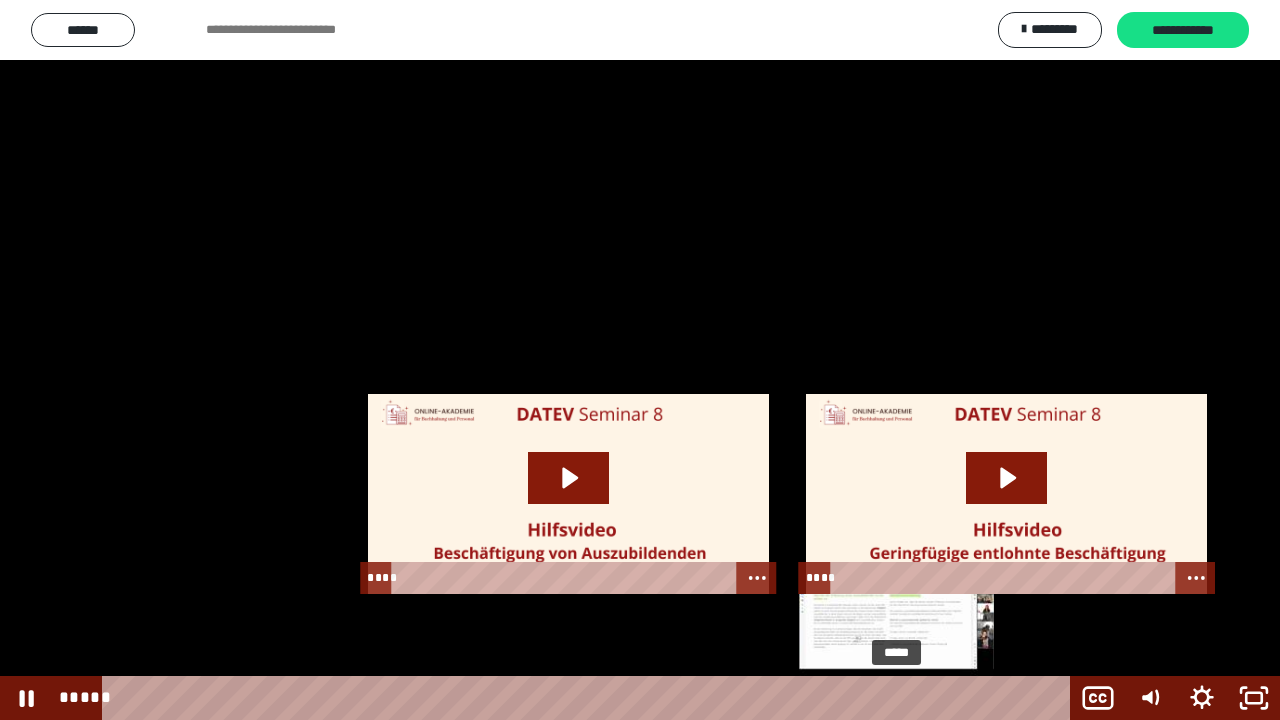 click at bounding box center [896, 698] 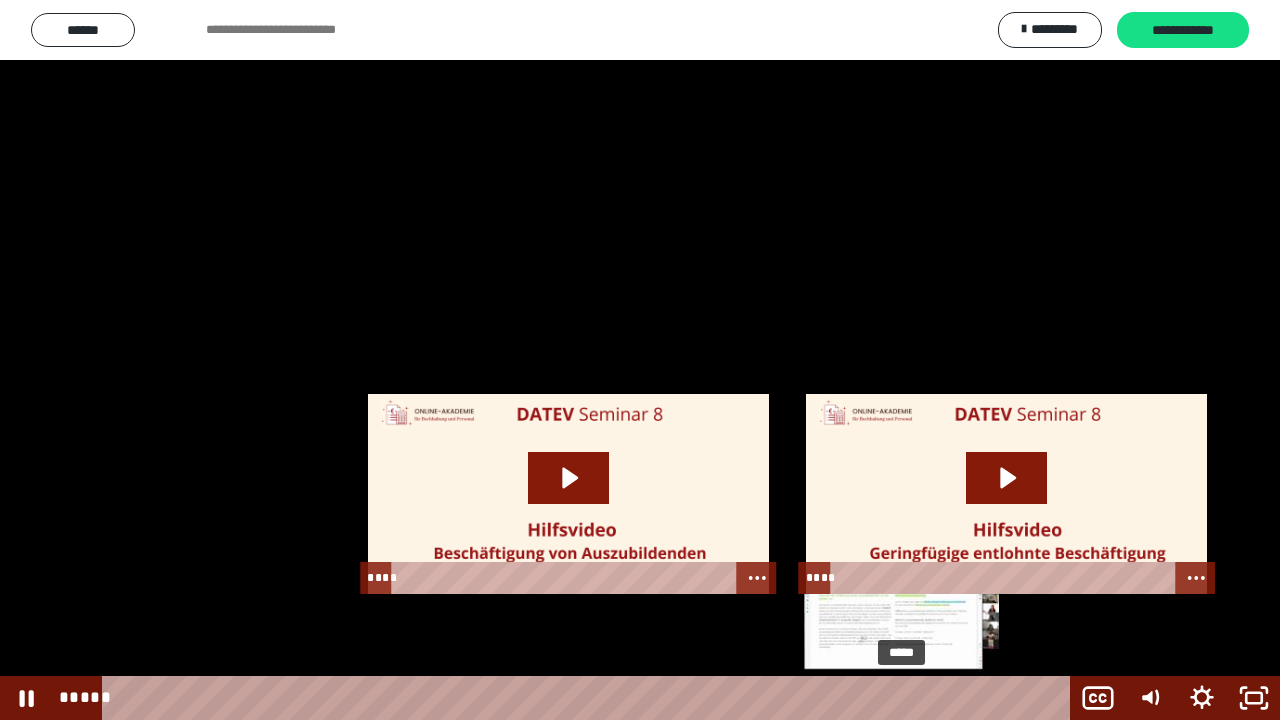 click at bounding box center [907, 698] 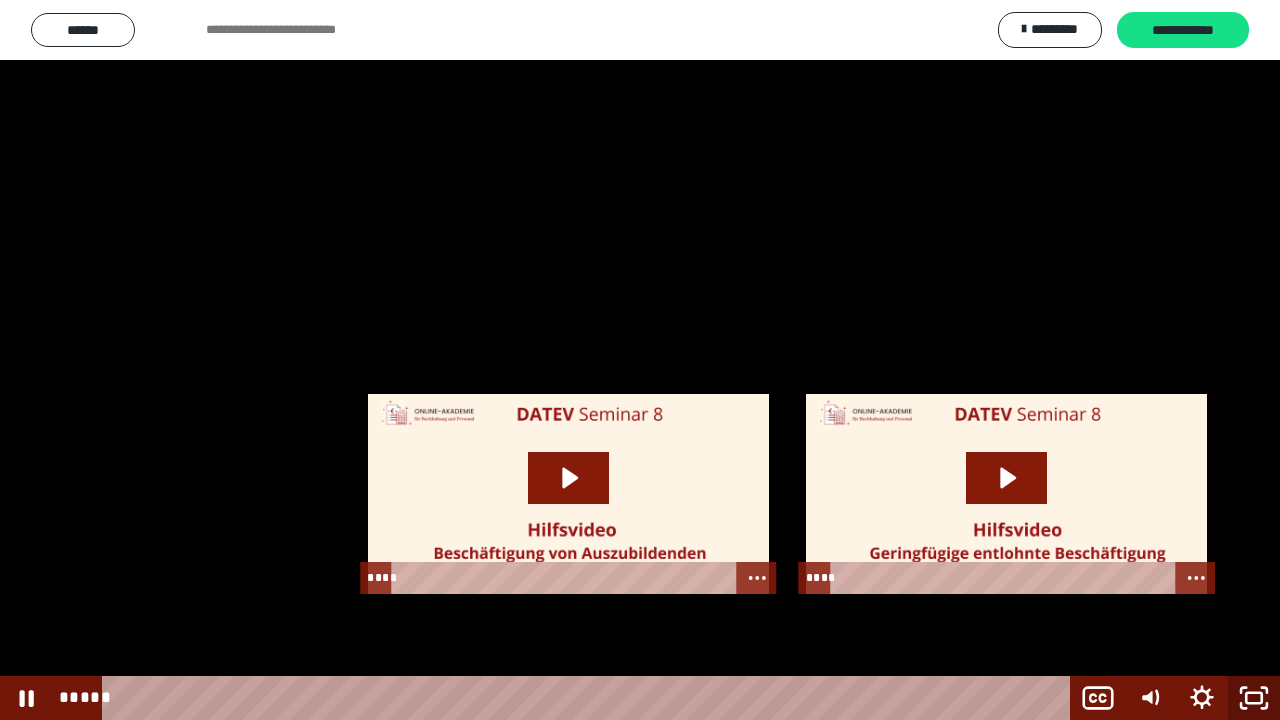 click 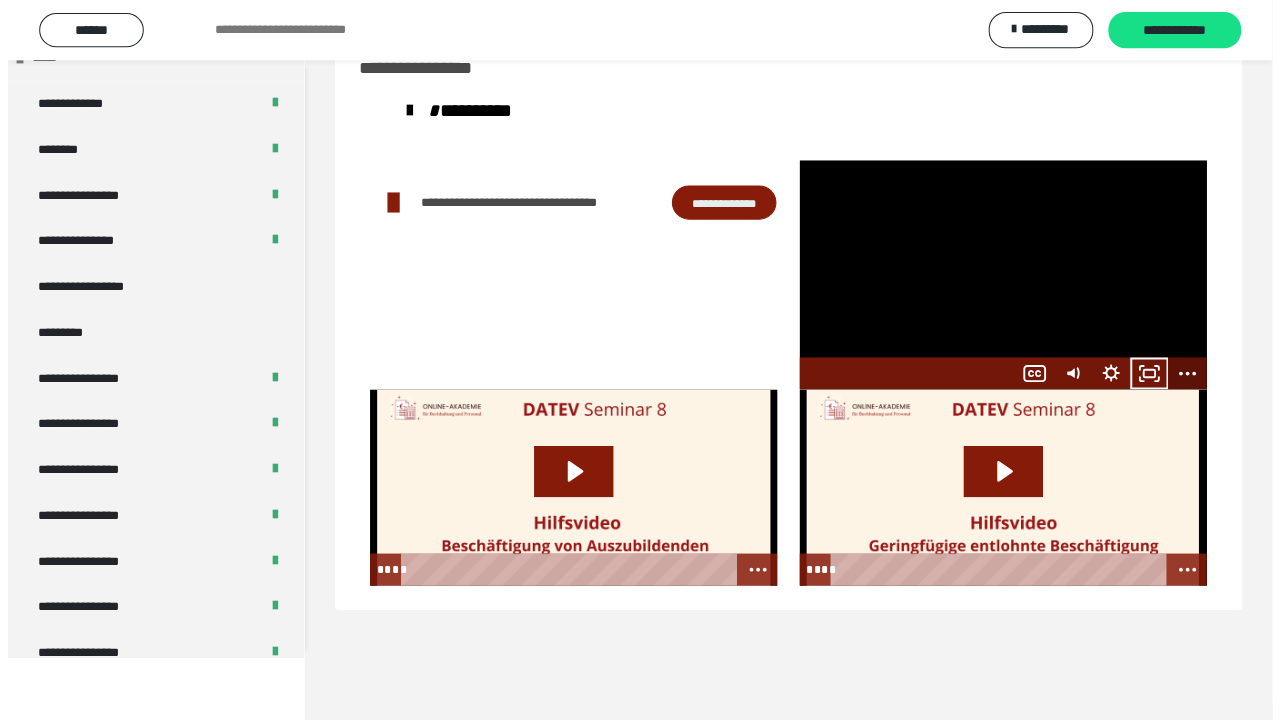 scroll, scrollTop: 2520, scrollLeft: 0, axis: vertical 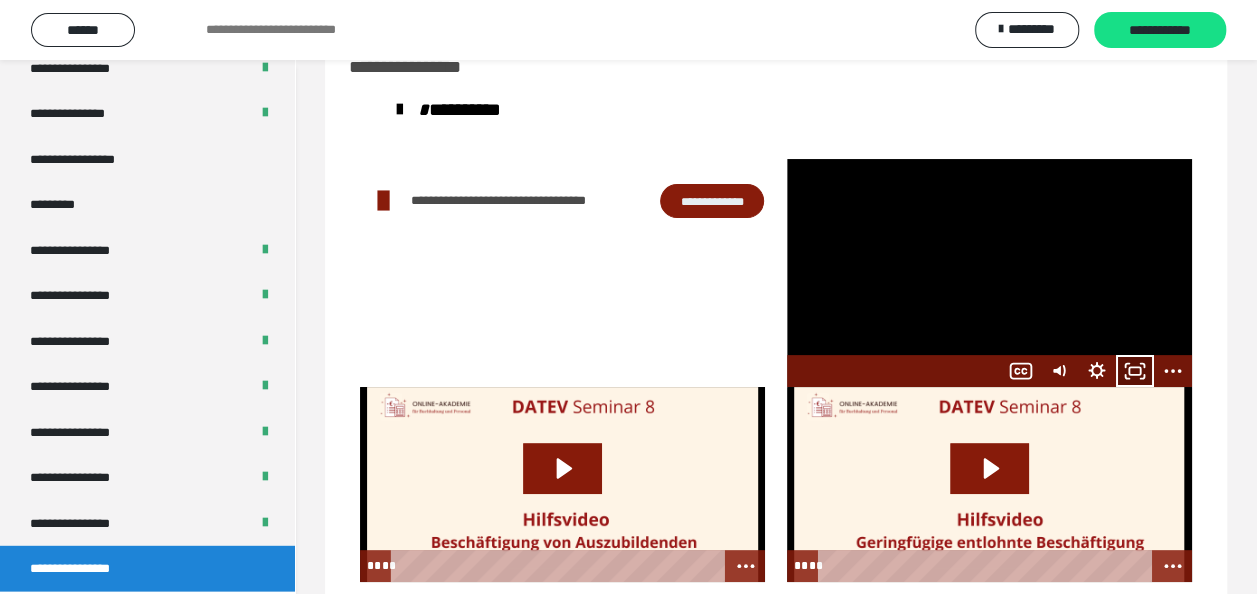click 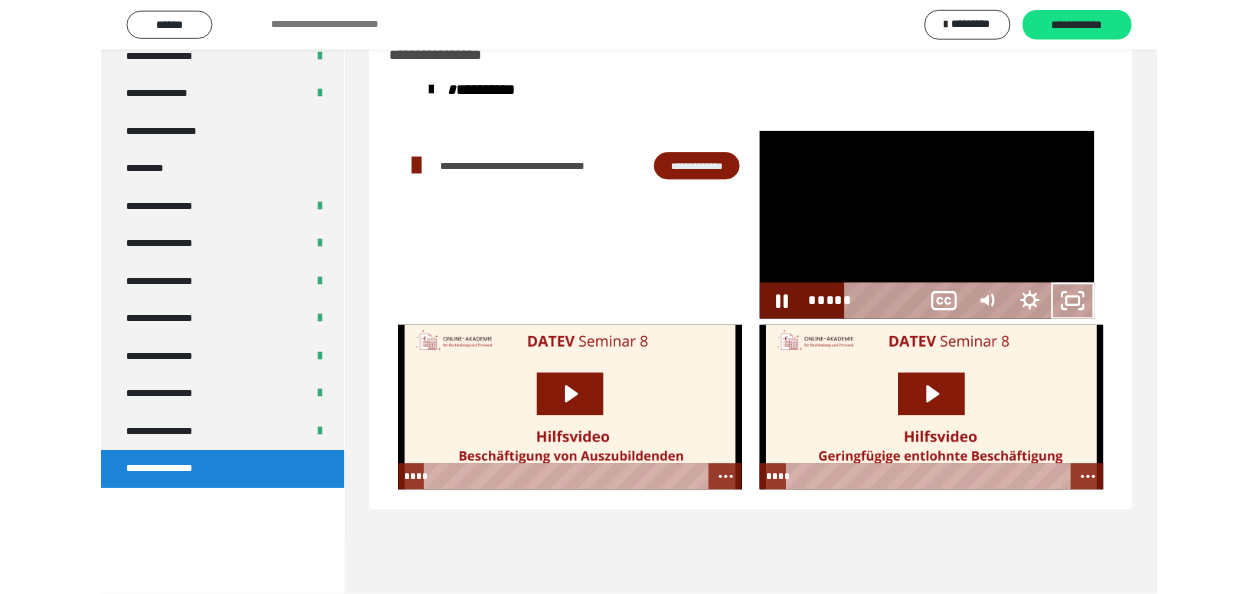 scroll, scrollTop: 2394, scrollLeft: 0, axis: vertical 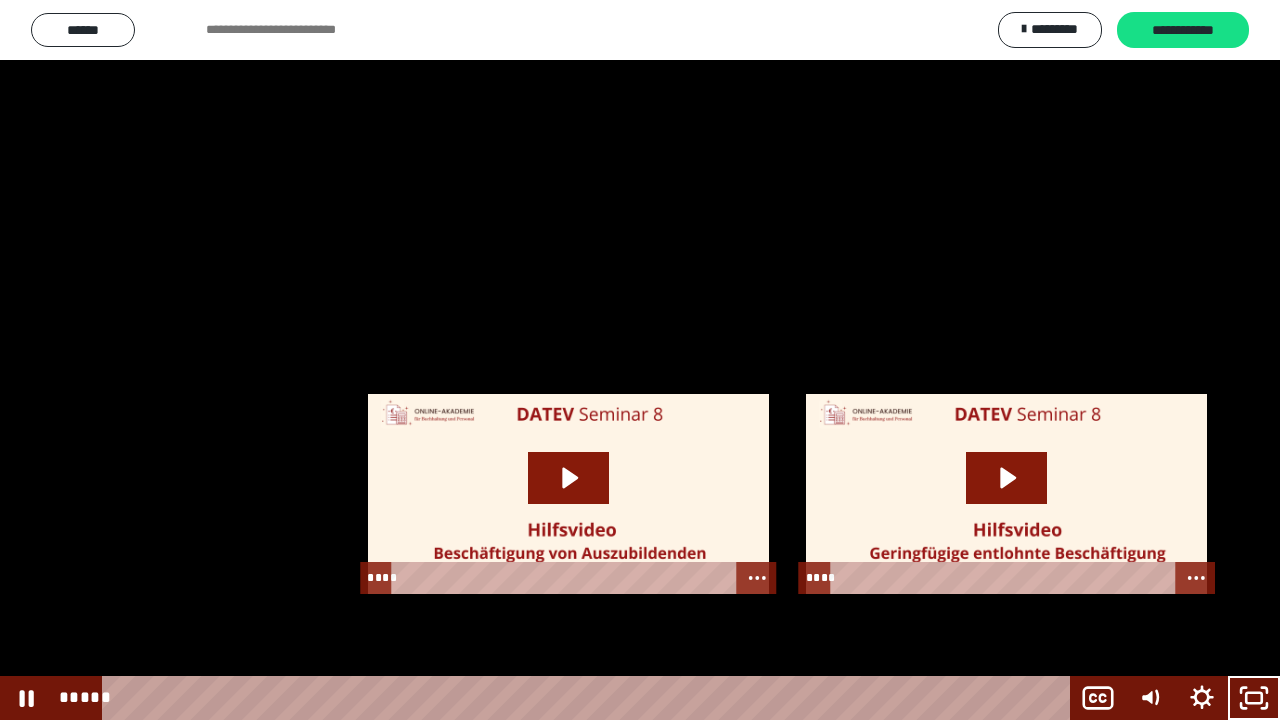 click at bounding box center [640, 360] 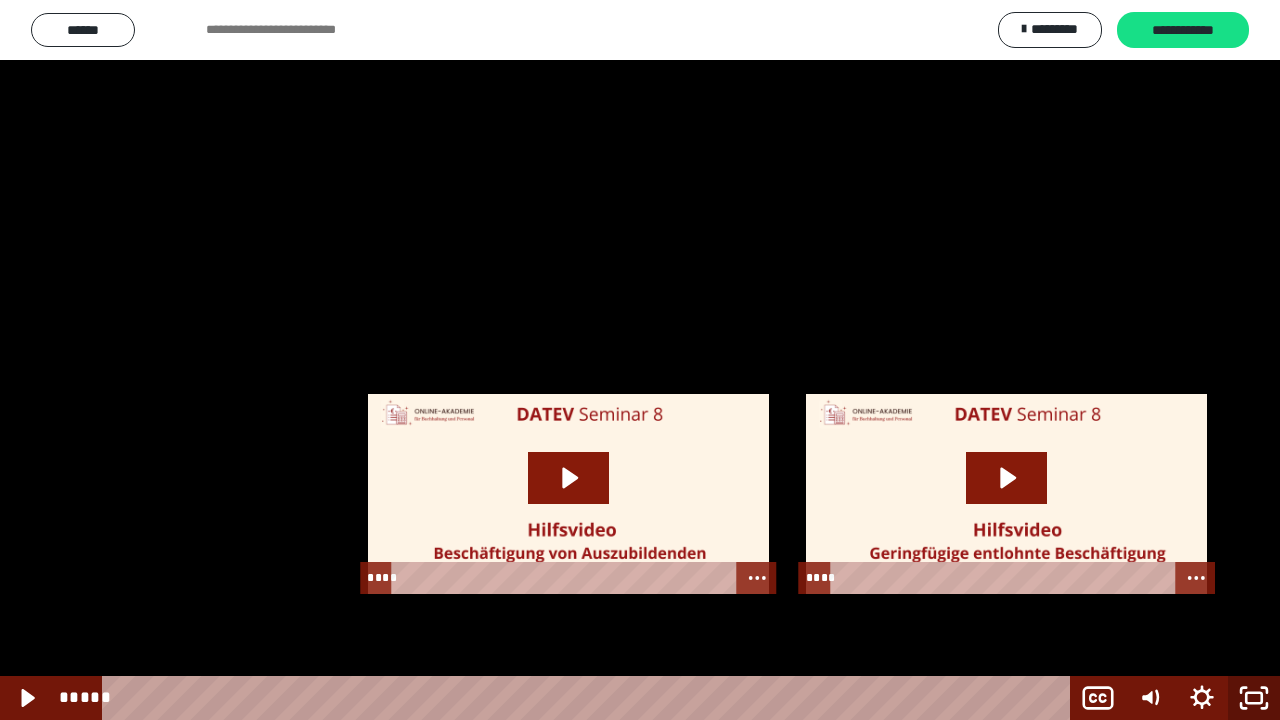 click 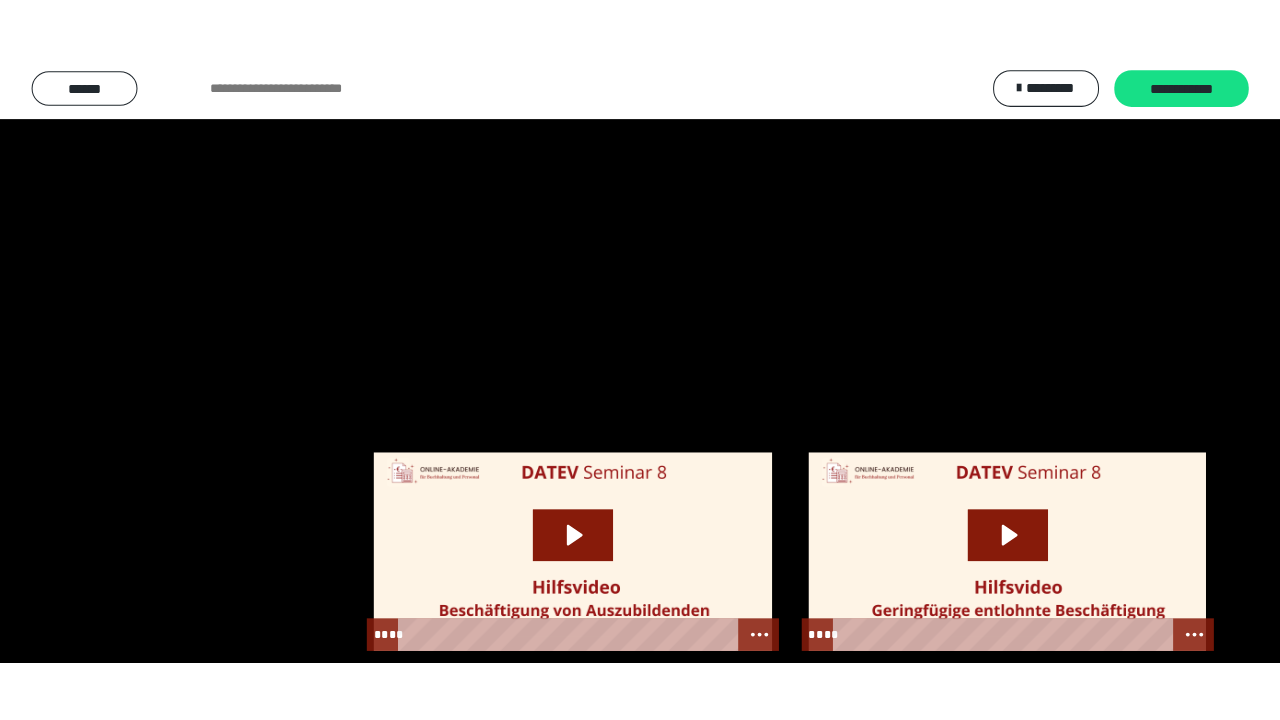 scroll, scrollTop: 2520, scrollLeft: 0, axis: vertical 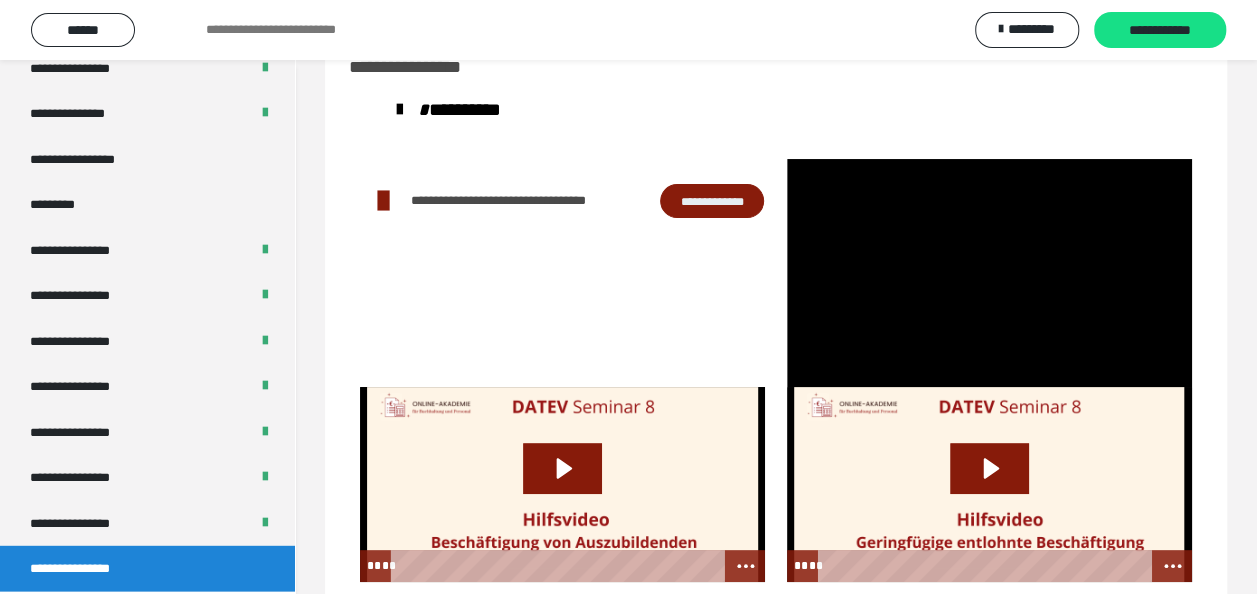click at bounding box center [989, 273] 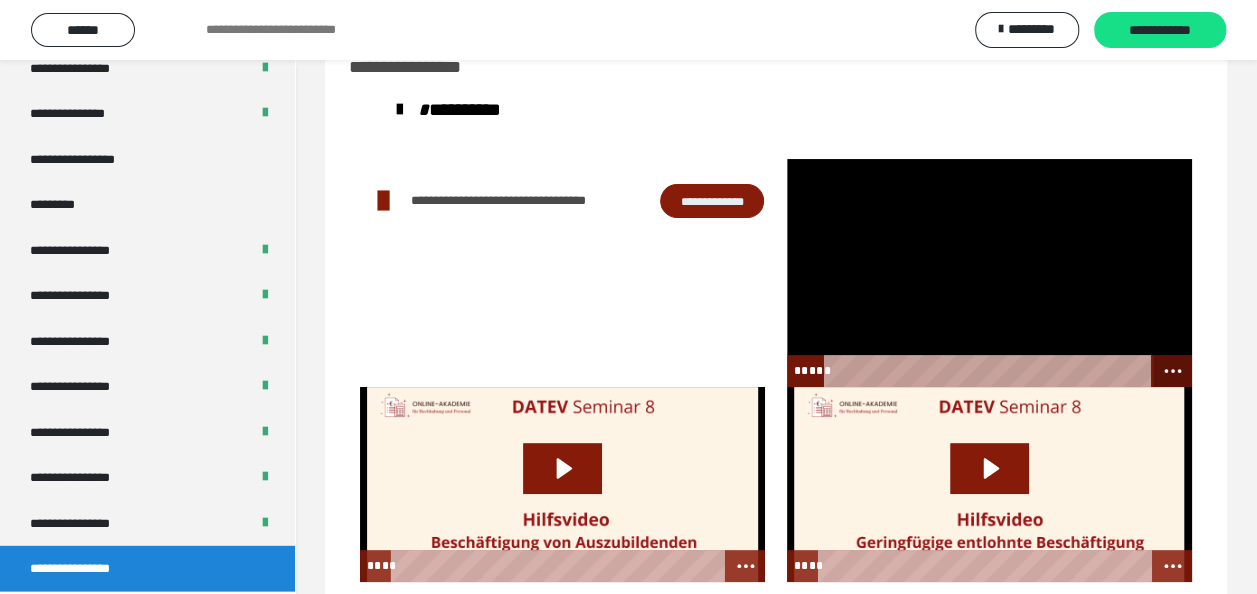 click 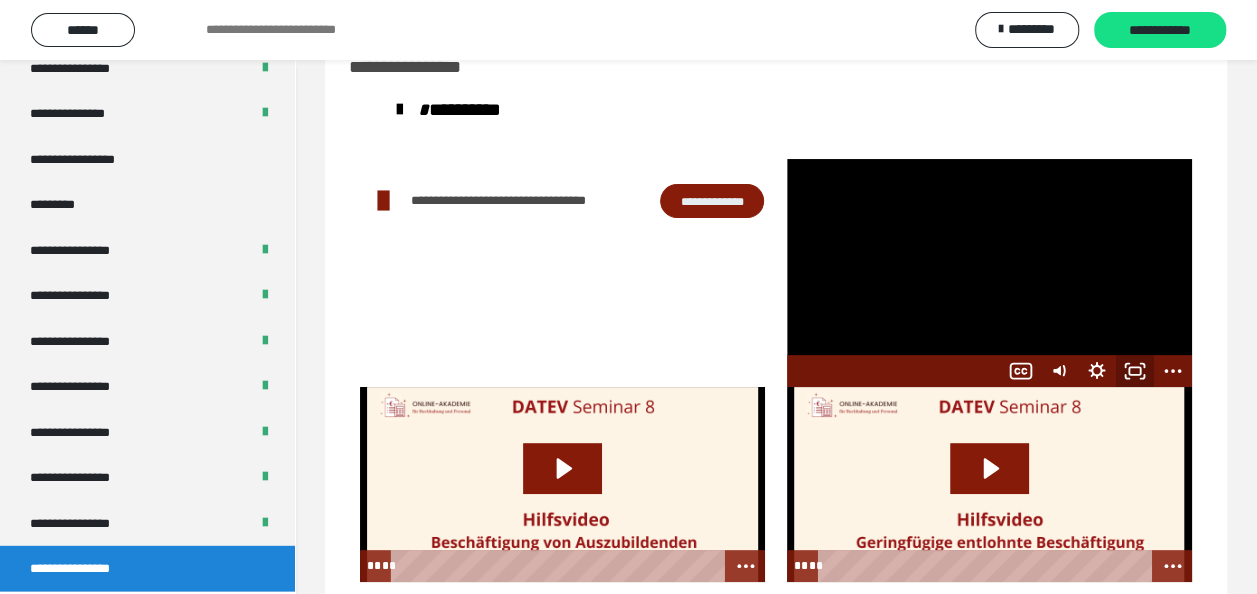 click 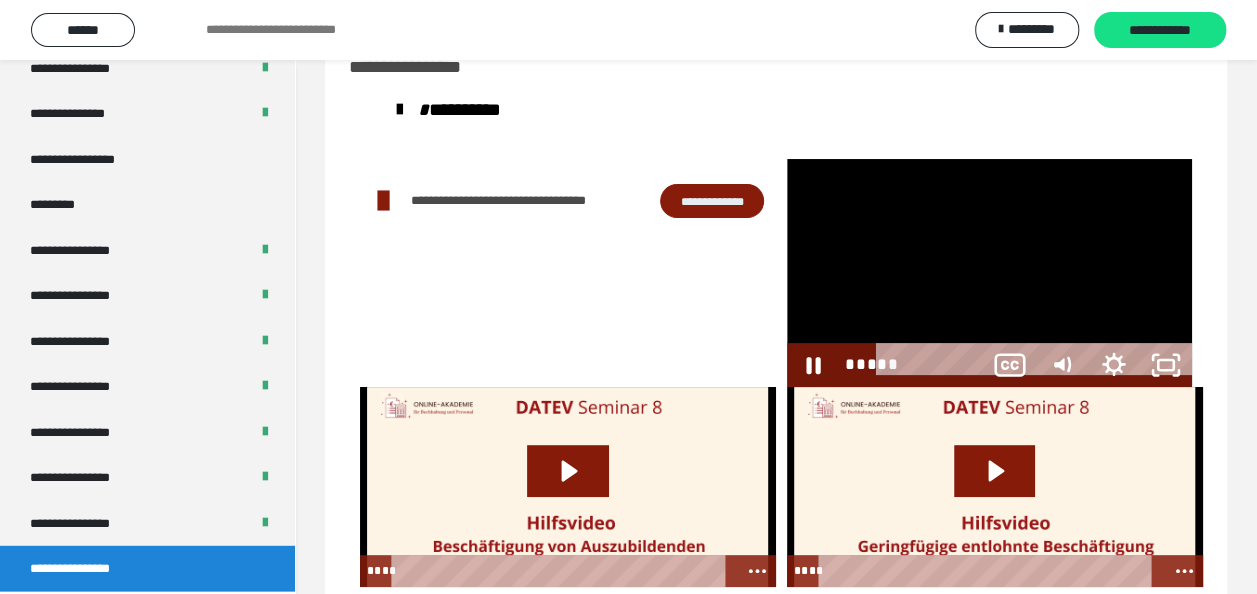 scroll, scrollTop: 2394, scrollLeft: 0, axis: vertical 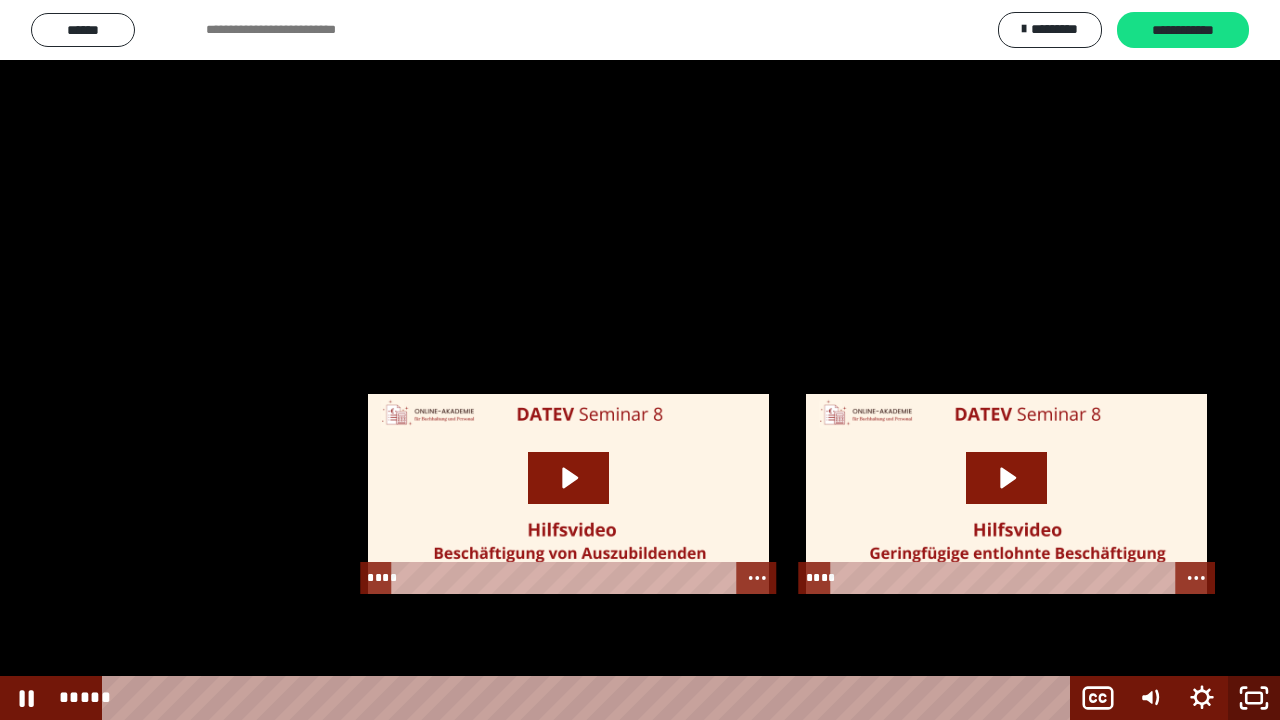 click 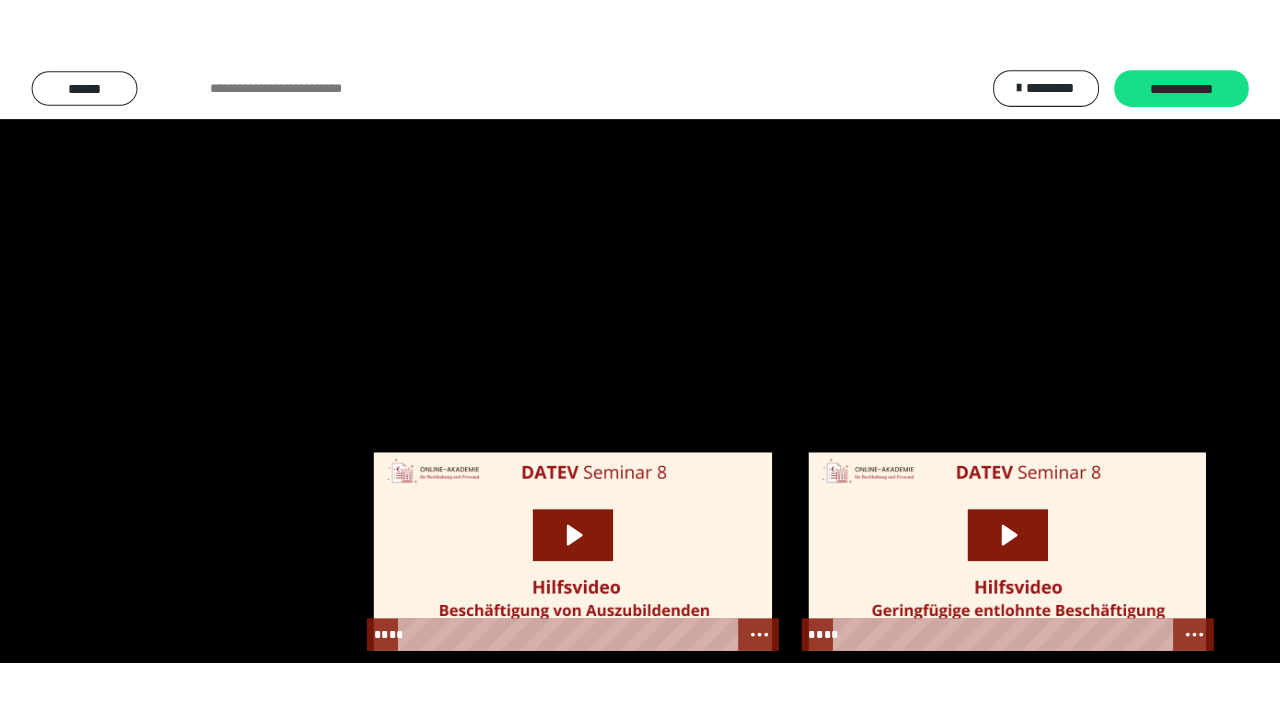 scroll, scrollTop: 2520, scrollLeft: 0, axis: vertical 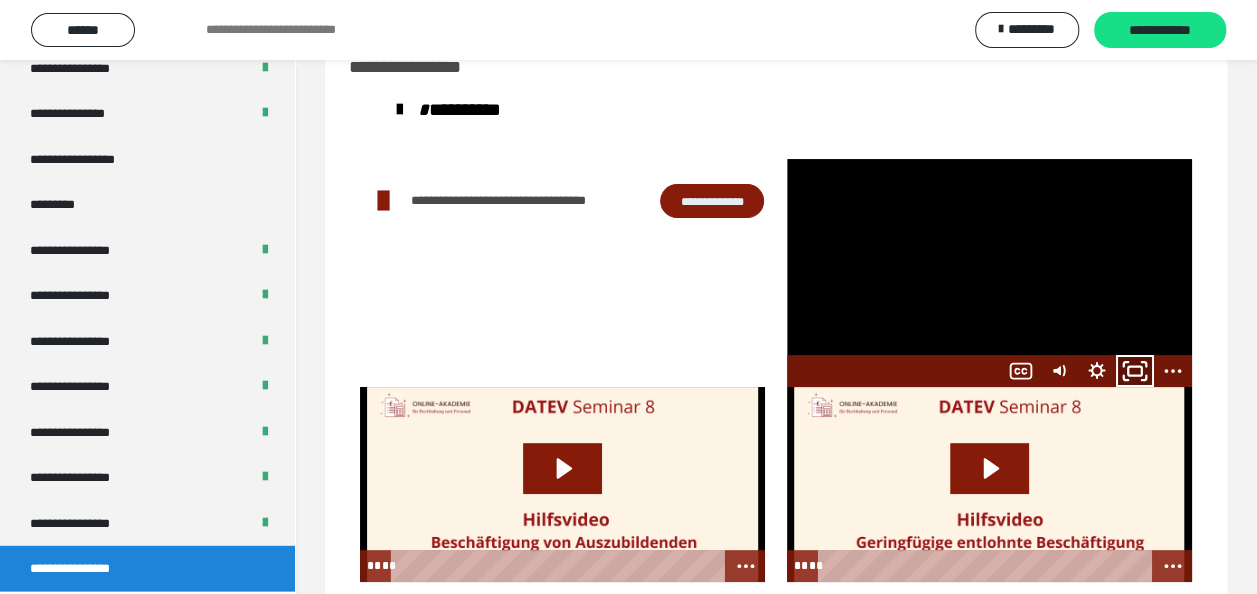 click 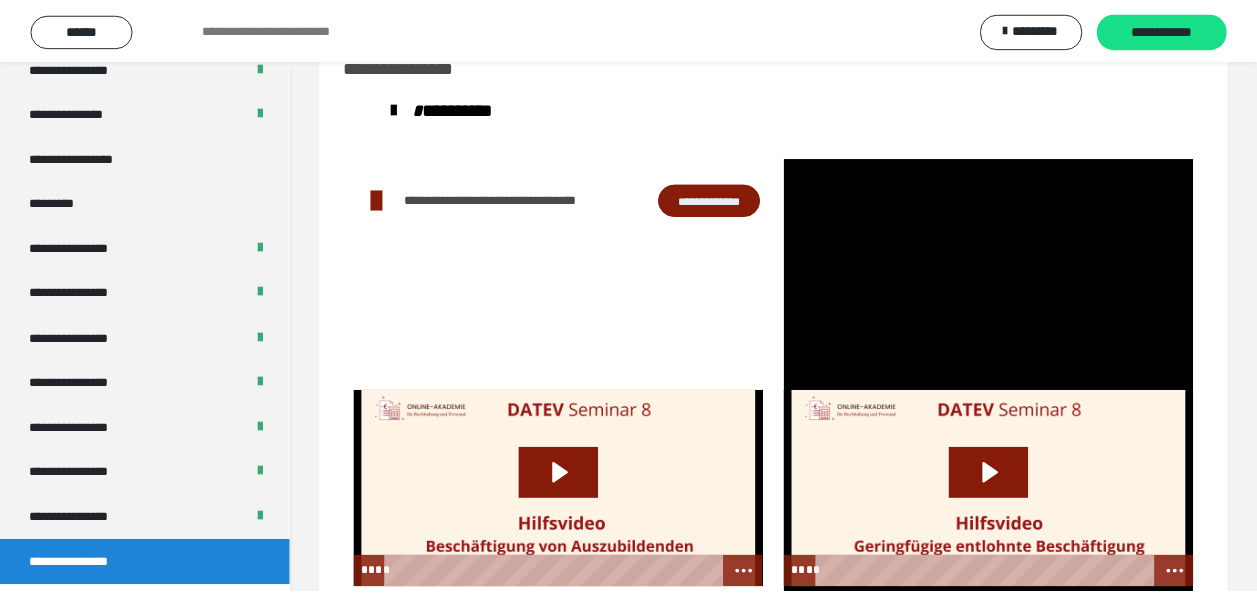 scroll, scrollTop: 2394, scrollLeft: 0, axis: vertical 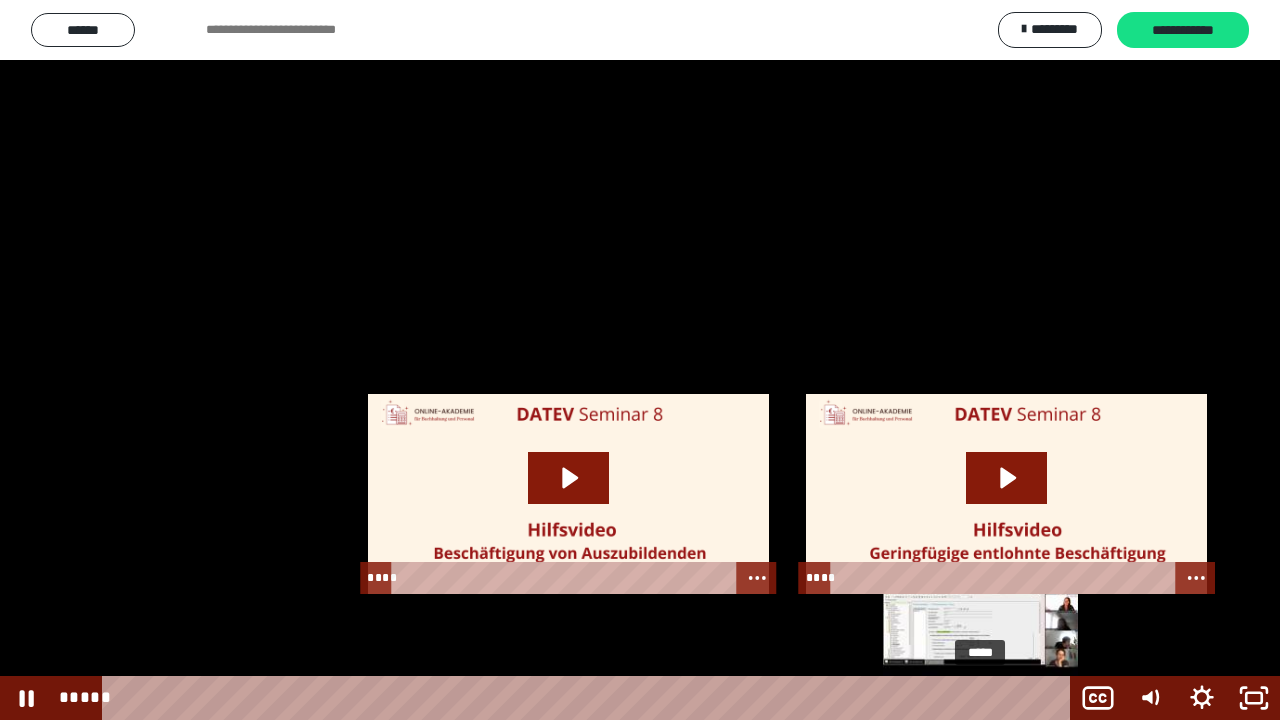 click on "*****" at bounding box center [590, 698] 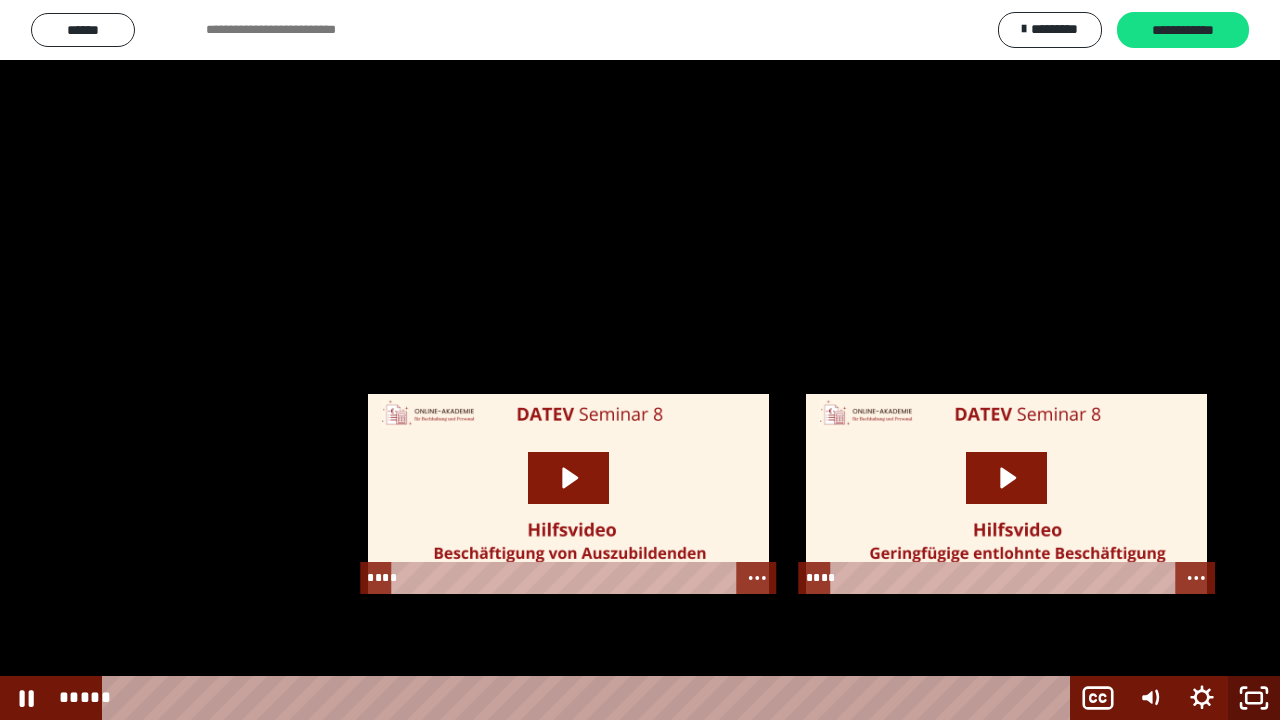 click 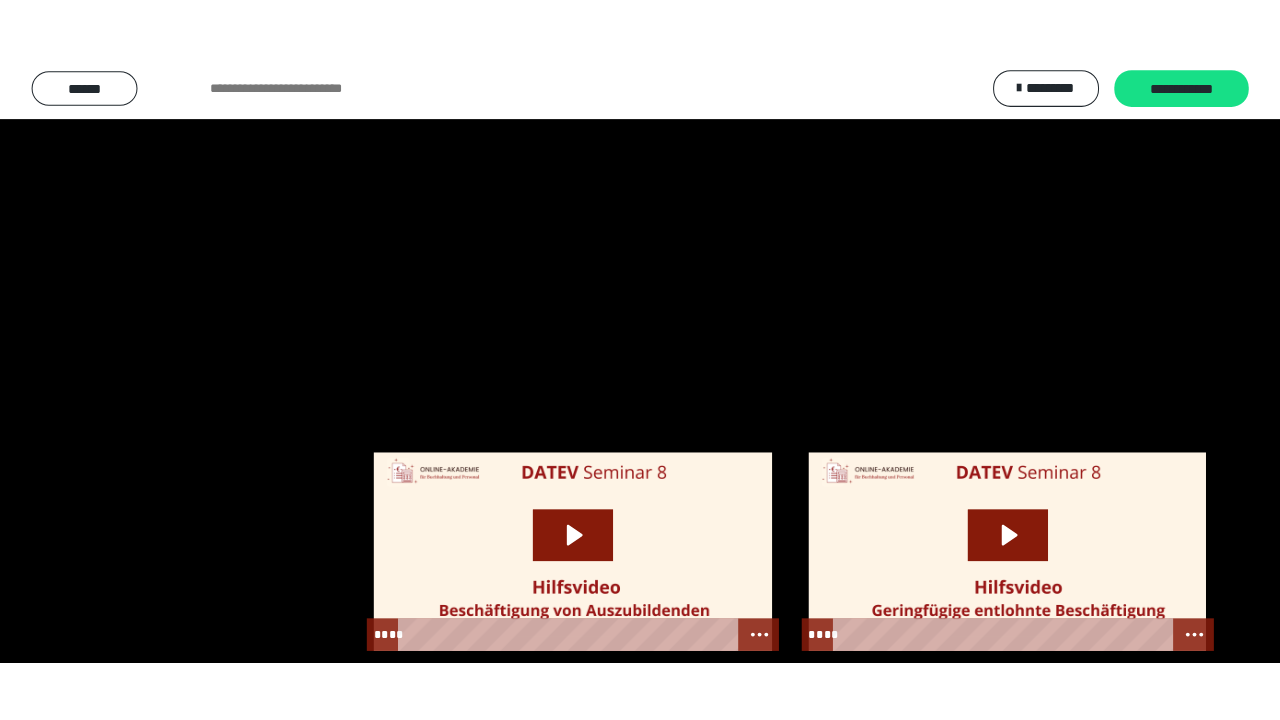 scroll, scrollTop: 2520, scrollLeft: 0, axis: vertical 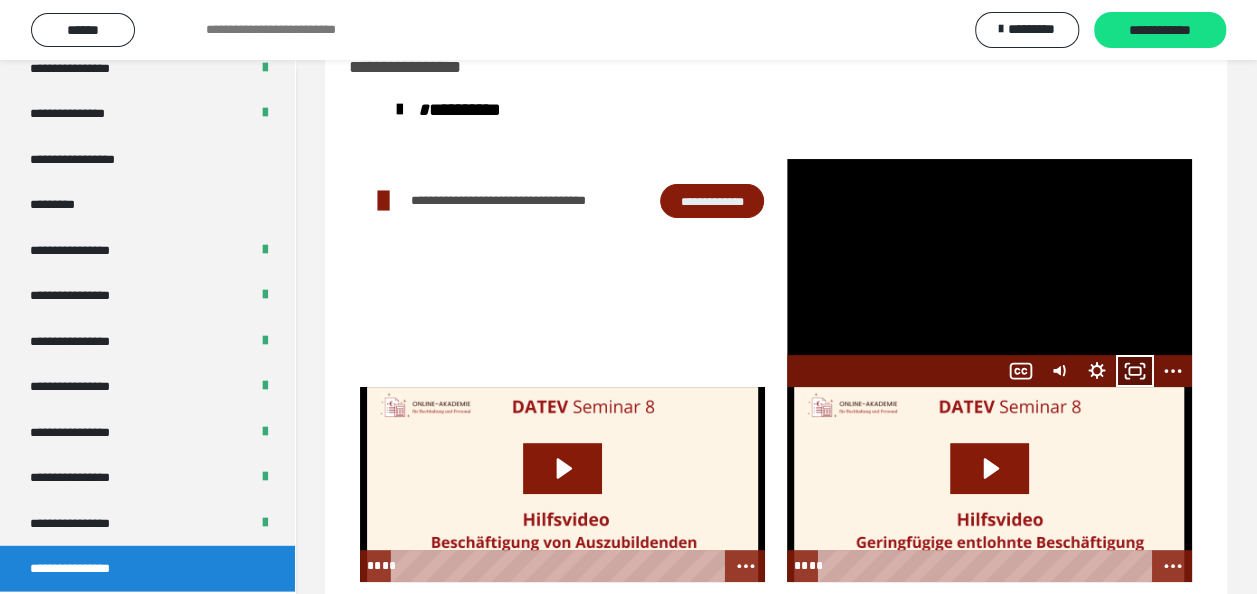 click 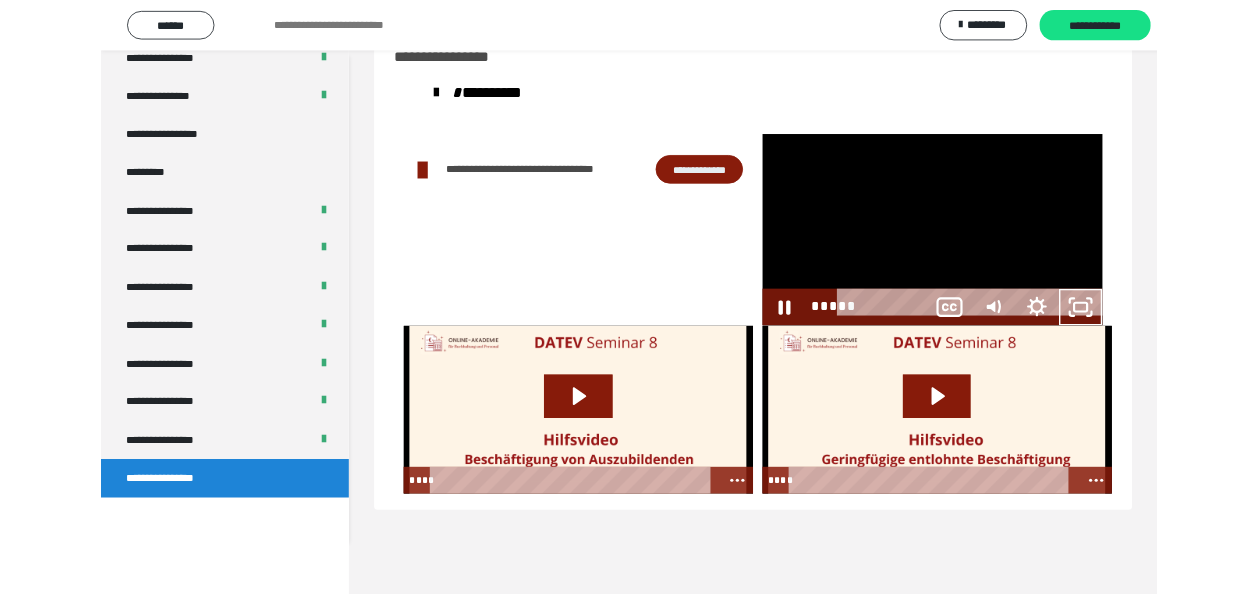 scroll, scrollTop: 2394, scrollLeft: 0, axis: vertical 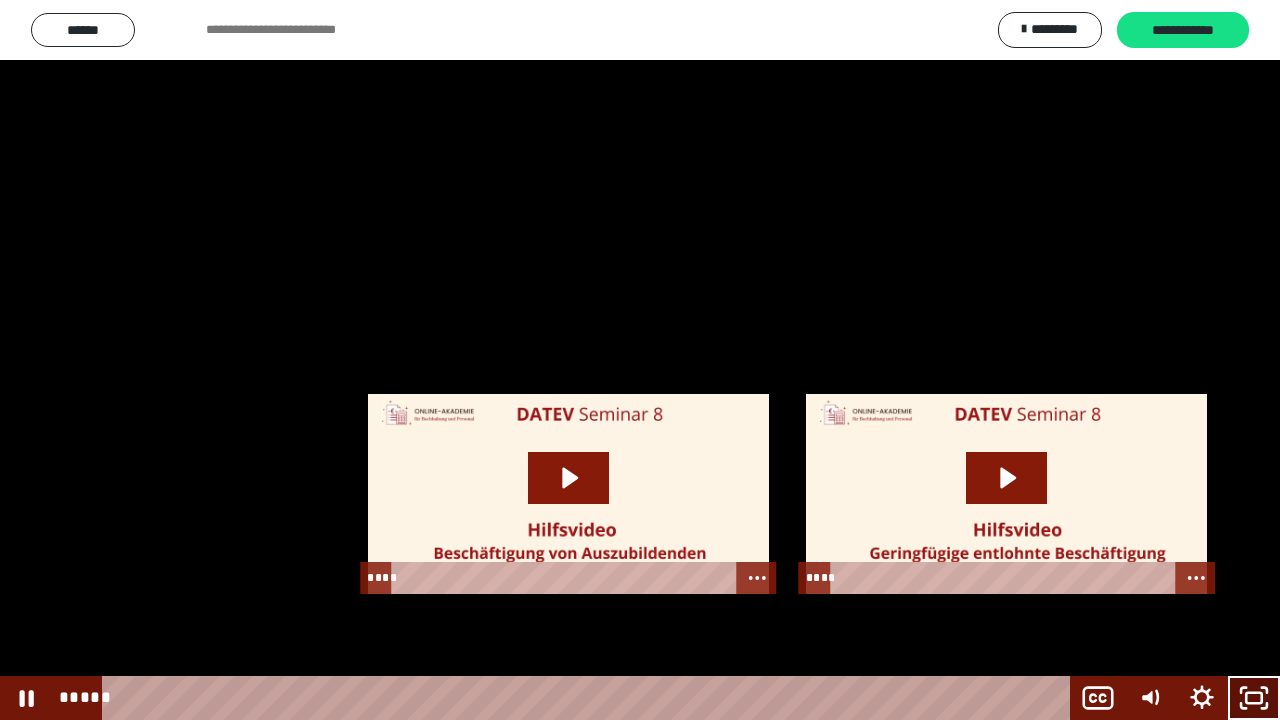 click 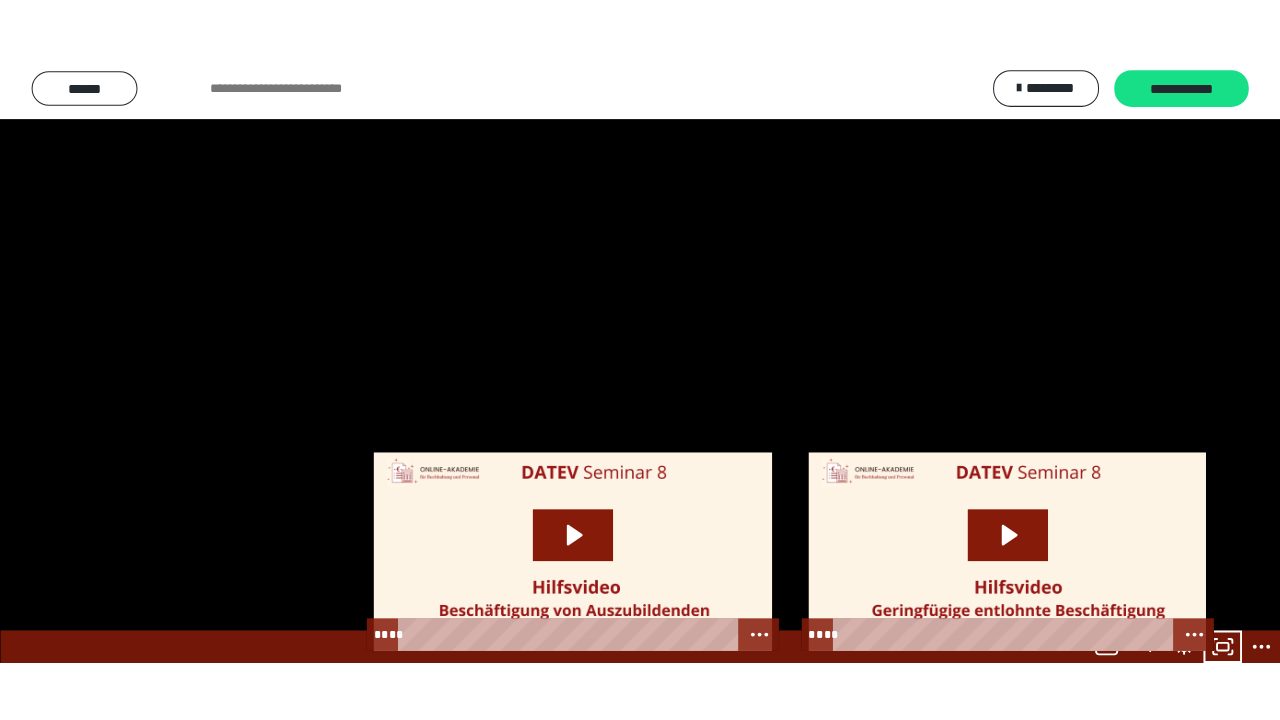 scroll, scrollTop: 2520, scrollLeft: 0, axis: vertical 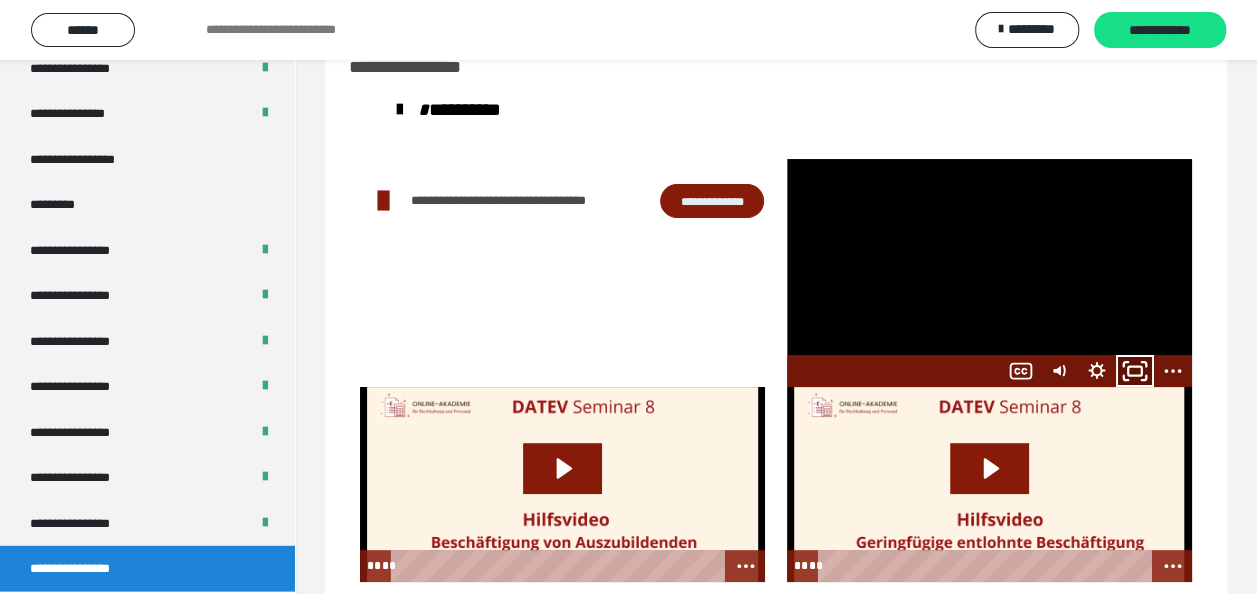 click 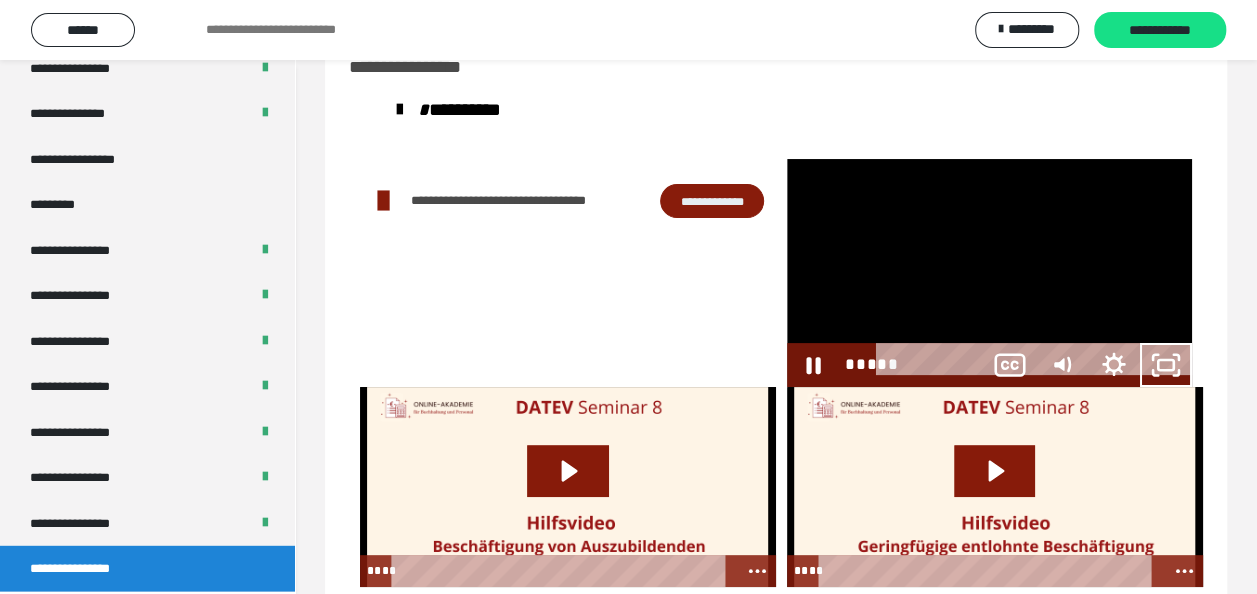 scroll, scrollTop: 2394, scrollLeft: 0, axis: vertical 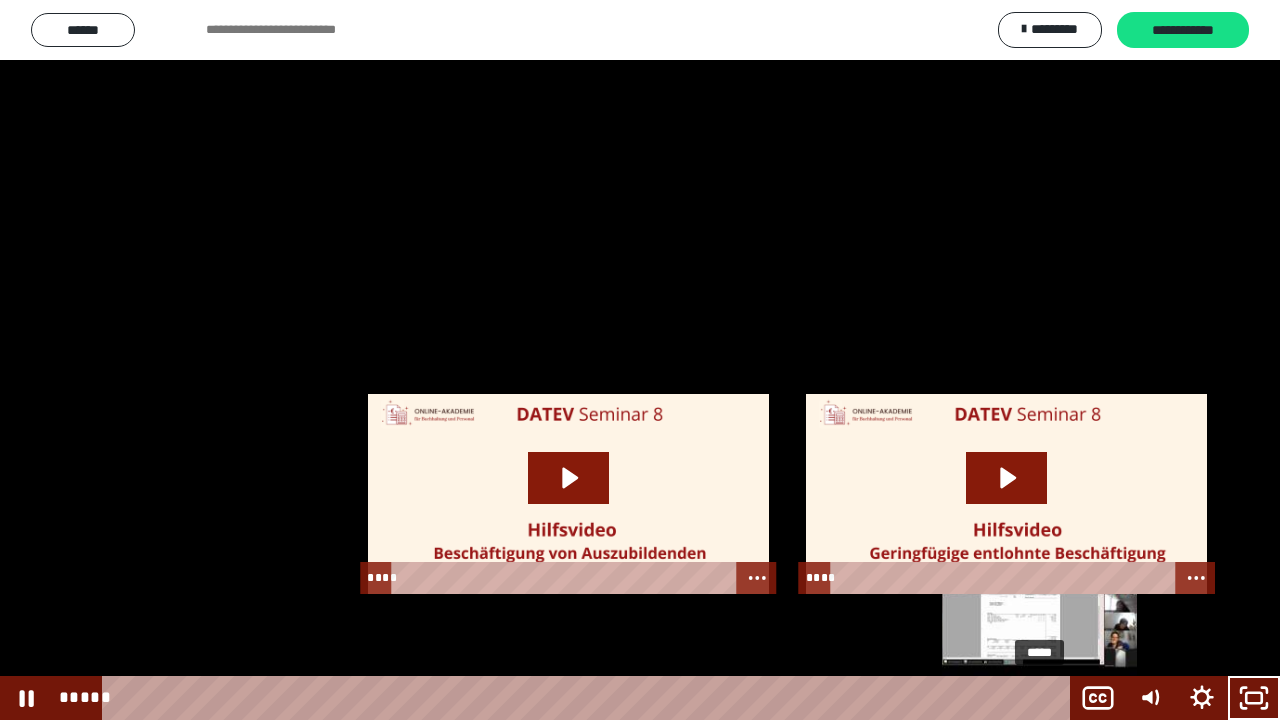 click at bounding box center (1046, 698) 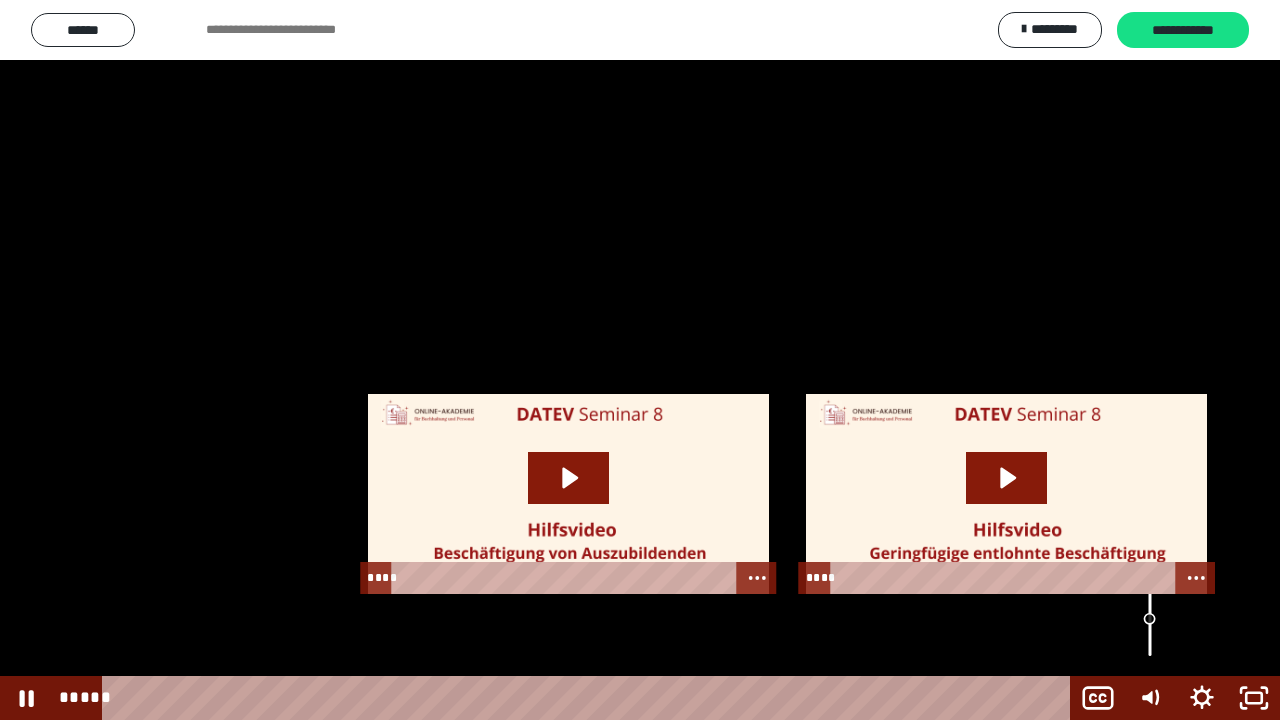 click at bounding box center [1150, 604] 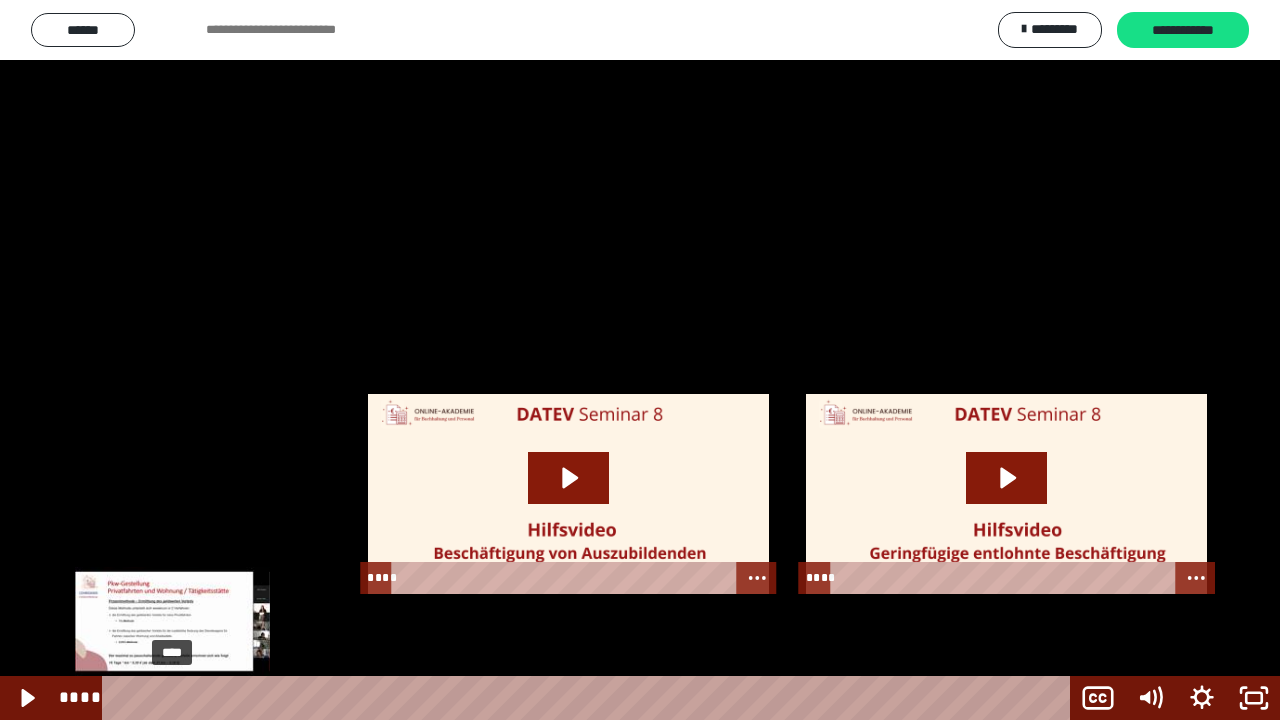 click on "****" at bounding box center [590, 698] 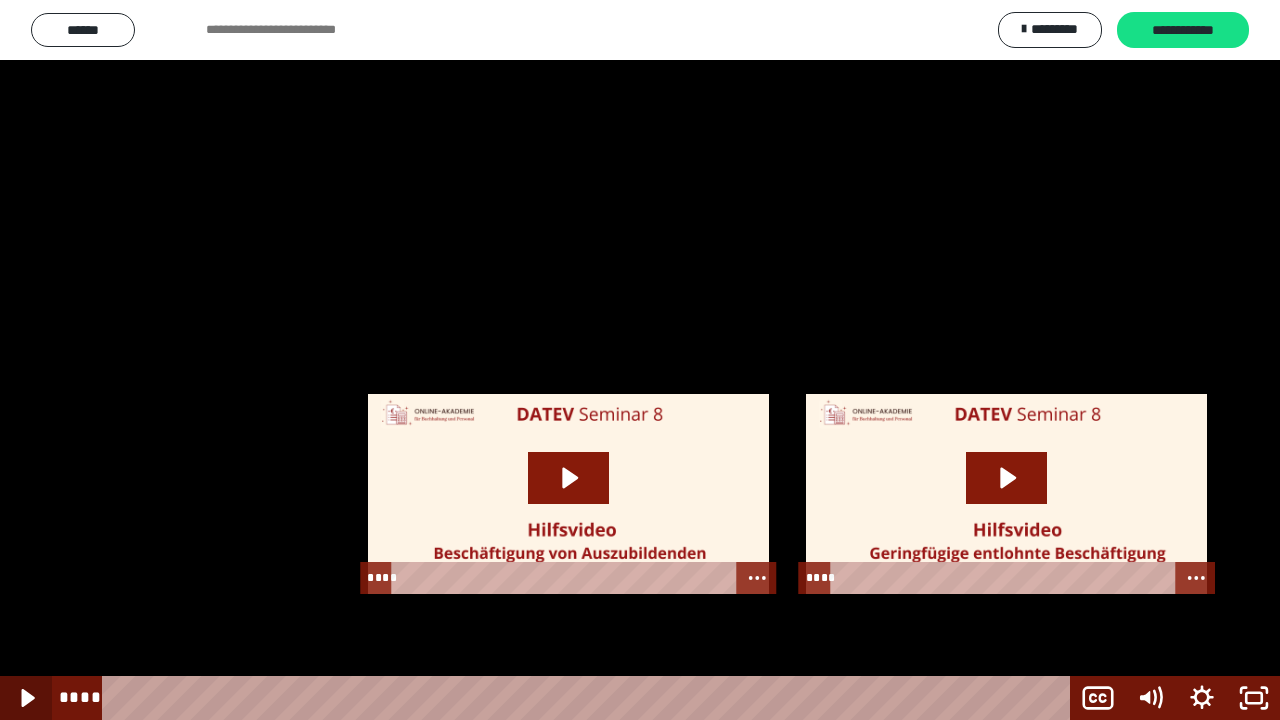 click 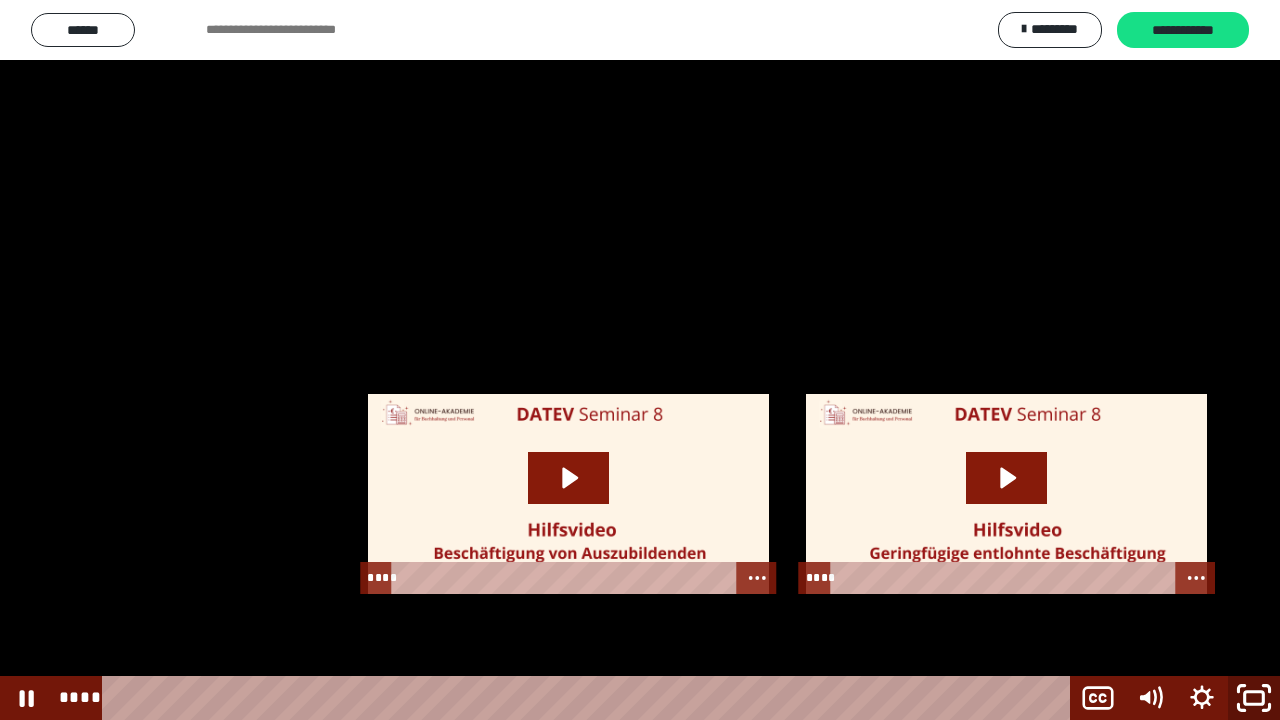 click 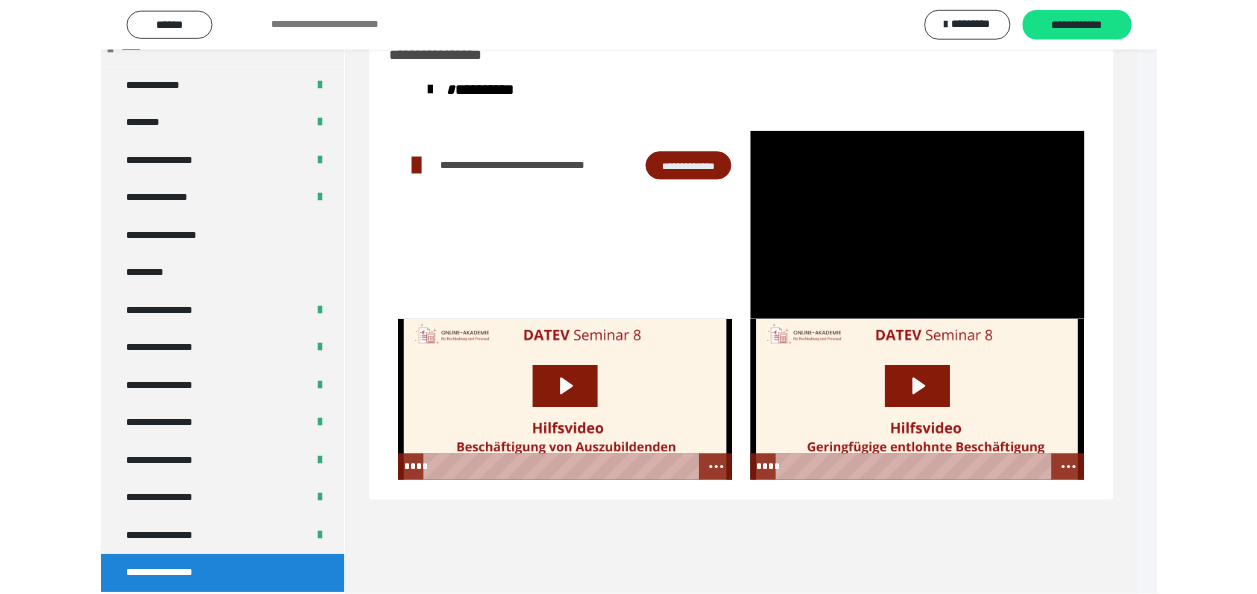 scroll, scrollTop: 2520, scrollLeft: 0, axis: vertical 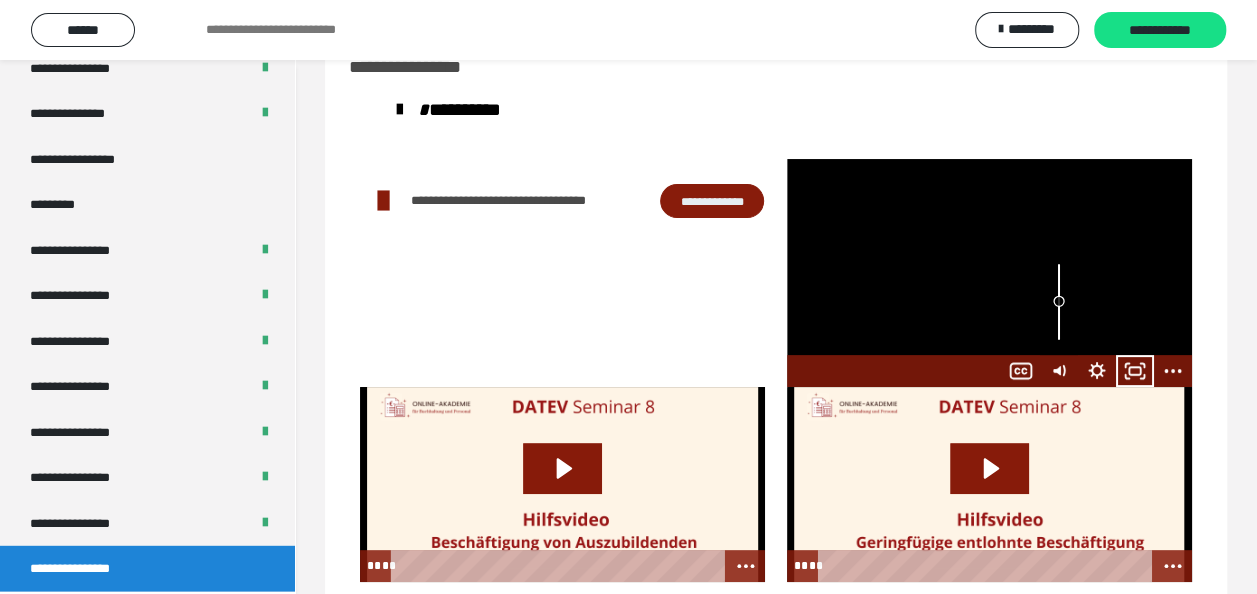 drag, startPoint x: 1057, startPoint y: 288, endPoint x: 1056, endPoint y: 301, distance: 13.038404 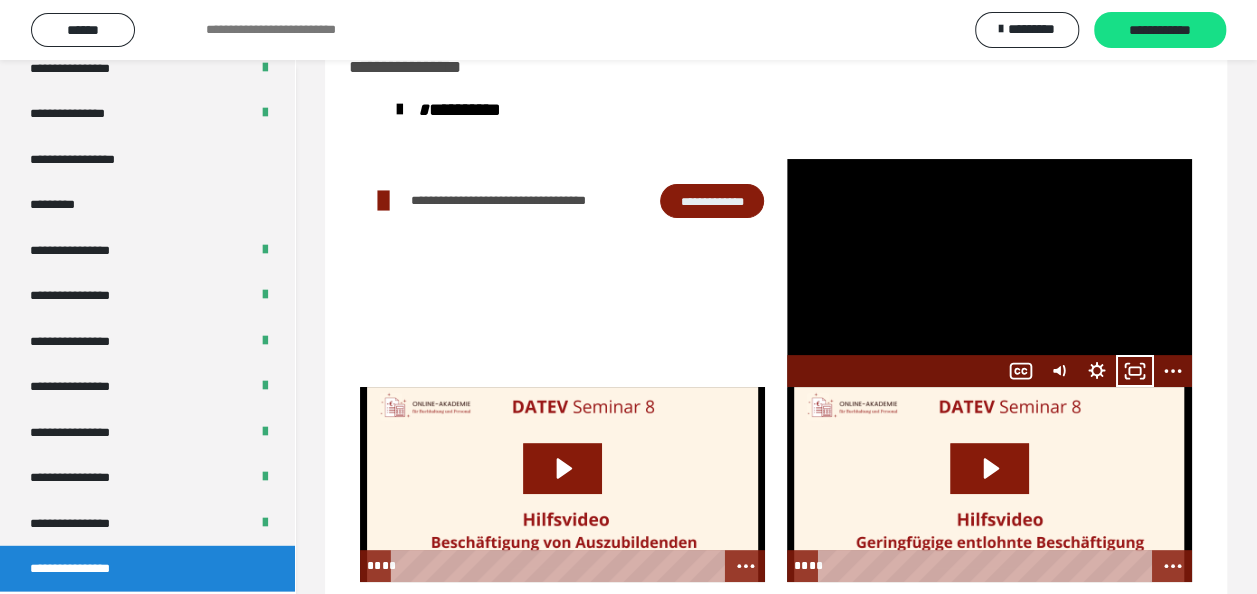 click at bounding box center [989, 273] 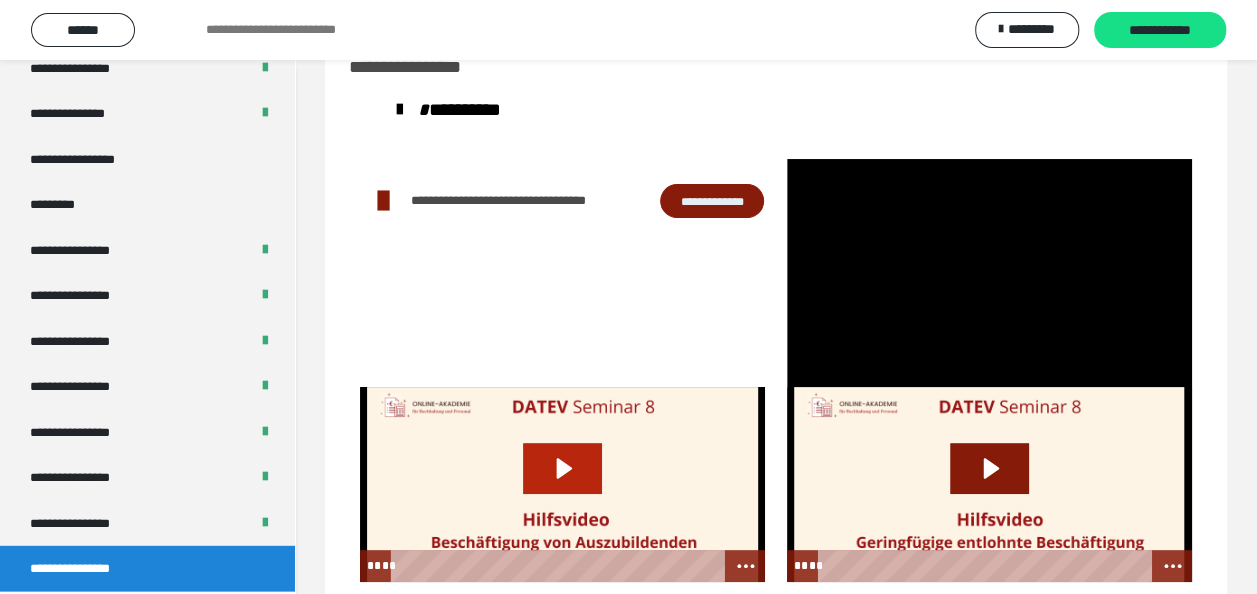 click 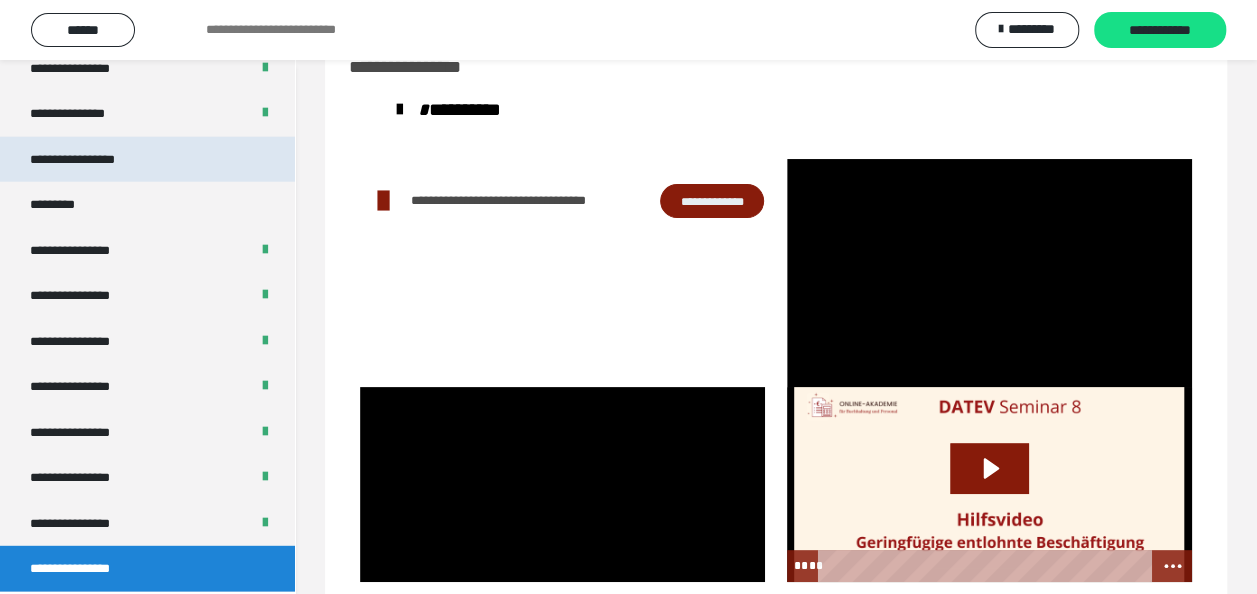 click on "**********" at bounding box center (93, 160) 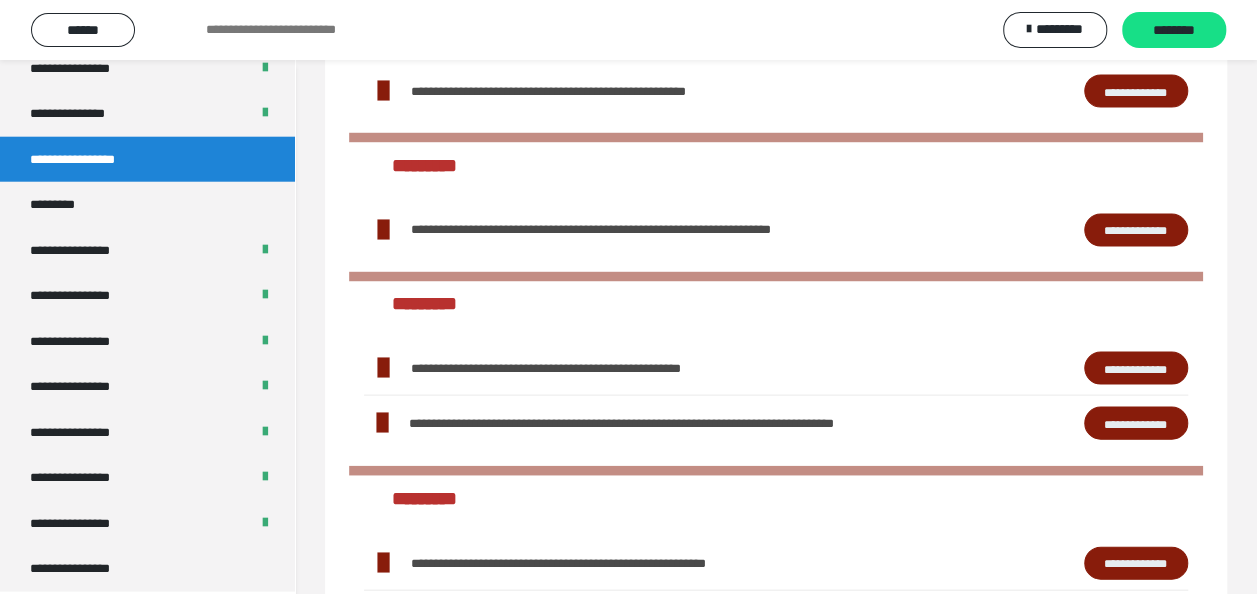 scroll, scrollTop: 2060, scrollLeft: 0, axis: vertical 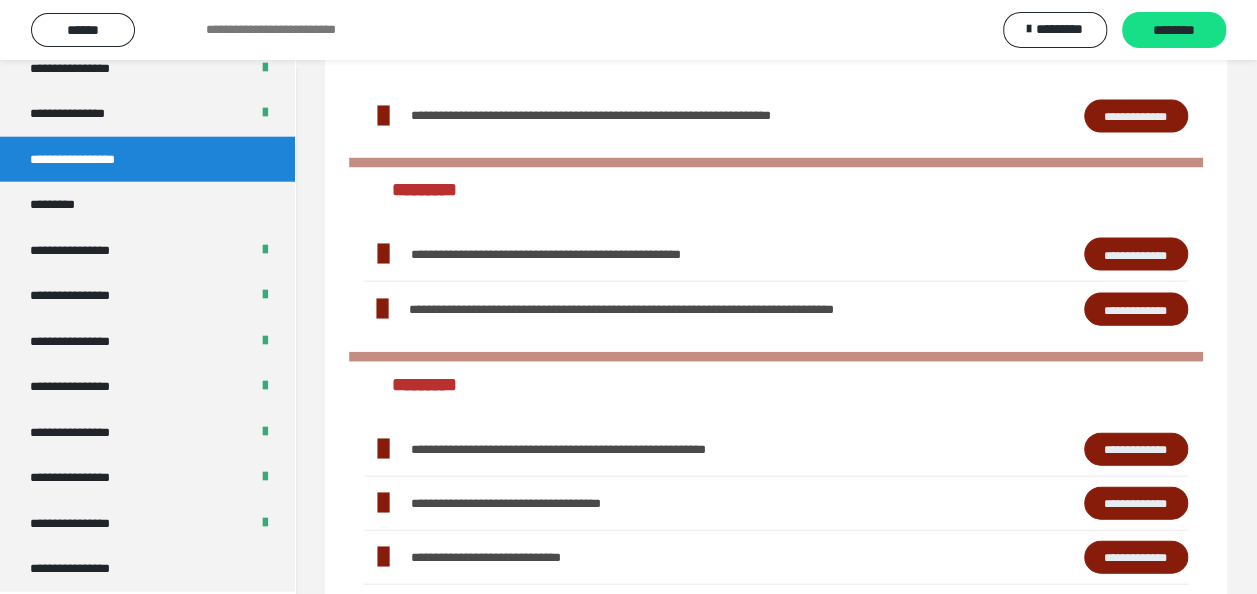 click on "**********" at bounding box center [1136, 309] 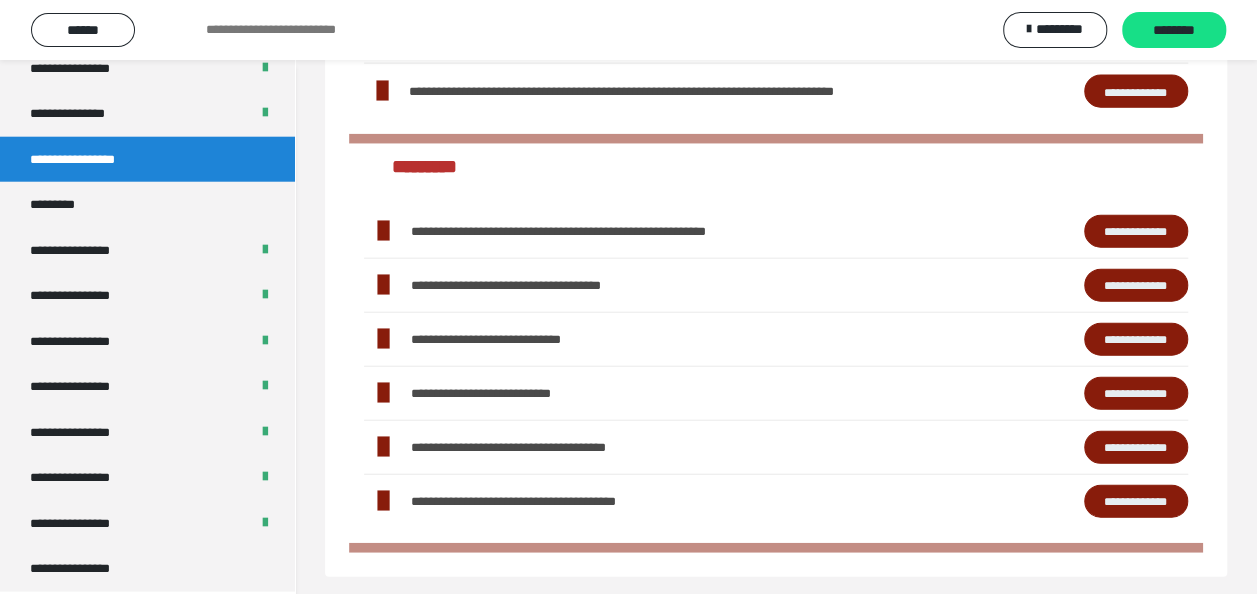 scroll, scrollTop: 2285, scrollLeft: 0, axis: vertical 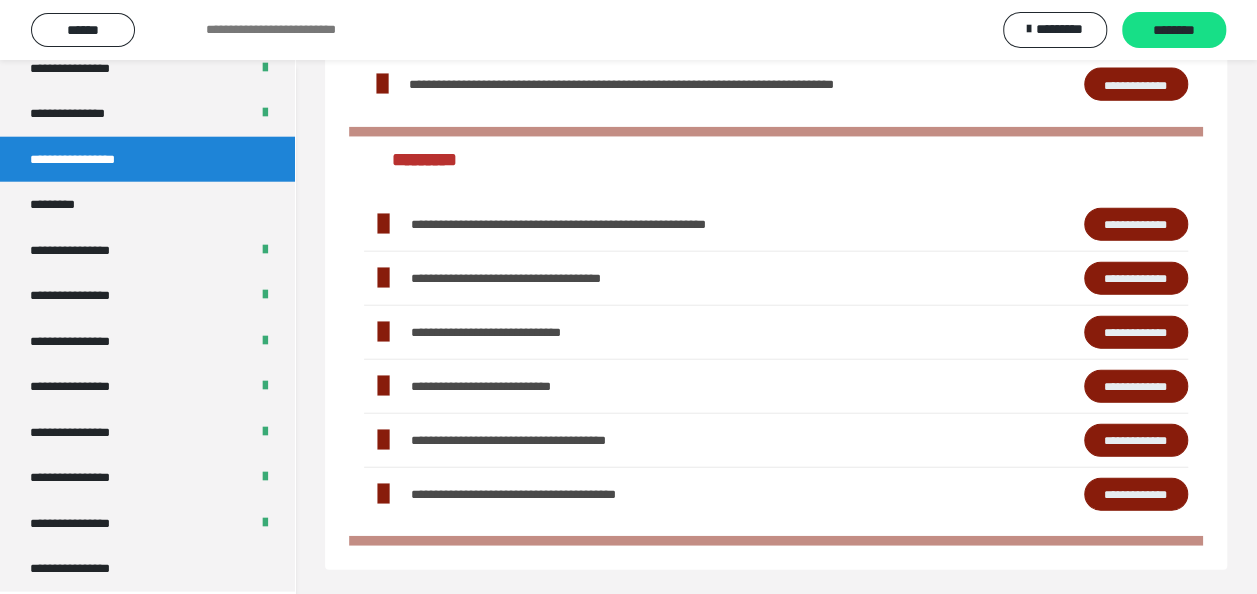 click on "**********" at bounding box center (1136, 224) 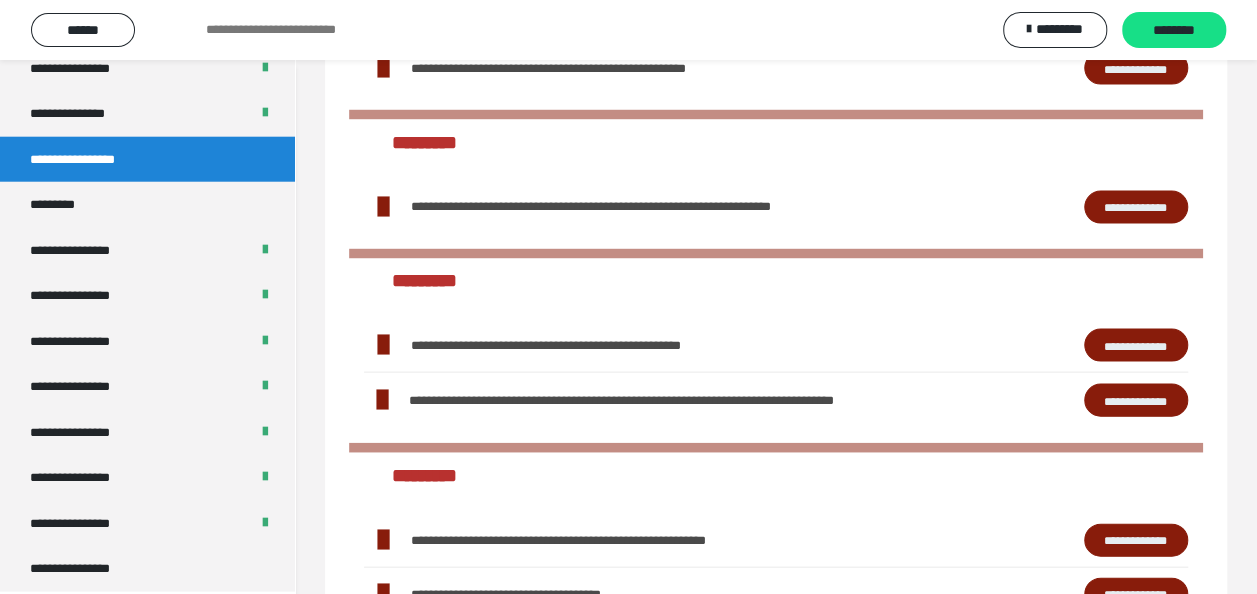 scroll, scrollTop: 1885, scrollLeft: 0, axis: vertical 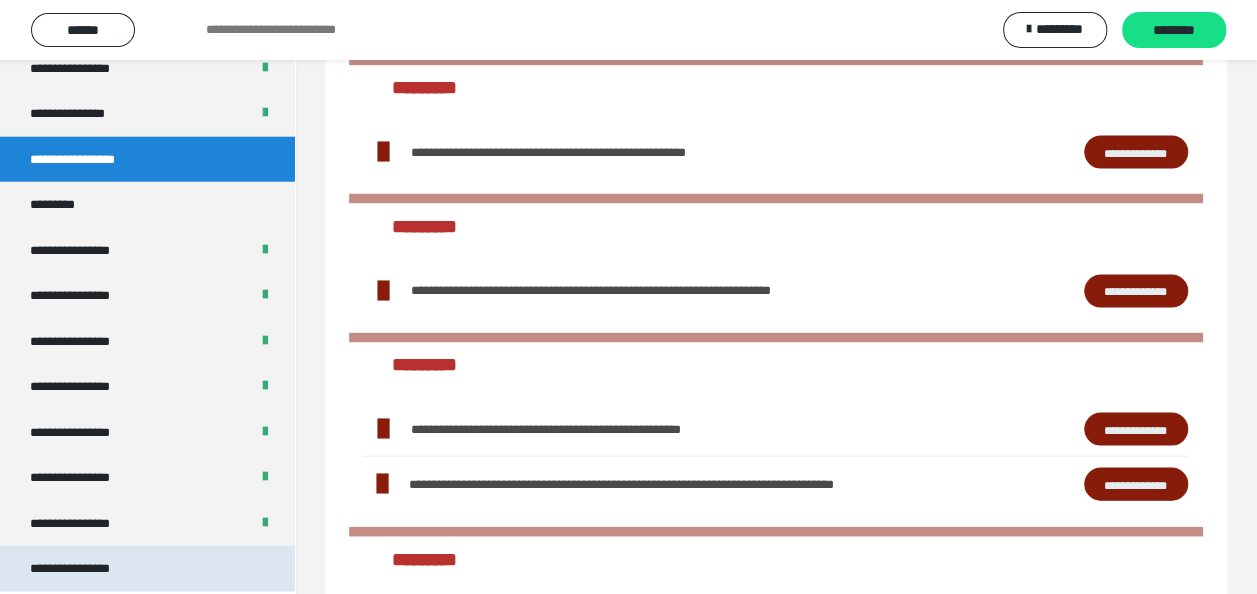 click on "**********" at bounding box center (87, 569) 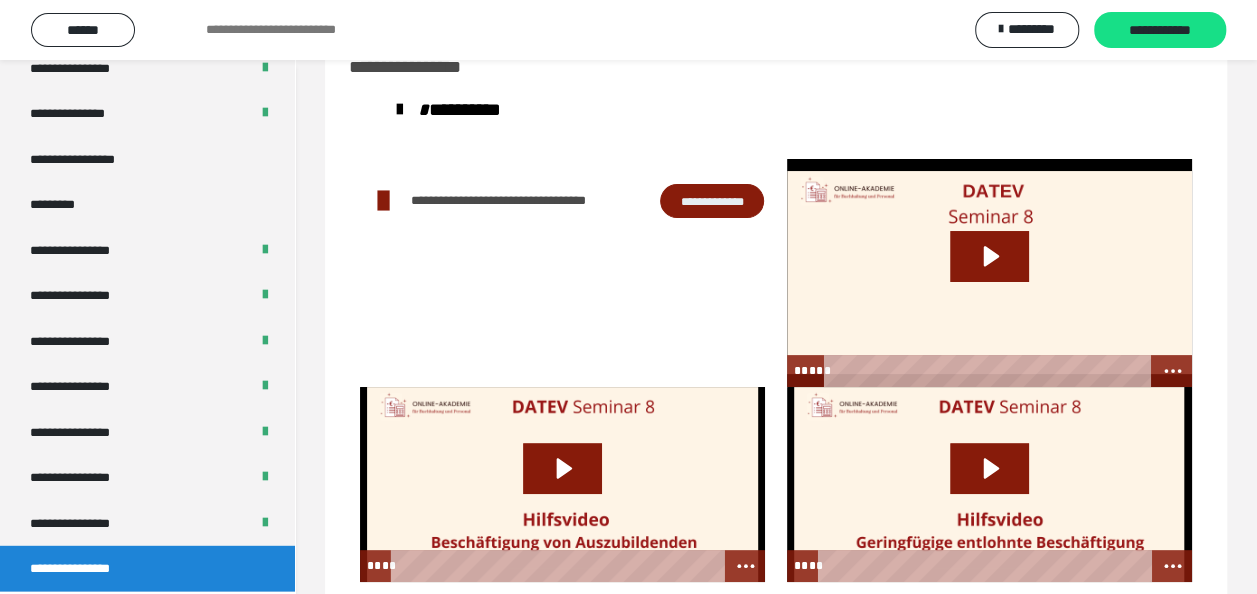 scroll, scrollTop: 102, scrollLeft: 0, axis: vertical 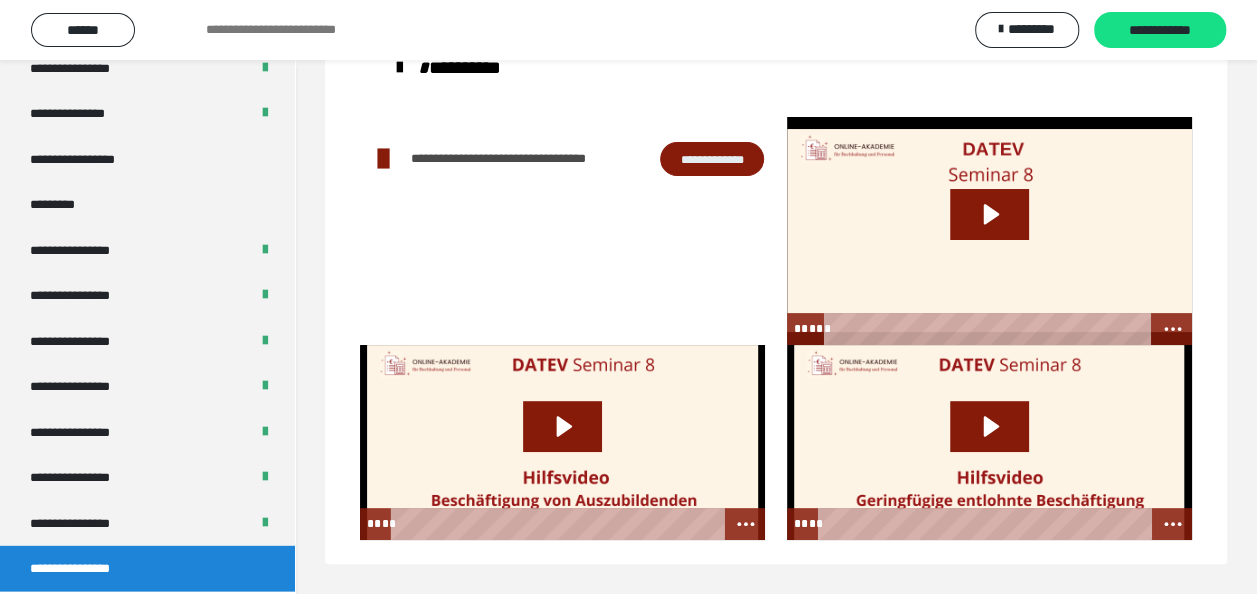 click on "**********" at bounding box center [712, 158] 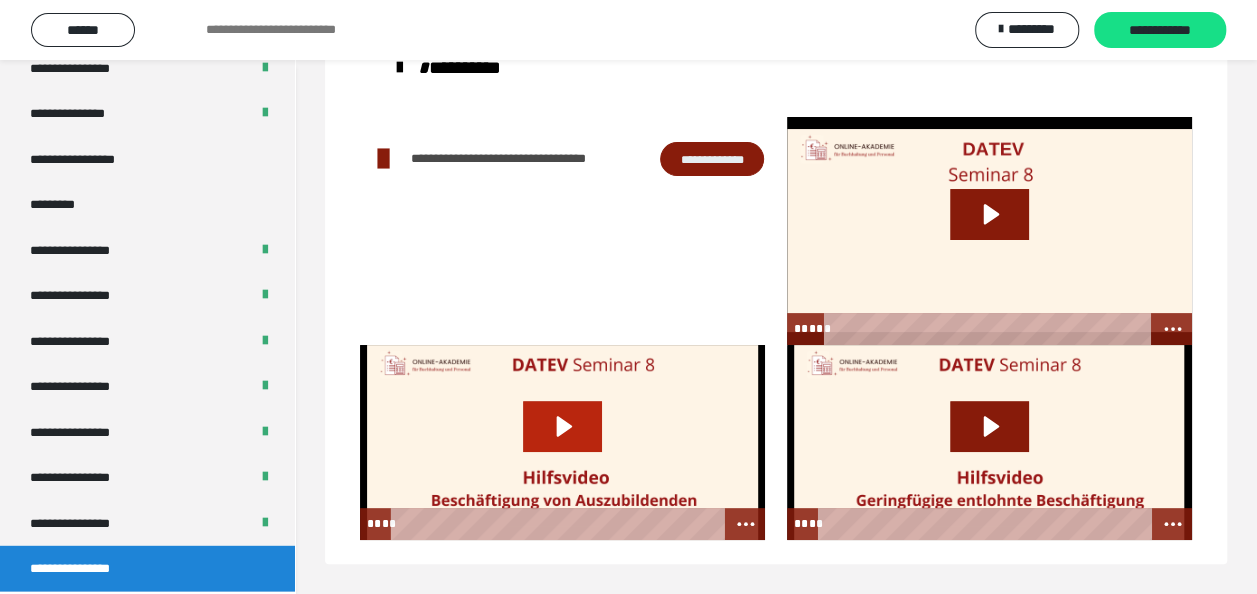 click 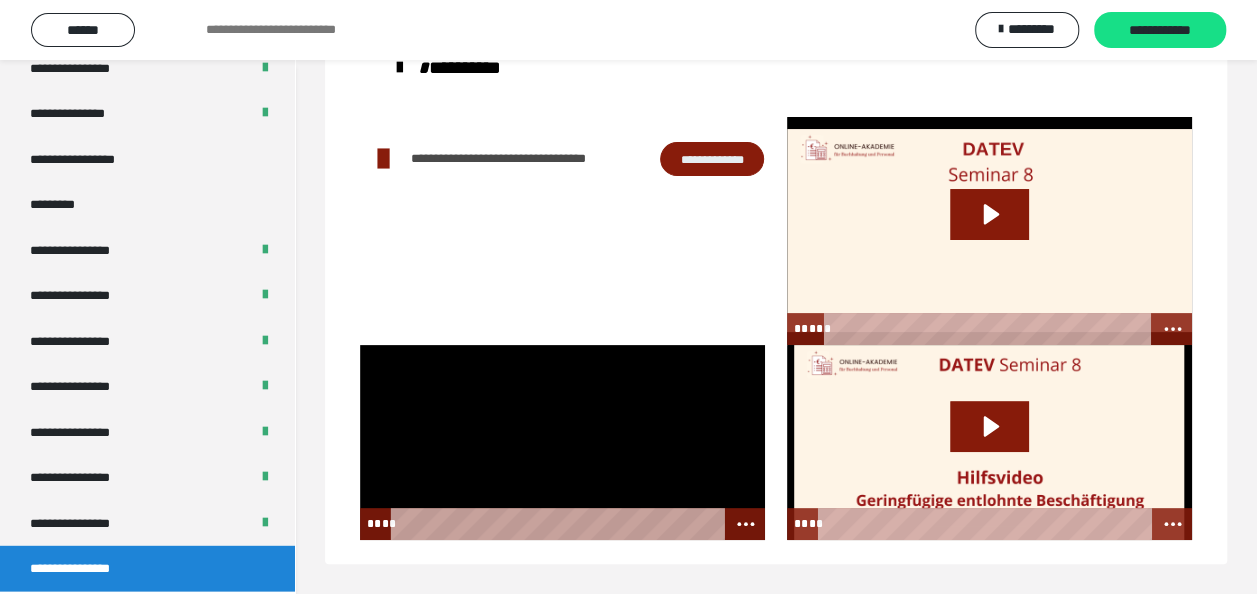 click on "**********" at bounding box center [712, 158] 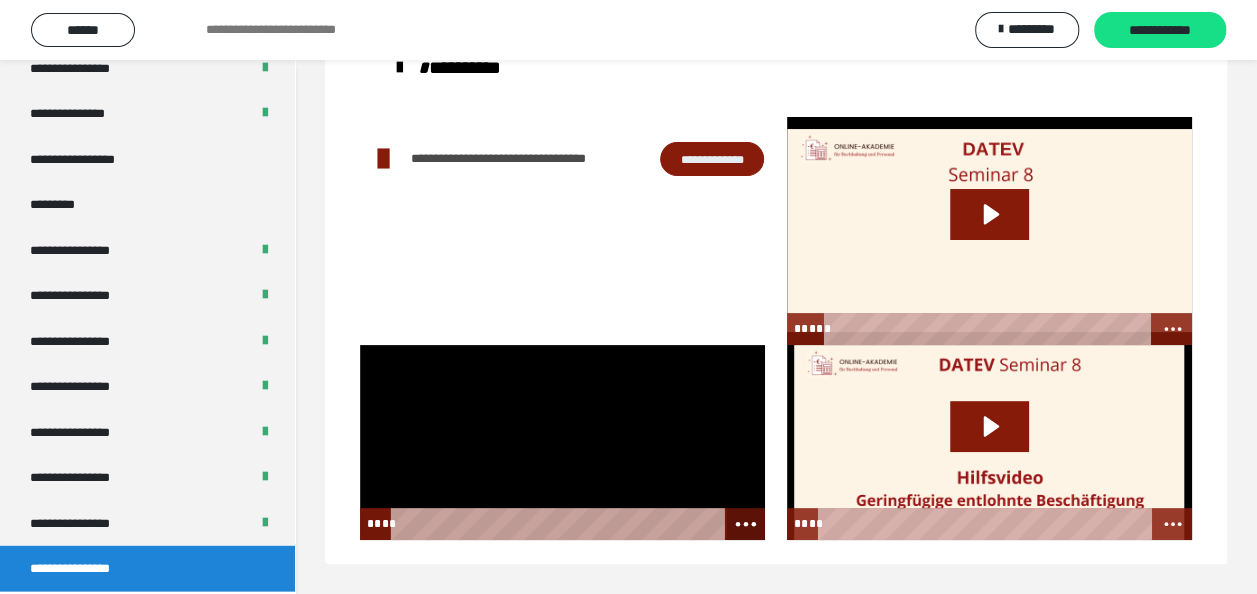 click 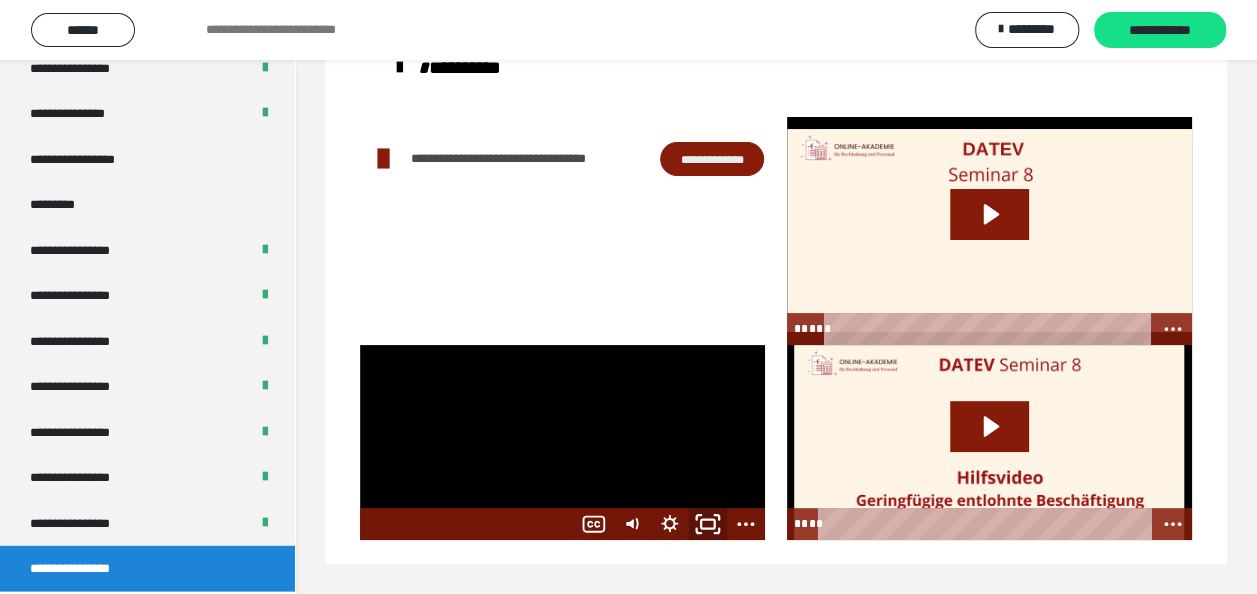 click 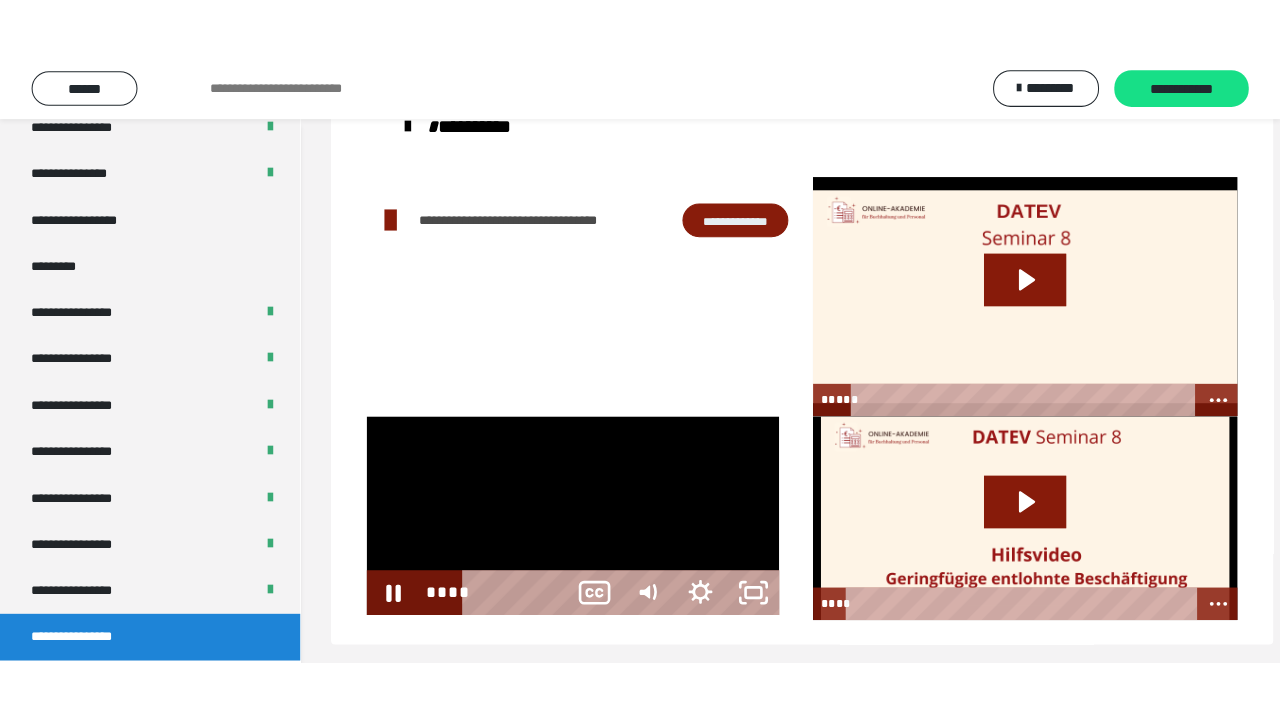 scroll, scrollTop: 60, scrollLeft: 0, axis: vertical 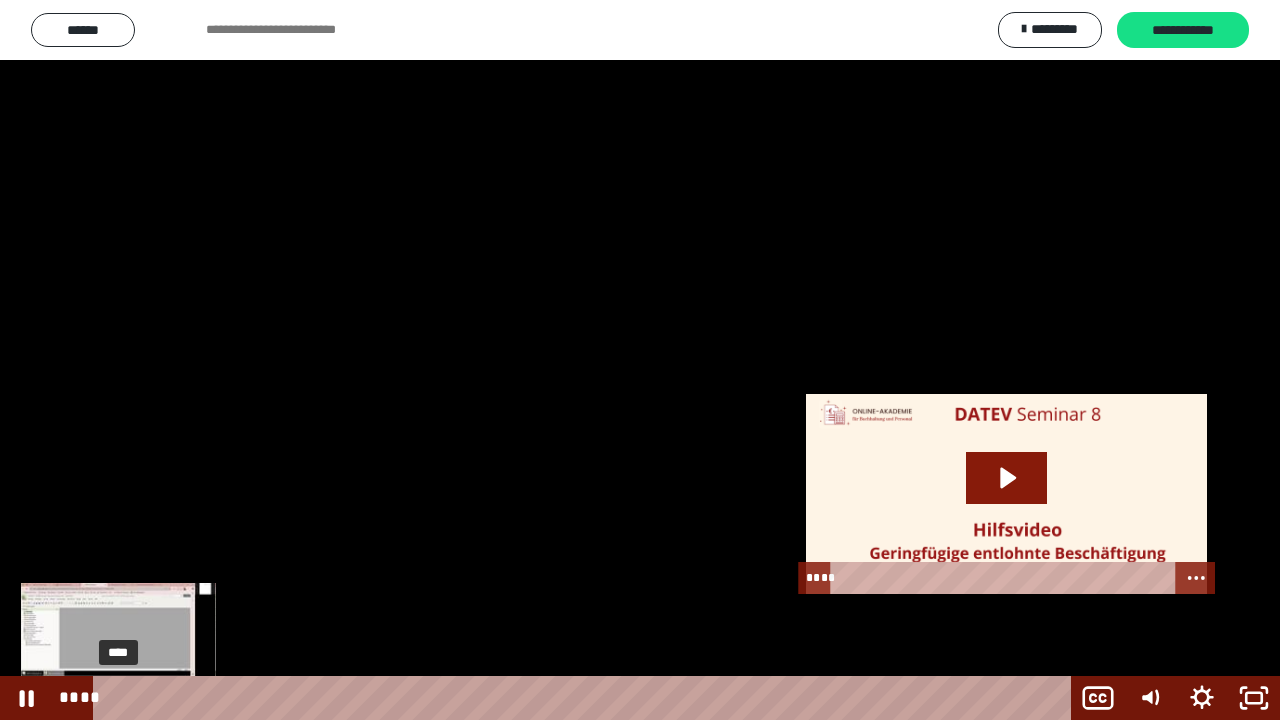 click on "****" at bounding box center [586, 698] 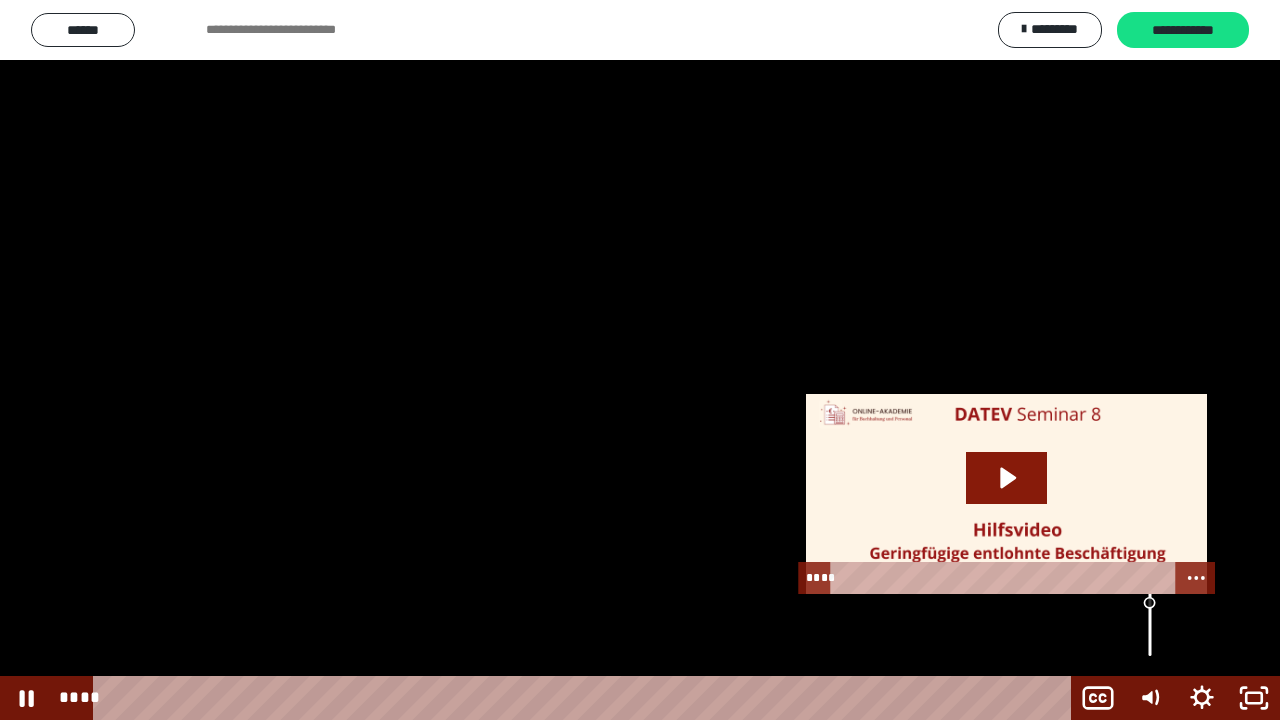 click at bounding box center (1150, 604) 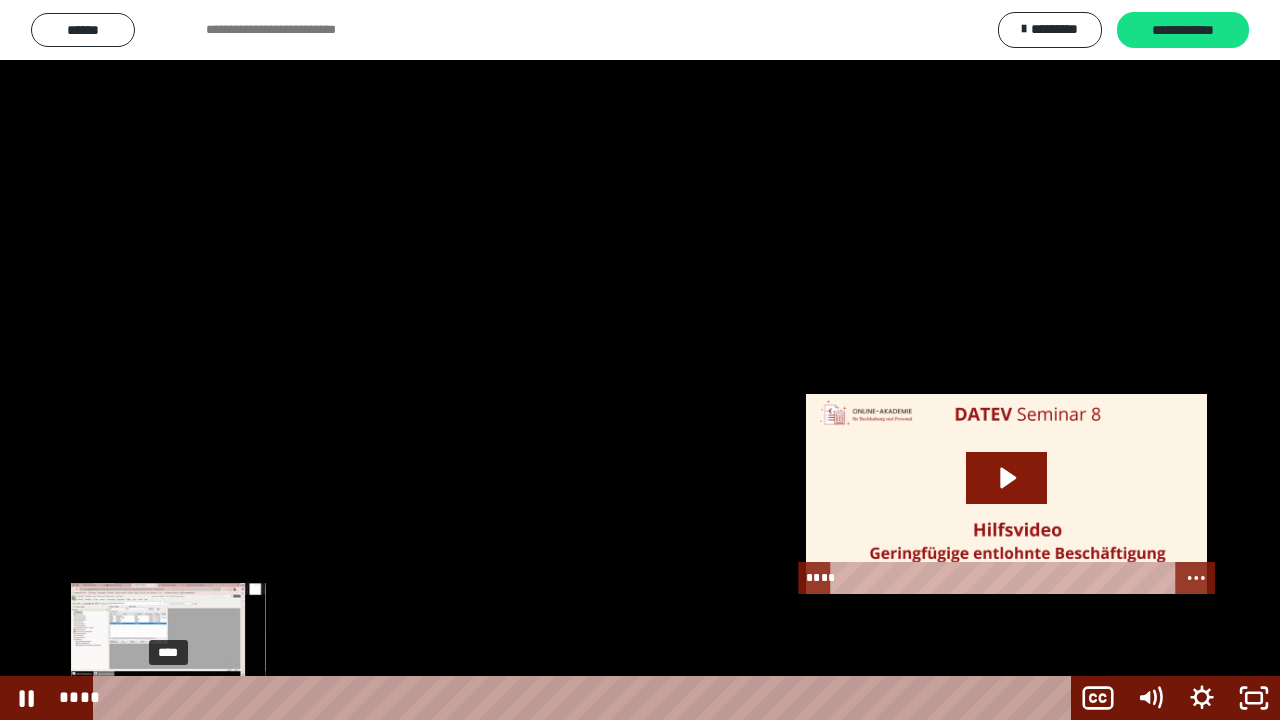 click on "****" at bounding box center [586, 698] 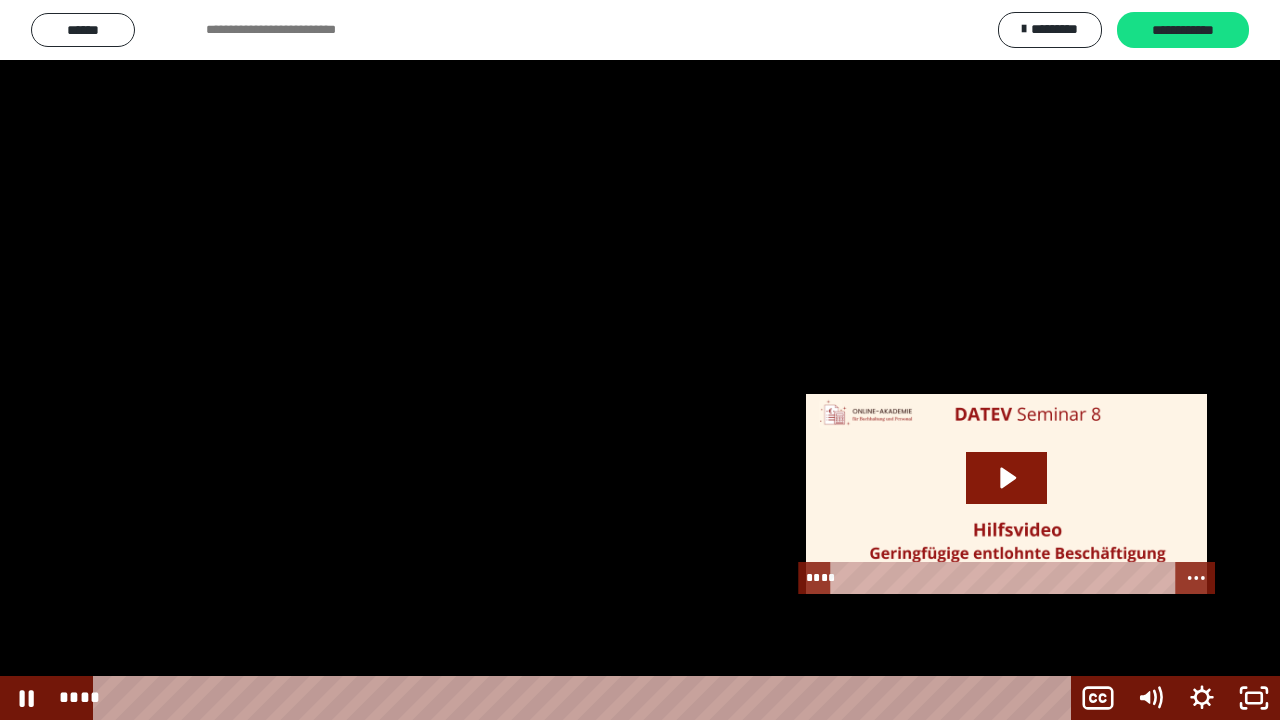 click at bounding box center (640, 360) 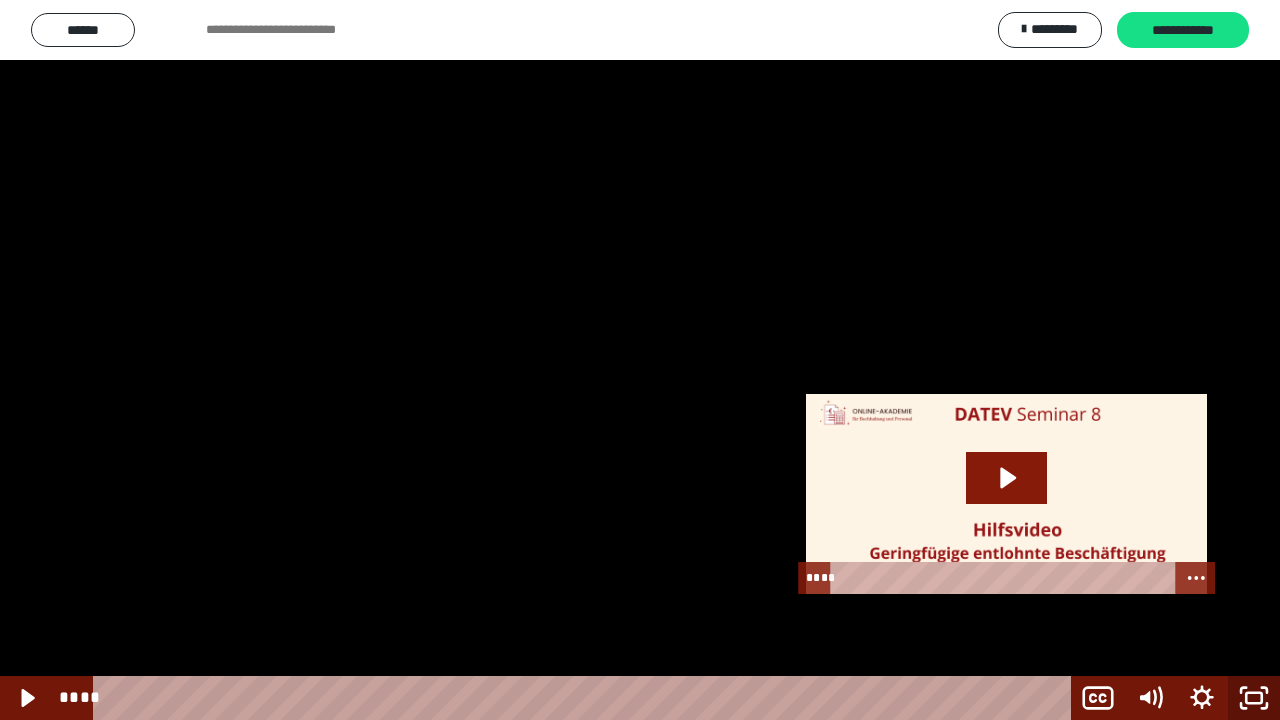 click 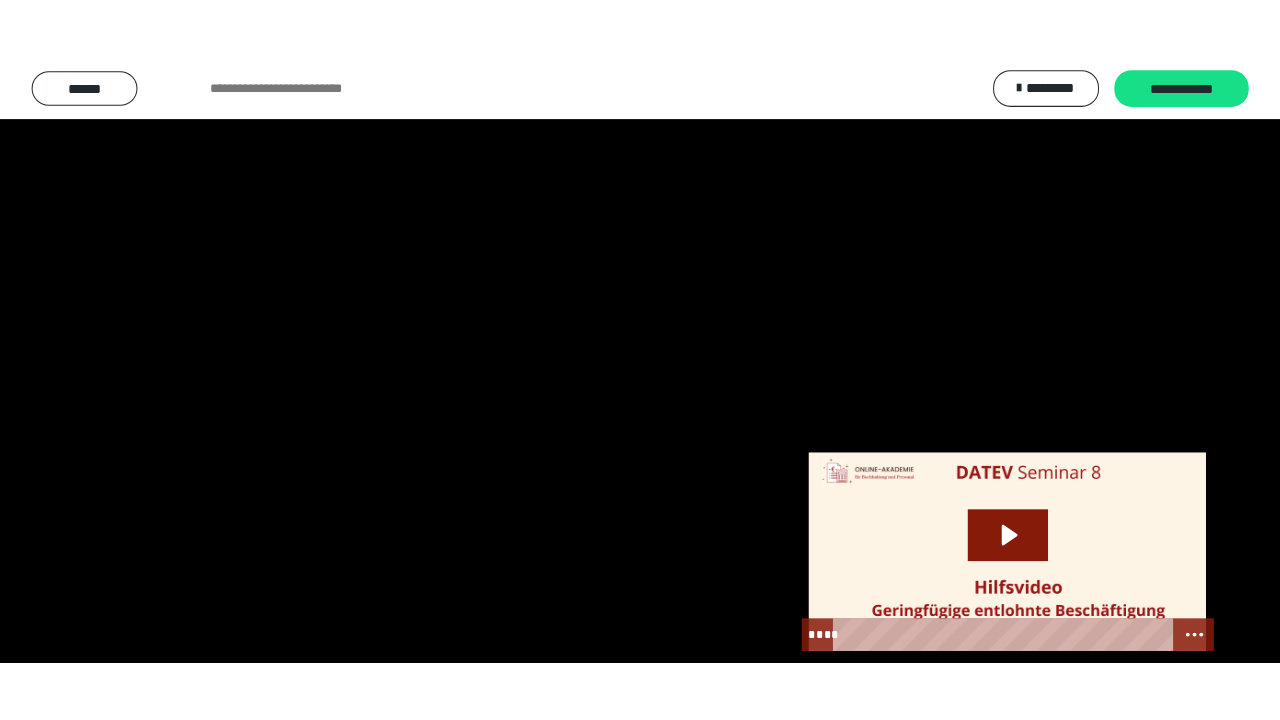 scroll, scrollTop: 2520, scrollLeft: 0, axis: vertical 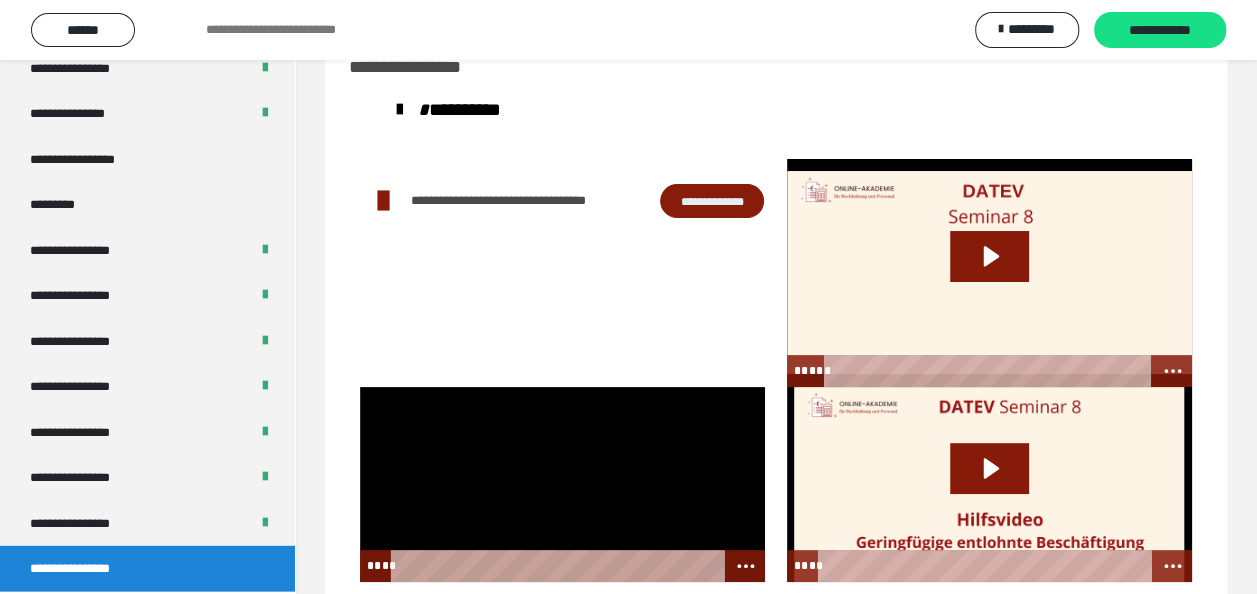 click at bounding box center (562, 484) 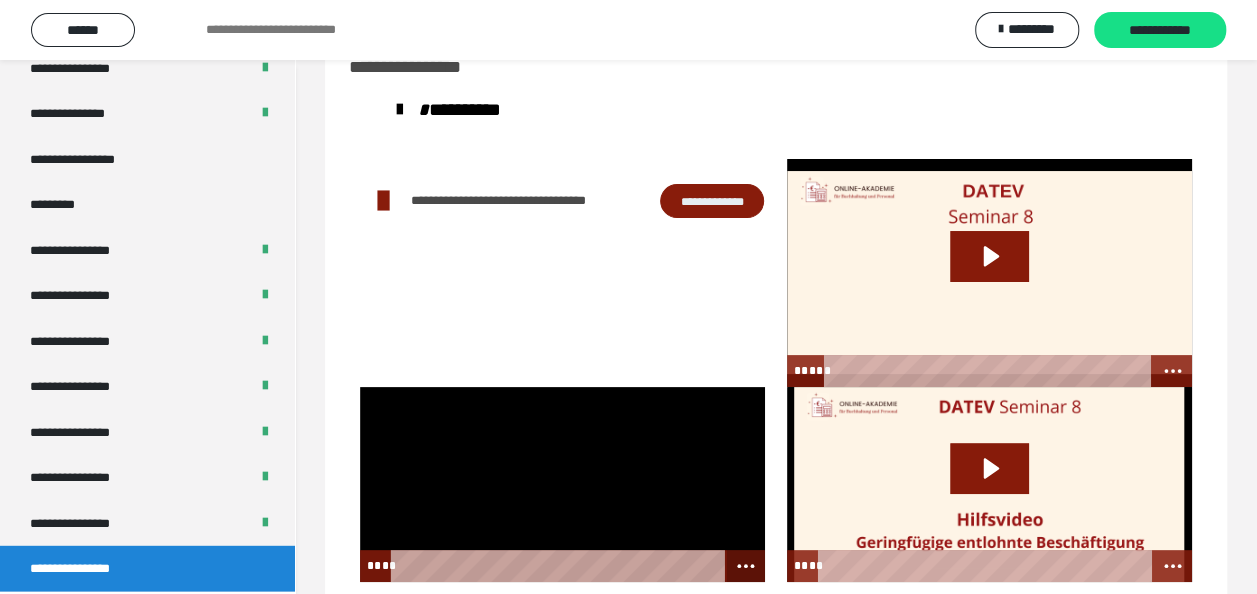 click 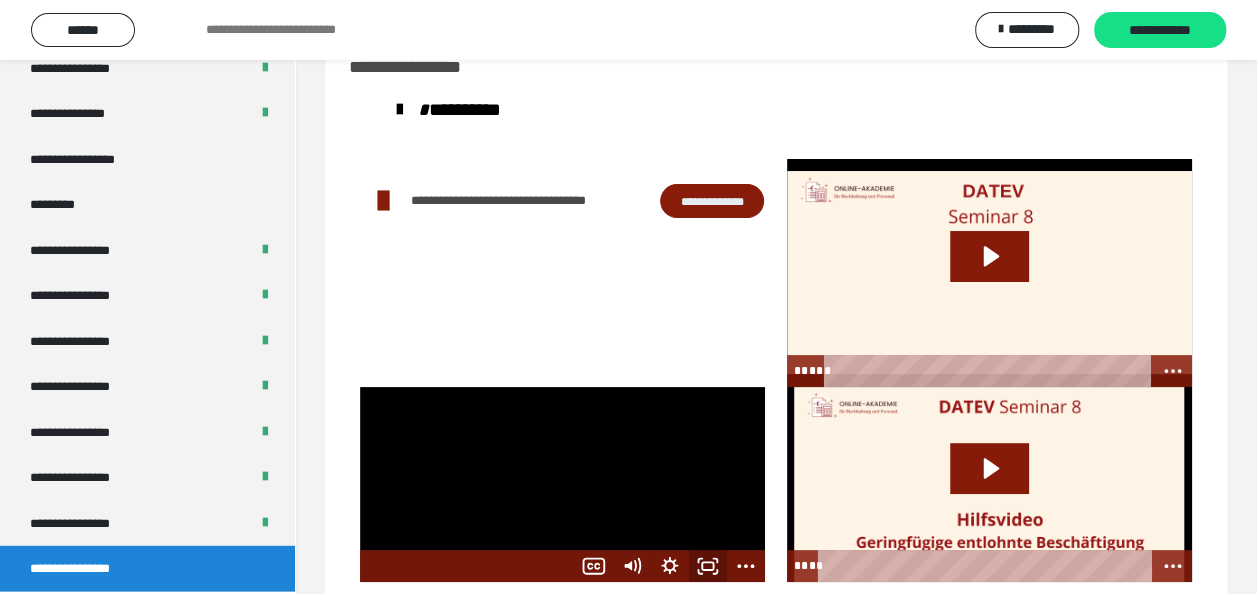 click 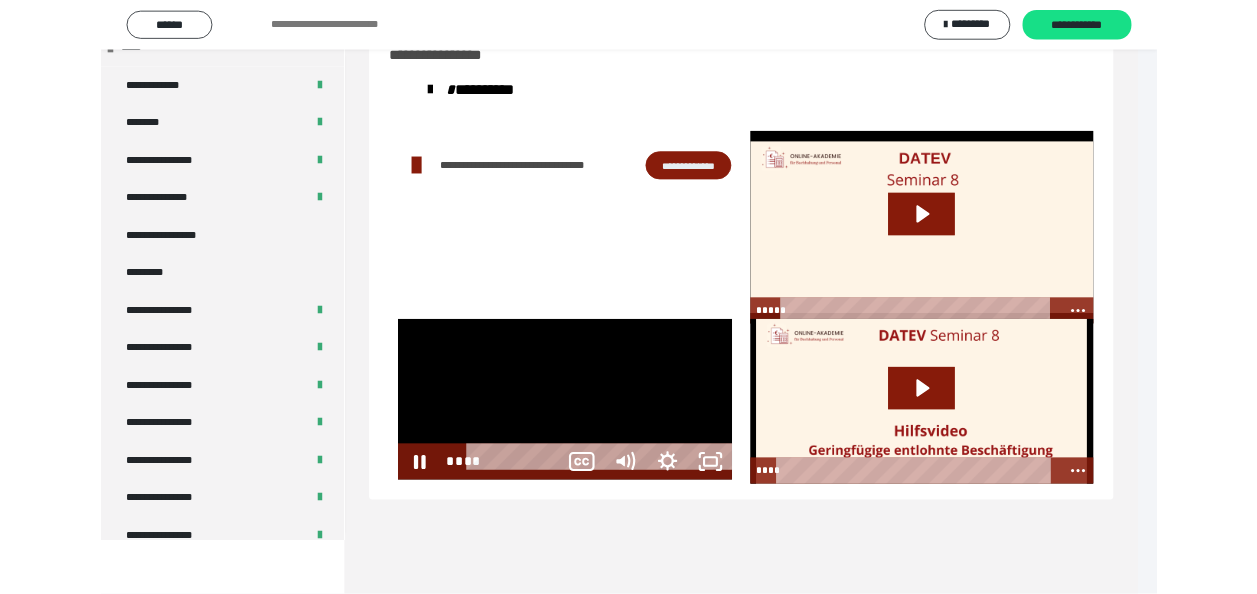 scroll, scrollTop: 2394, scrollLeft: 0, axis: vertical 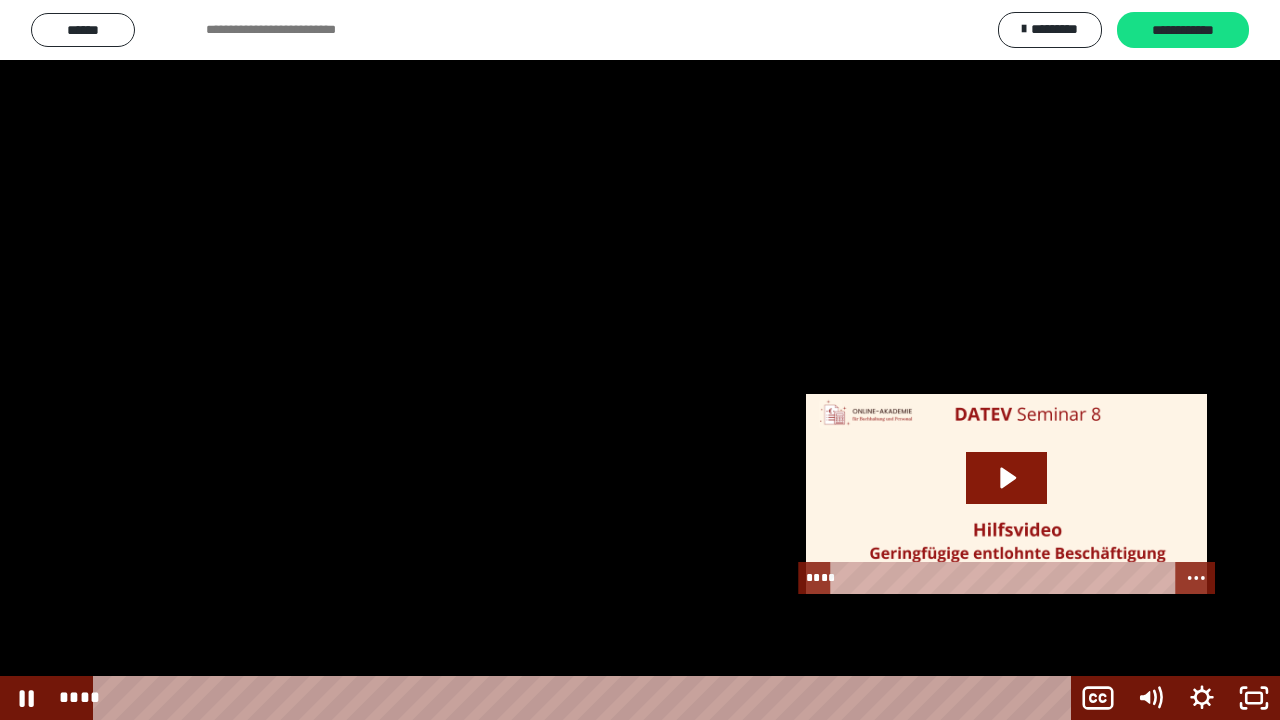 click at bounding box center [640, 360] 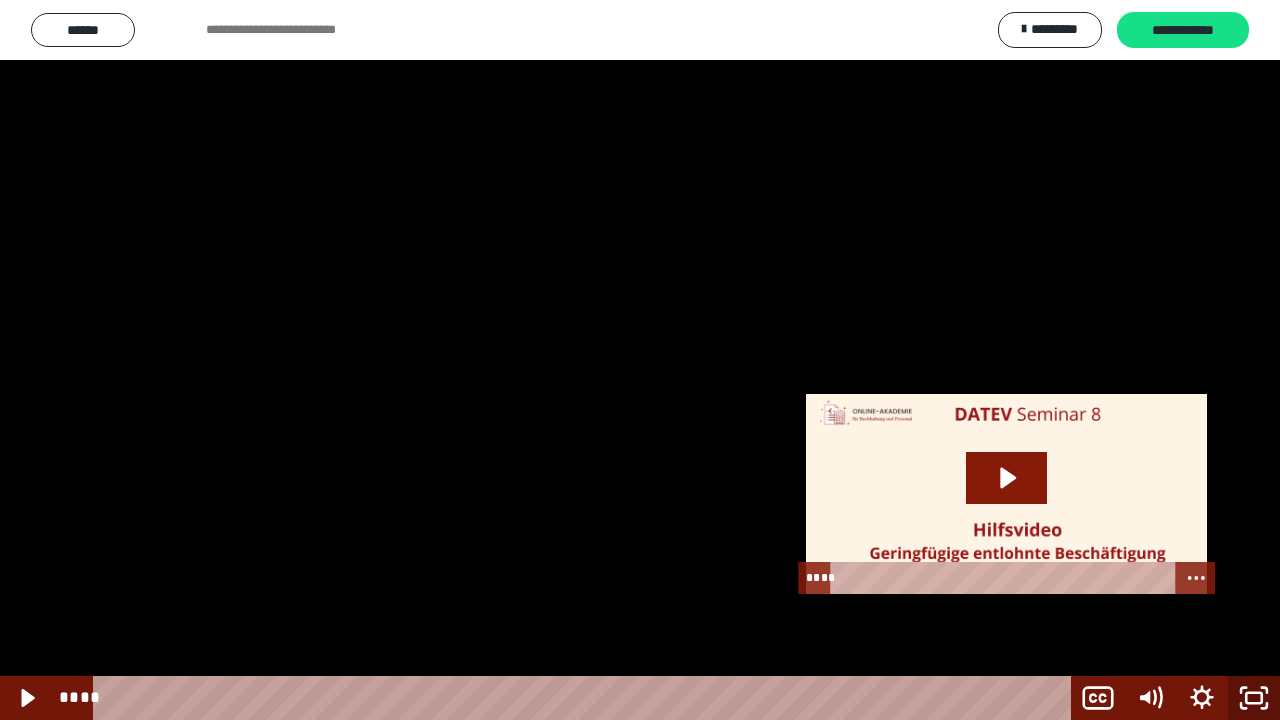 click 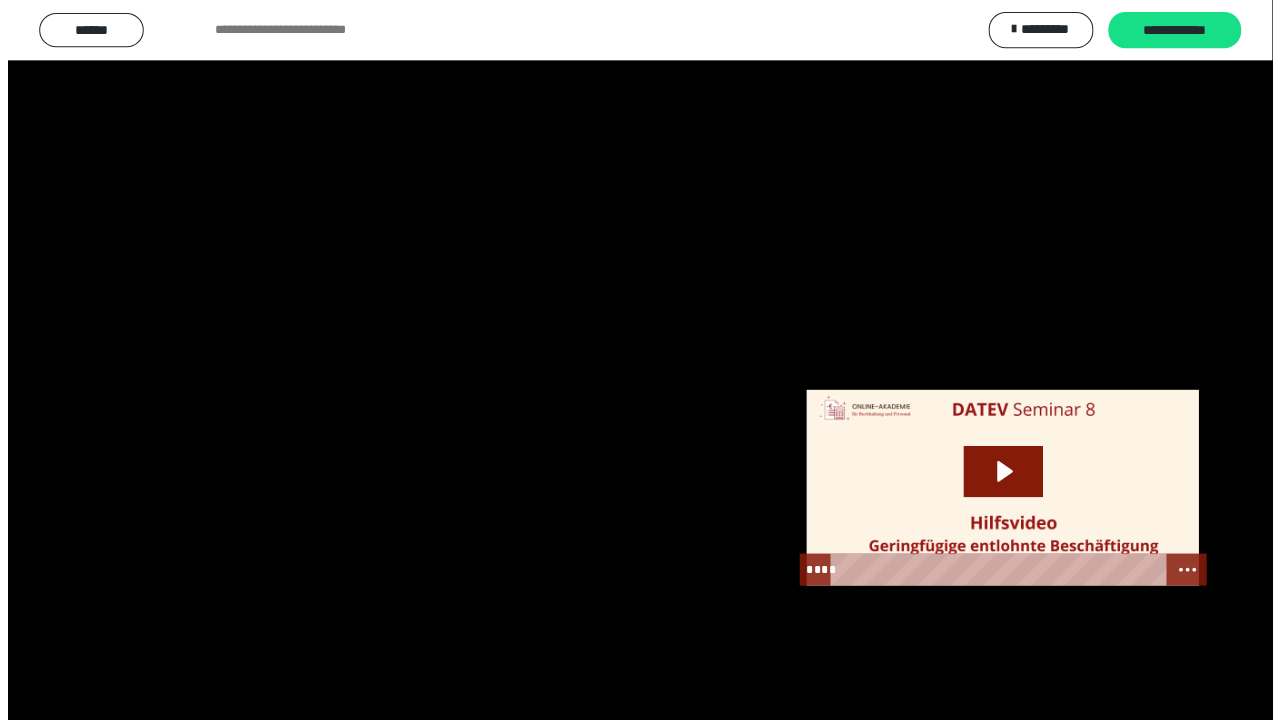 scroll, scrollTop: 2520, scrollLeft: 0, axis: vertical 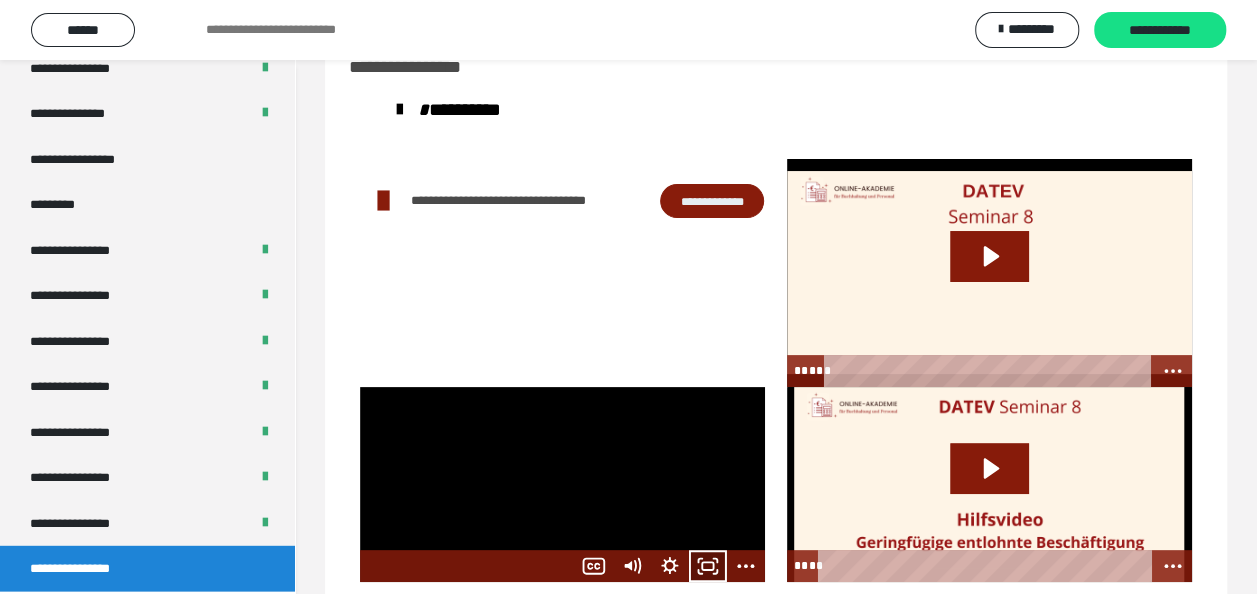 click 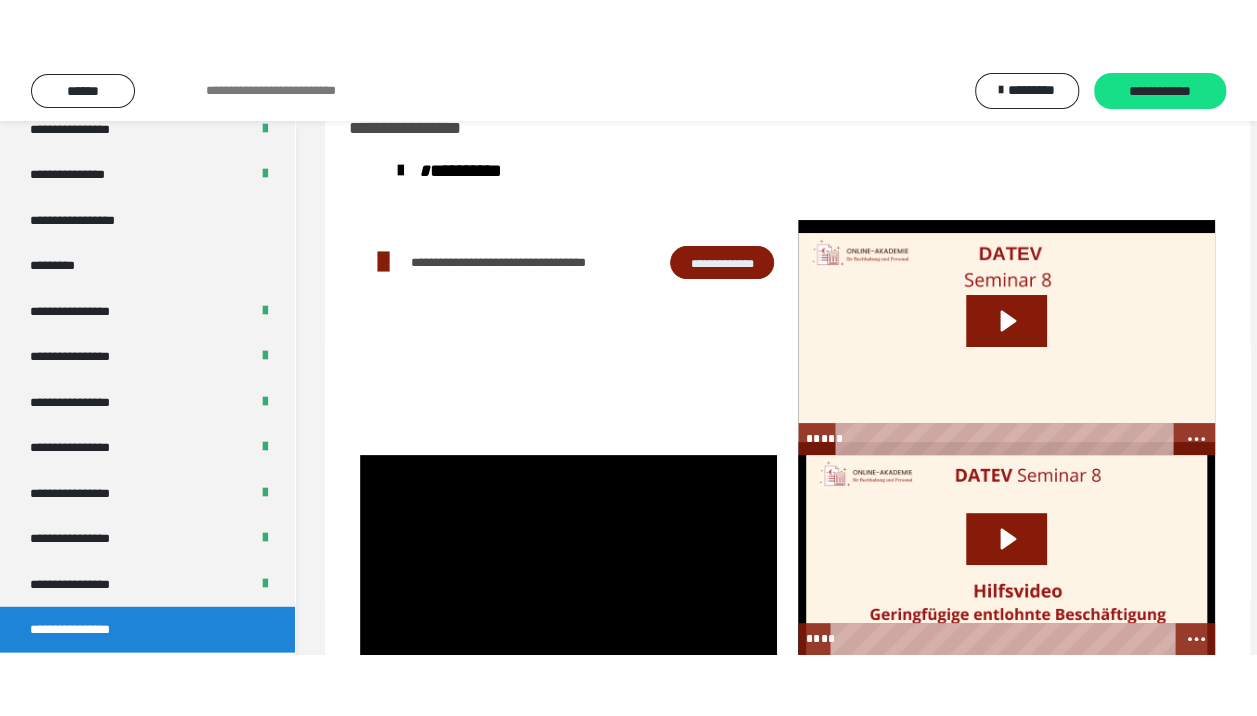 scroll, scrollTop: 2394, scrollLeft: 0, axis: vertical 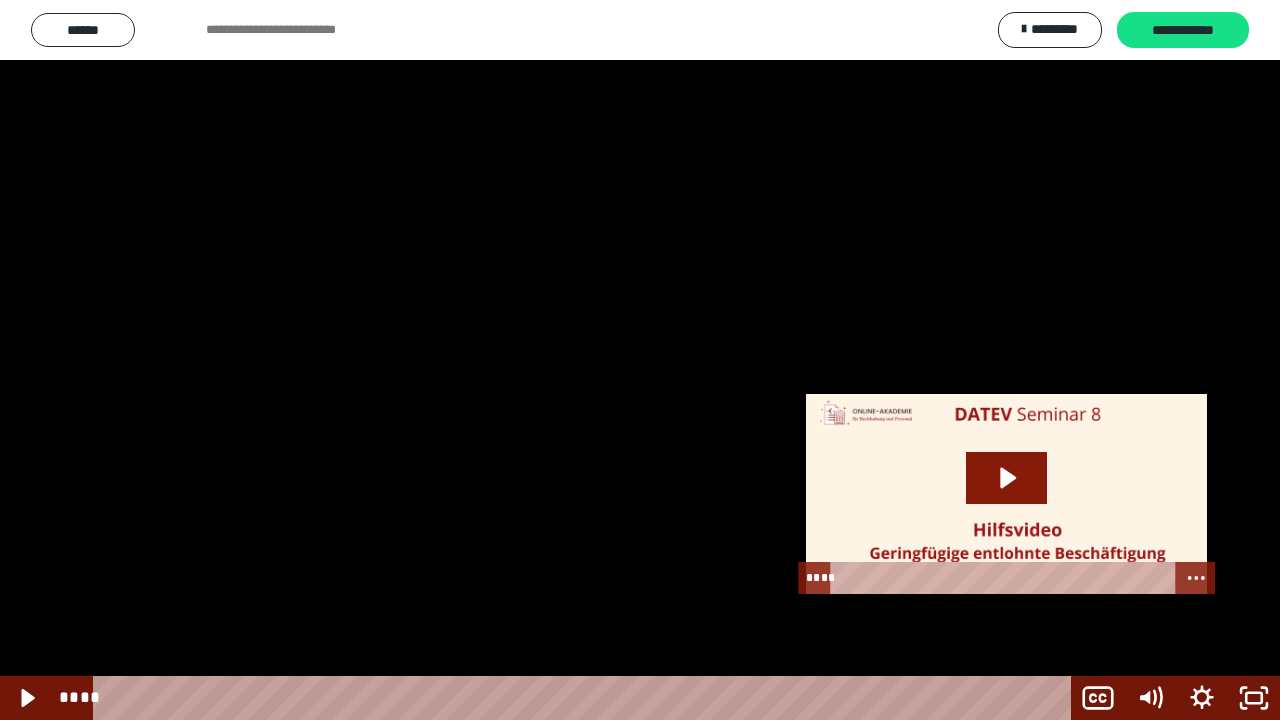 click at bounding box center [640, 360] 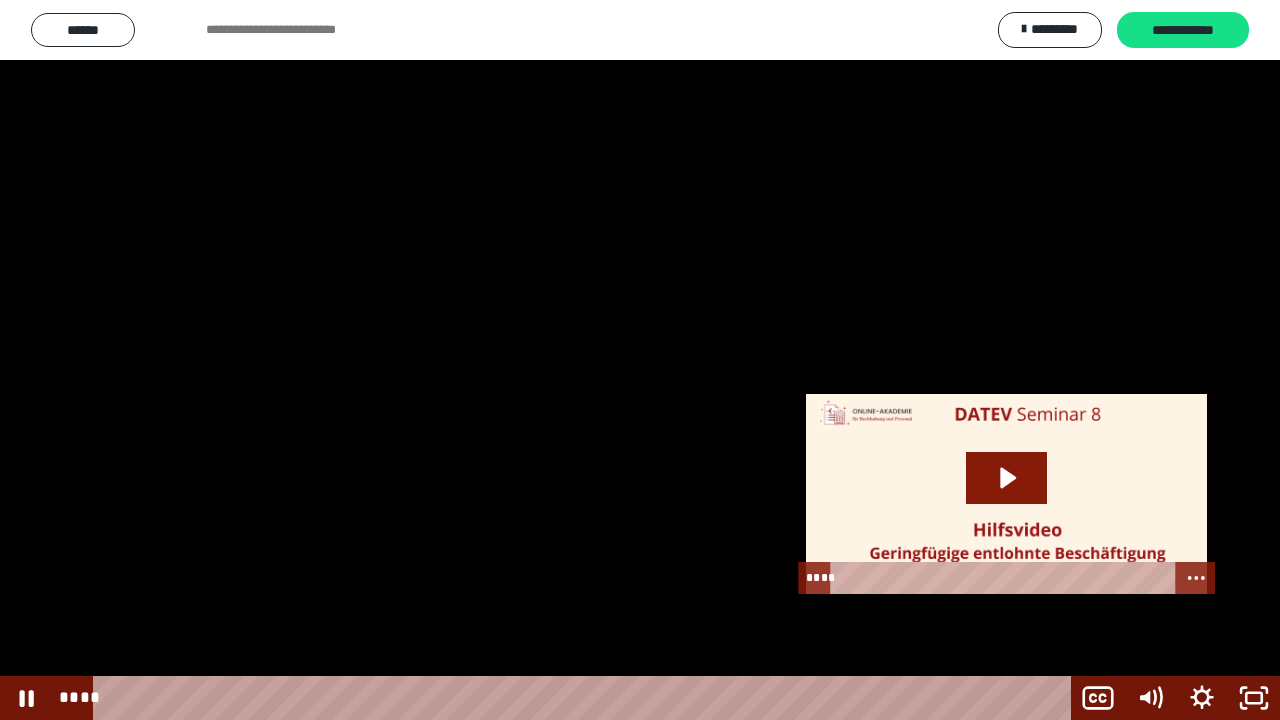 click at bounding box center [640, 360] 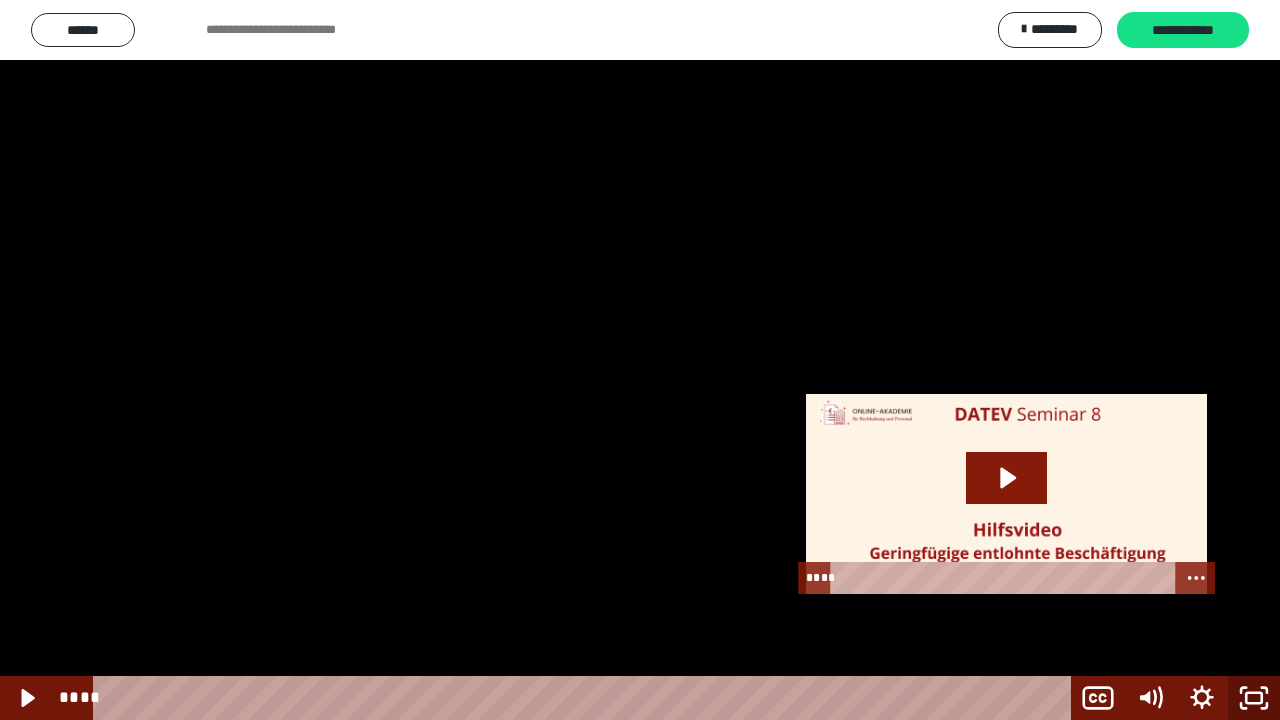 click 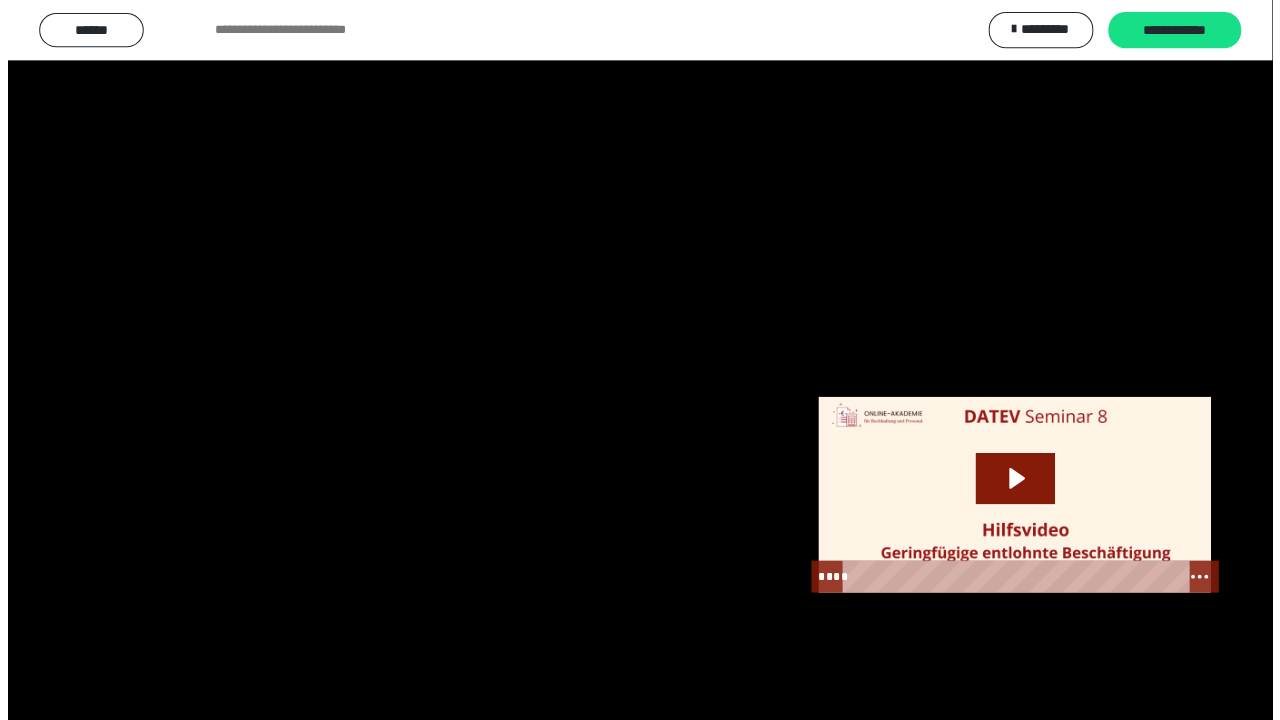 scroll, scrollTop: 2520, scrollLeft: 0, axis: vertical 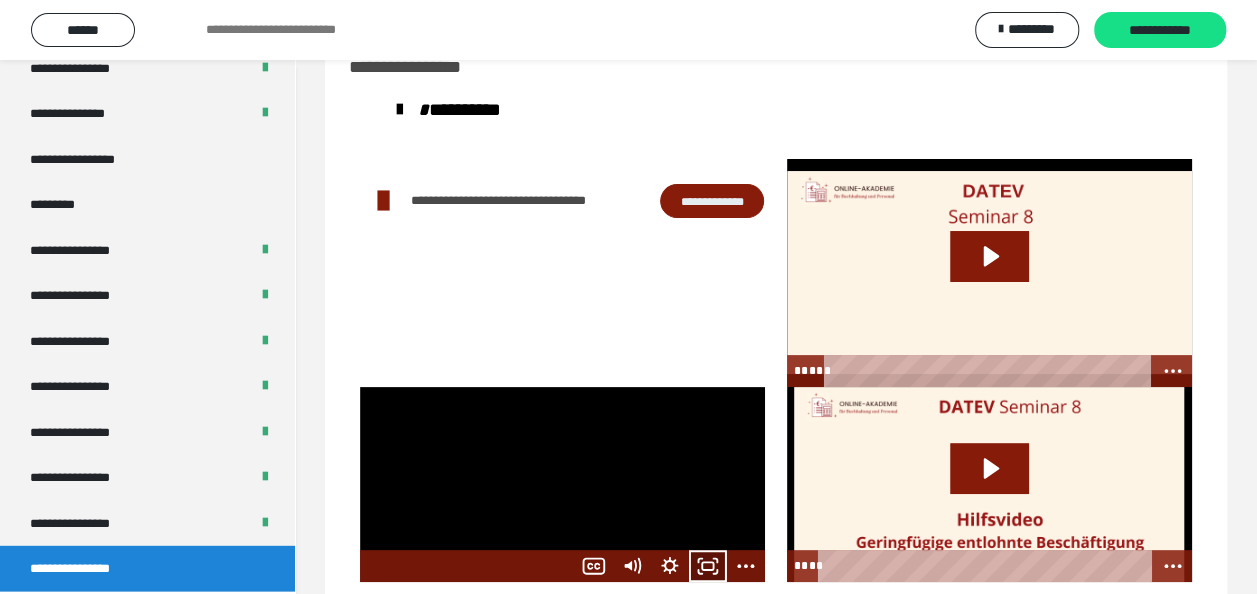 click 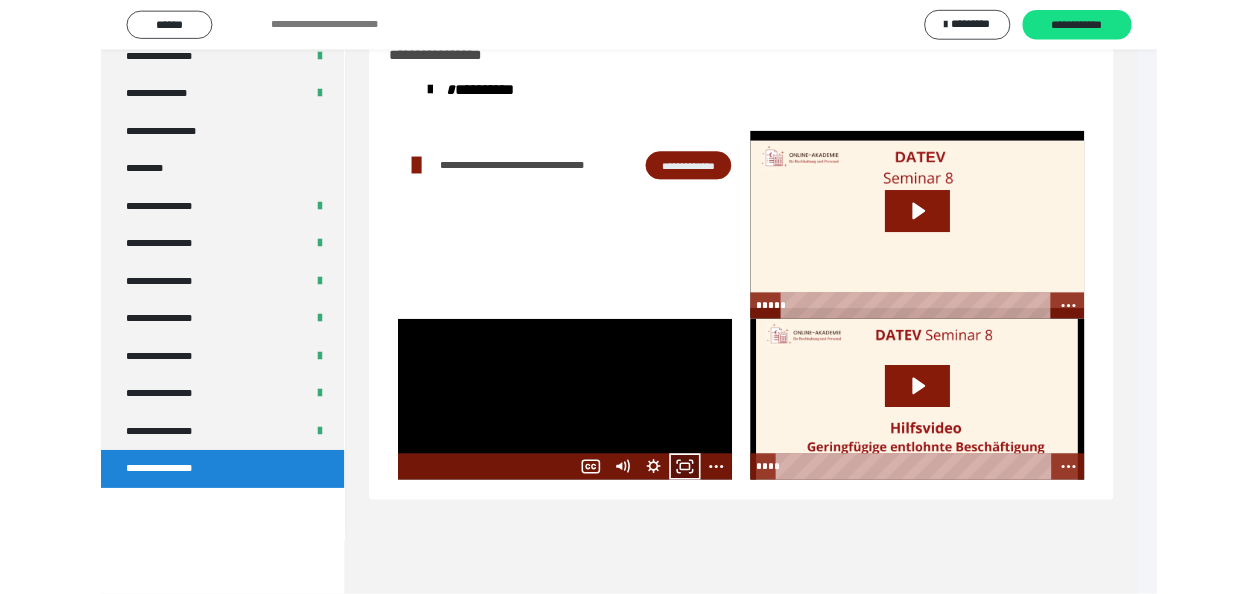 scroll, scrollTop: 2394, scrollLeft: 0, axis: vertical 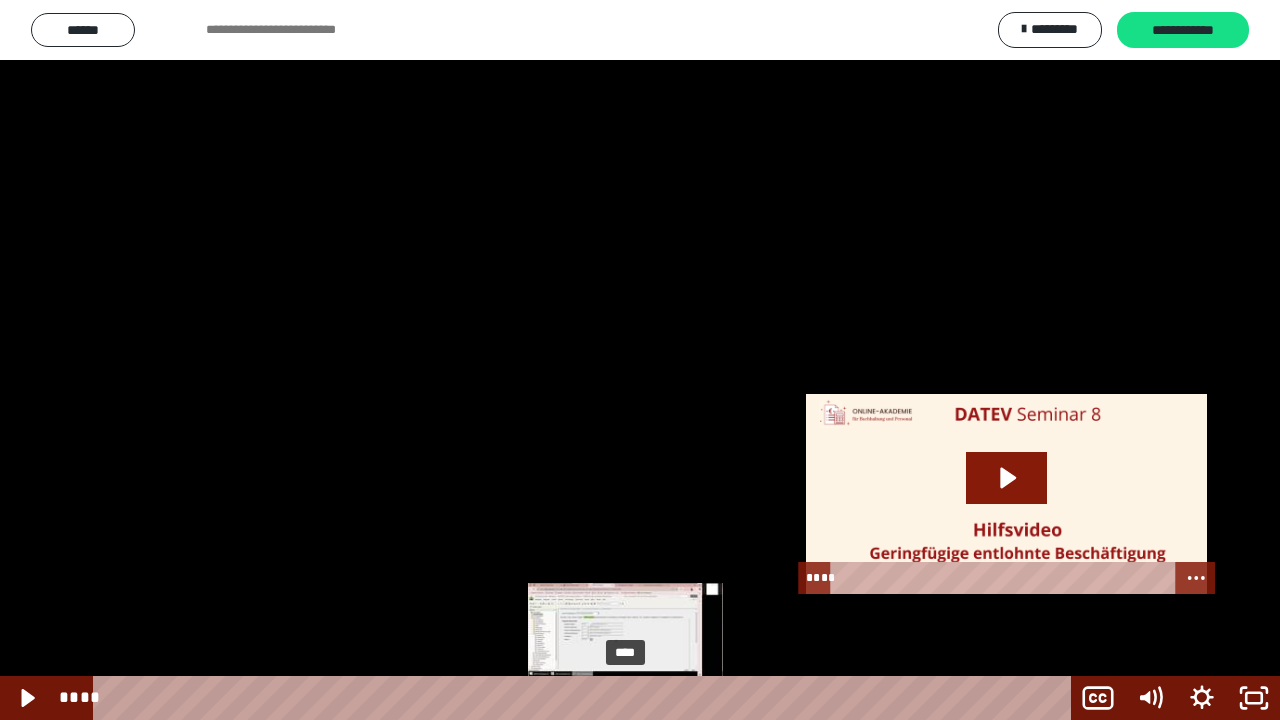click on "****" at bounding box center [586, 698] 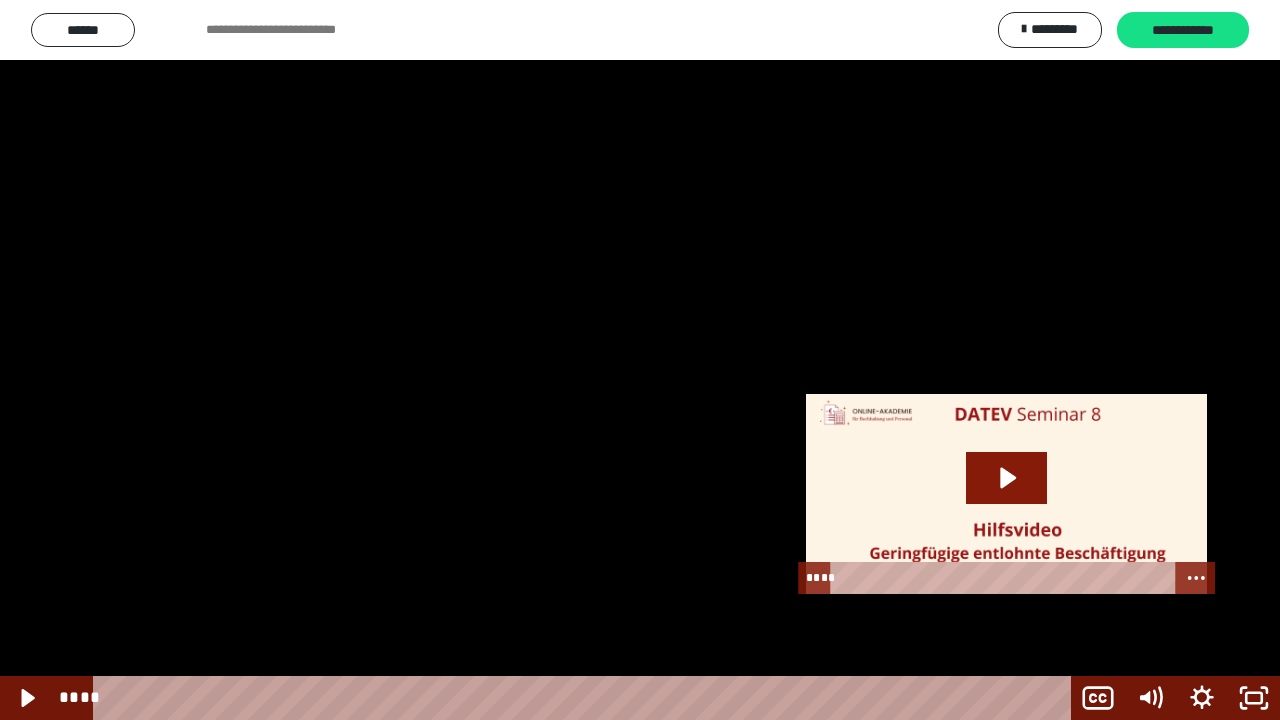 click at bounding box center (640, 360) 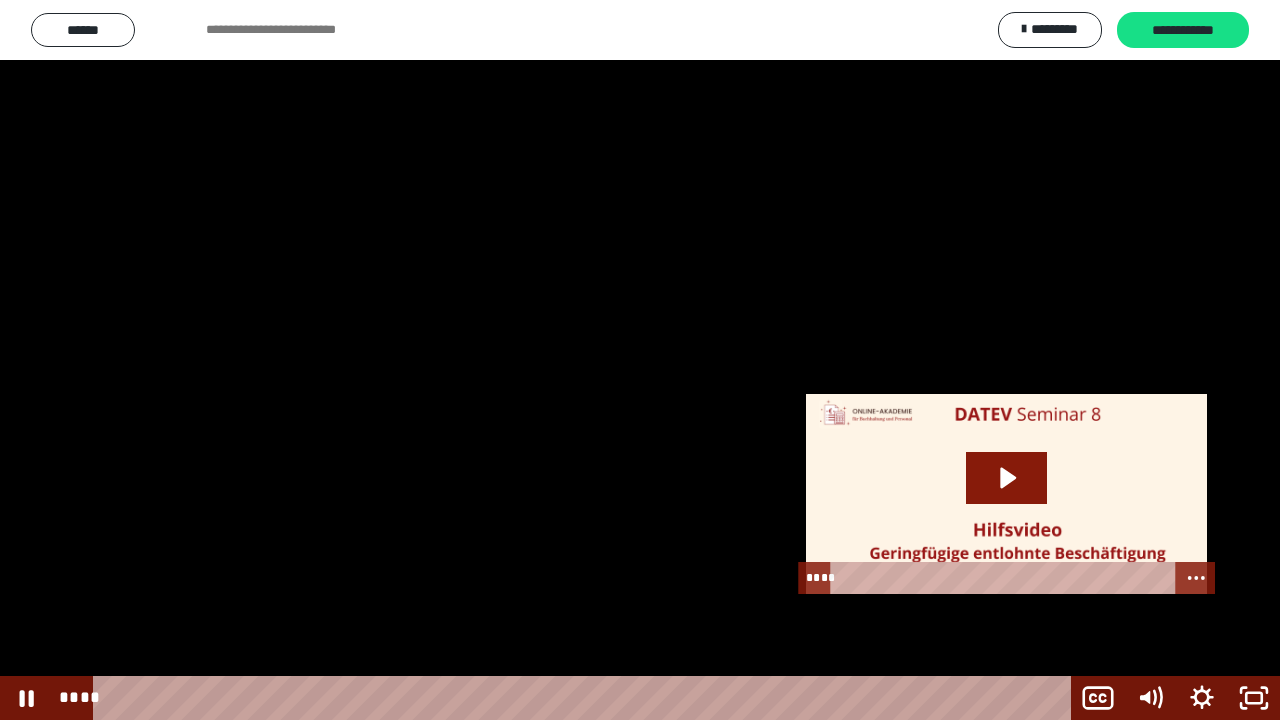 click at bounding box center [640, 360] 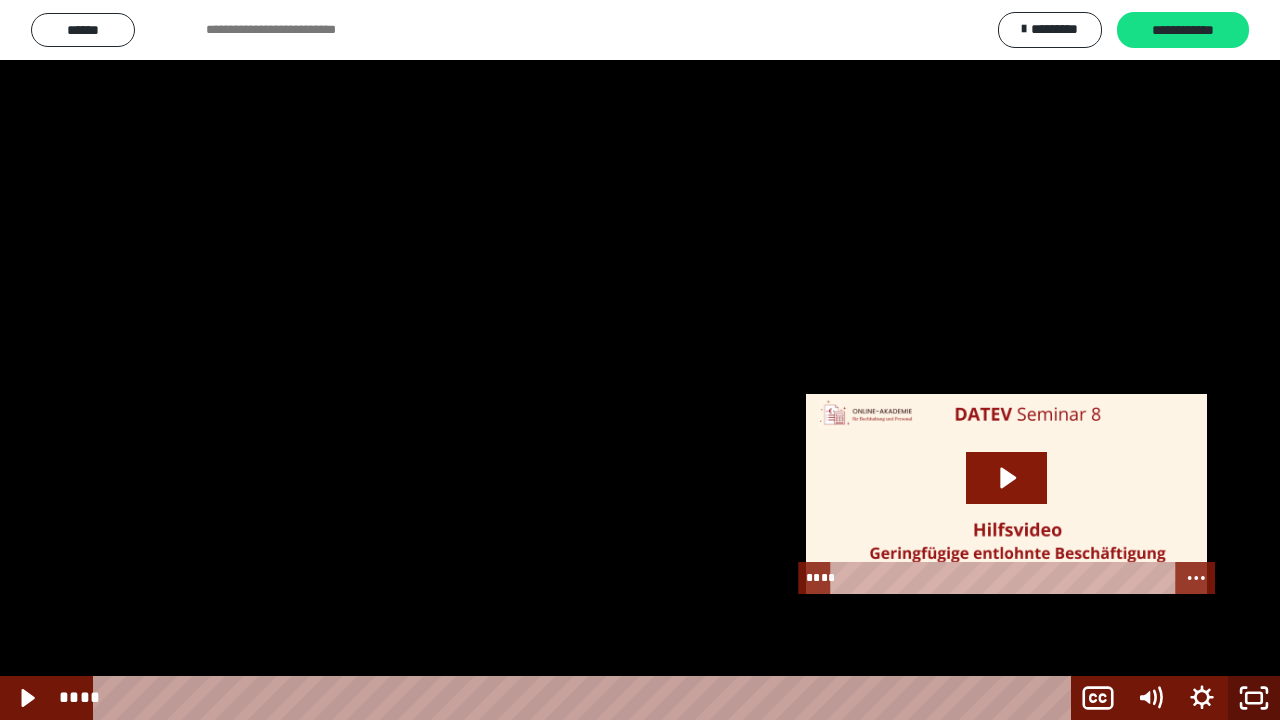 drag, startPoint x: 1261, startPoint y: 703, endPoint x: 1034, endPoint y: 333, distance: 434.0841 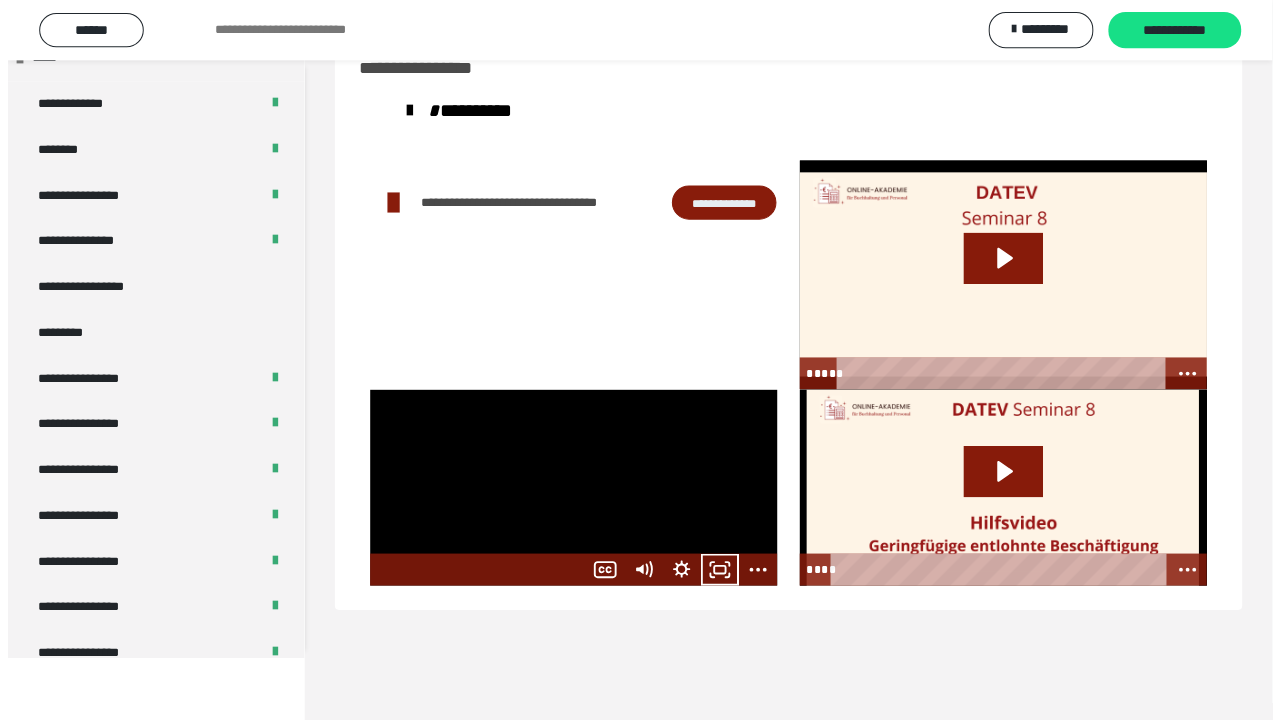 scroll, scrollTop: 2520, scrollLeft: 0, axis: vertical 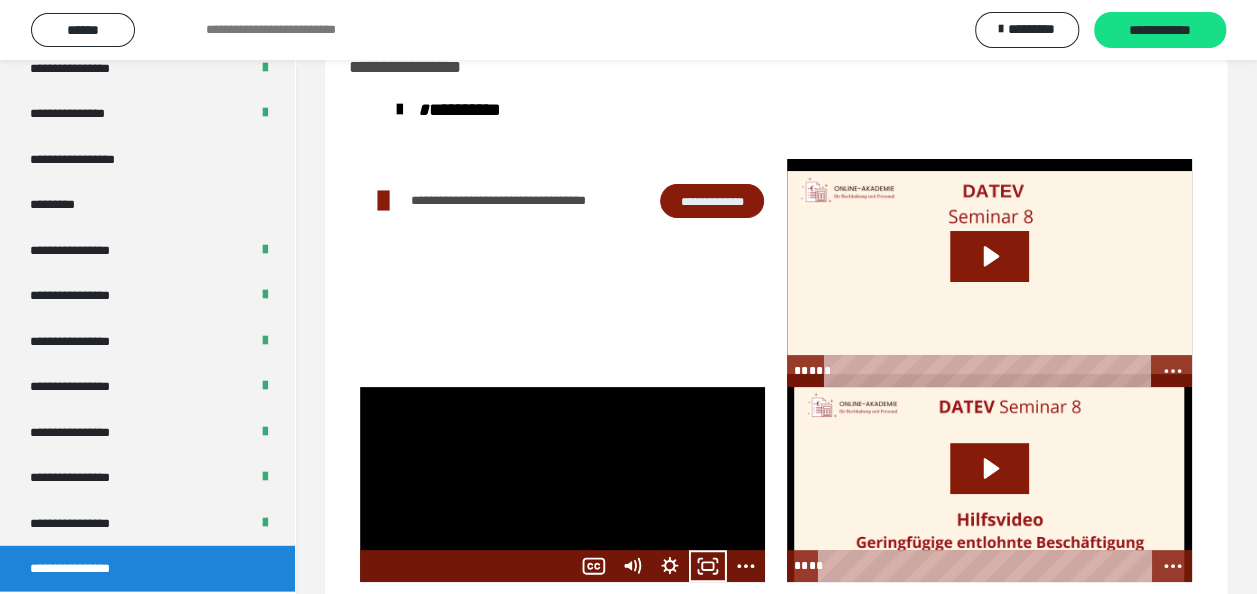 click at bounding box center (562, 484) 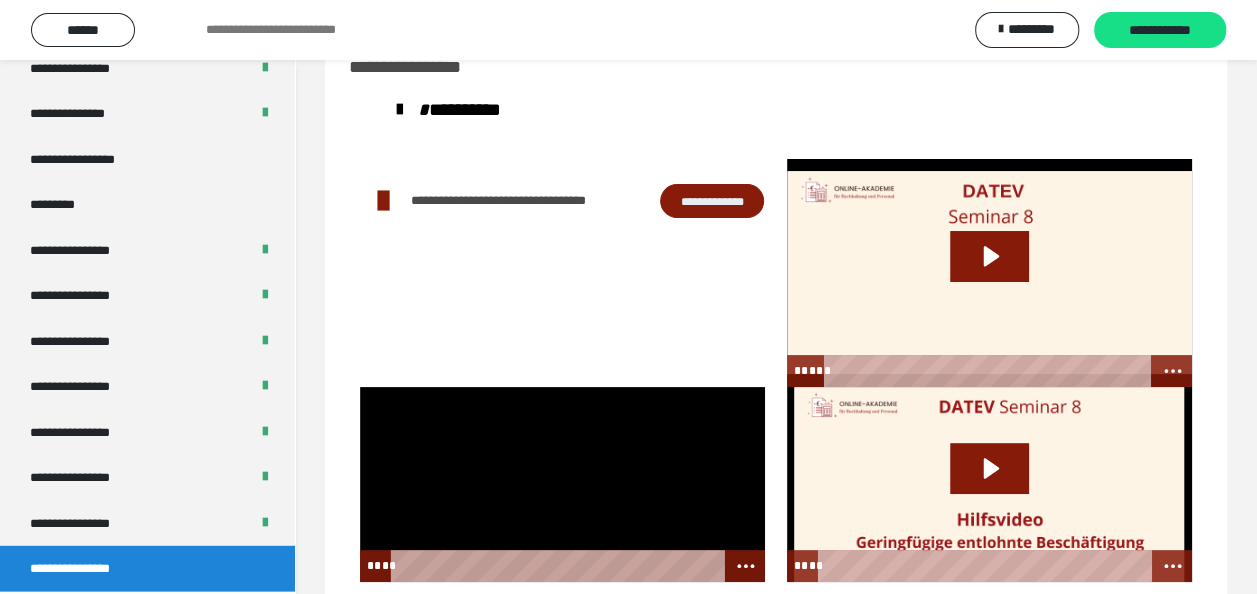 click at bounding box center [562, 484] 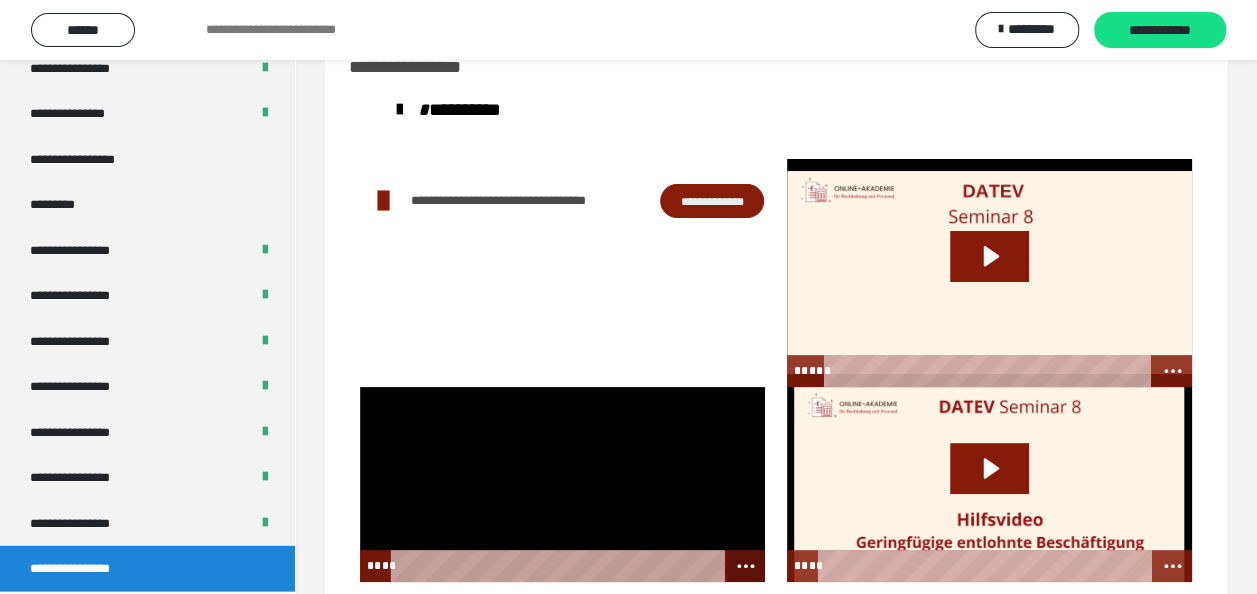 click 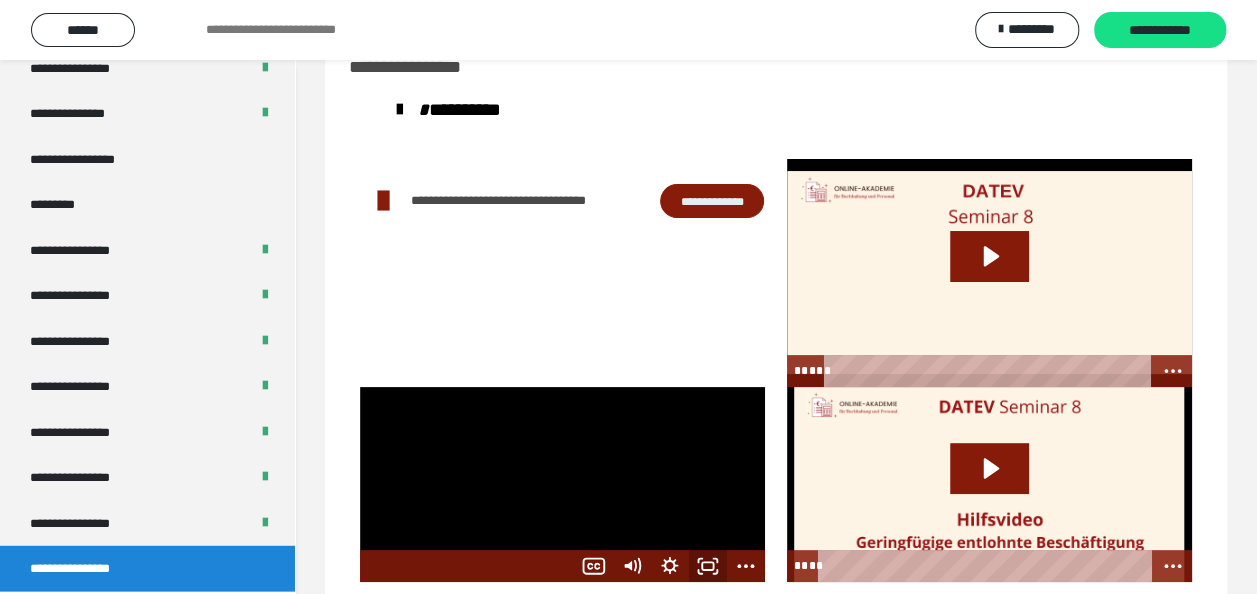 click 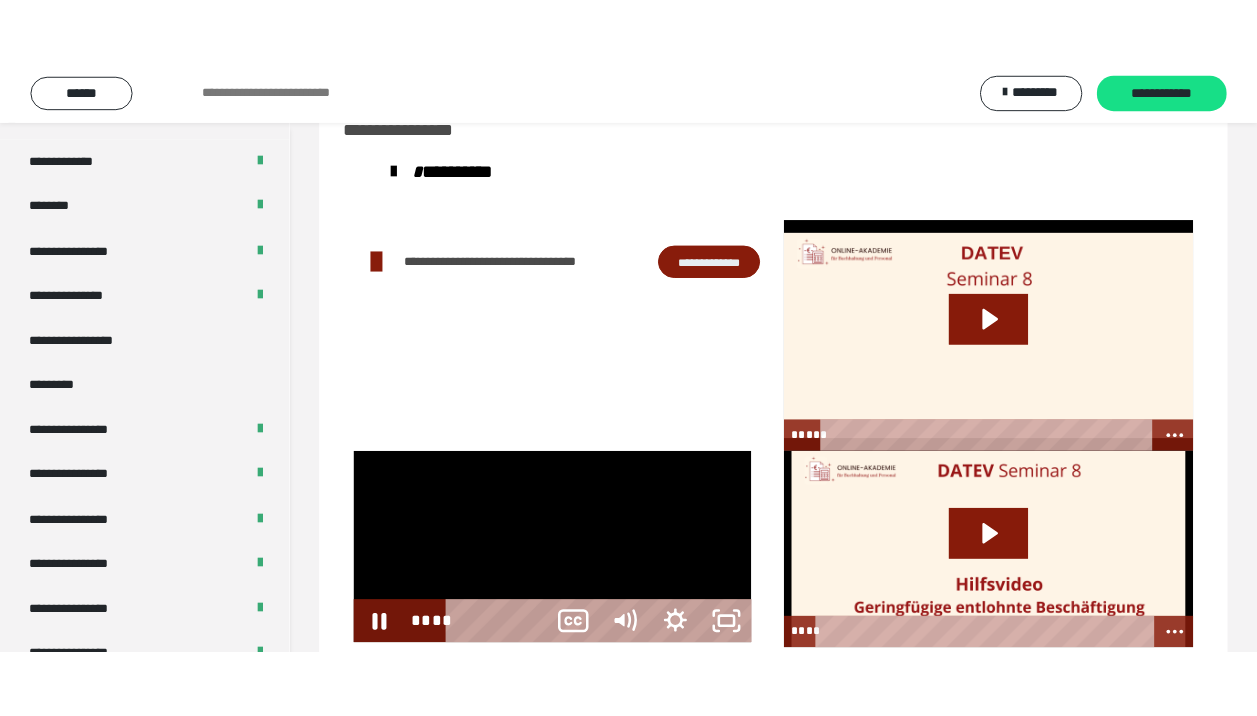 scroll, scrollTop: 2394, scrollLeft: 0, axis: vertical 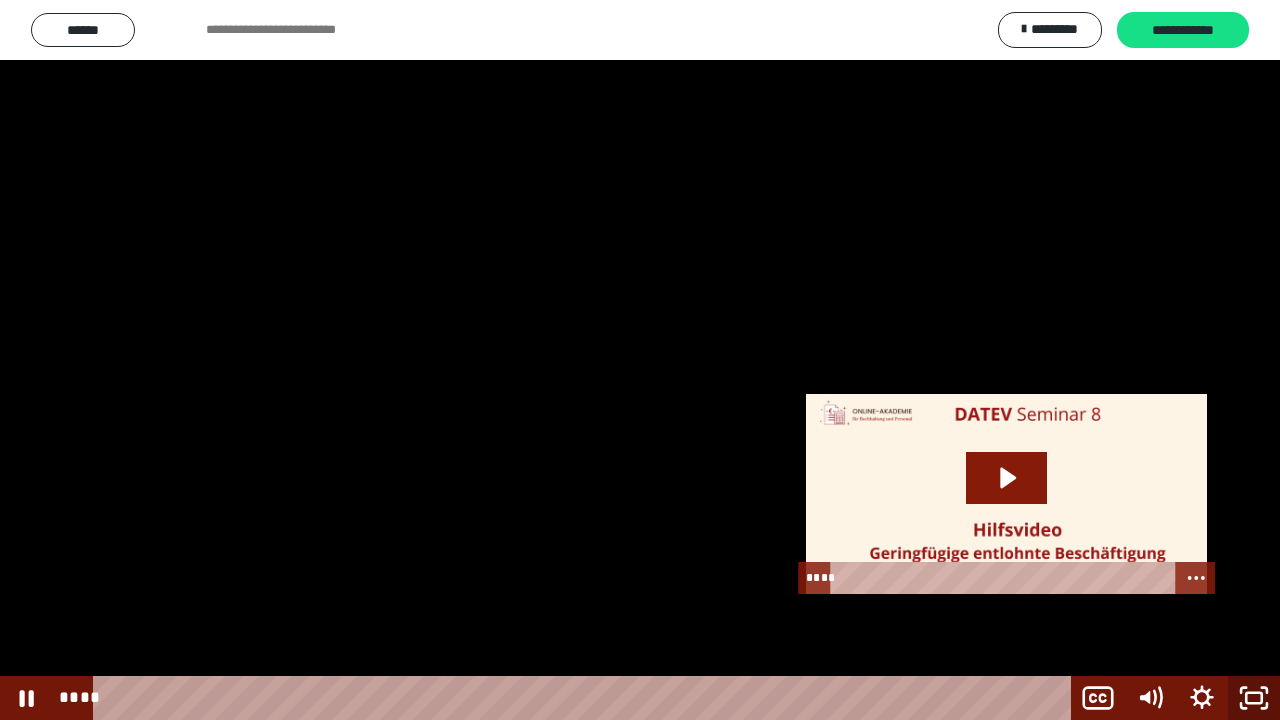 click 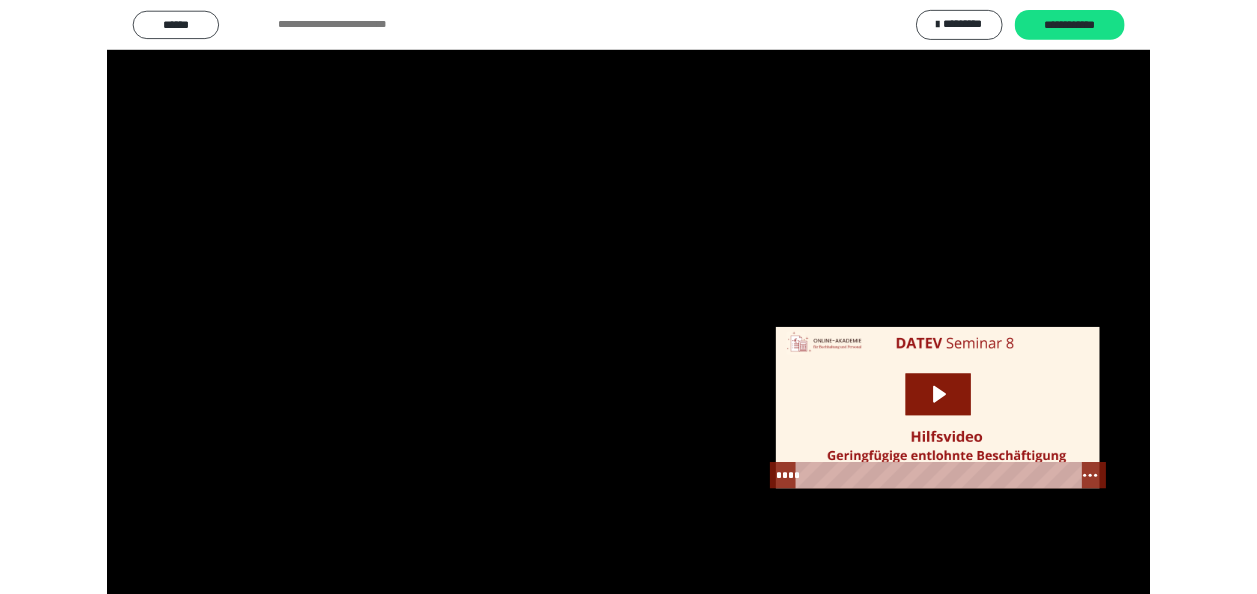 scroll, scrollTop: 2398, scrollLeft: 0, axis: vertical 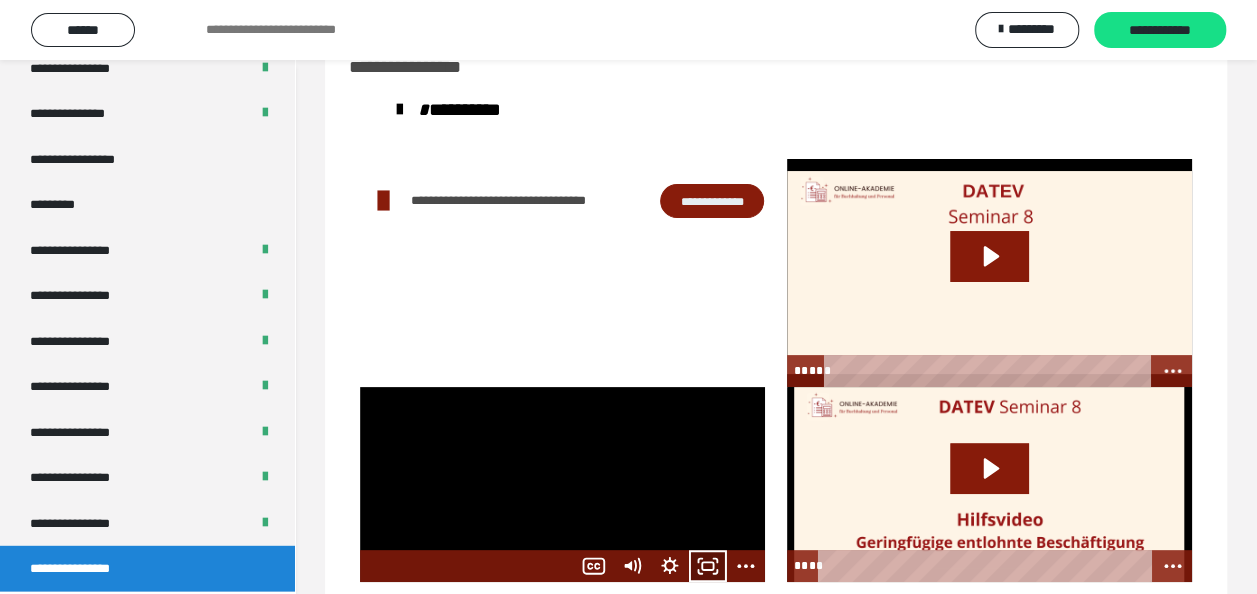 click 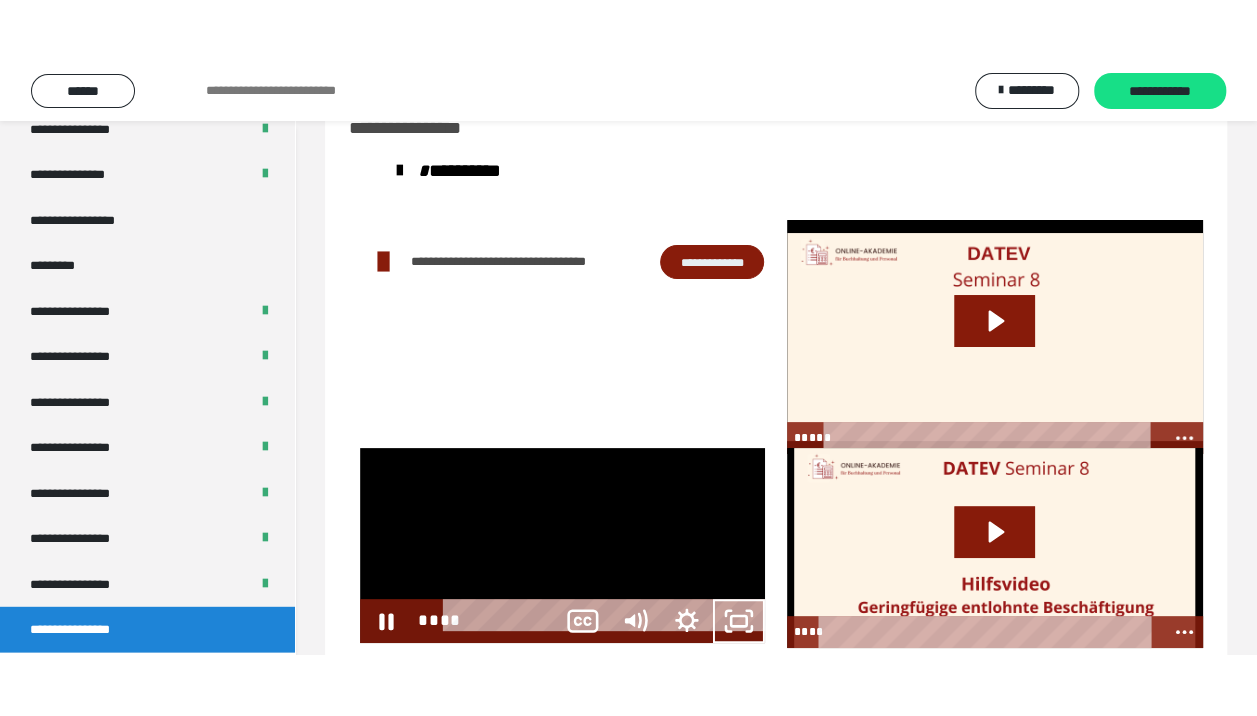 scroll, scrollTop: 2394, scrollLeft: 0, axis: vertical 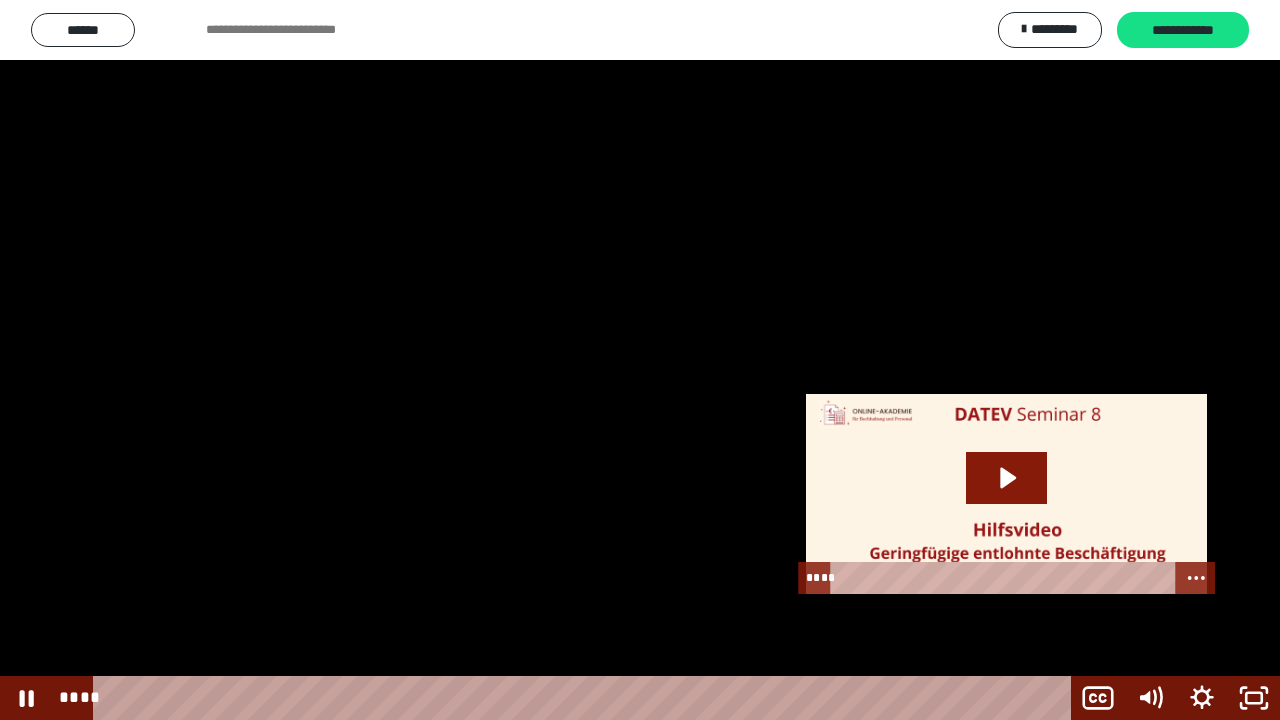 click at bounding box center [640, 360] 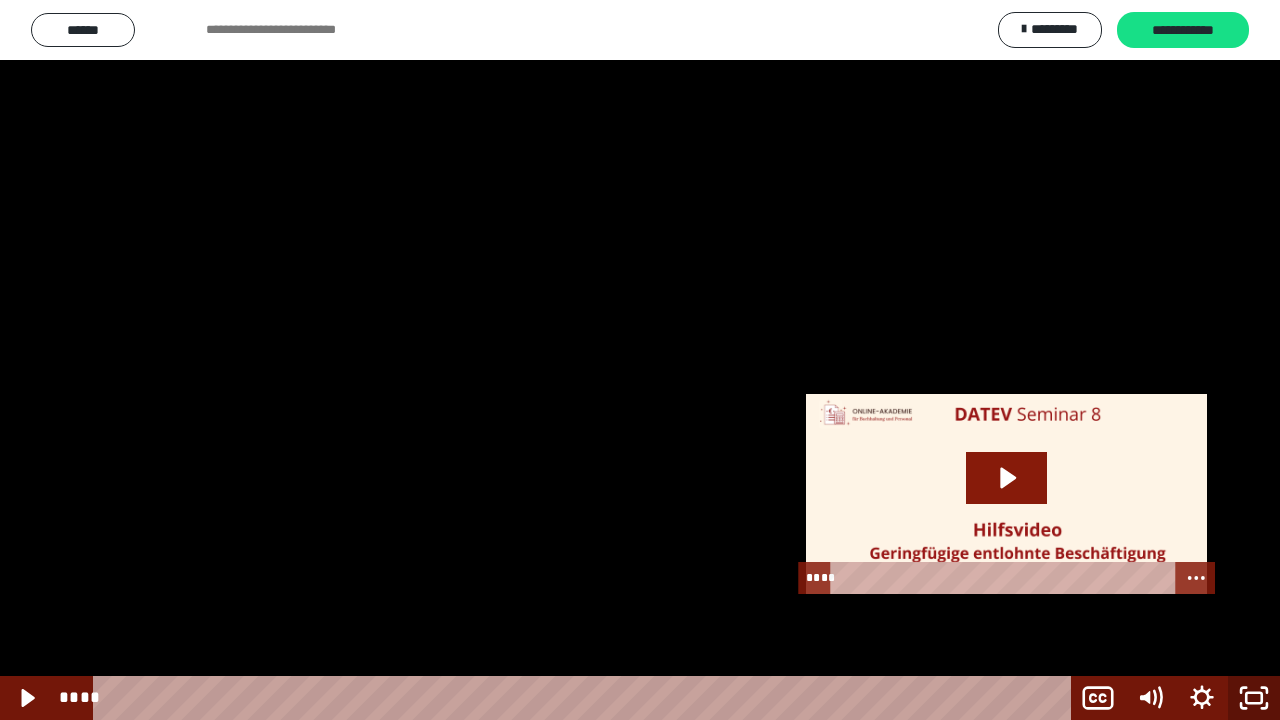 click 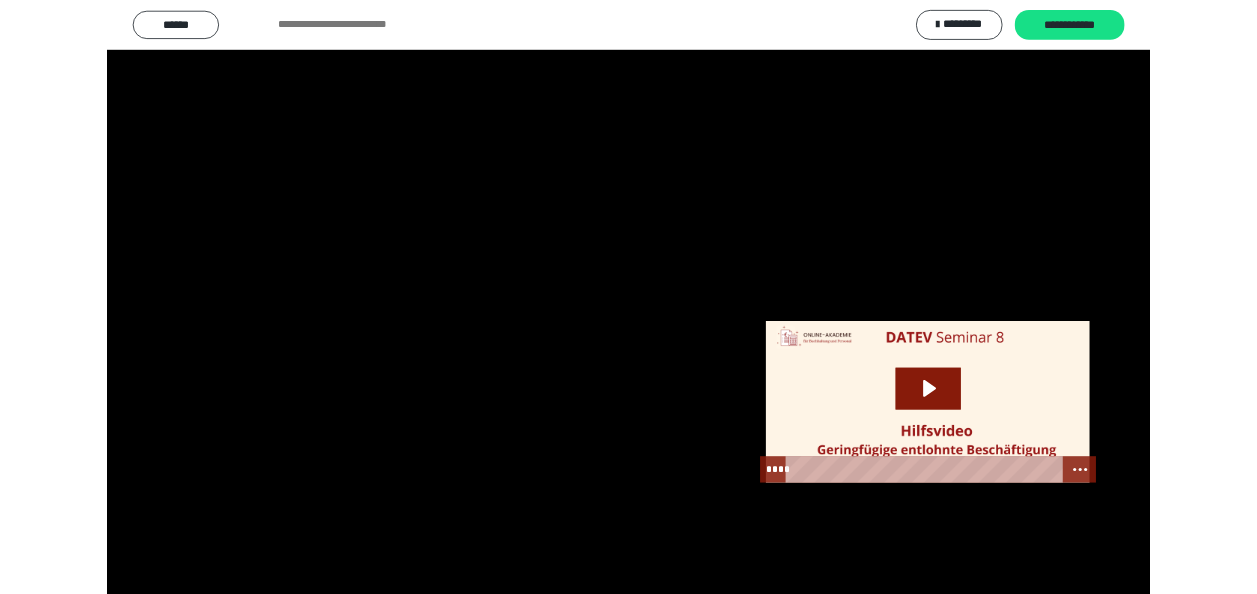 scroll, scrollTop: 2398, scrollLeft: 0, axis: vertical 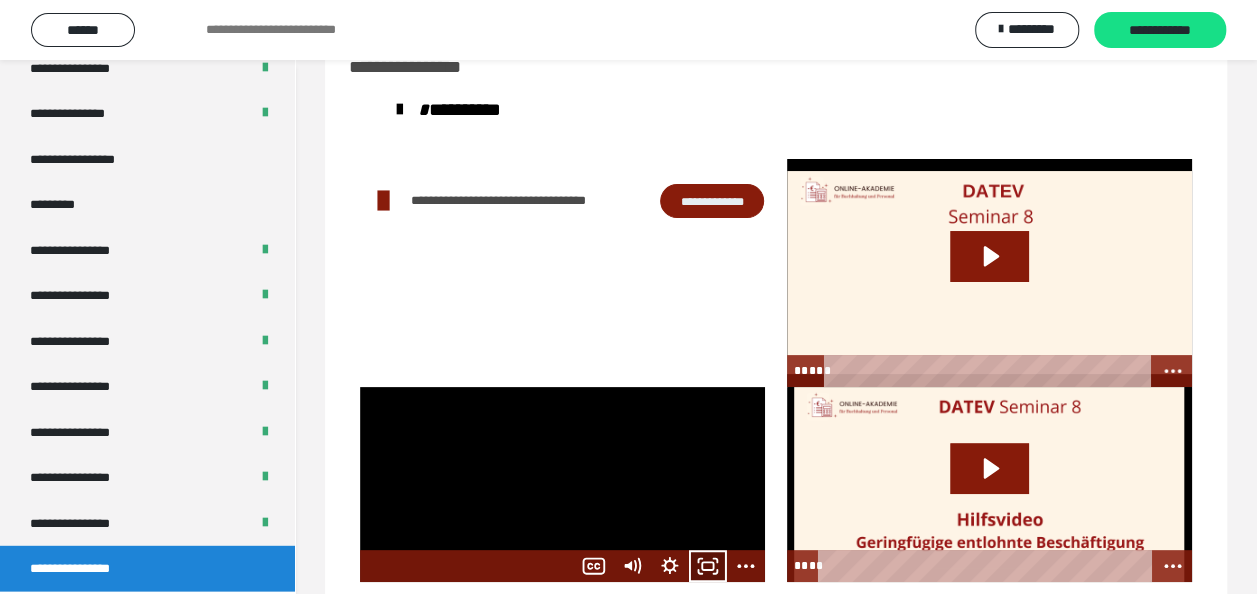 click 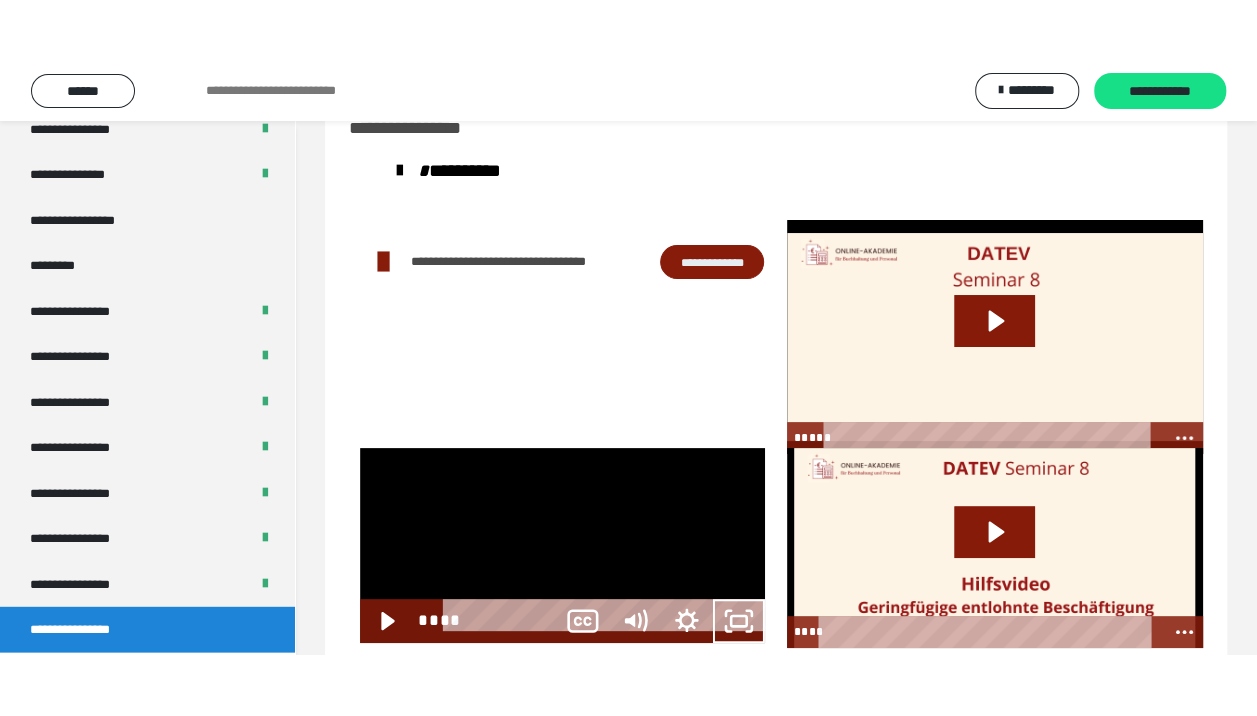 scroll, scrollTop: 2394, scrollLeft: 0, axis: vertical 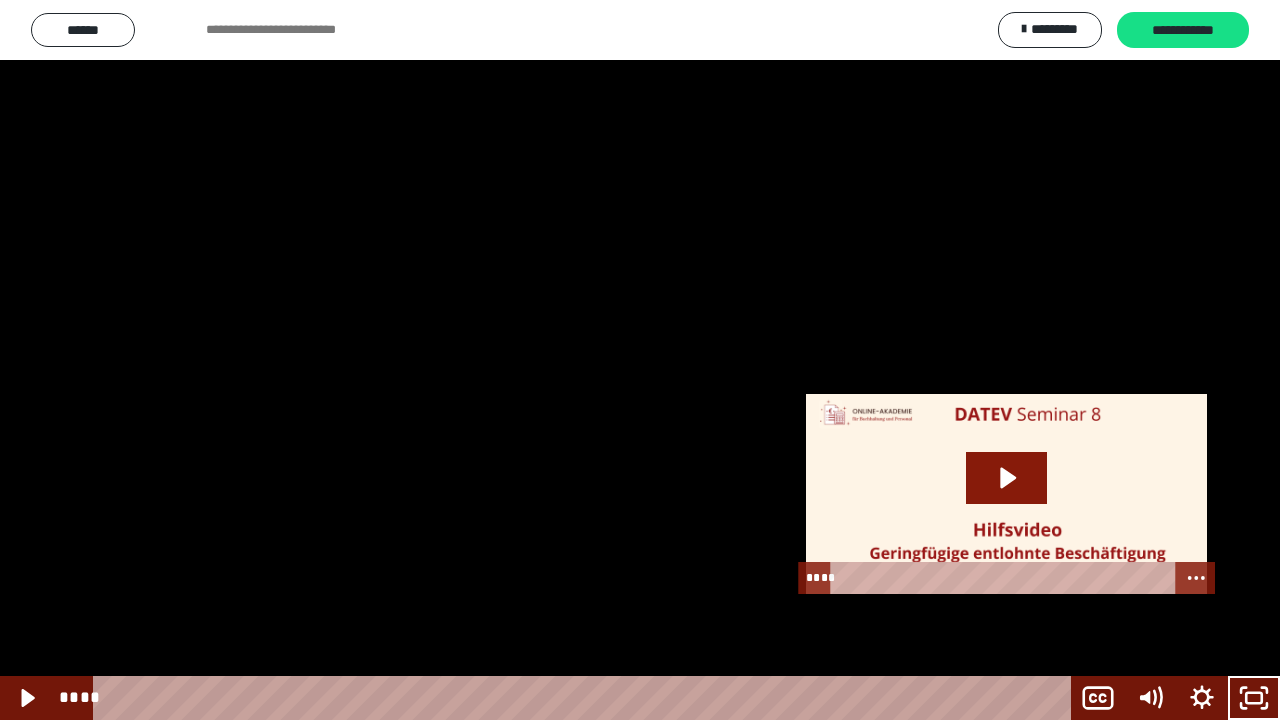 click at bounding box center (640, 360) 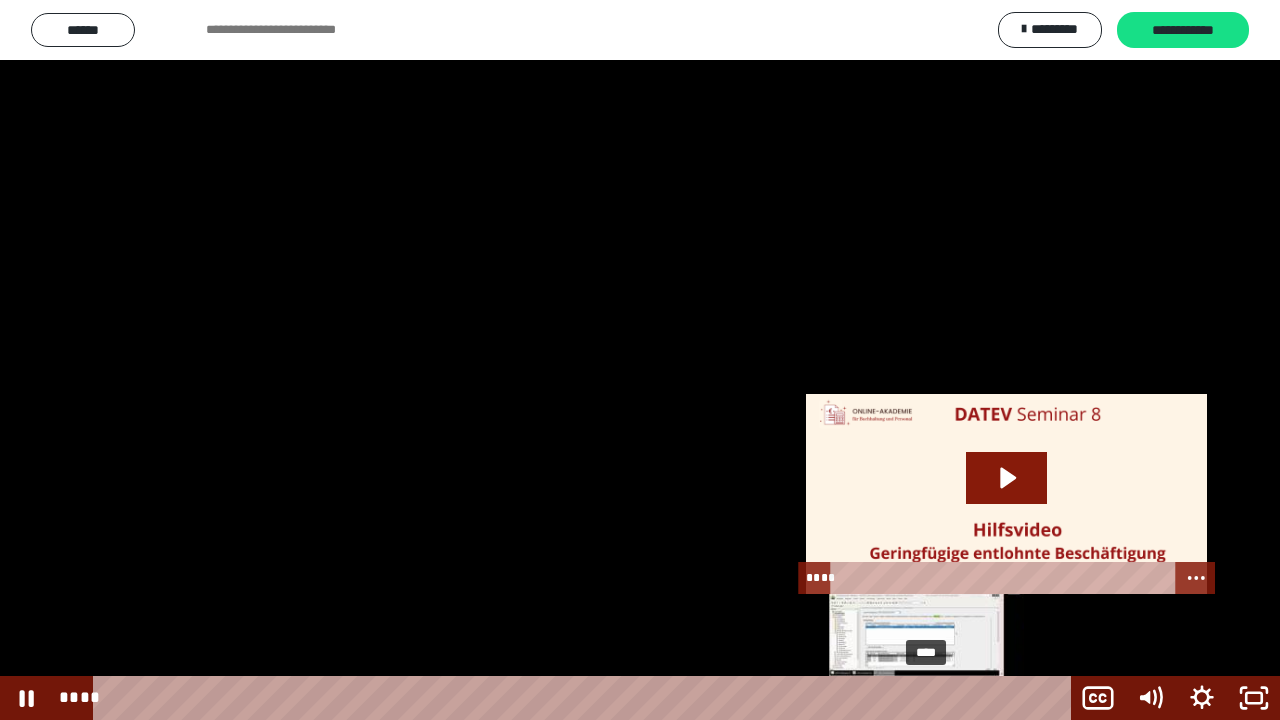 click on "****" at bounding box center [586, 698] 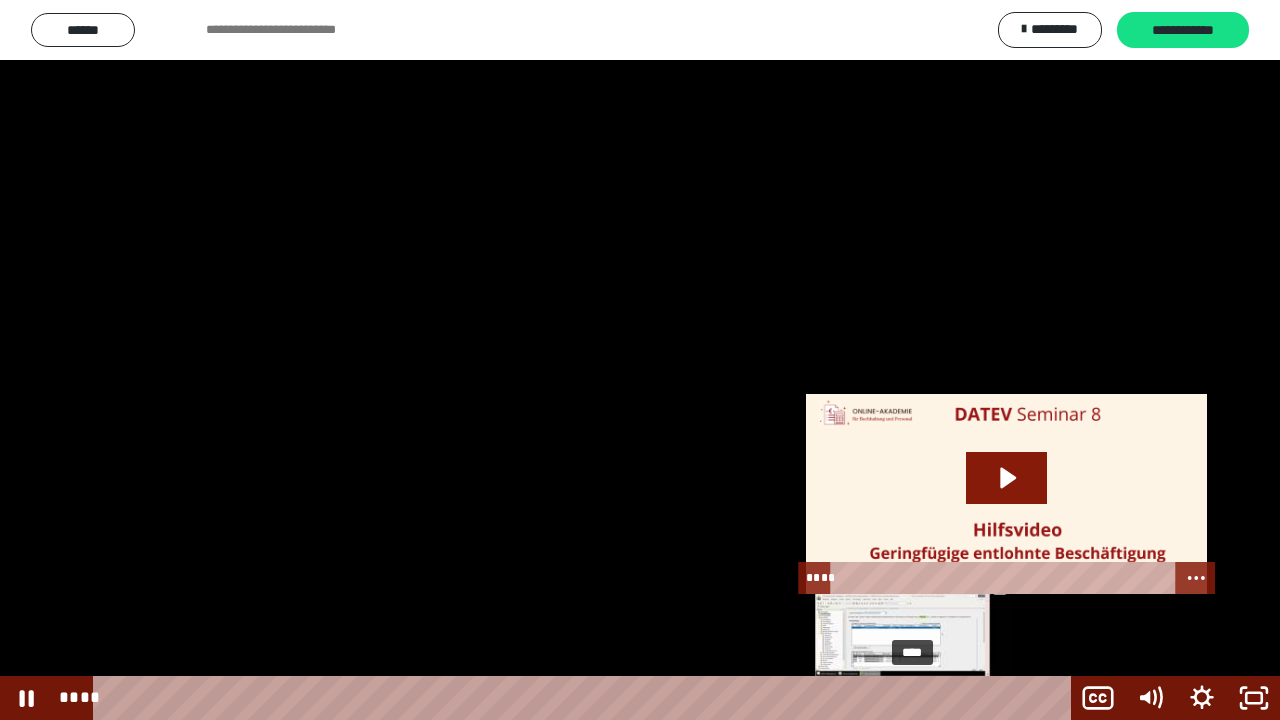 click on "****" at bounding box center (586, 698) 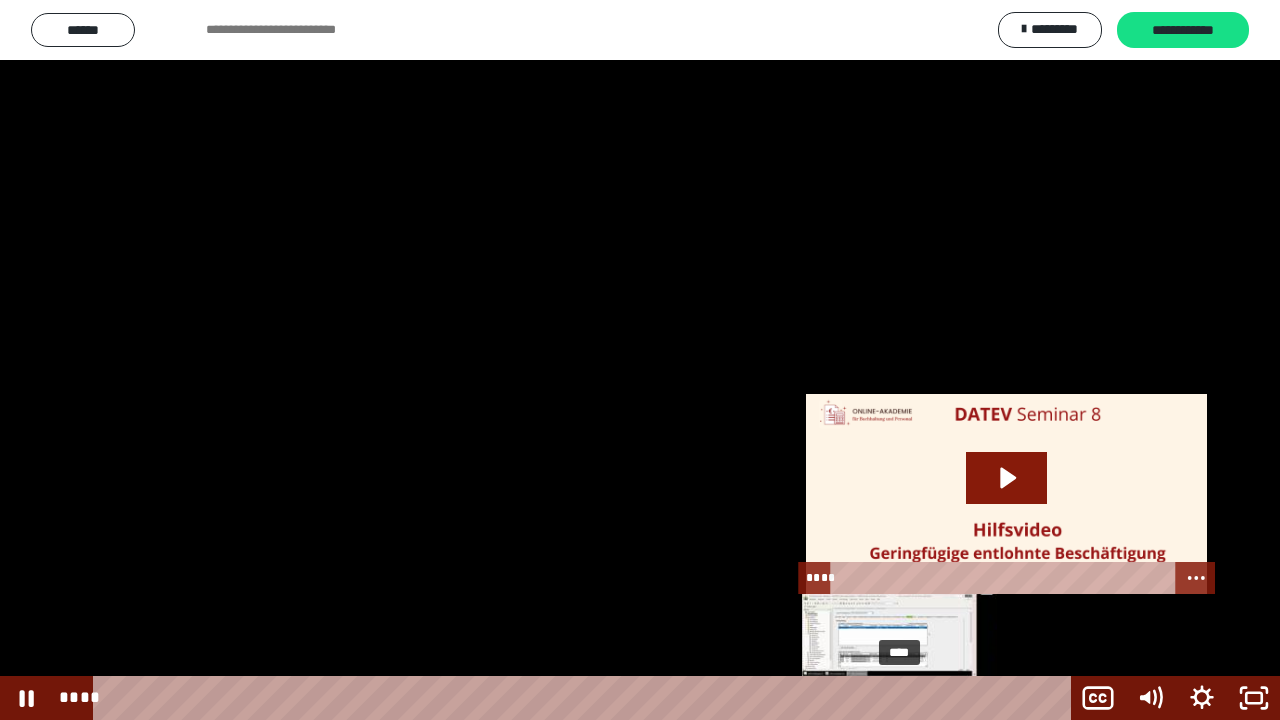 click on "****" at bounding box center (586, 698) 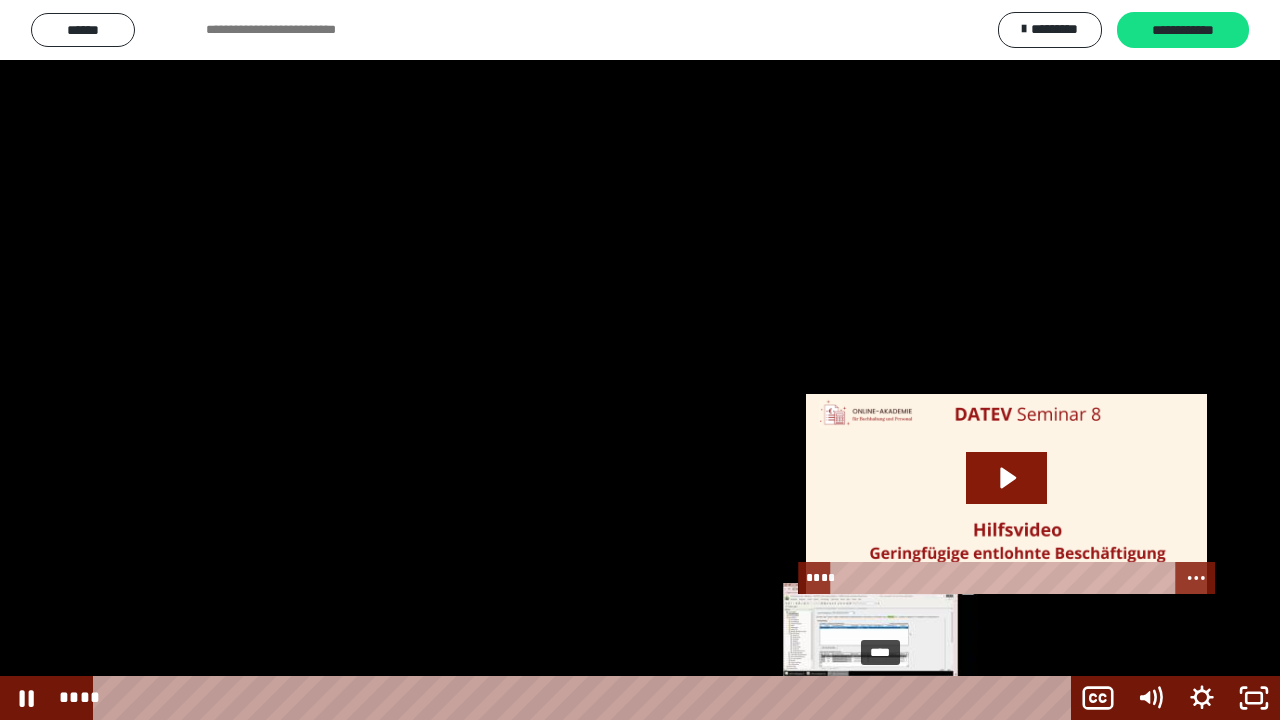 click on "****" at bounding box center (586, 698) 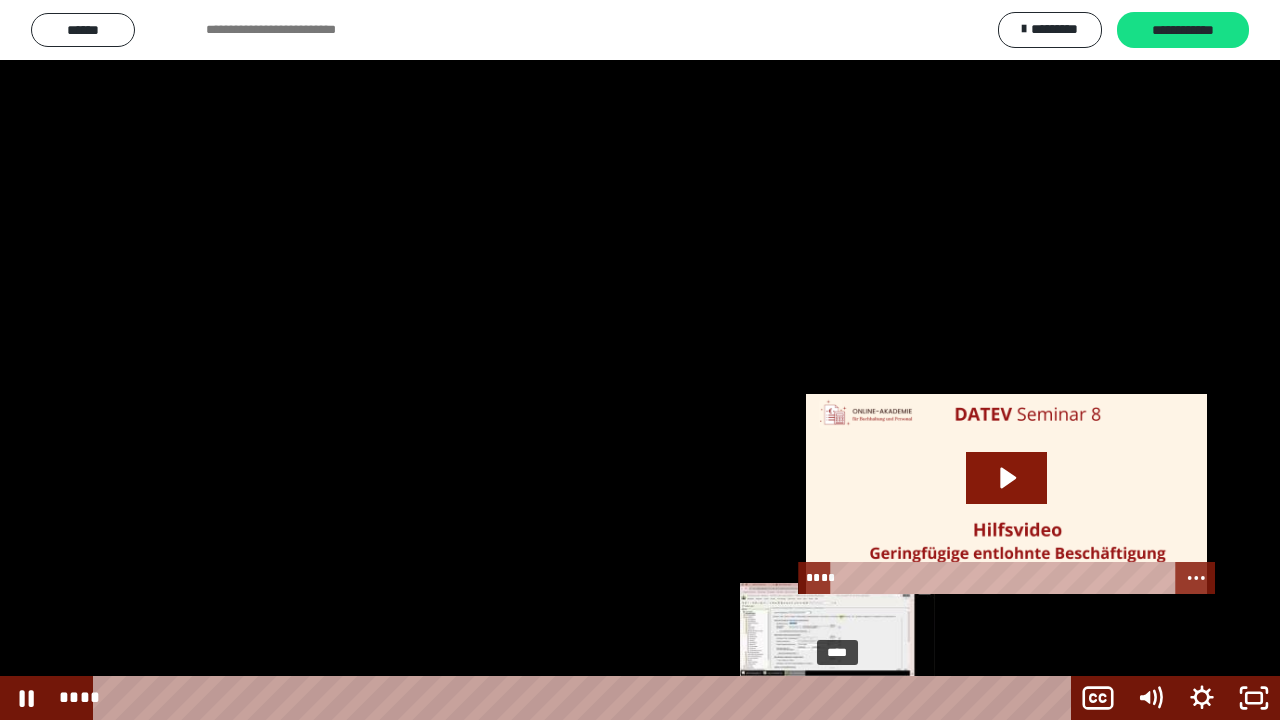 click on "****" at bounding box center (586, 698) 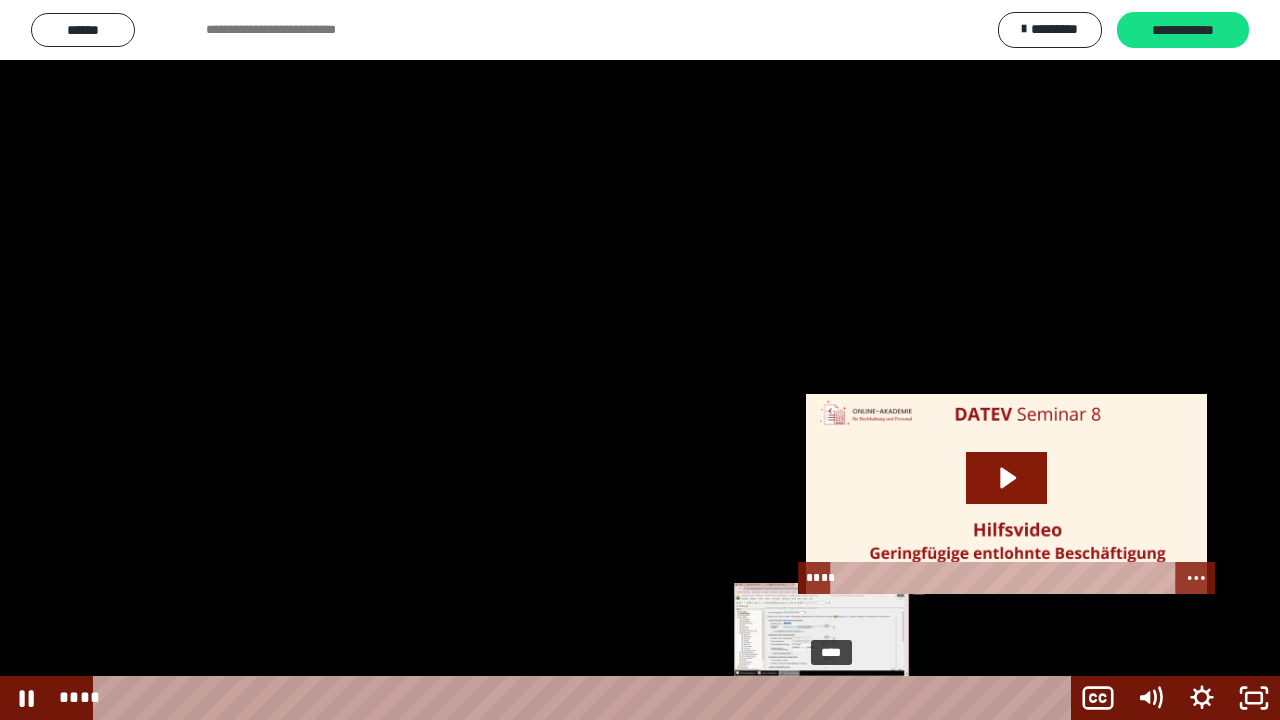 click on "****" at bounding box center [586, 698] 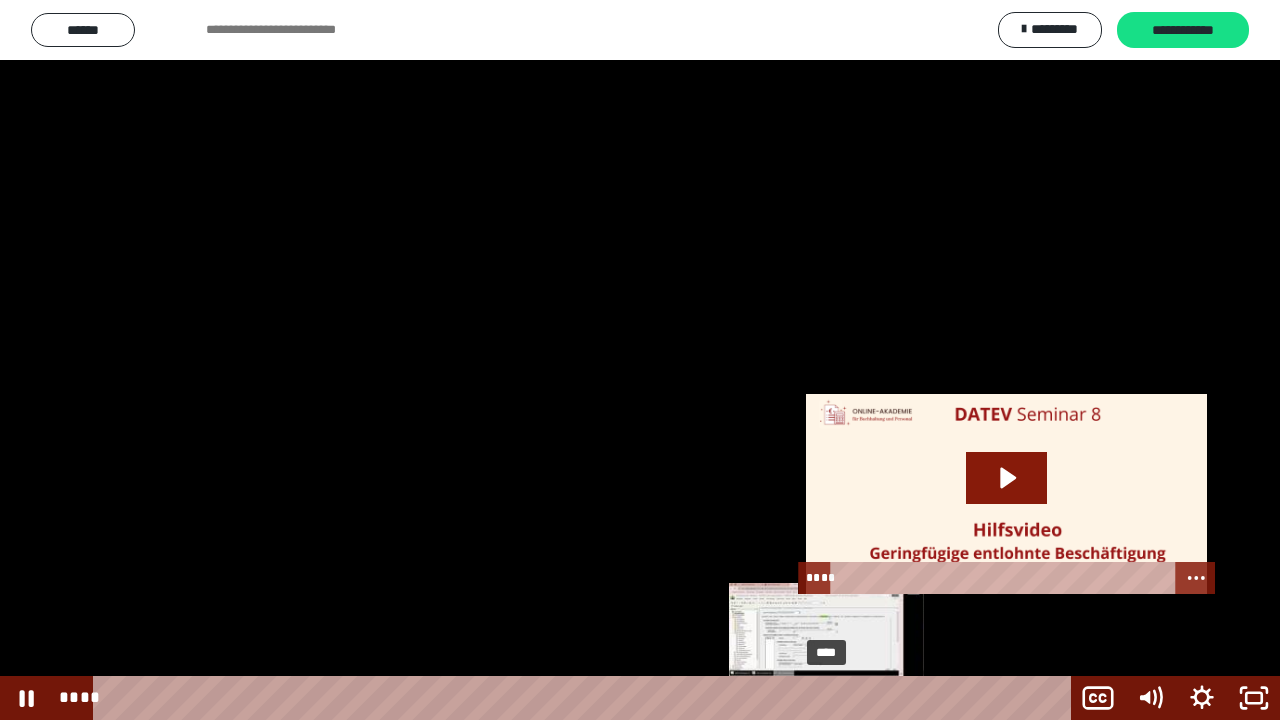 click on "****" at bounding box center (586, 698) 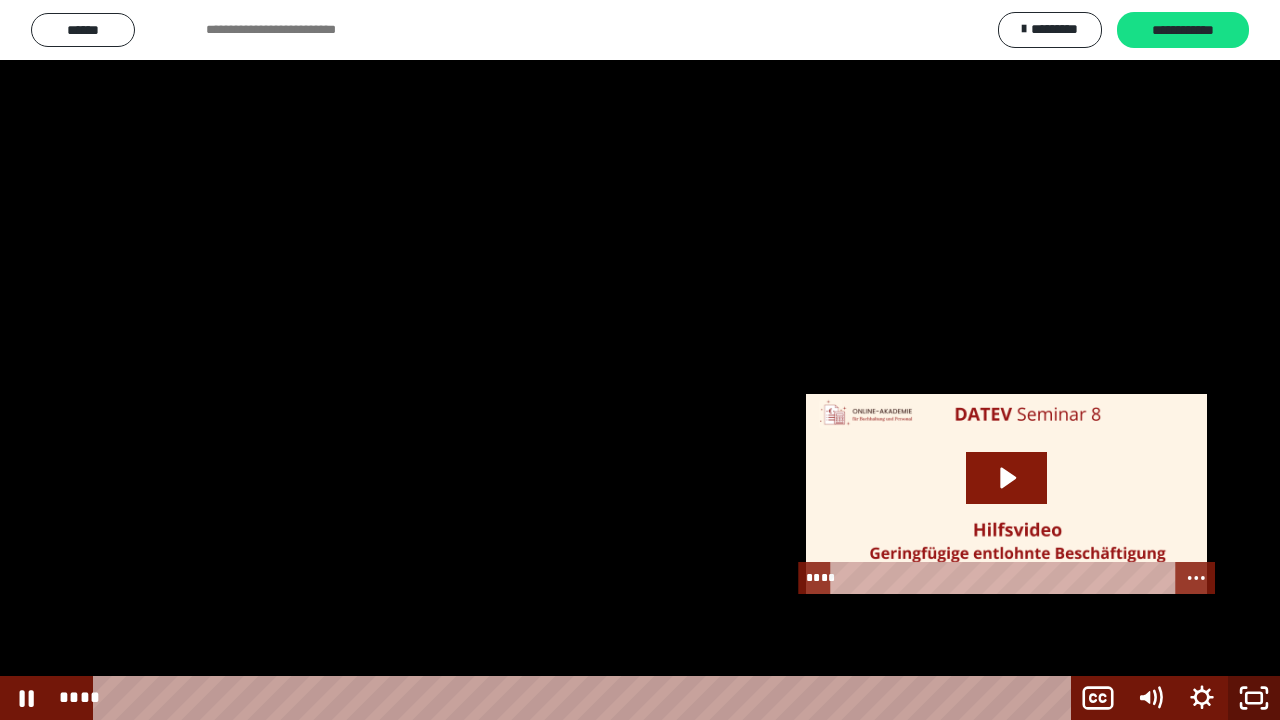 click 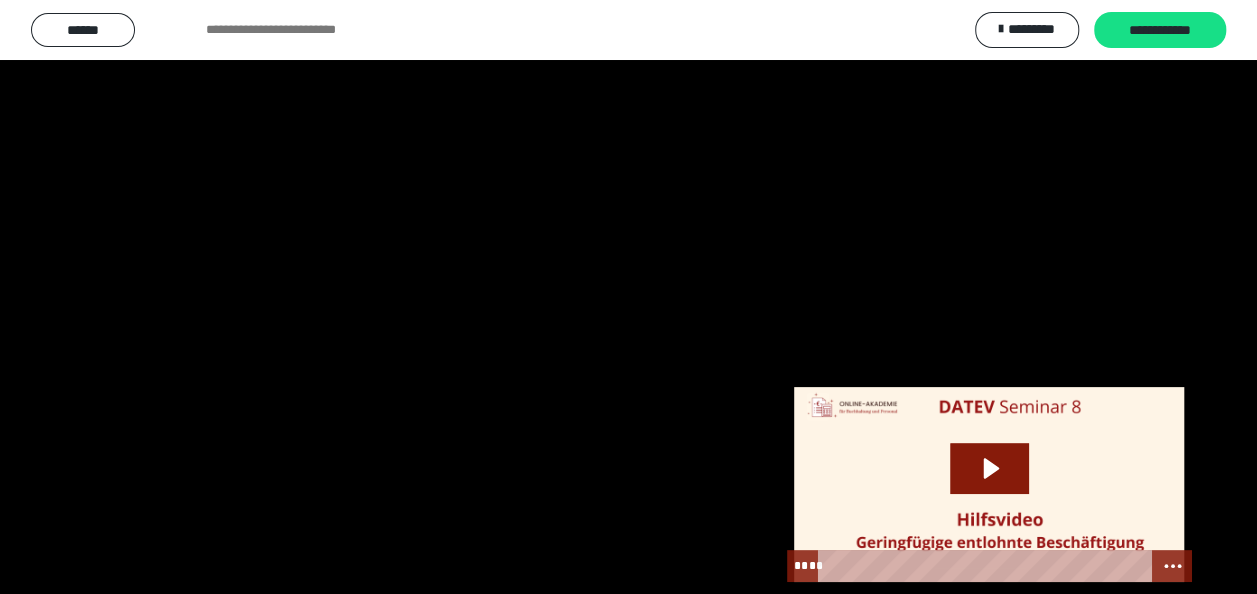 scroll, scrollTop: 2520, scrollLeft: 0, axis: vertical 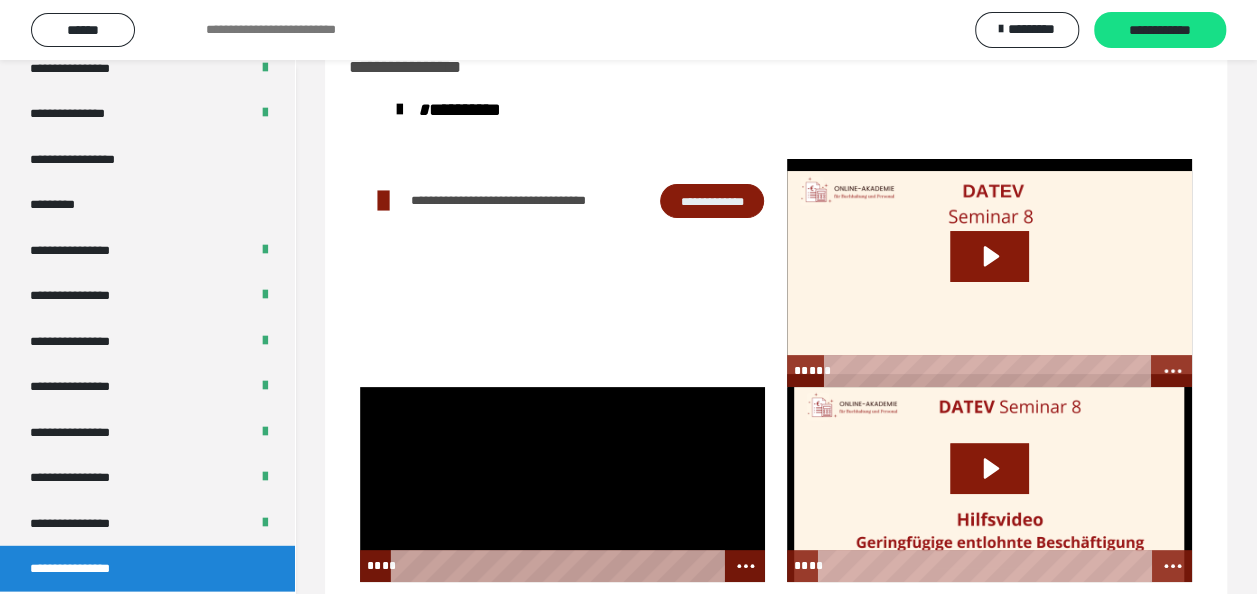 click at bounding box center [562, 484] 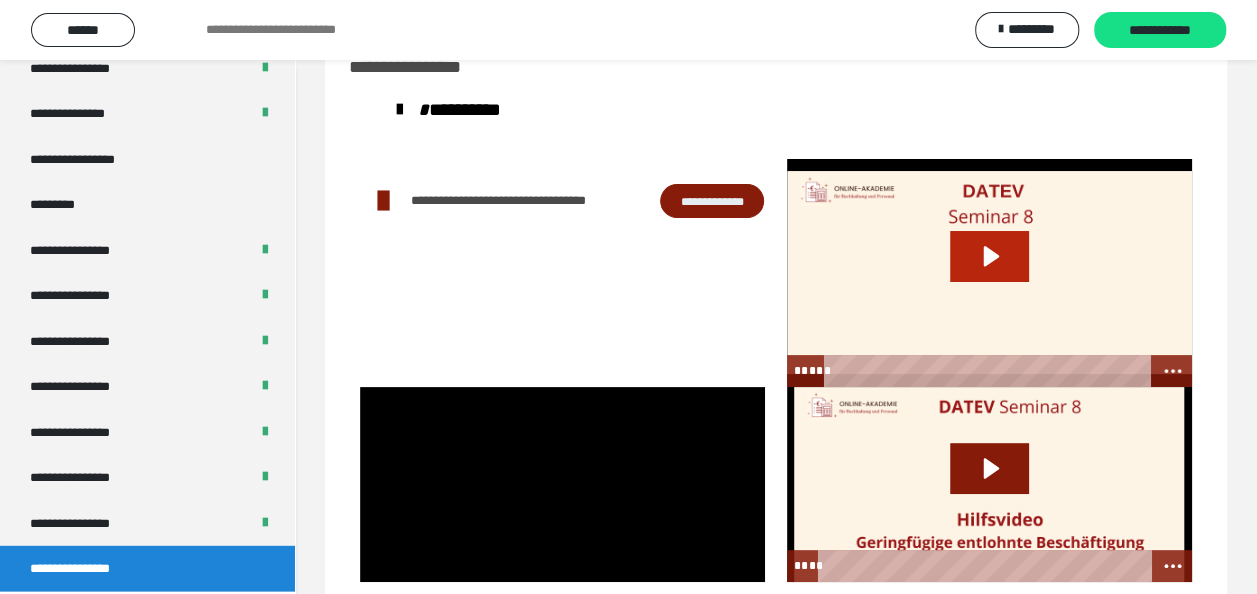 click 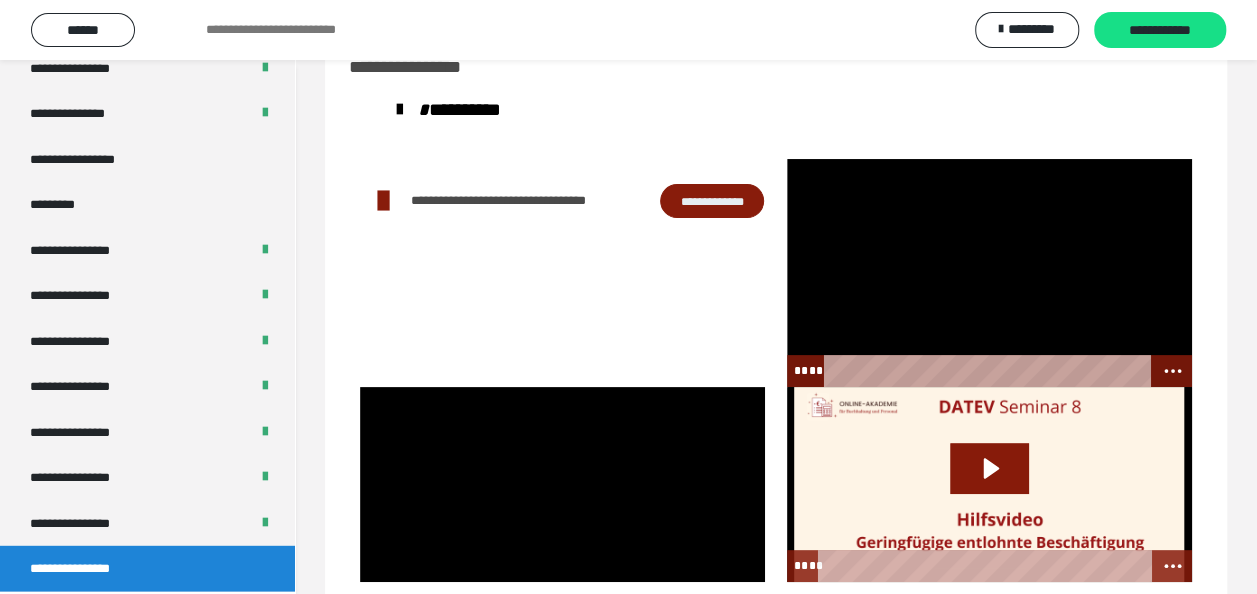 drag, startPoint x: 914, startPoint y: 370, endPoint x: 816, endPoint y: 377, distance: 98.24968 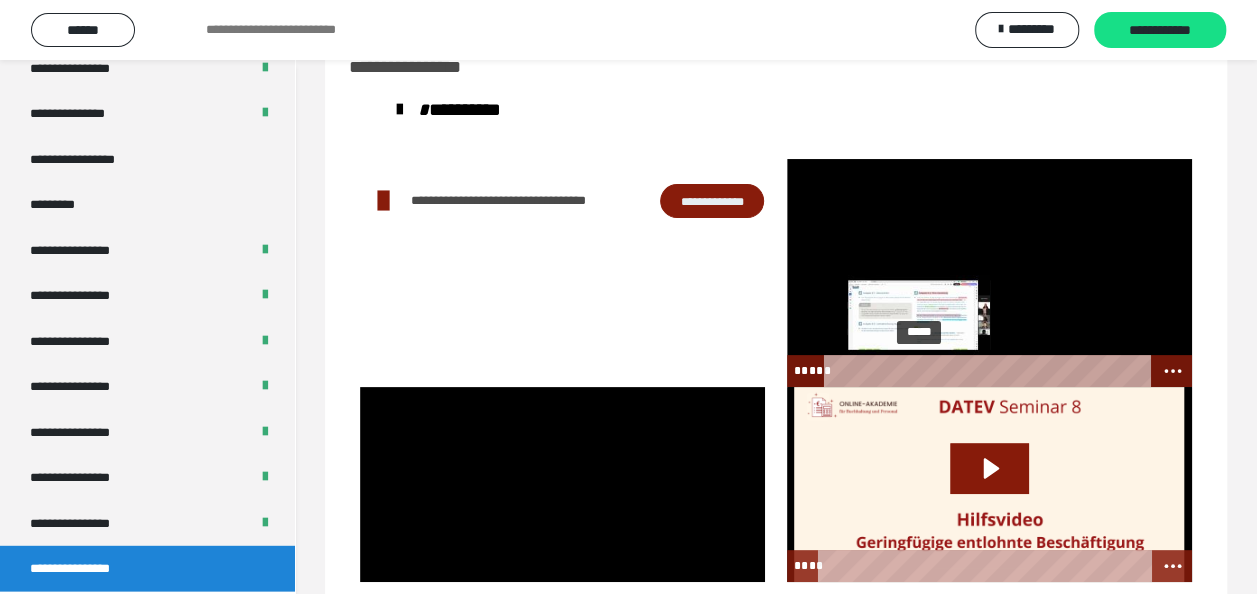click on "*****" at bounding box center (988, 371) 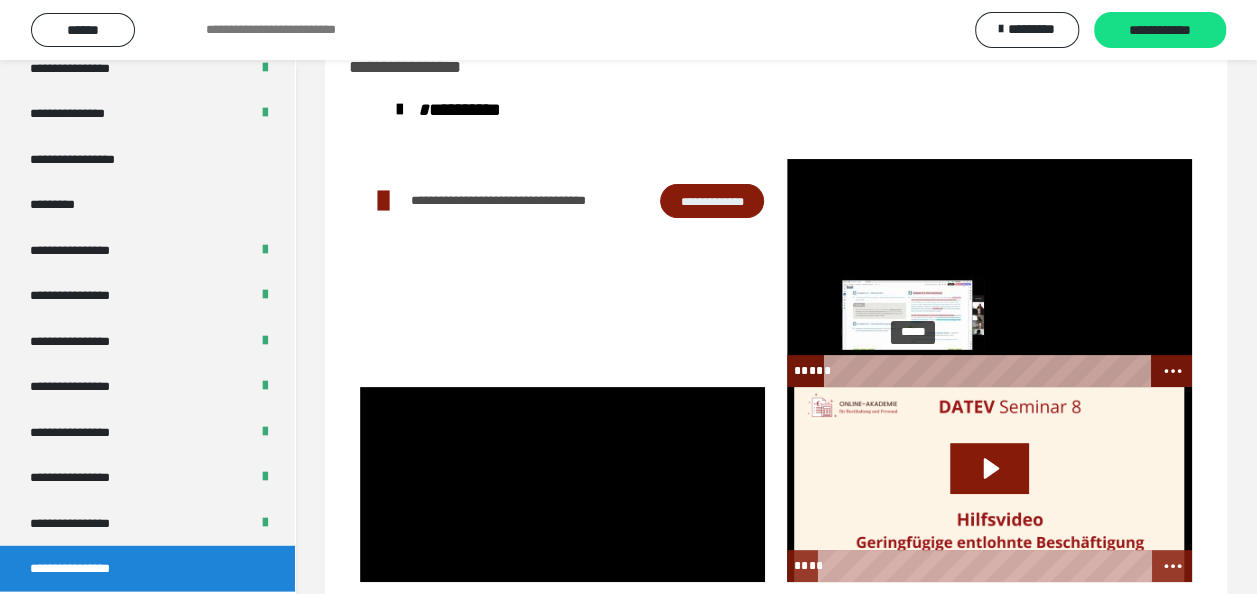 click at bounding box center [919, 370] 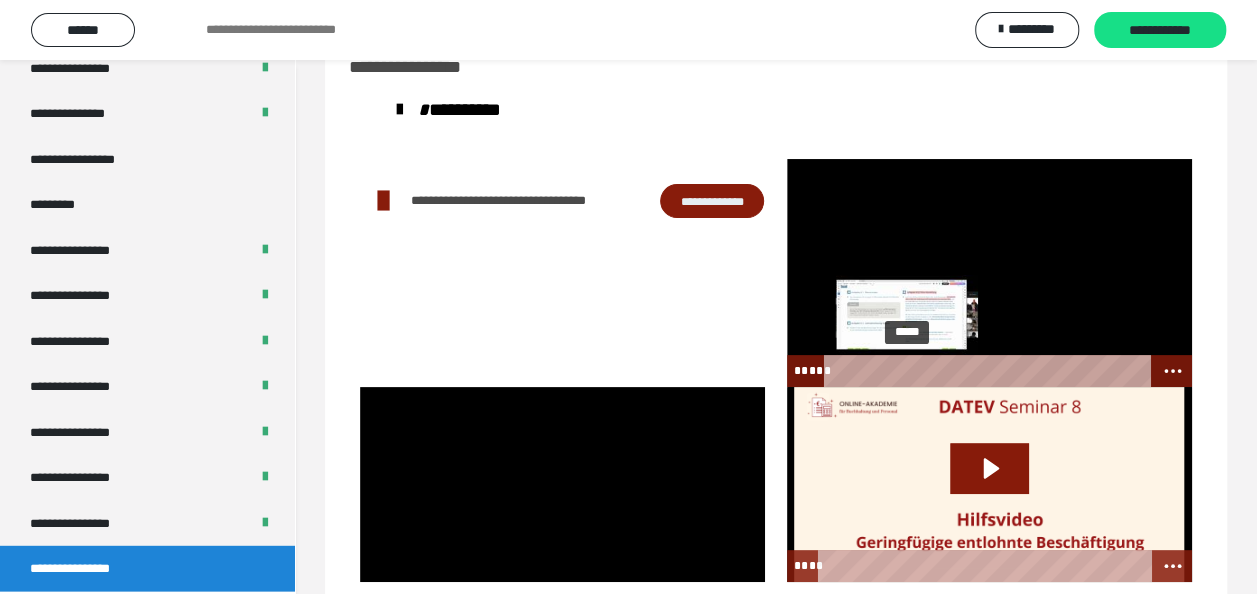 click at bounding box center [913, 370] 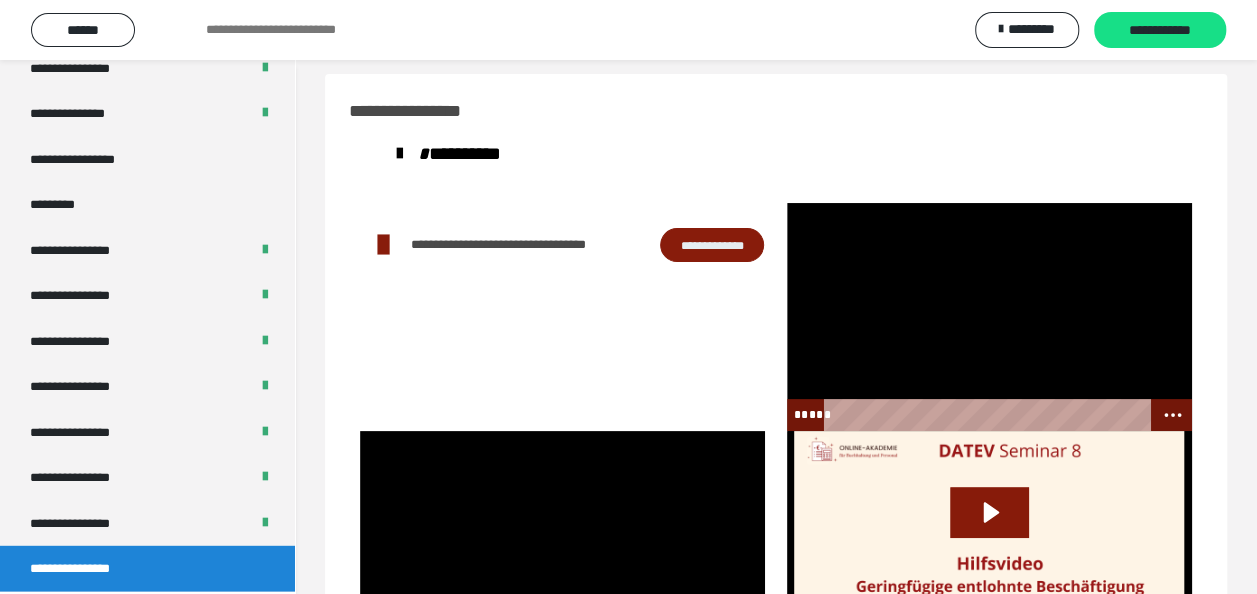 scroll, scrollTop: 0, scrollLeft: 0, axis: both 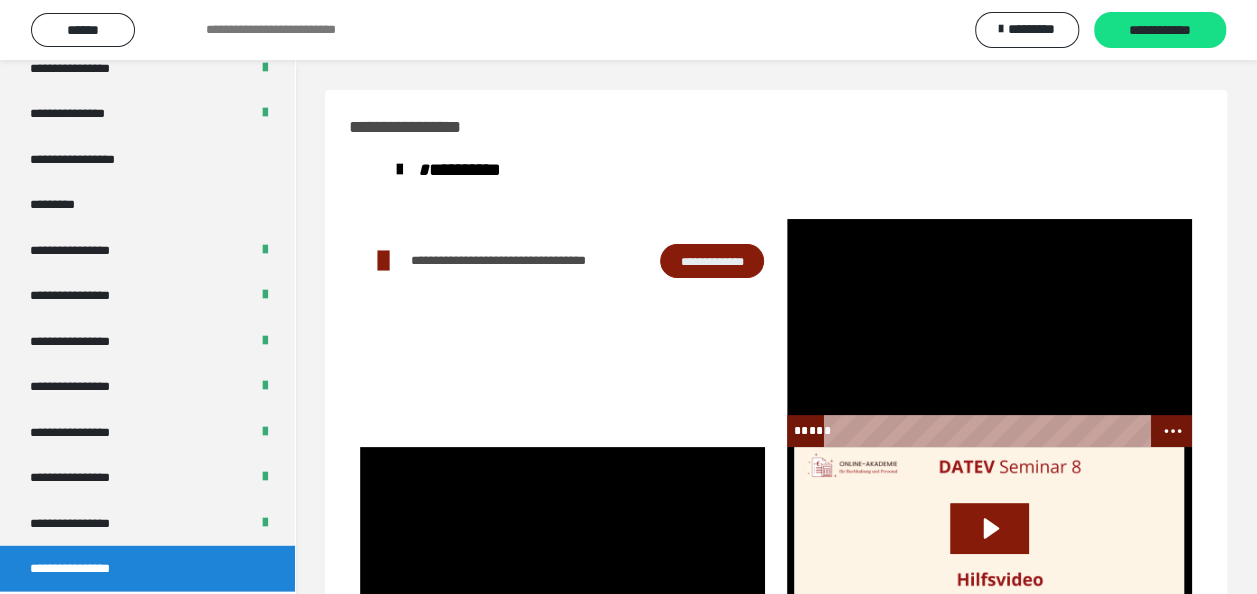 drag, startPoint x: 1015, startPoint y: 331, endPoint x: 983, endPoint y: 312, distance: 37.215588 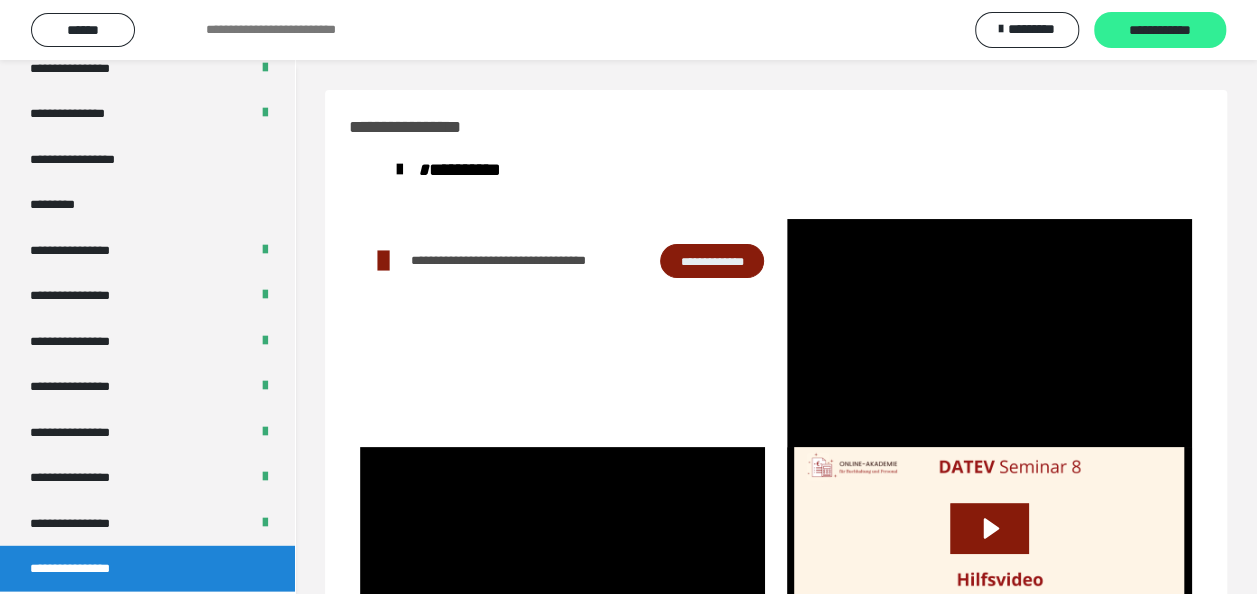 click on "**********" at bounding box center (1160, 31) 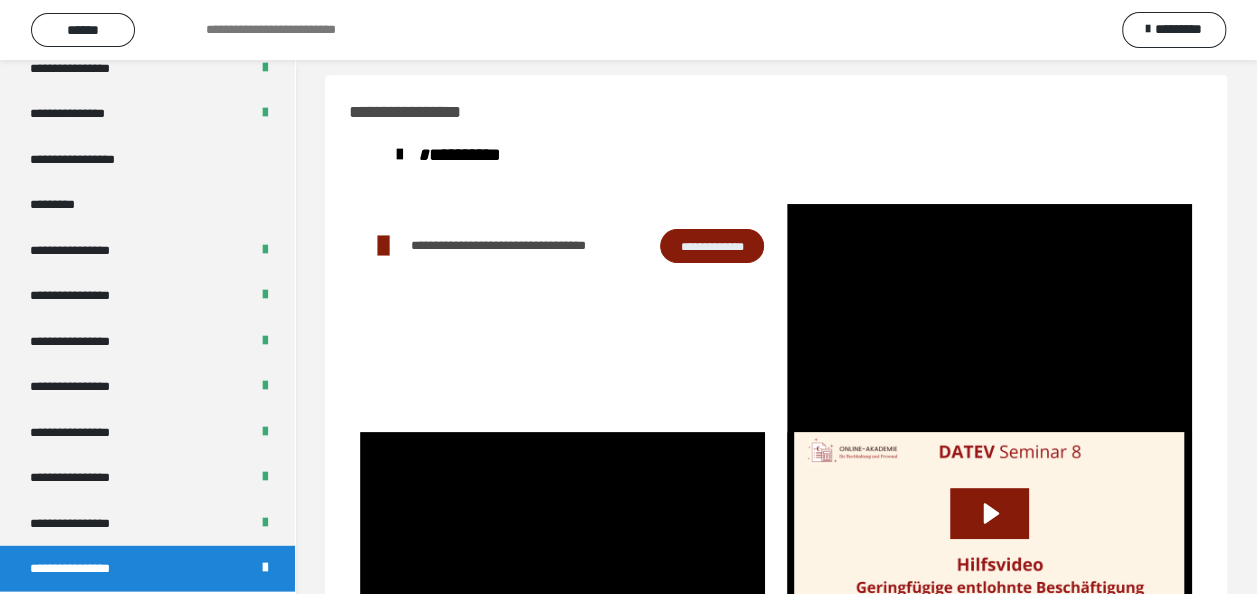 scroll, scrollTop: 0, scrollLeft: 0, axis: both 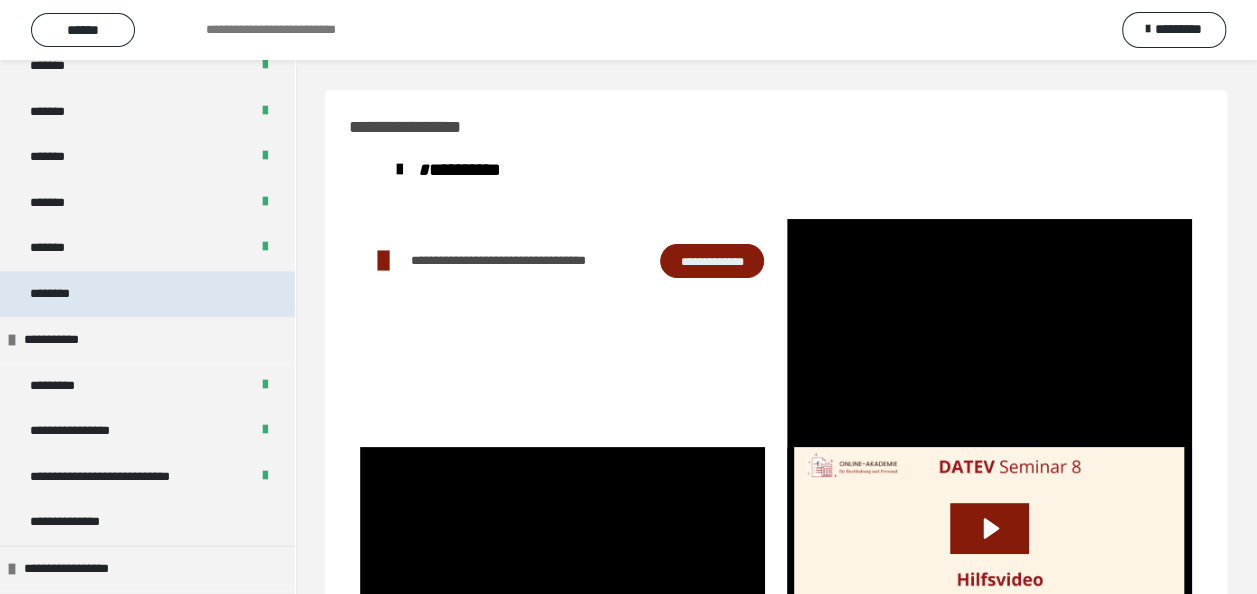click on "********" at bounding box center [65, 294] 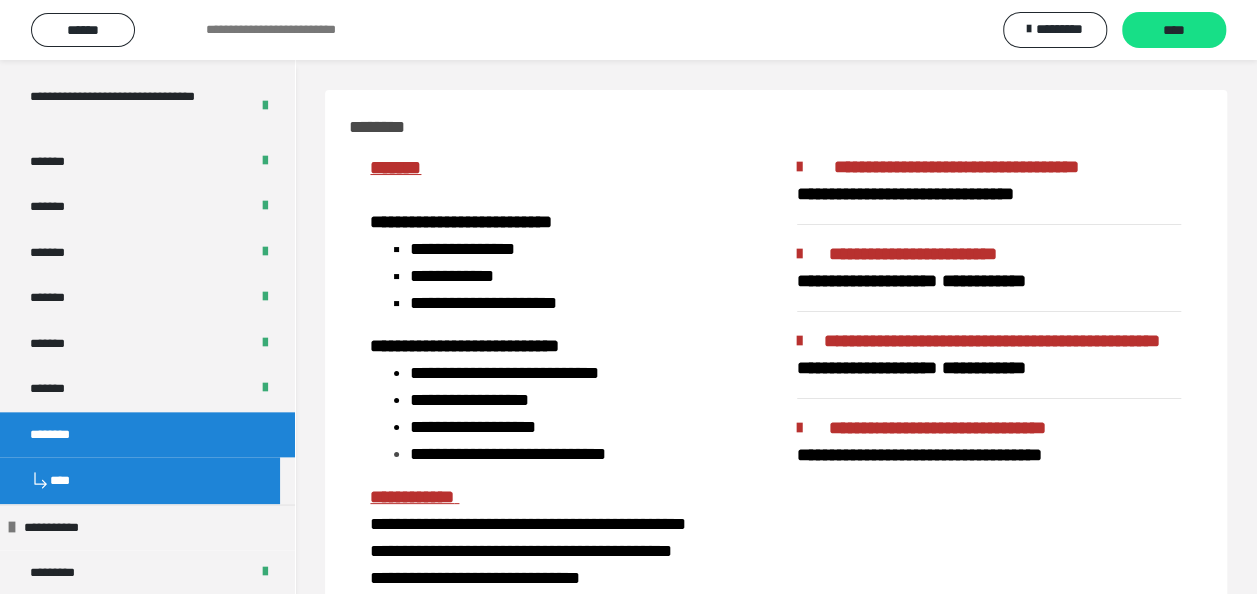 scroll, scrollTop: 1120, scrollLeft: 0, axis: vertical 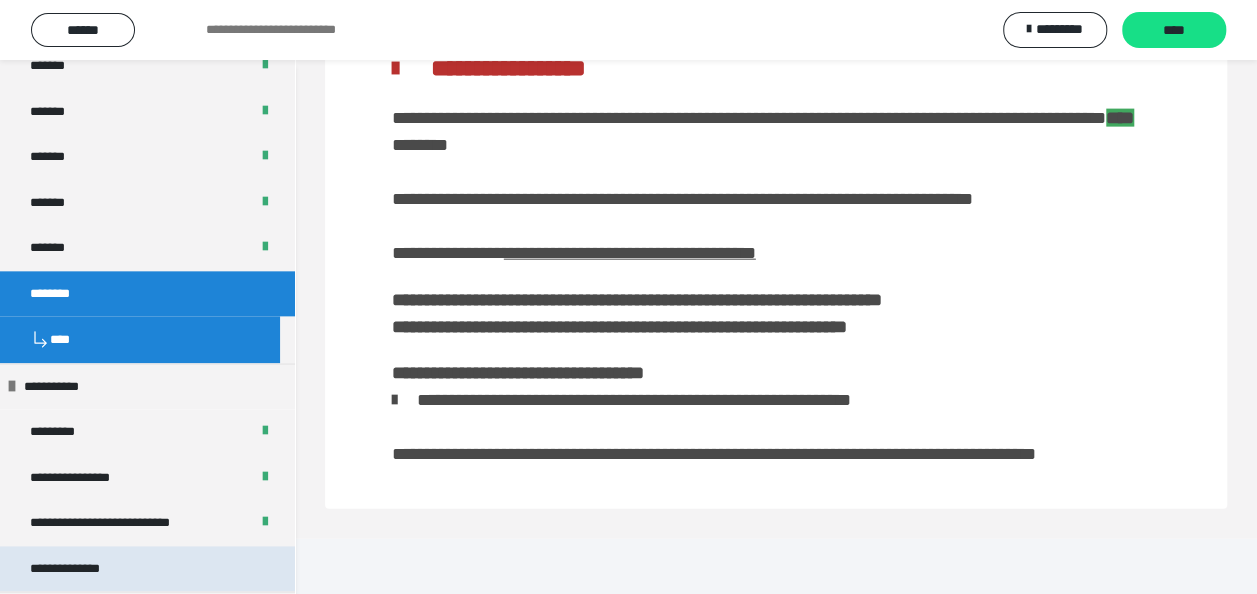 click on "**********" at bounding box center [89, 569] 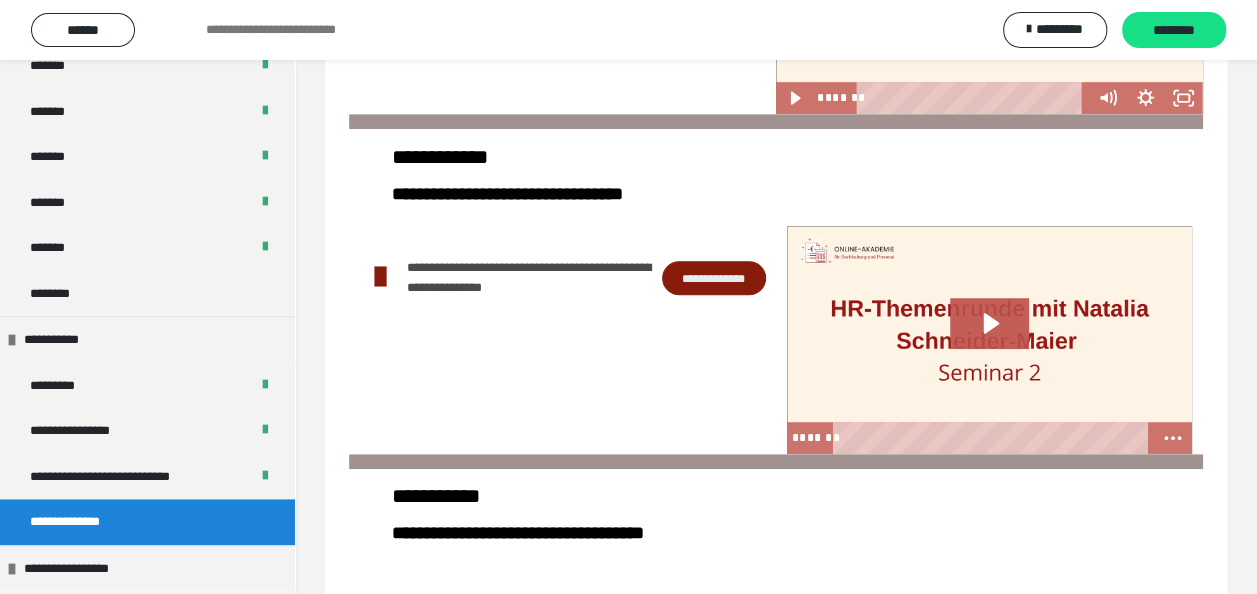 scroll, scrollTop: 499, scrollLeft: 0, axis: vertical 